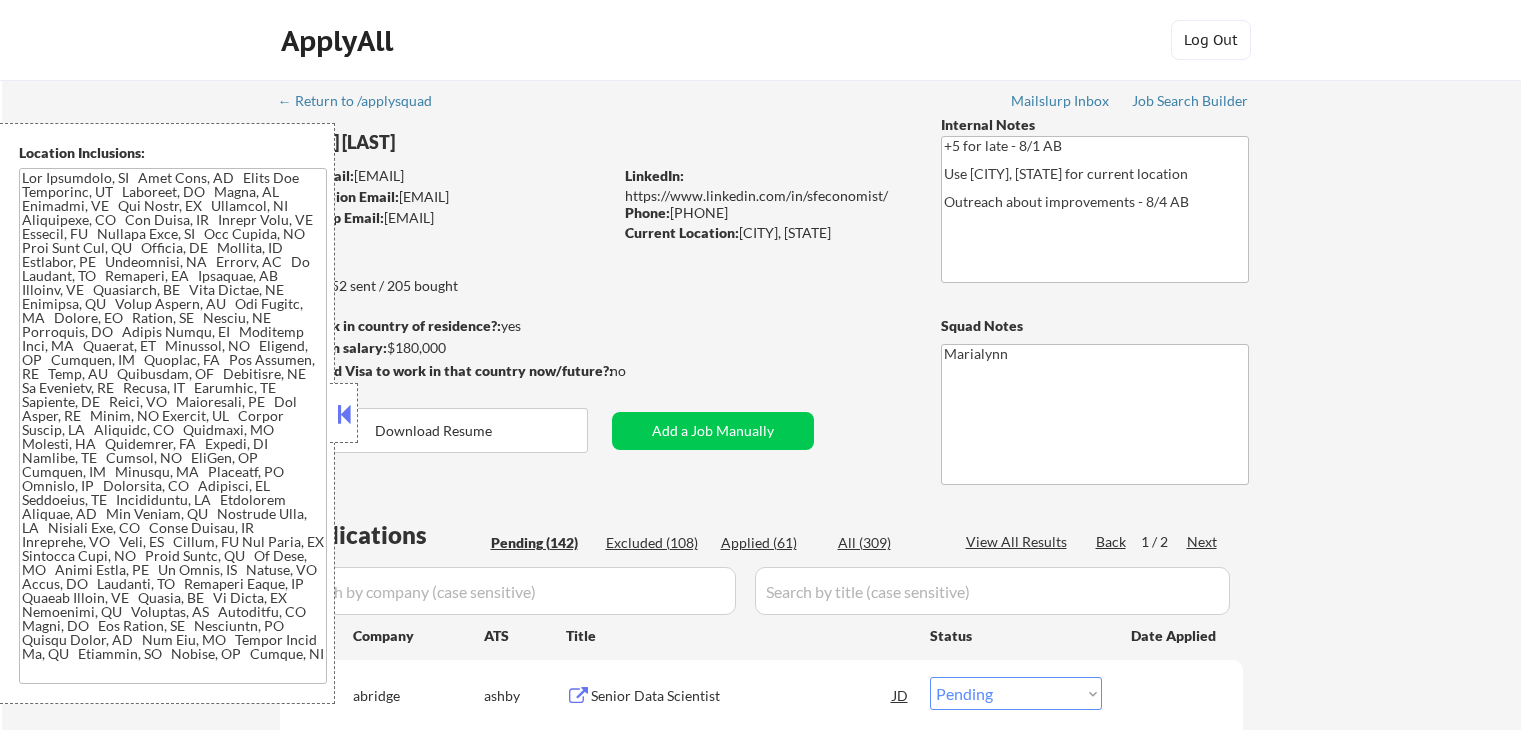 select on ""pending"" 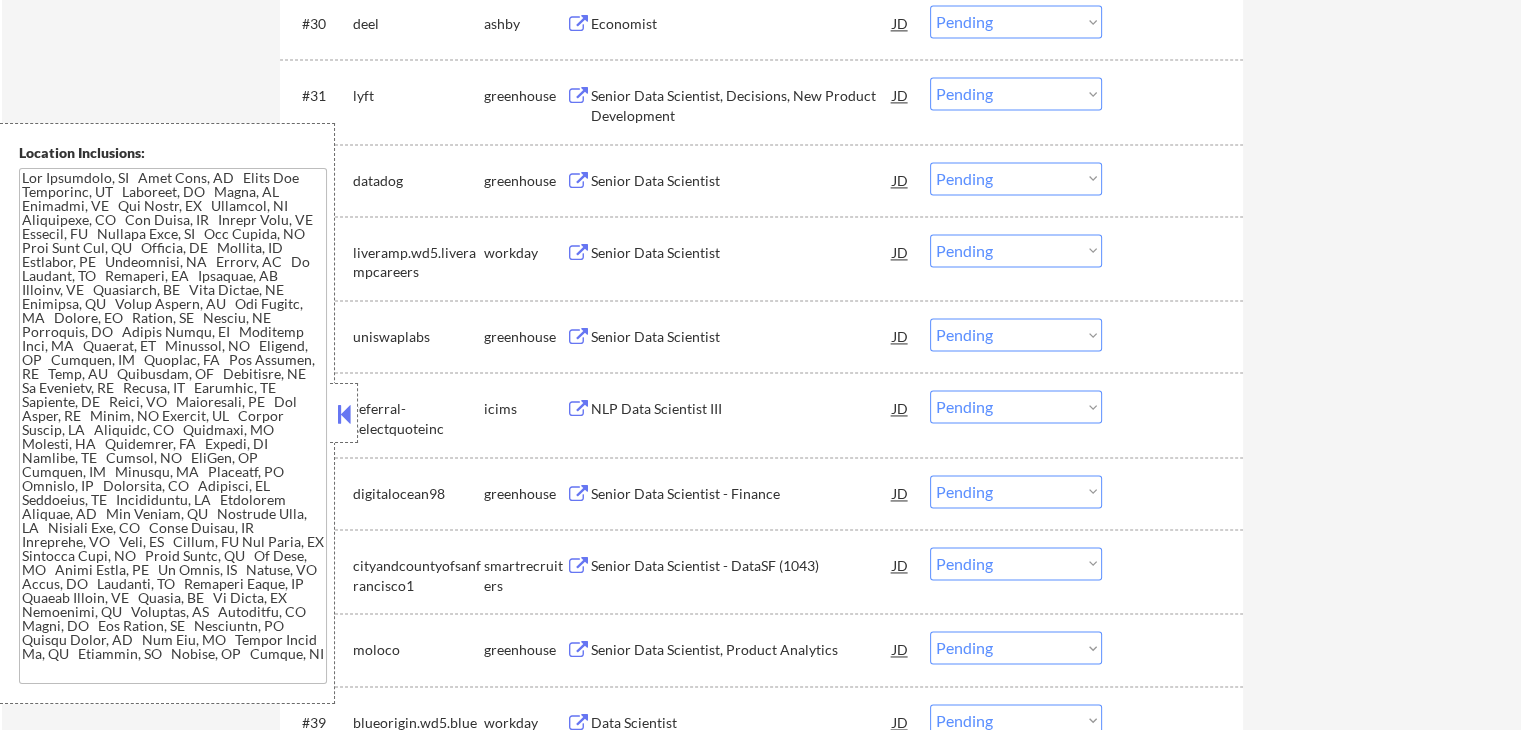 drag, startPoint x: 335, startPoint y: 405, endPoint x: 349, endPoint y: 405, distance: 14 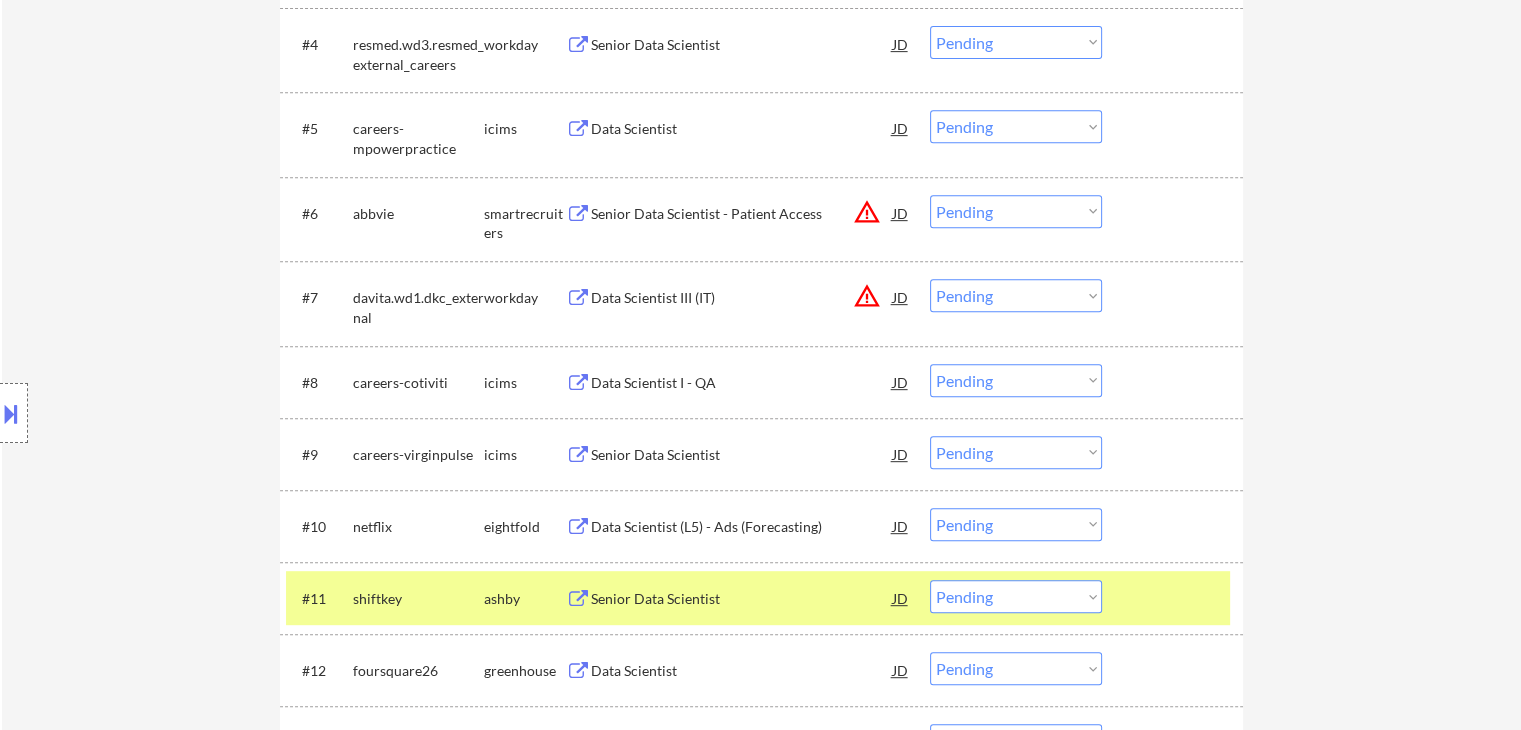 scroll, scrollTop: 1100, scrollLeft: 0, axis: vertical 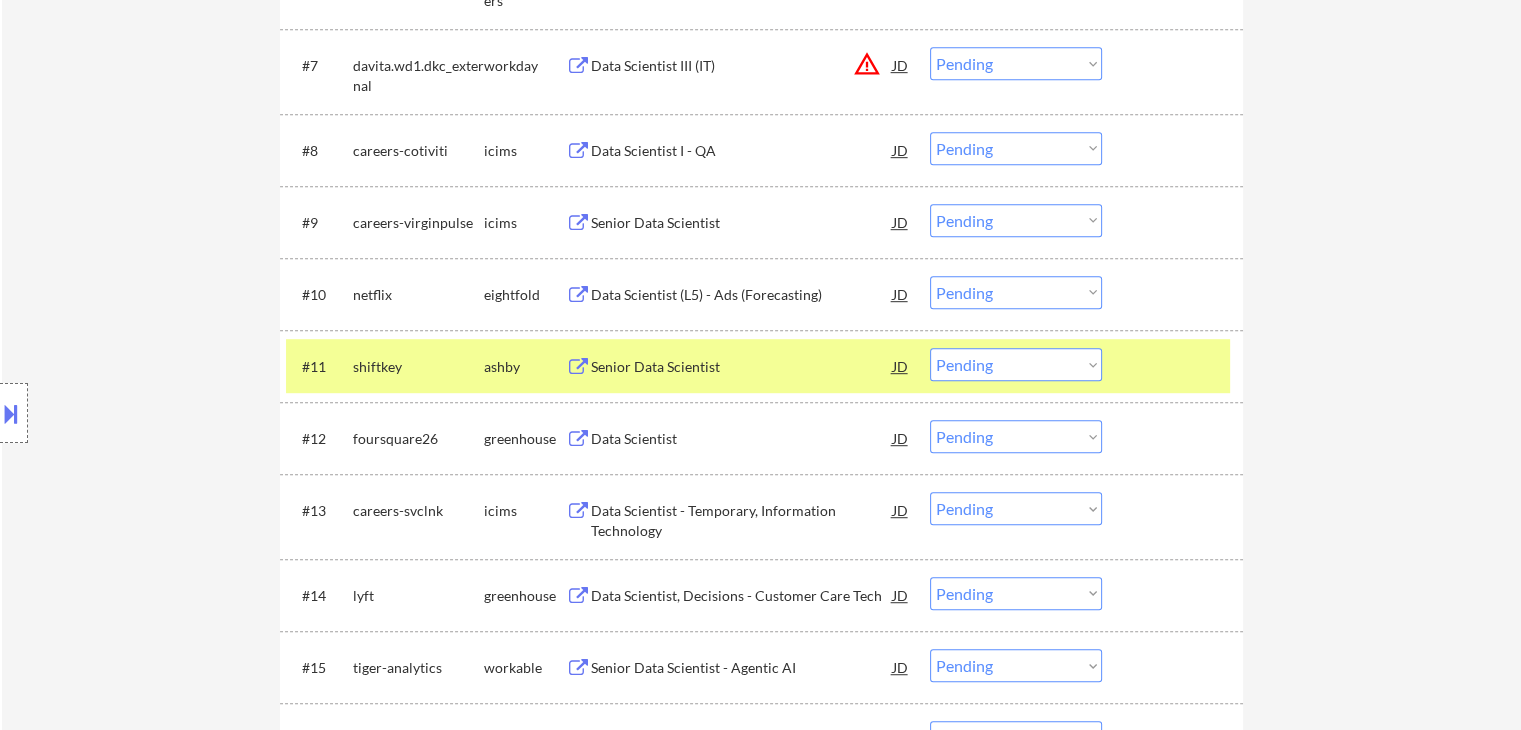 drag, startPoint x: 1005, startPoint y: 435, endPoint x: 1008, endPoint y: 445, distance: 10.440307 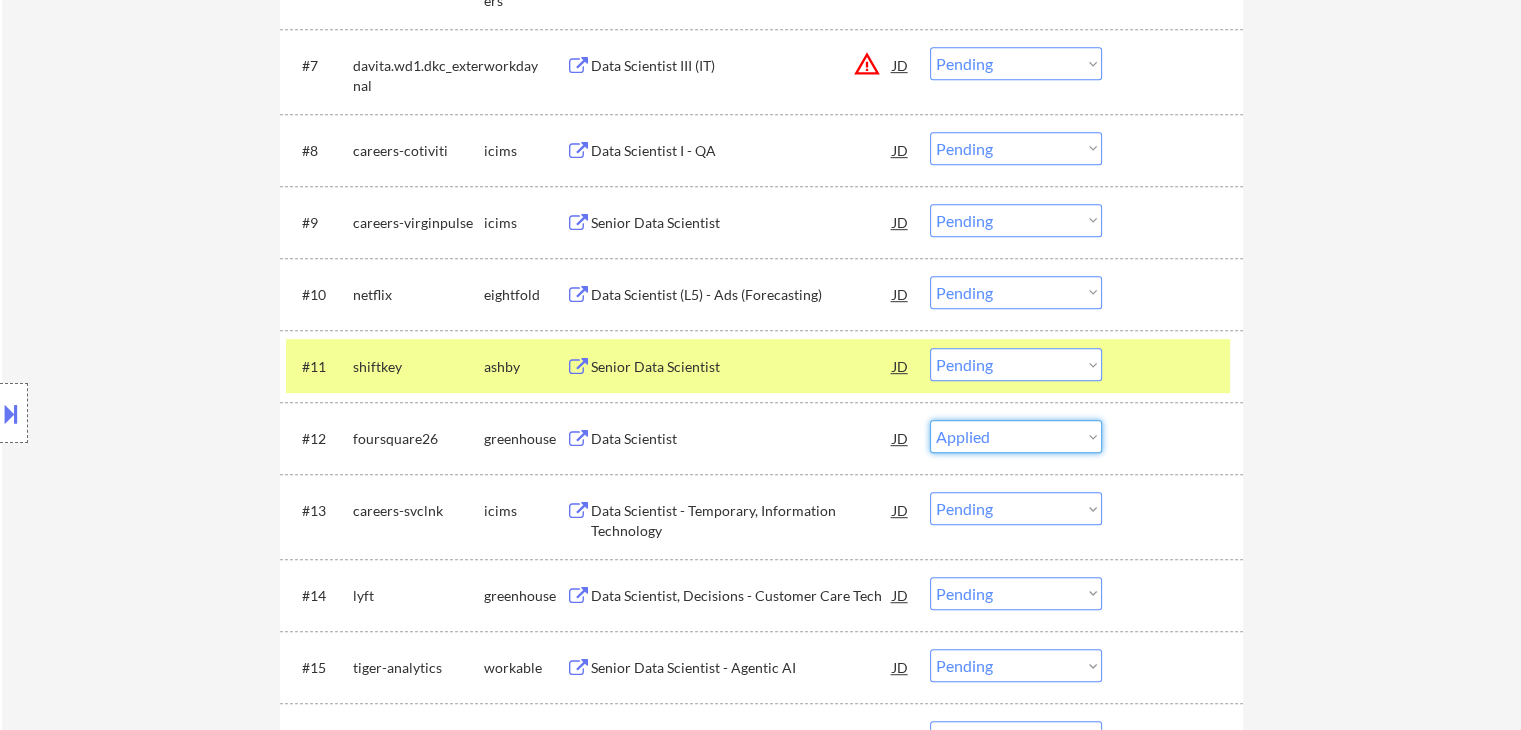 click on "Choose an option... Pending Applied Excluded (Questions) Excluded (Expired) Excluded (Location) Excluded (Bad Match) Excluded (Blocklist) Excluded (Salary) Excluded (Other)" at bounding box center (1016, 436) 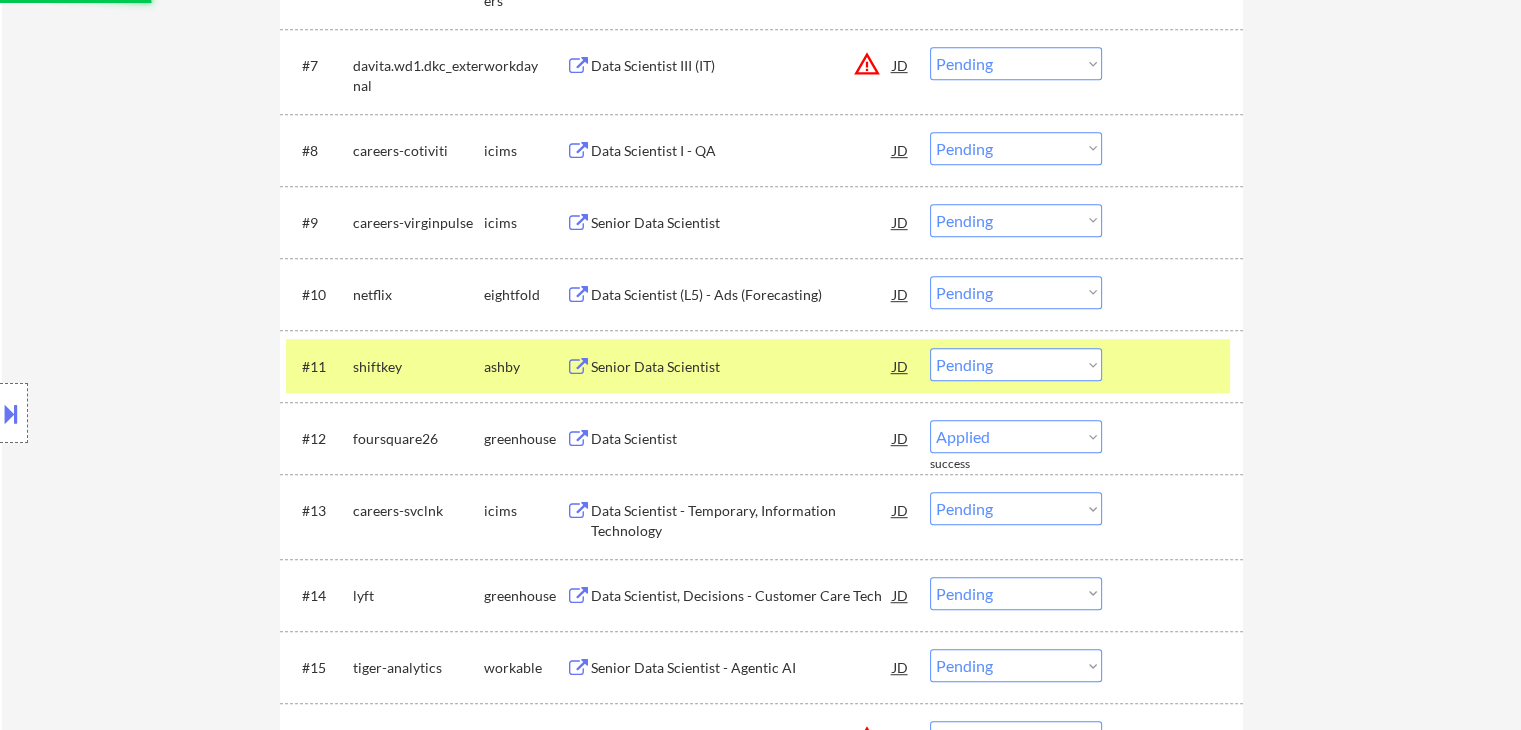 select on ""pending"" 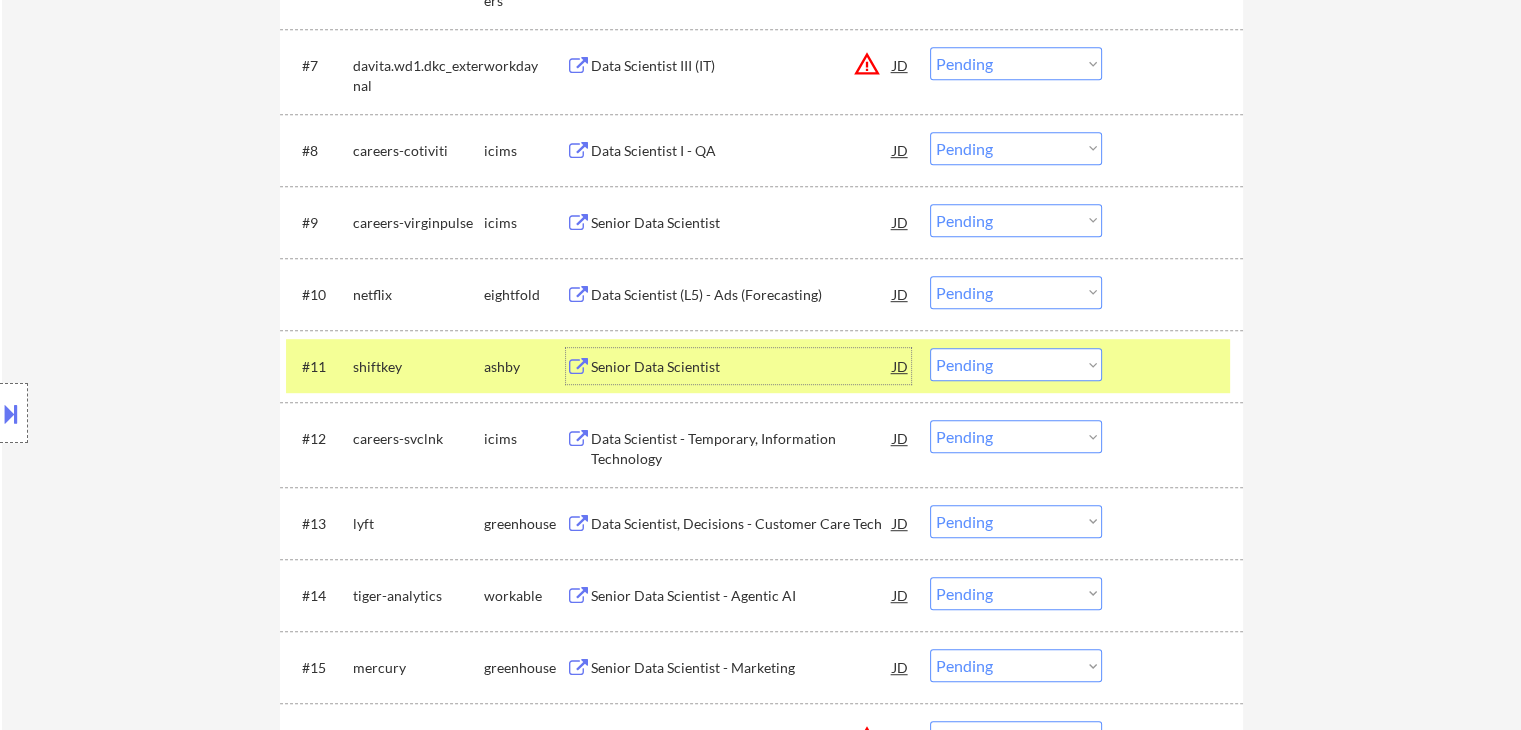click on "Senior Data Scientist" at bounding box center (742, 367) 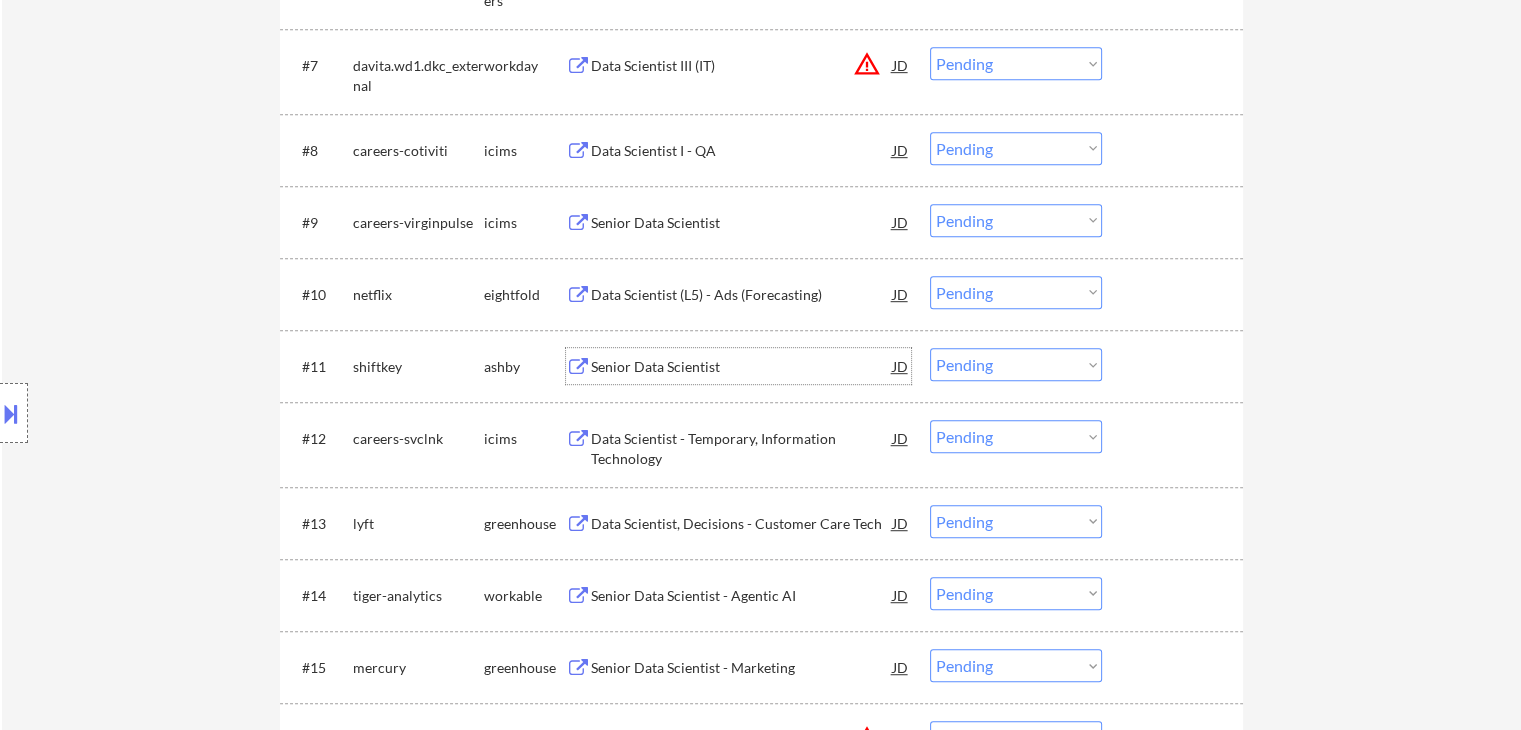 click on "Choose an option... Pending Applied Excluded (Questions) Excluded (Expired) Excluded (Location) Excluded (Bad Match) Excluded (Blocklist) Excluded (Salary) Excluded (Other)" at bounding box center (1016, 364) 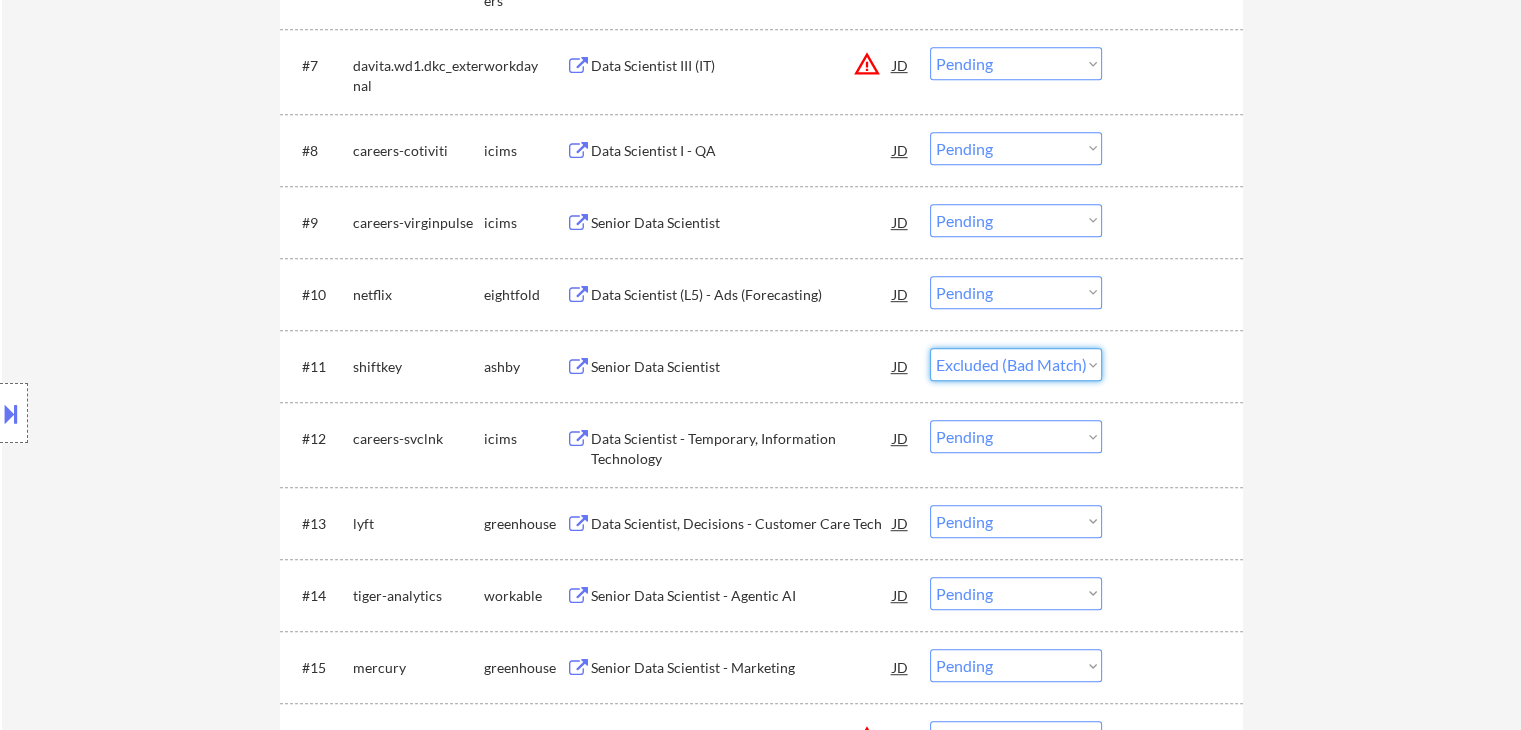 click on "Choose an option... Pending Applied Excluded (Questions) Excluded (Expired) Excluded (Location) Excluded (Bad Match) Excluded (Blocklist) Excluded (Salary) Excluded (Other)" at bounding box center (1016, 364) 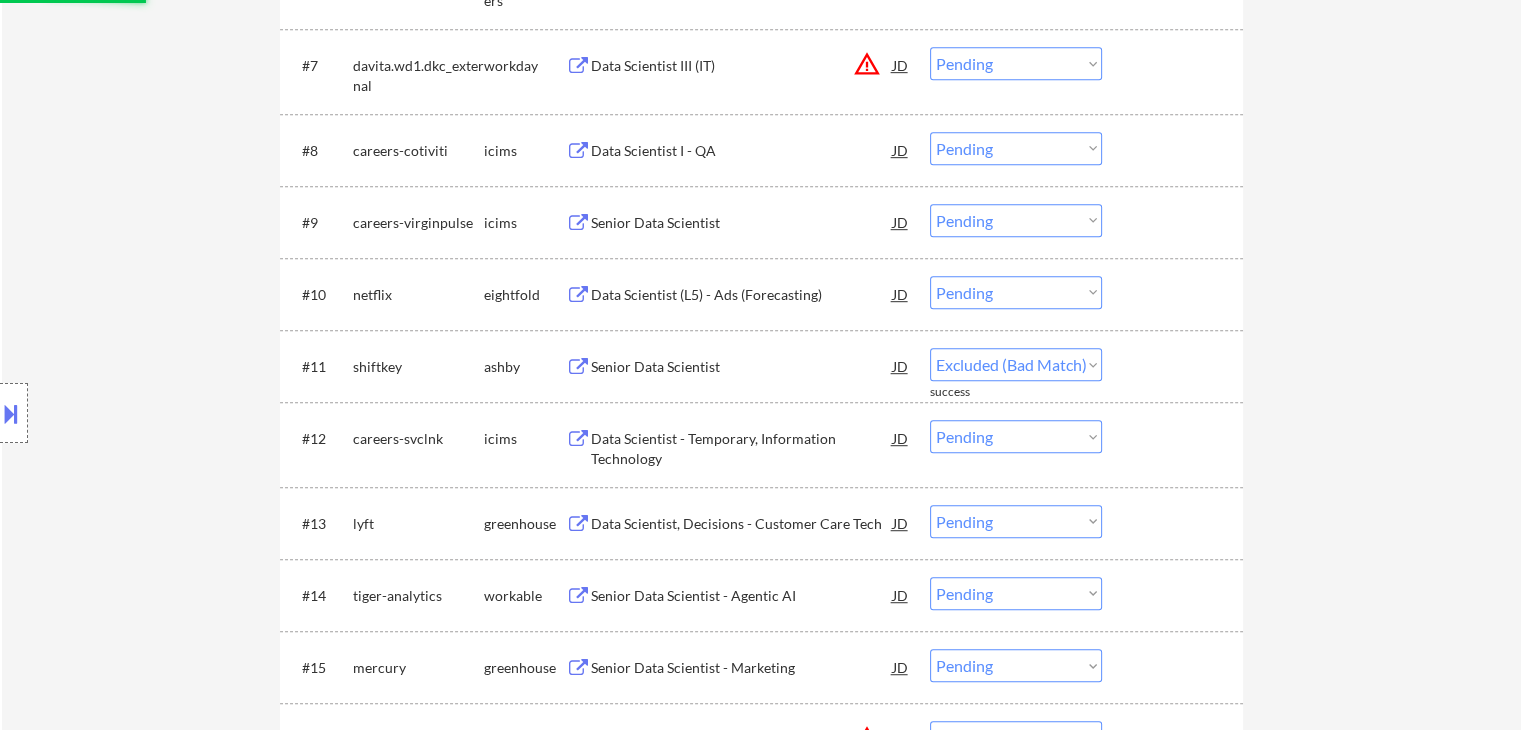 select on ""pending"" 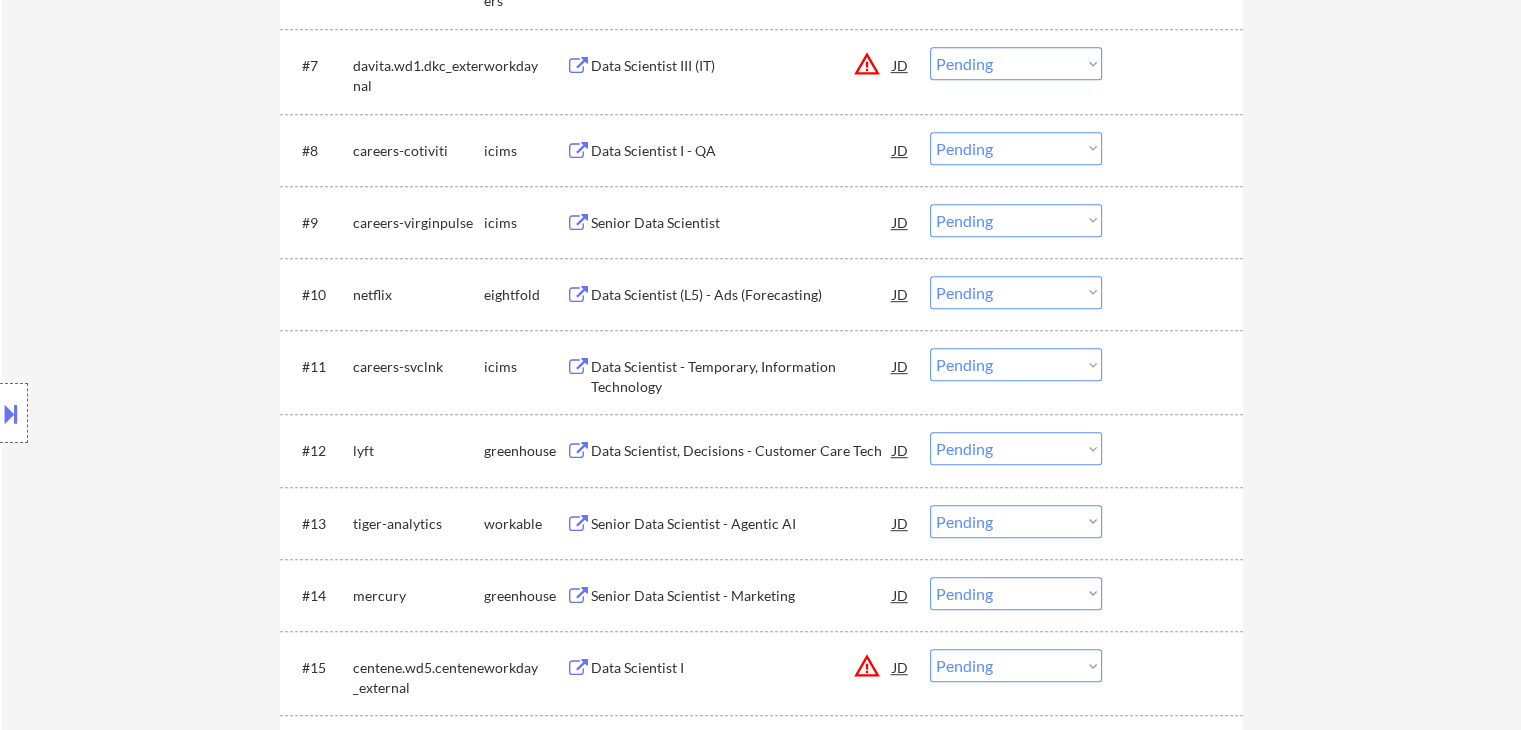 click on "Data Scientist - Temporary, Information Technology" at bounding box center [742, 376] 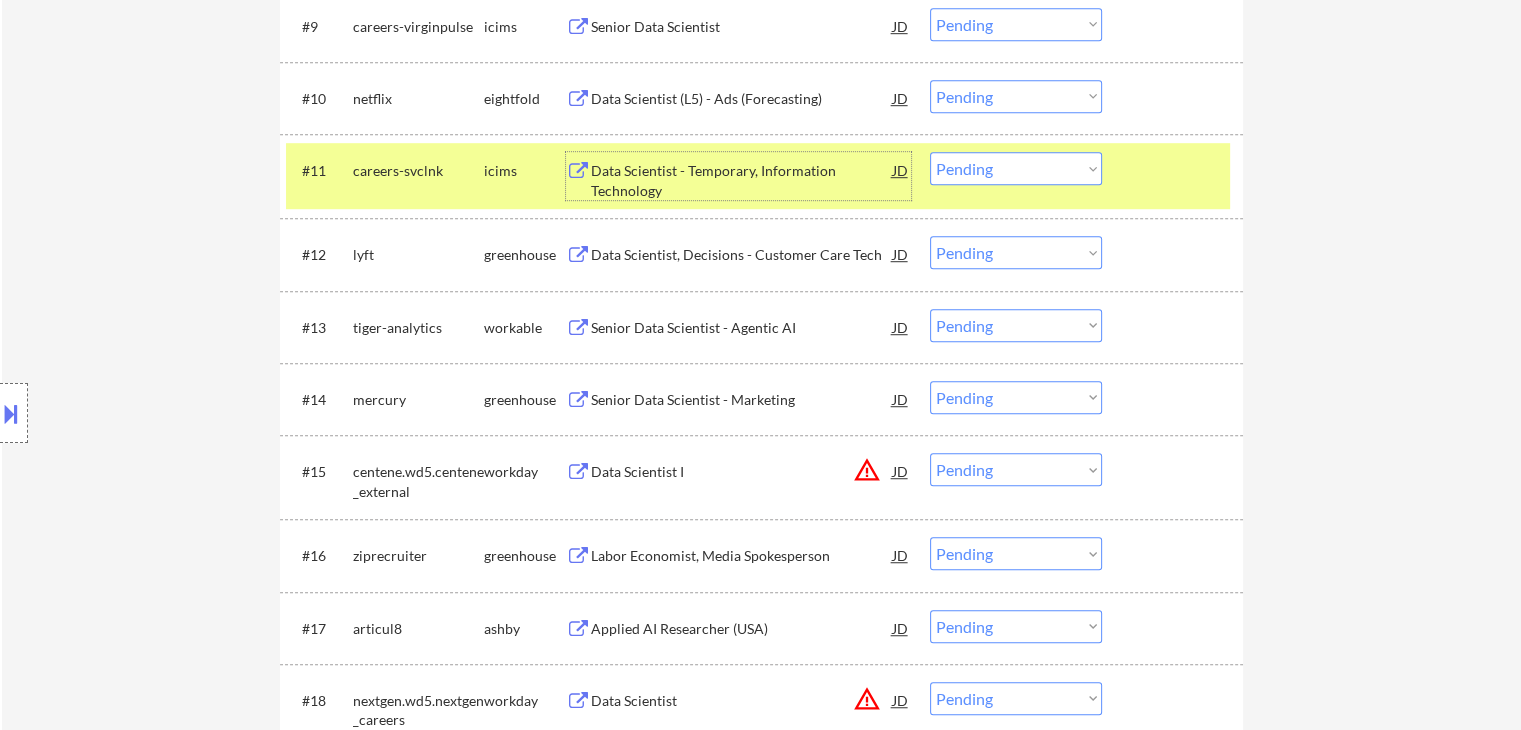 scroll, scrollTop: 1300, scrollLeft: 0, axis: vertical 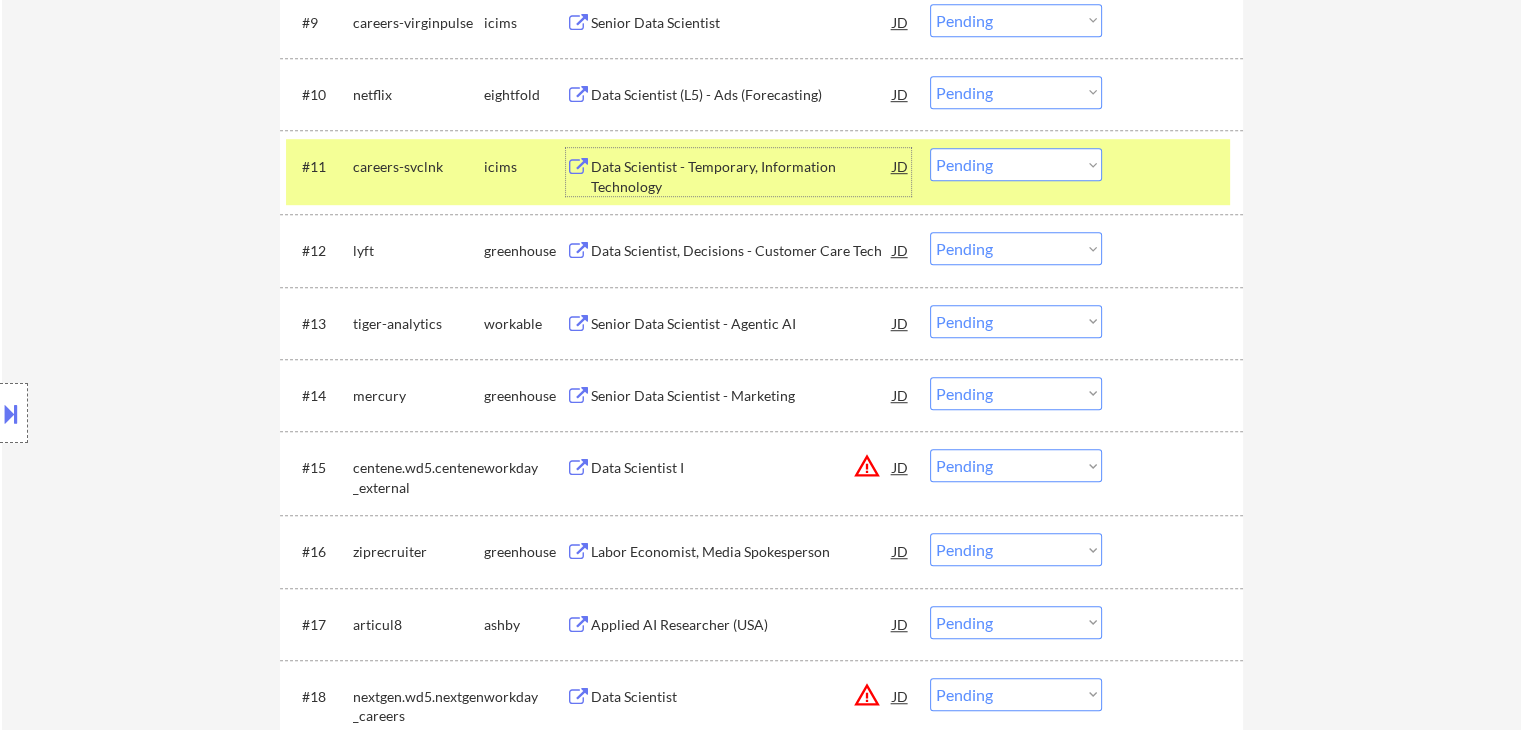 click on "Data Scientist, Decisions - Customer Care Tech" at bounding box center (742, 251) 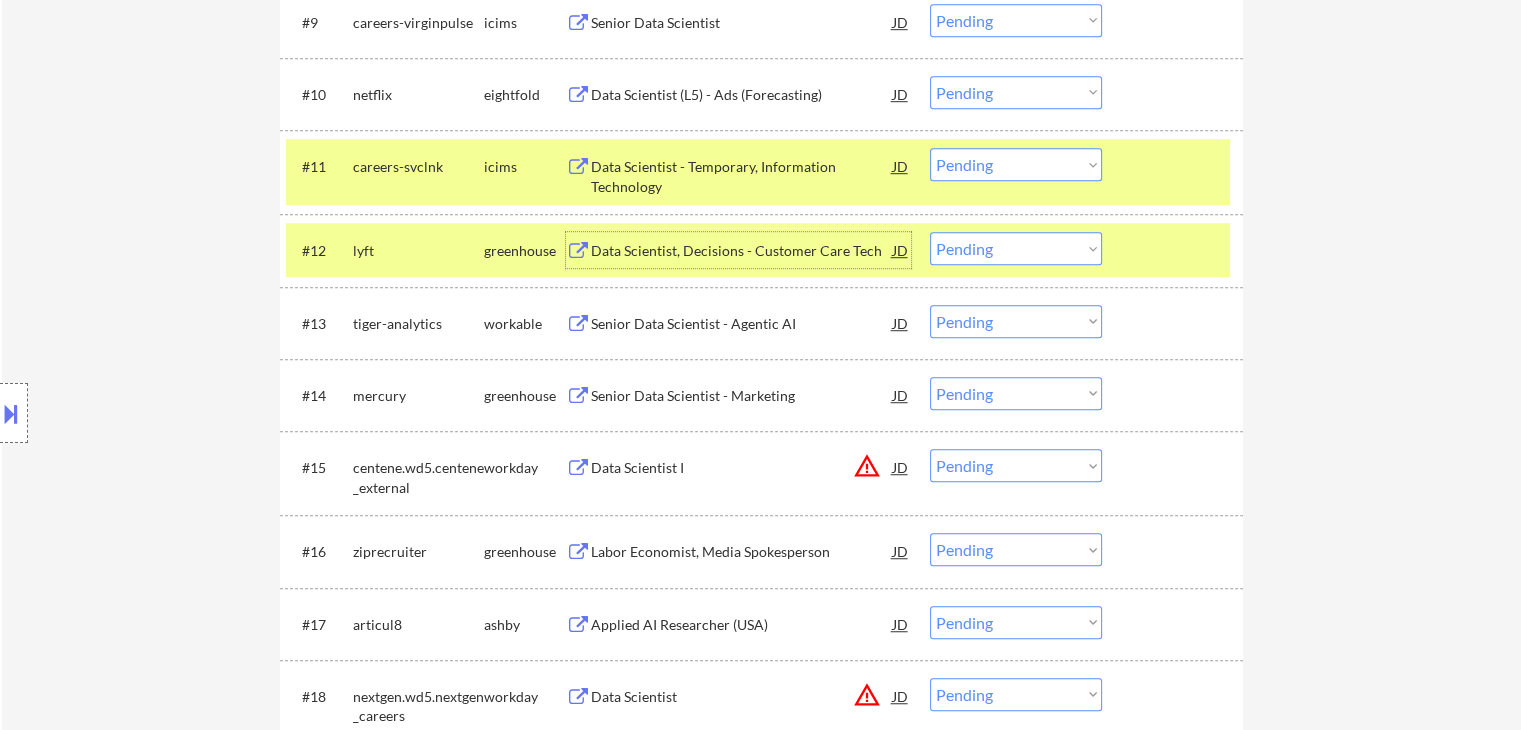click on "Choose an option... Pending Applied Excluded (Questions) Excluded (Expired) Excluded (Location) Excluded (Bad Match) Excluded (Blocklist) Excluded (Salary) Excluded (Other)" at bounding box center [1016, 248] 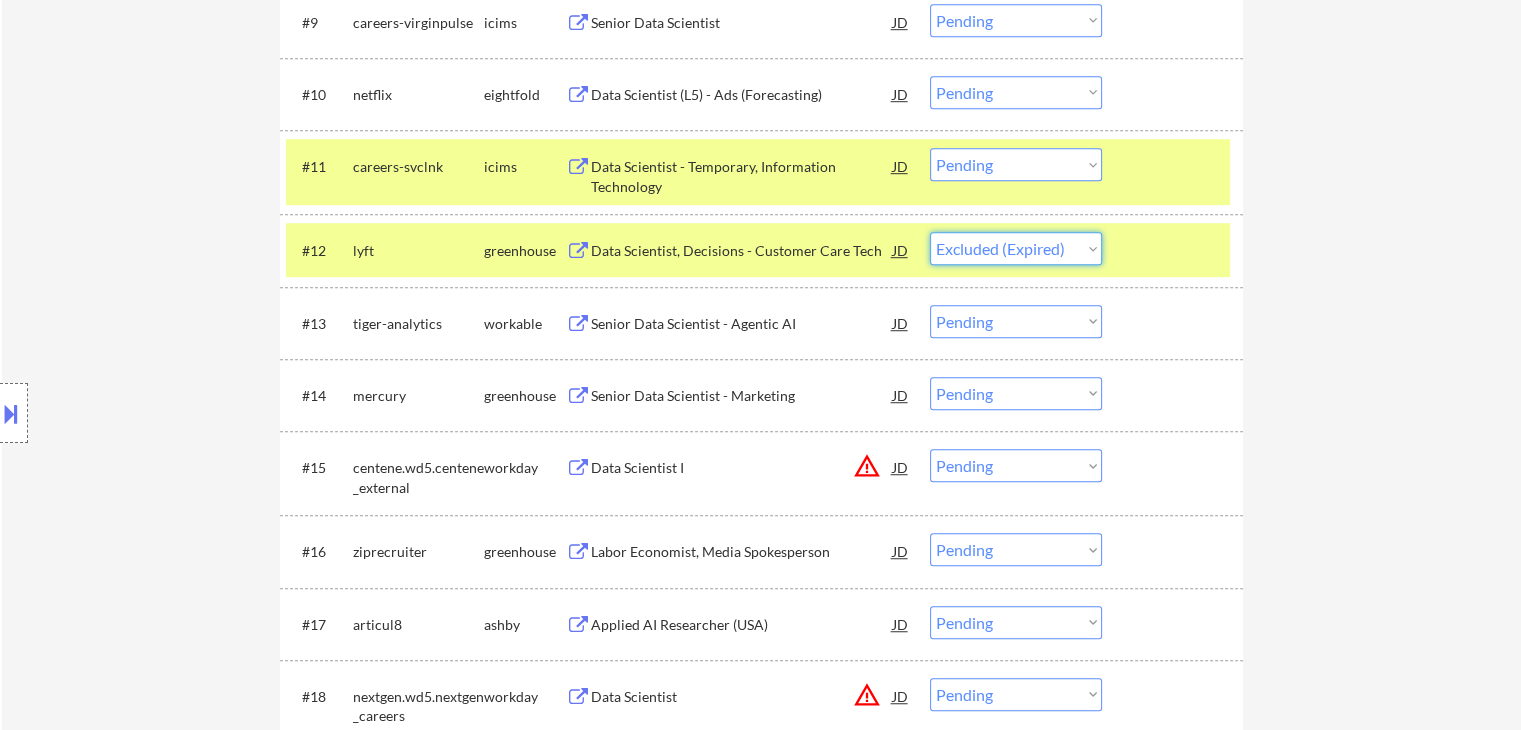 click on "Choose an option... Pending Applied Excluded (Questions) Excluded (Expired) Excluded (Location) Excluded (Bad Match) Excluded (Blocklist) Excluded (Salary) Excluded (Other)" at bounding box center [1016, 248] 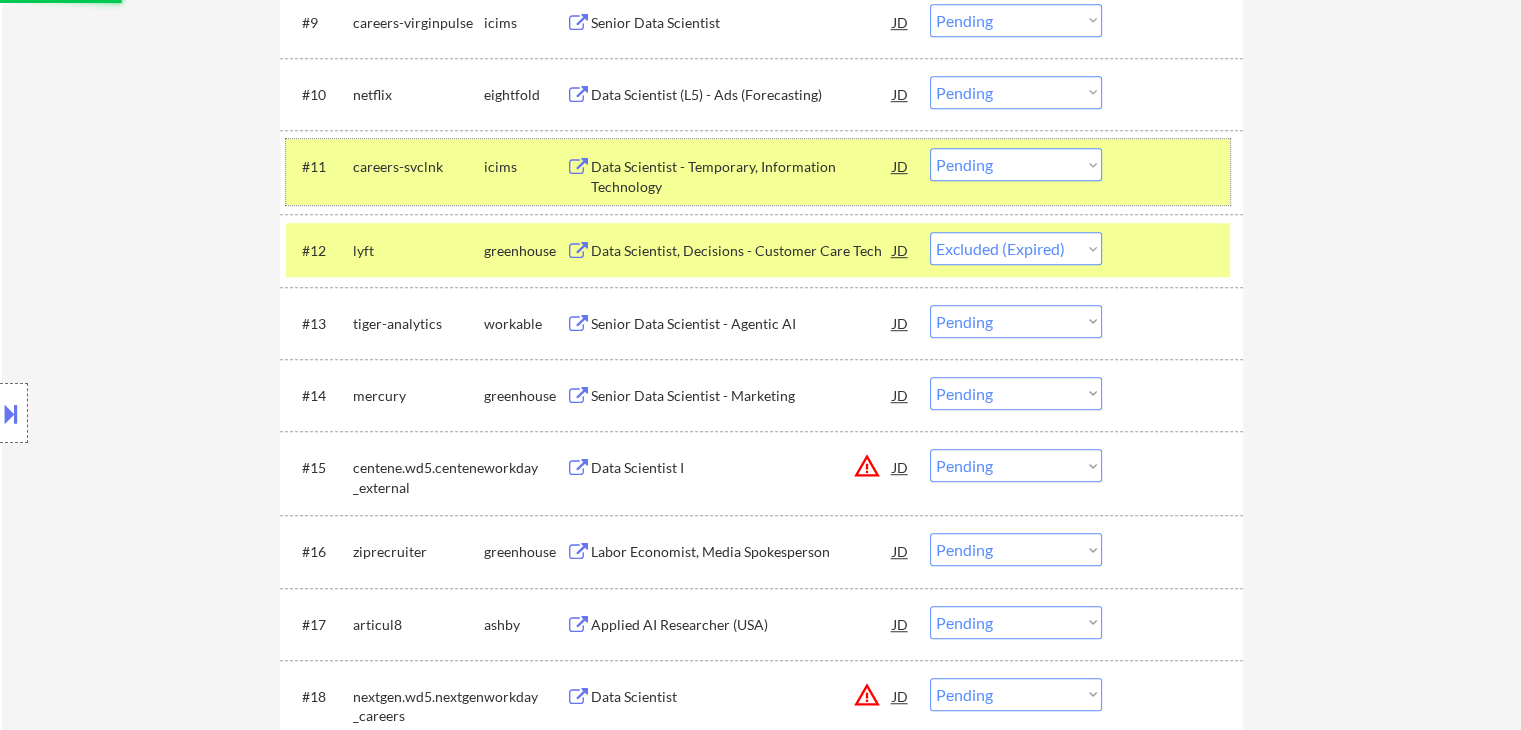 drag, startPoint x: 417, startPoint y: 164, endPoint x: 479, endPoint y: 238, distance: 96.540146 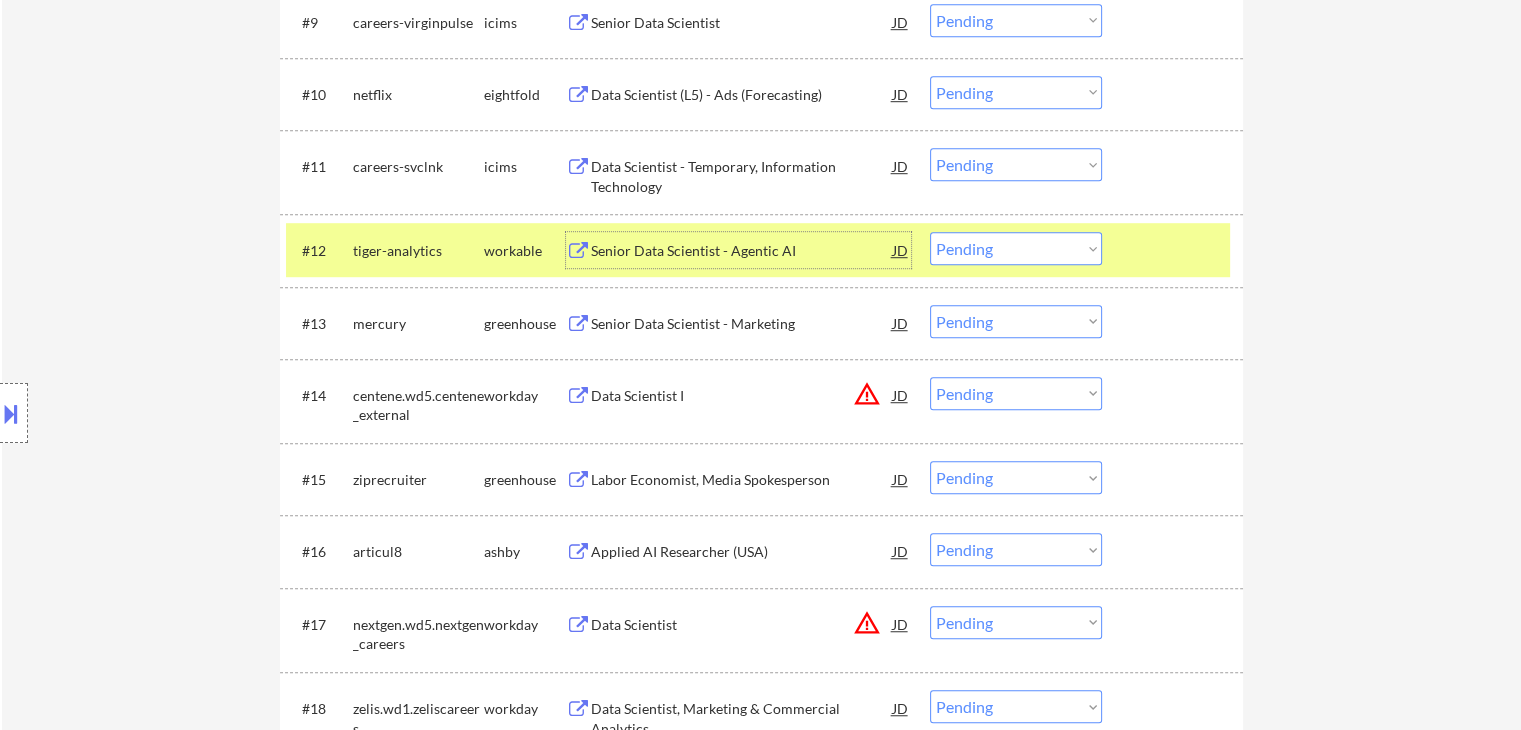 click on "Senior Data Scientist - Agentic AI" at bounding box center (742, 251) 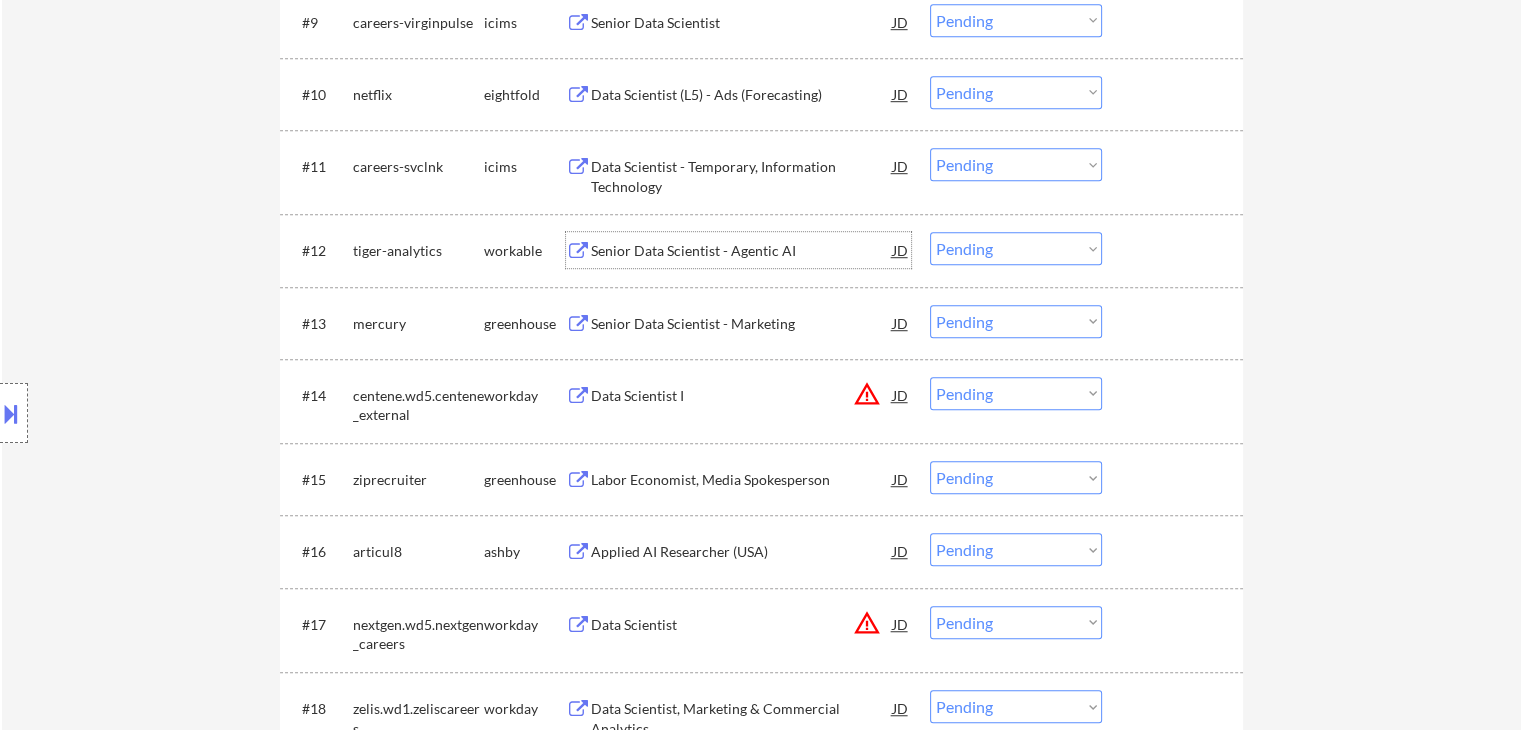 drag, startPoint x: 1024, startPoint y: 253, endPoint x: 1040, endPoint y: 264, distance: 19.416489 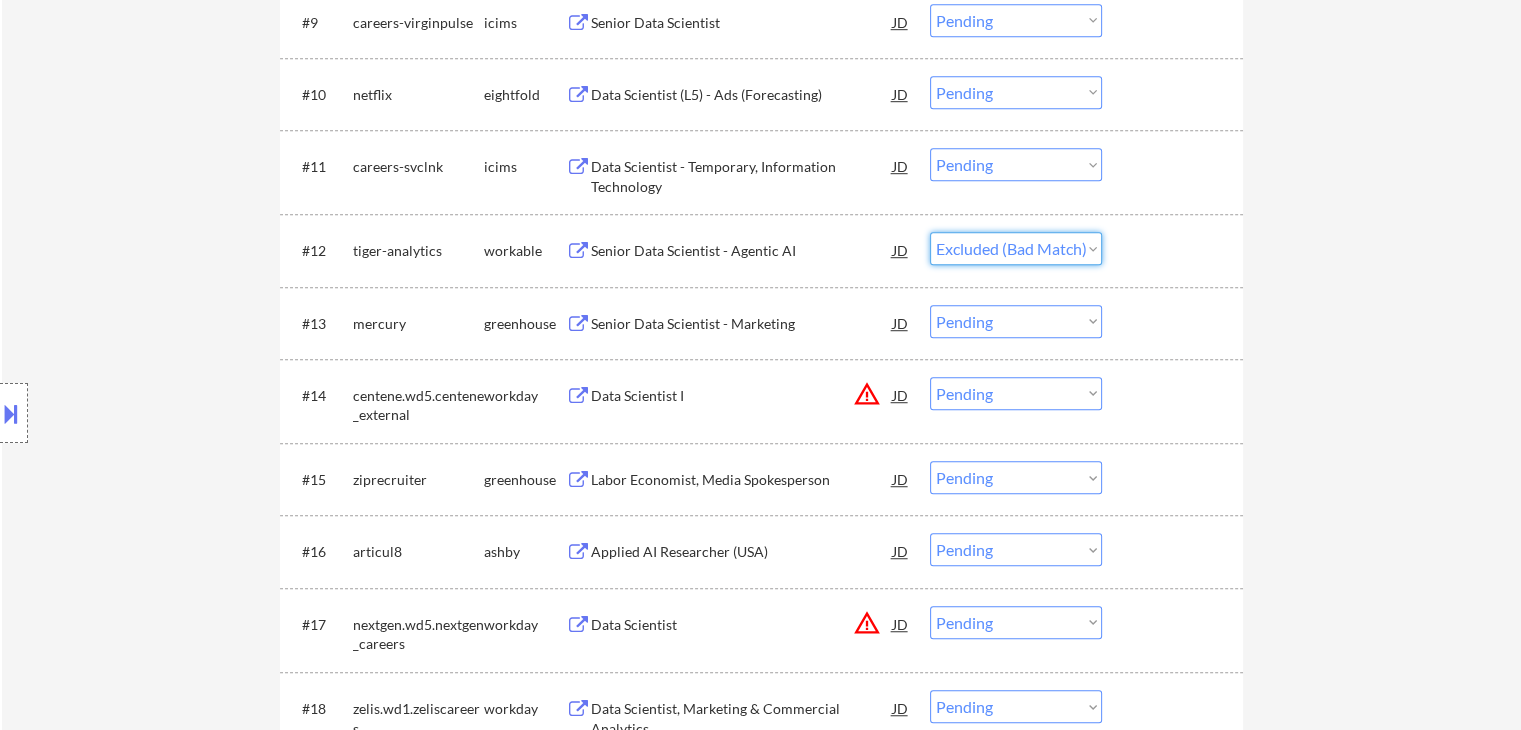 click on "Choose an option... Pending Applied Excluded (Questions) Excluded (Expired) Excluded (Location) Excluded (Bad Match) Excluded (Blocklist) Excluded (Salary) Excluded (Other)" at bounding box center [1016, 248] 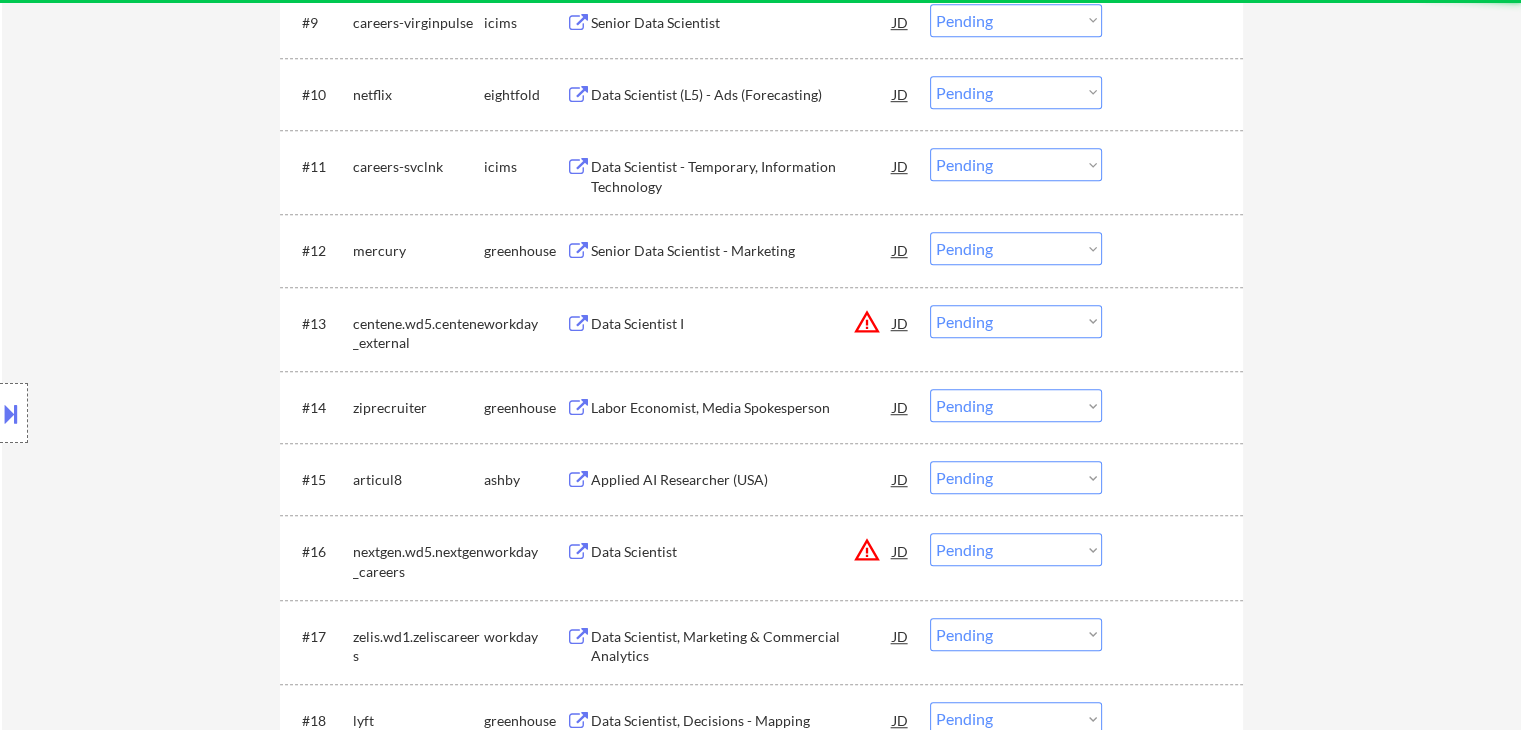 click on "Senior Data Scientist - Marketing" at bounding box center (742, 251) 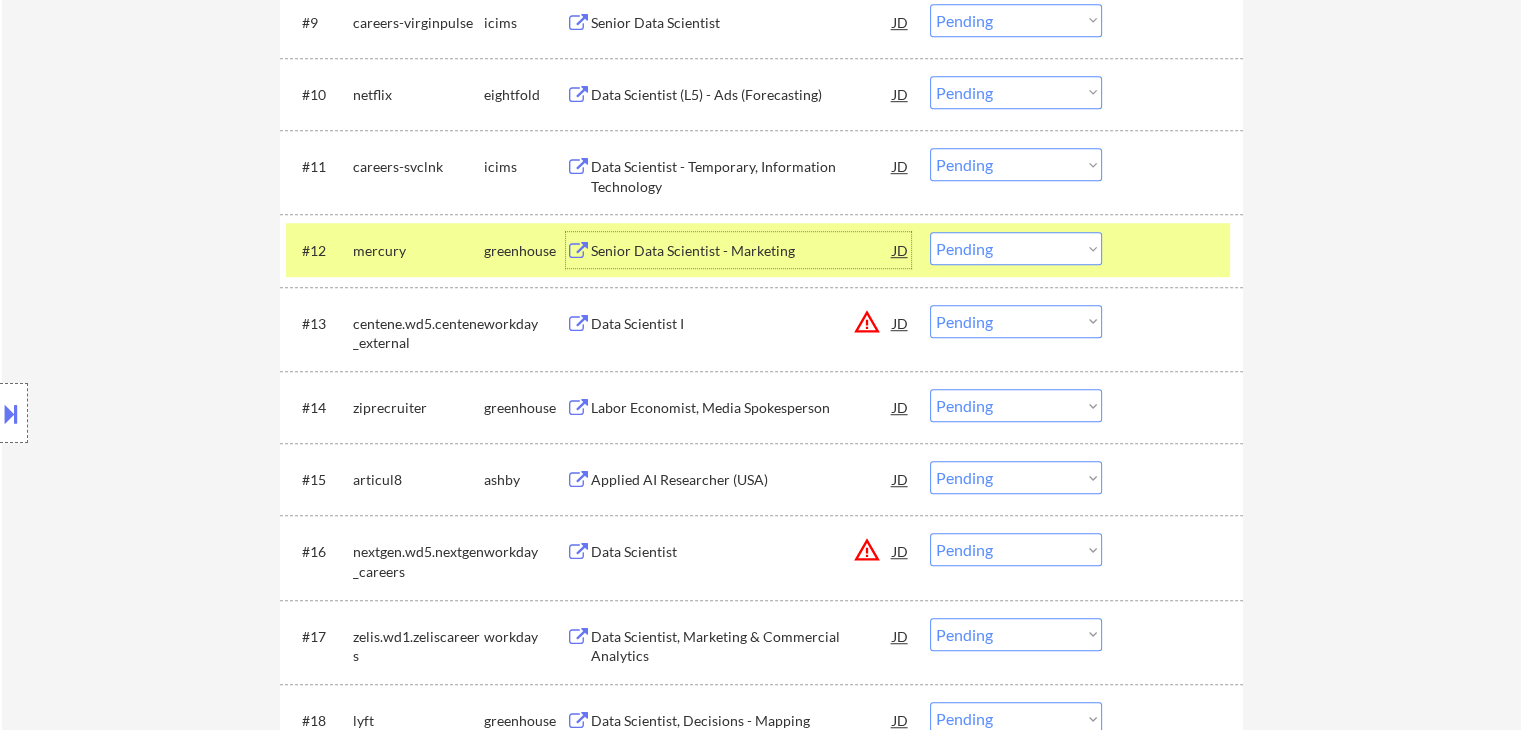 drag, startPoint x: 952, startPoint y: 241, endPoint x: 964, endPoint y: 249, distance: 14.422205 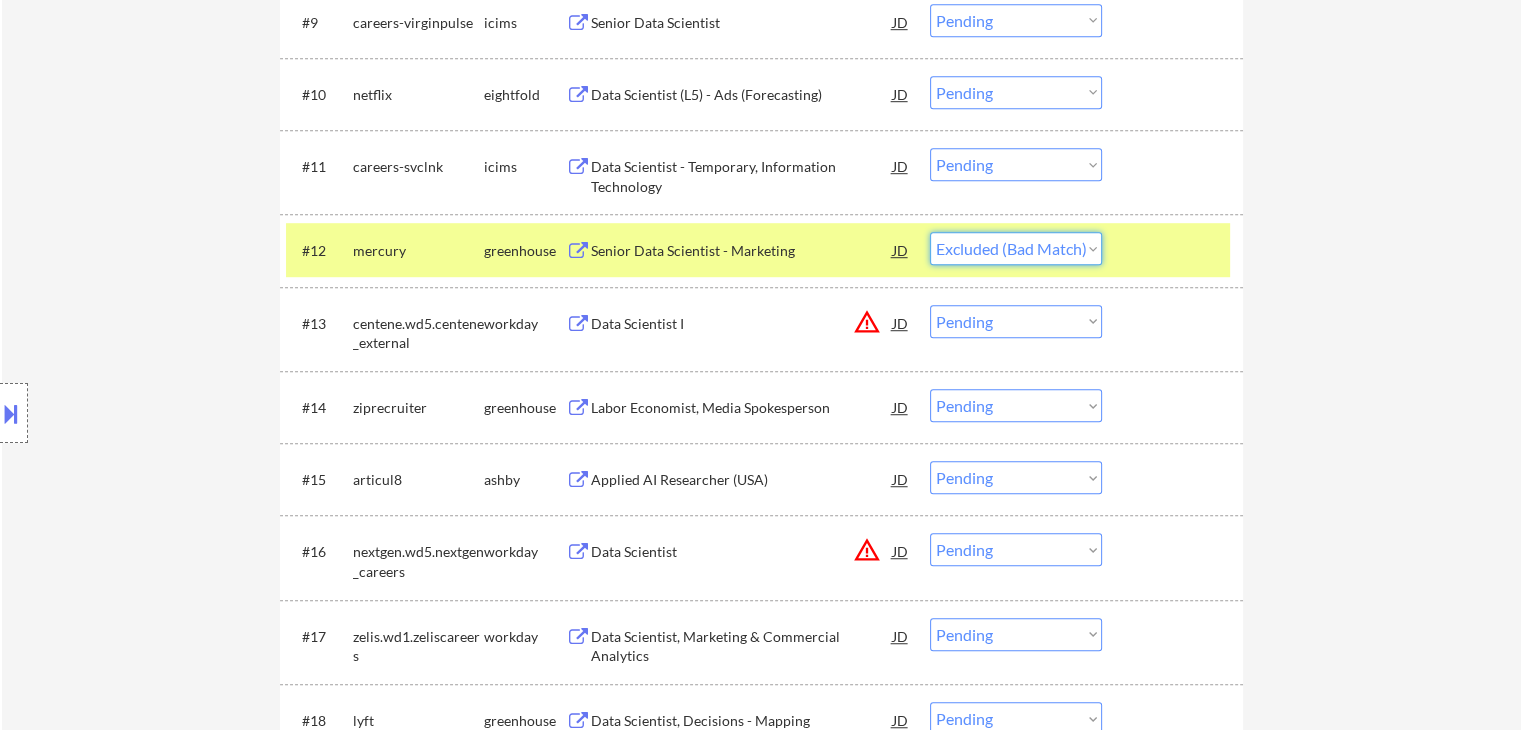 click on "Choose an option... Pending Applied Excluded (Questions) Excluded (Expired) Excluded (Location) Excluded (Bad Match) Excluded (Blocklist) Excluded (Salary) Excluded (Other)" at bounding box center [1016, 248] 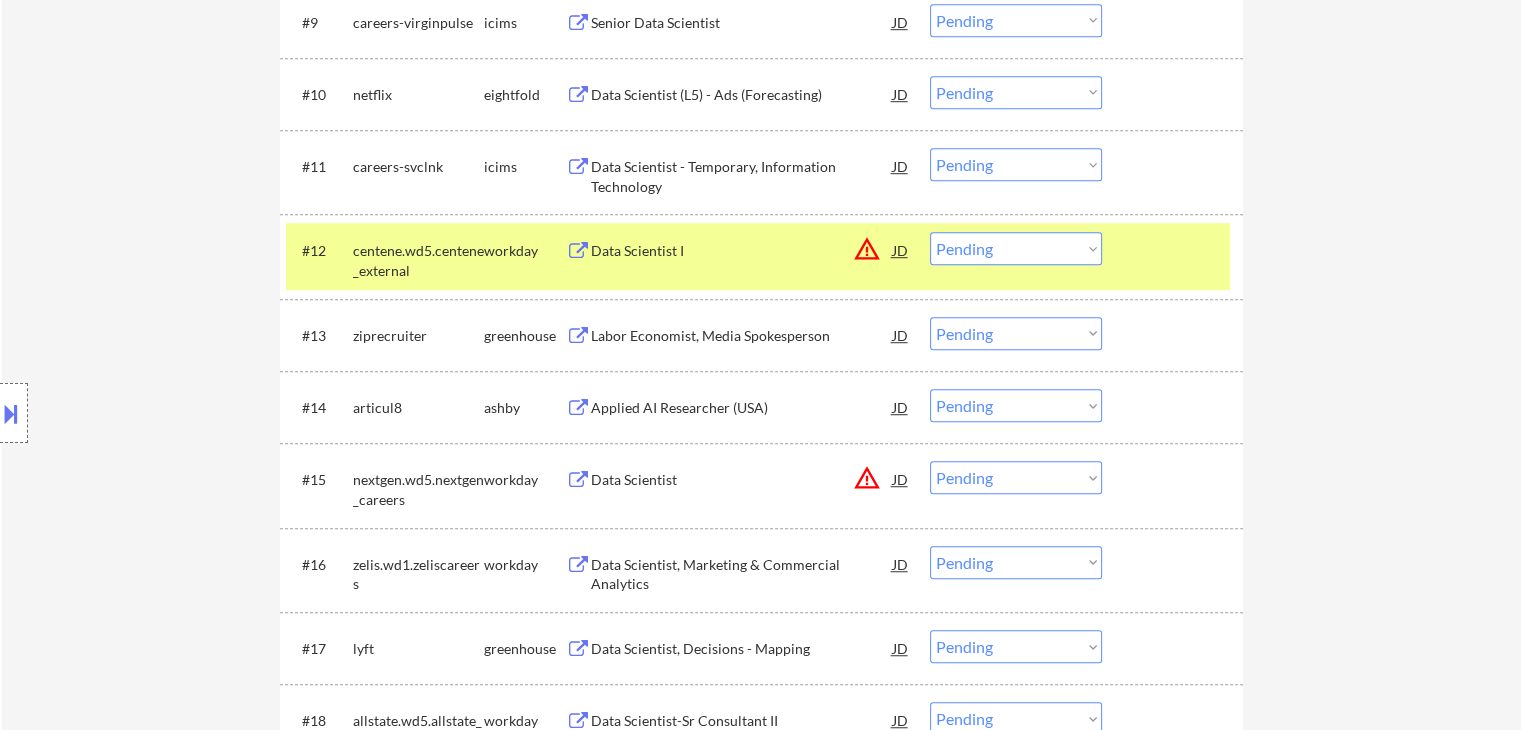 click on "Data Scientist I" at bounding box center [742, 251] 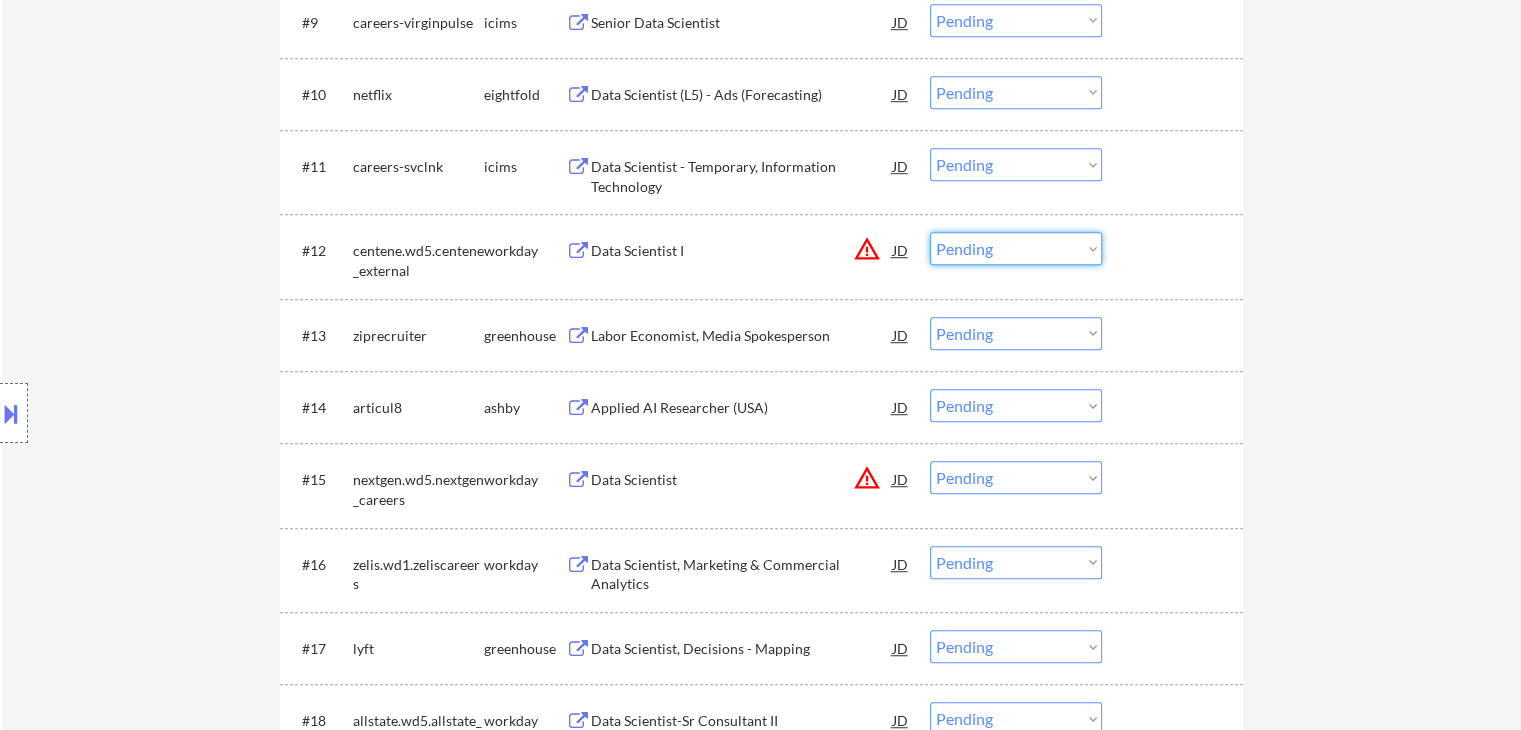 click on "Choose an option... Pending Applied Excluded (Questions) Excluded (Expired) Excluded (Location) Excluded (Bad Match) Excluded (Blocklist) Excluded (Salary) Excluded (Other)" at bounding box center (1016, 248) 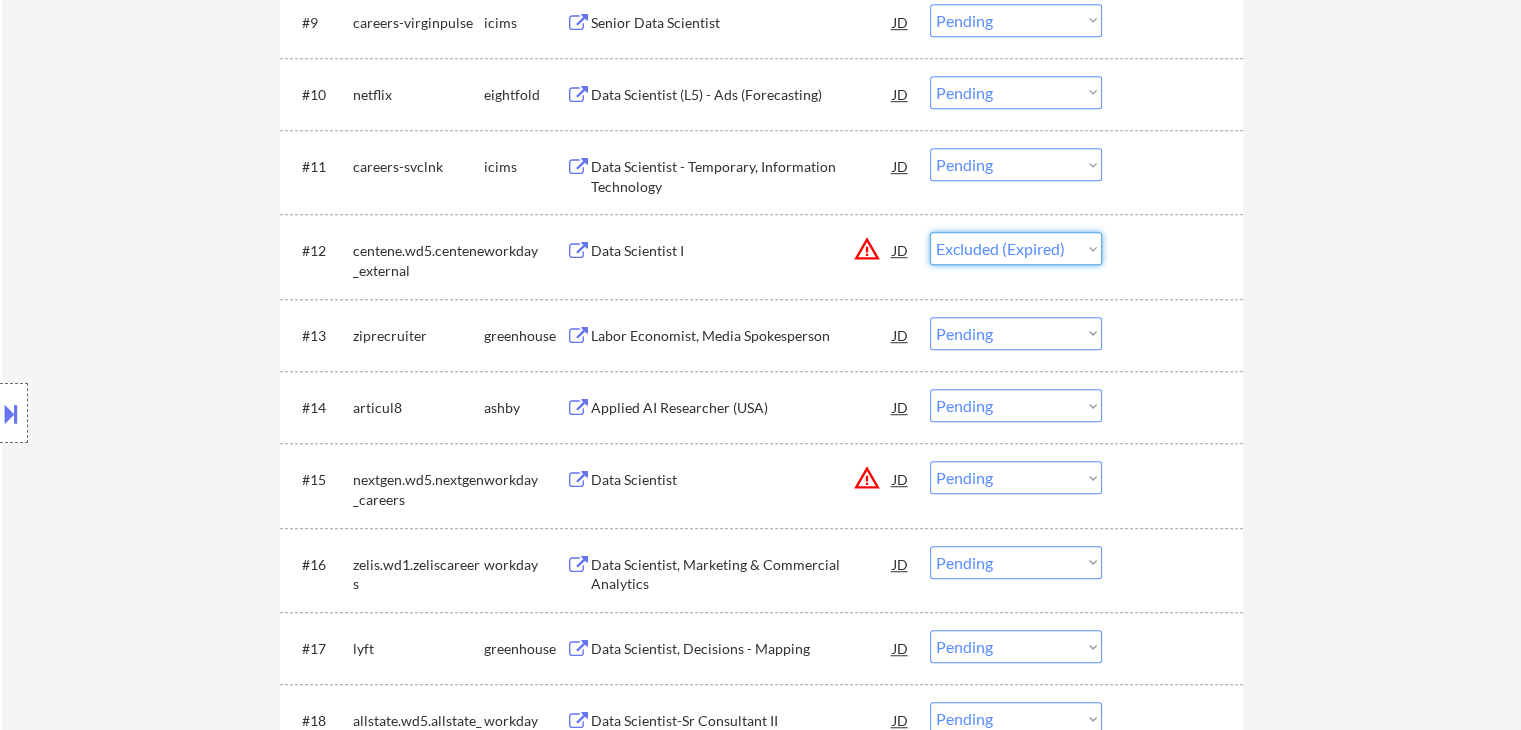 click on "Choose an option... Pending Applied Excluded (Questions) Excluded (Expired) Excluded (Location) Excluded (Bad Match) Excluded (Blocklist) Excluded (Salary) Excluded (Other)" at bounding box center (1016, 248) 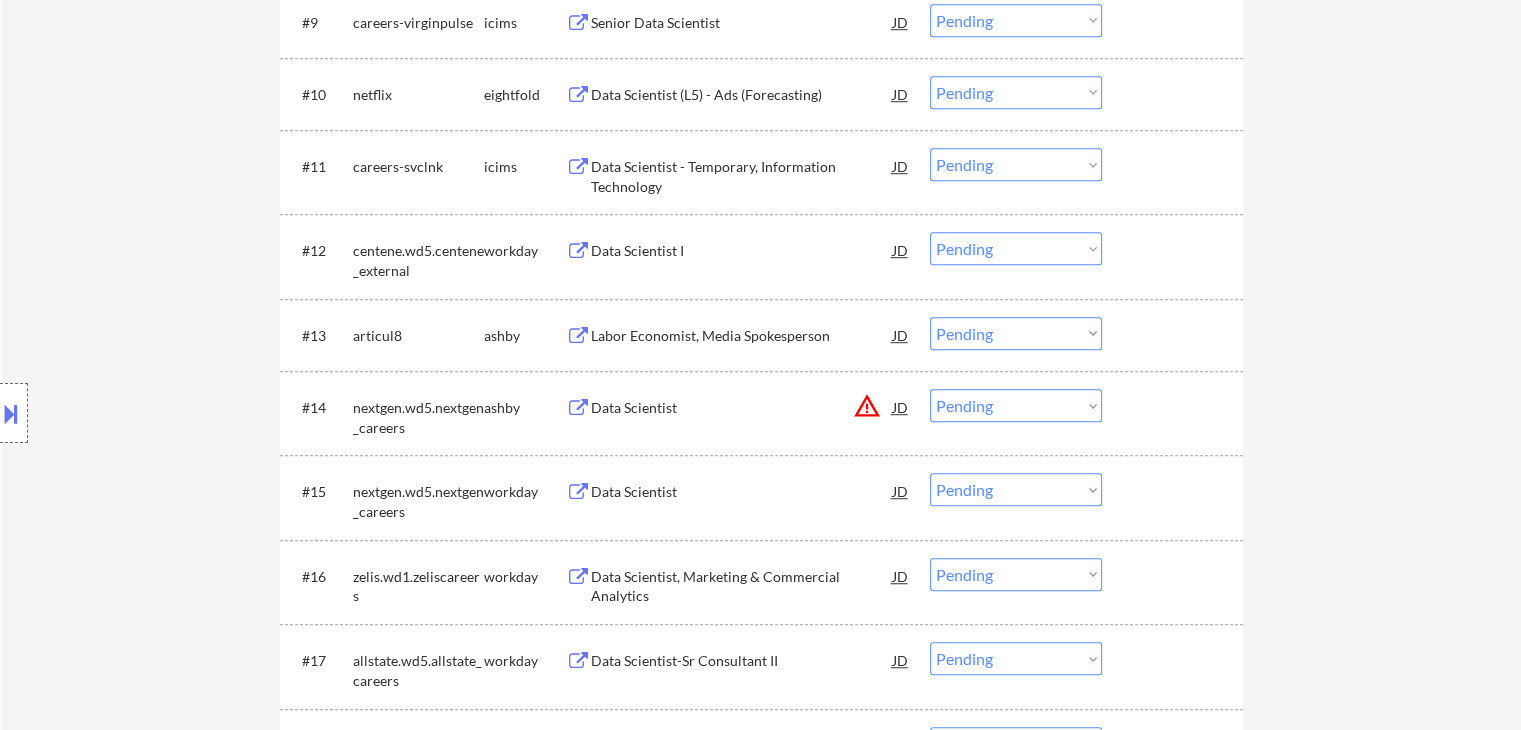 click on "Data Scientist I" at bounding box center (742, 251) 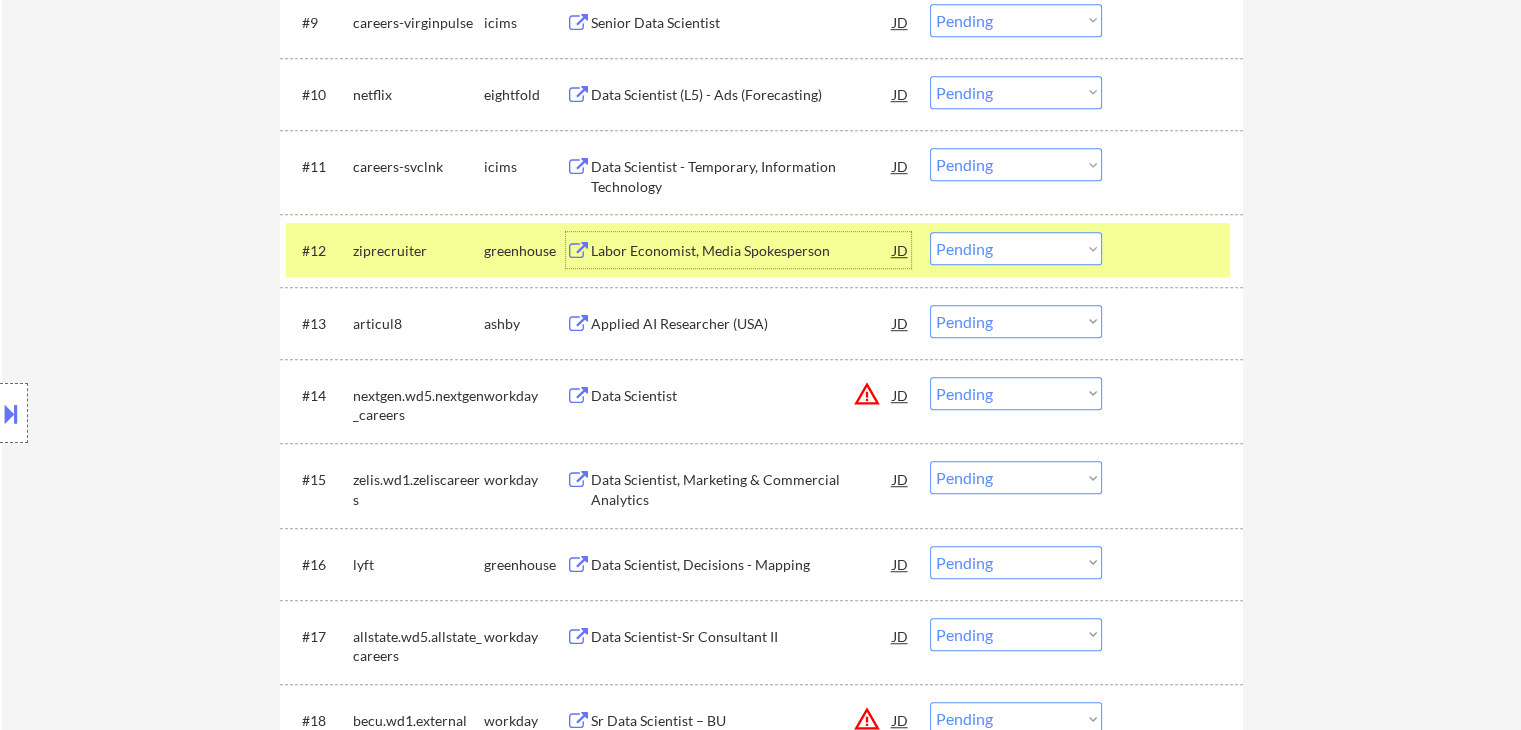 drag, startPoint x: 1009, startPoint y: 253, endPoint x: 1024, endPoint y: 261, distance: 17 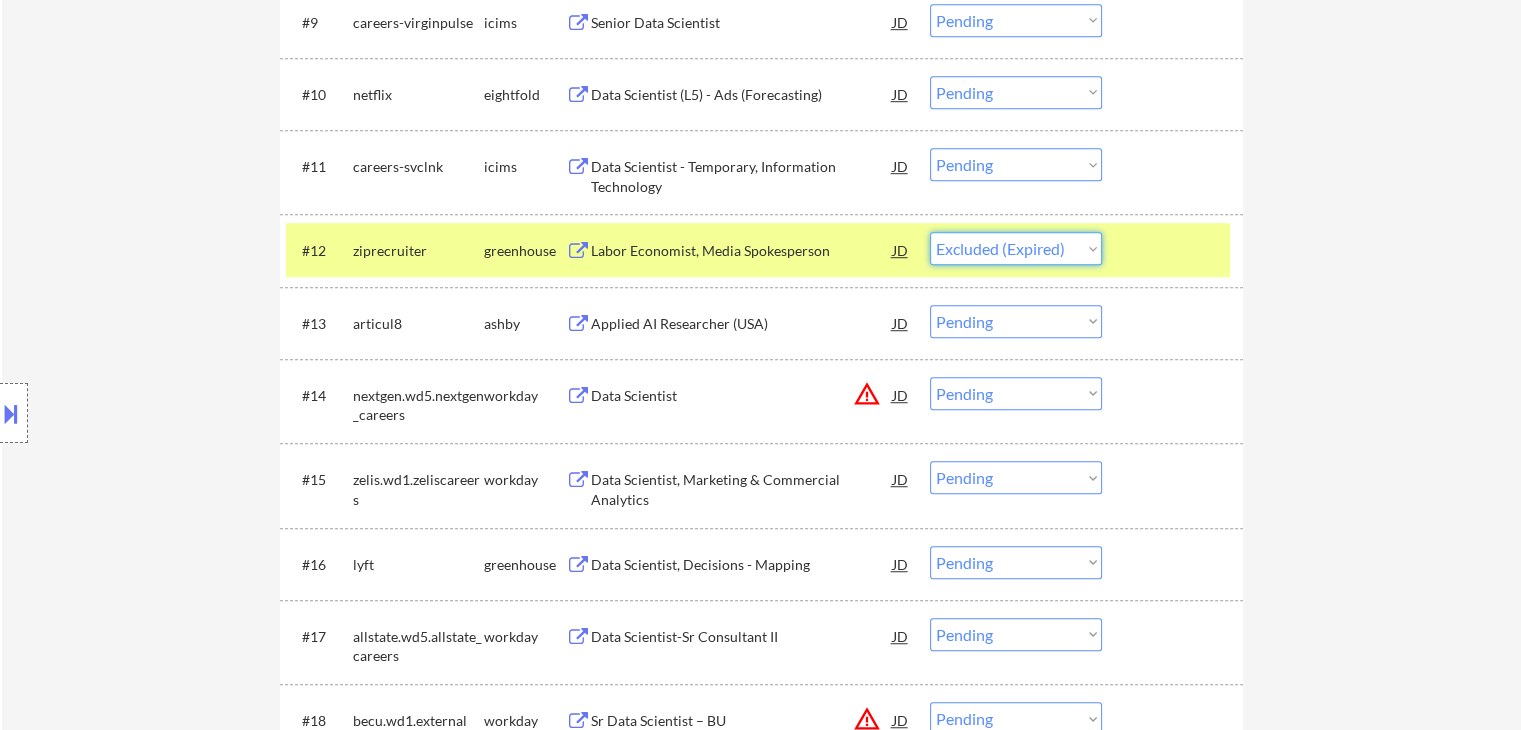 click on "Choose an option... Pending Applied Excluded (Questions) Excluded (Expired) Excluded (Location) Excluded (Bad Match) Excluded (Blocklist) Excluded (Salary) Excluded (Other)" at bounding box center (1016, 248) 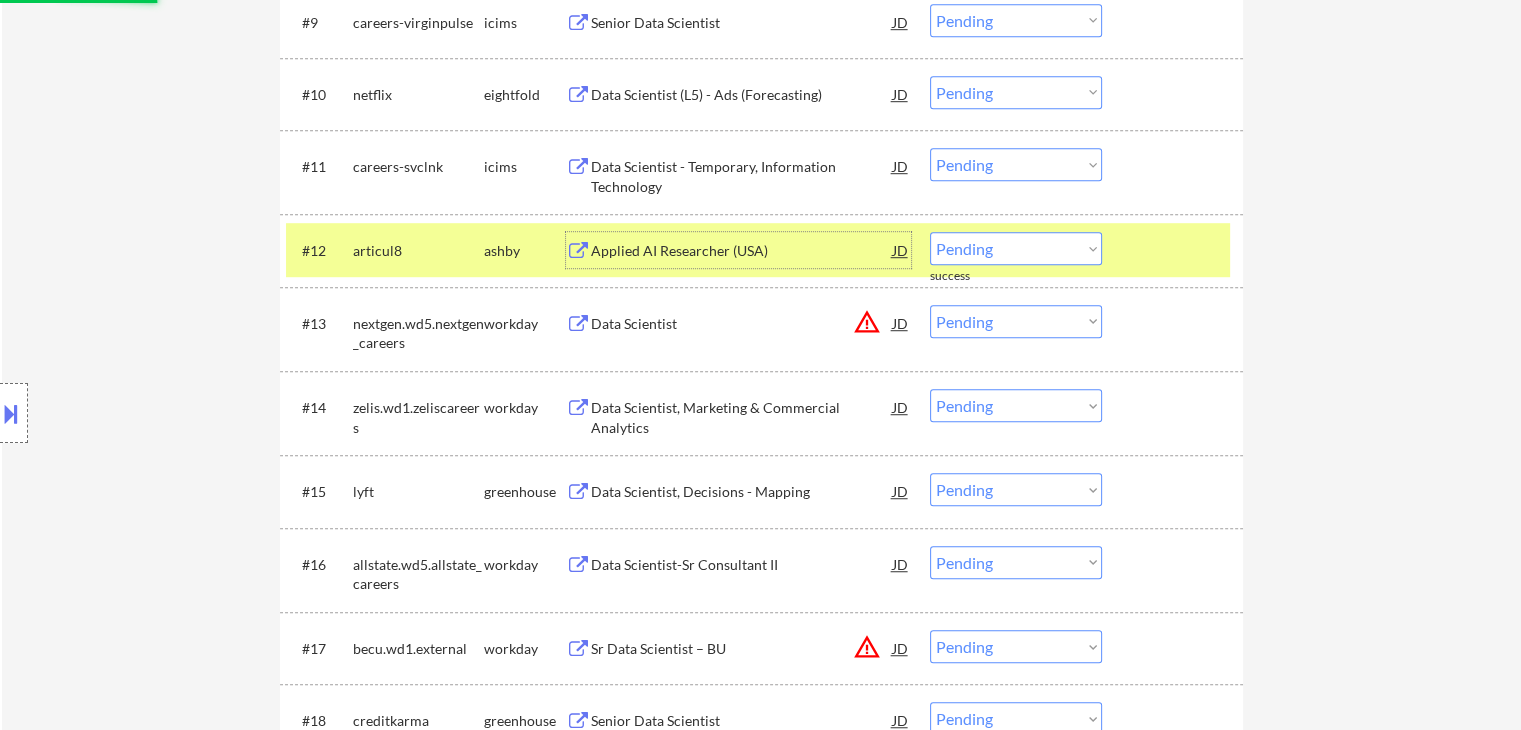 click on "Applied AI Researcher (USA)" at bounding box center [742, 251] 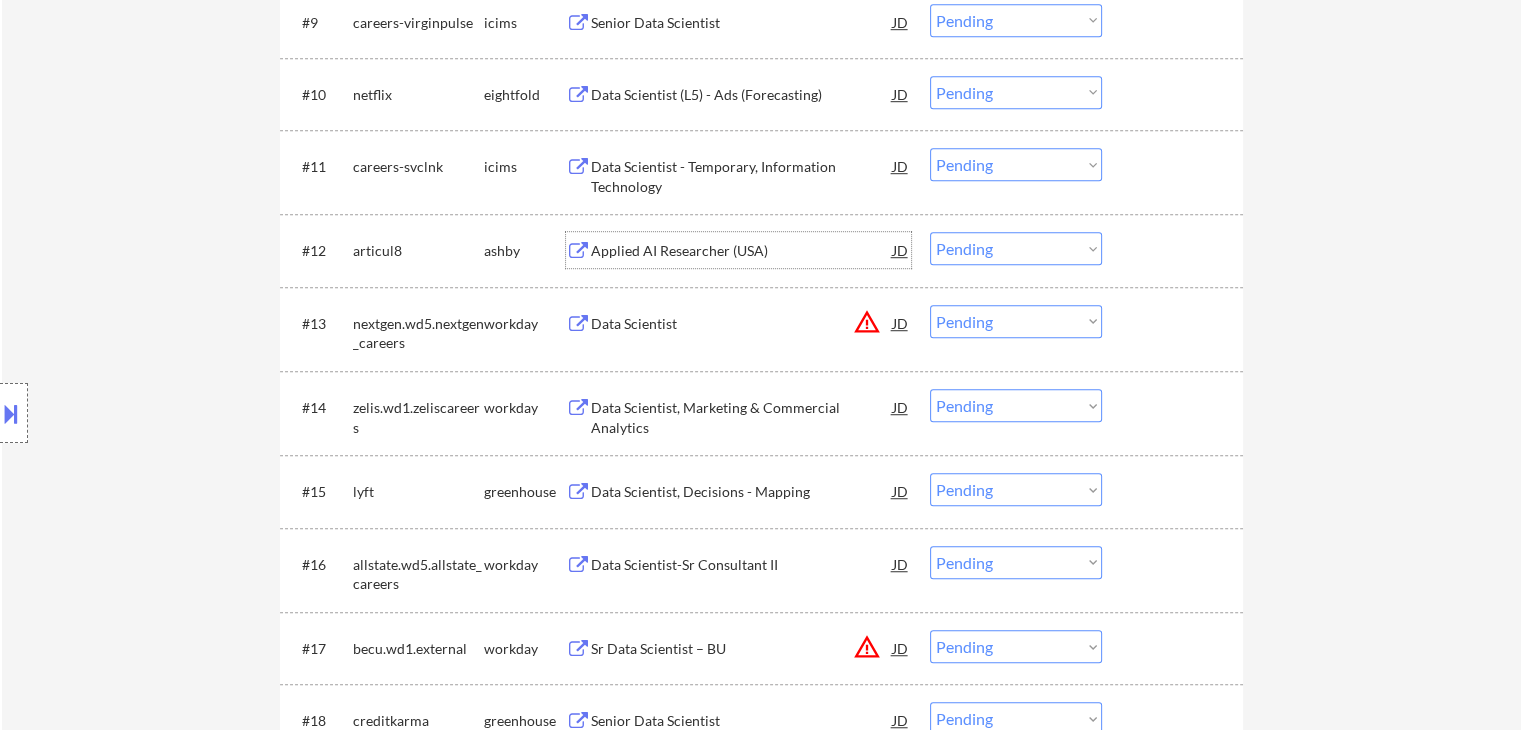 click on "Choose an option... Pending Applied Excluded (Questions) Excluded (Expired) Excluded (Location) Excluded (Bad Match) Excluded (Blocklist) Excluded (Salary) Excluded (Other)" at bounding box center [1016, 248] 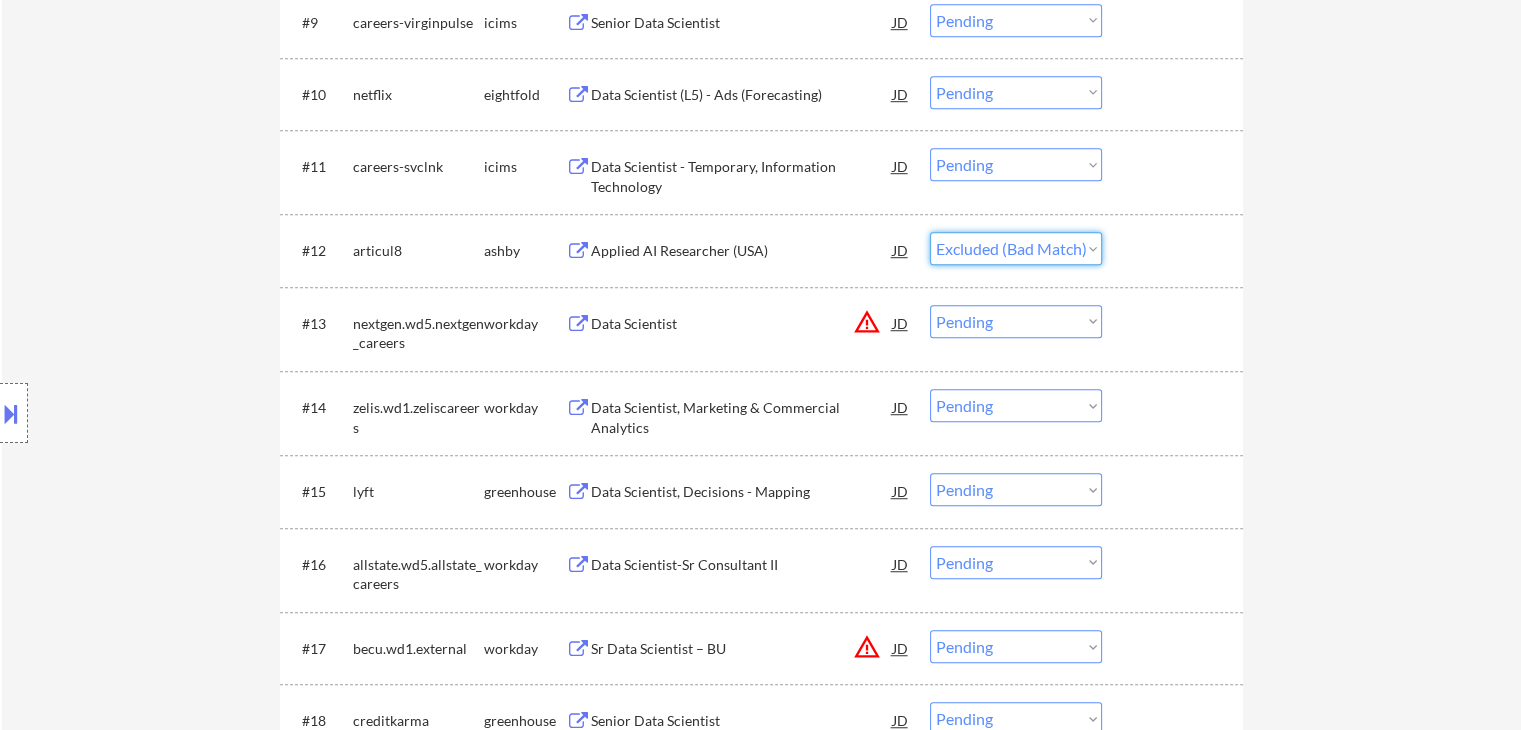 click on "Choose an option... Pending Applied Excluded (Questions) Excluded (Expired) Excluded (Location) Excluded (Bad Match) Excluded (Blocklist) Excluded (Salary) Excluded (Other)" at bounding box center [1016, 248] 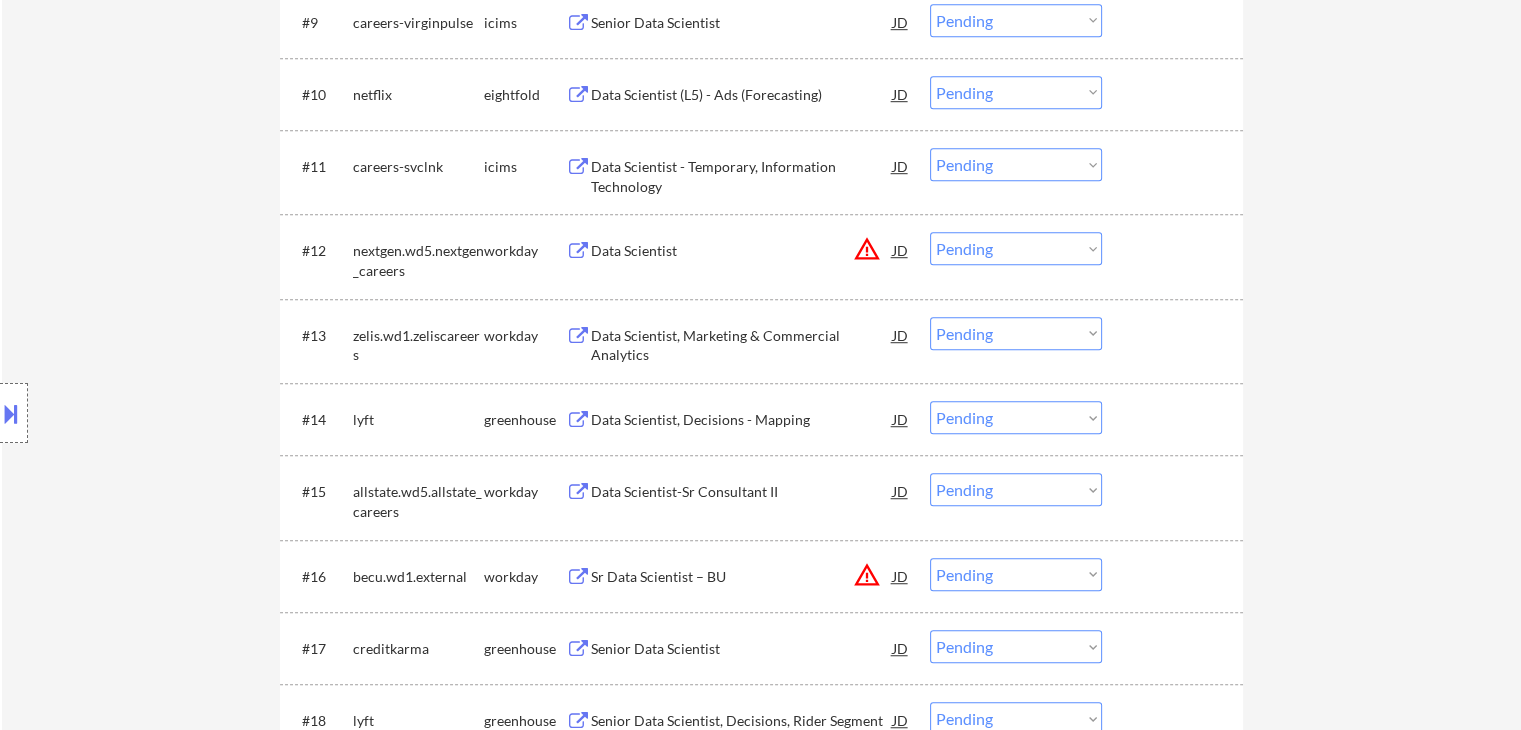click at bounding box center (578, 251) 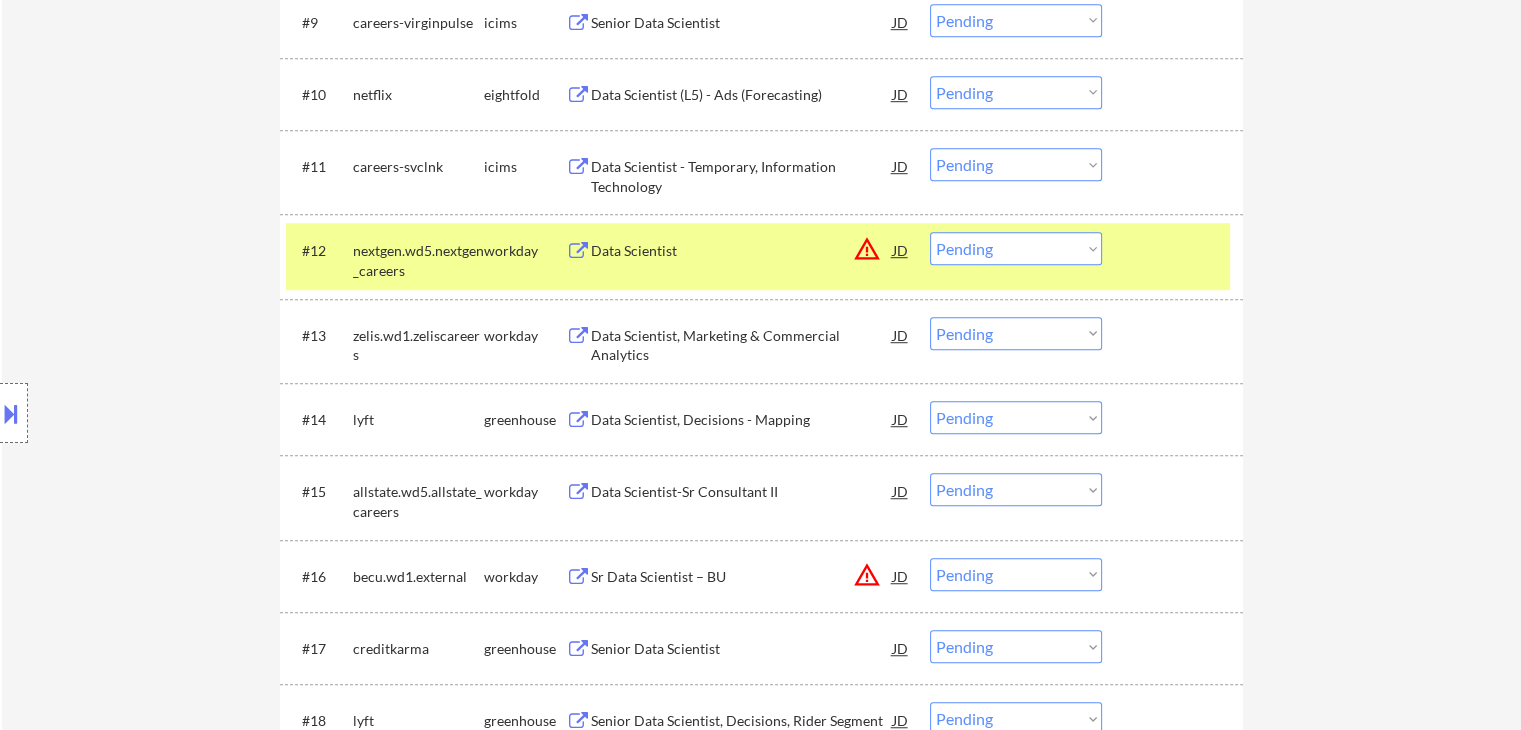 drag, startPoint x: 1008, startPoint y: 247, endPoint x: 1013, endPoint y: 263, distance: 16.763054 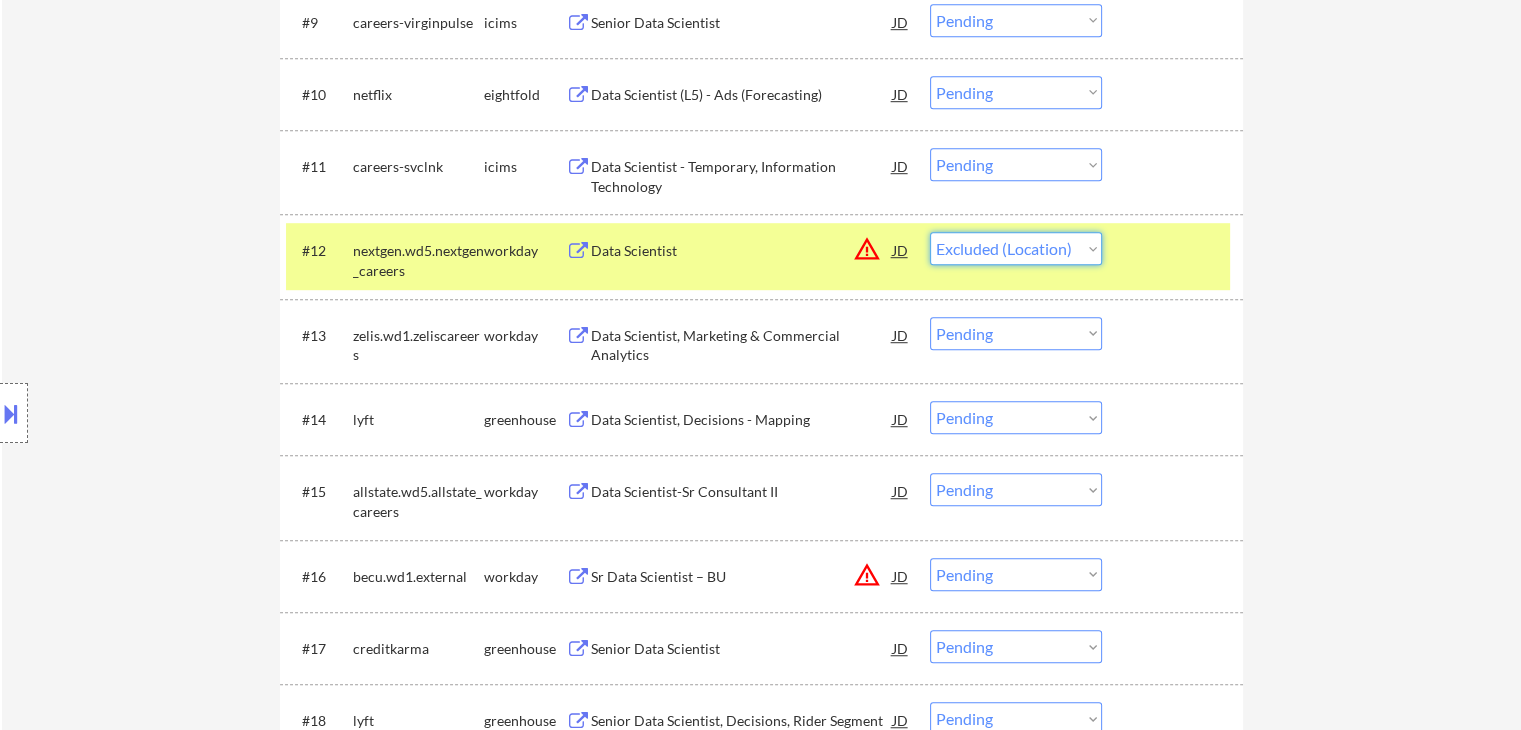 click on "Choose an option... Pending Applied Excluded (Questions) Excluded (Expired) Excluded (Location) Excluded (Bad Match) Excluded (Blocklist) Excluded (Salary) Excluded (Other)" at bounding box center (1016, 248) 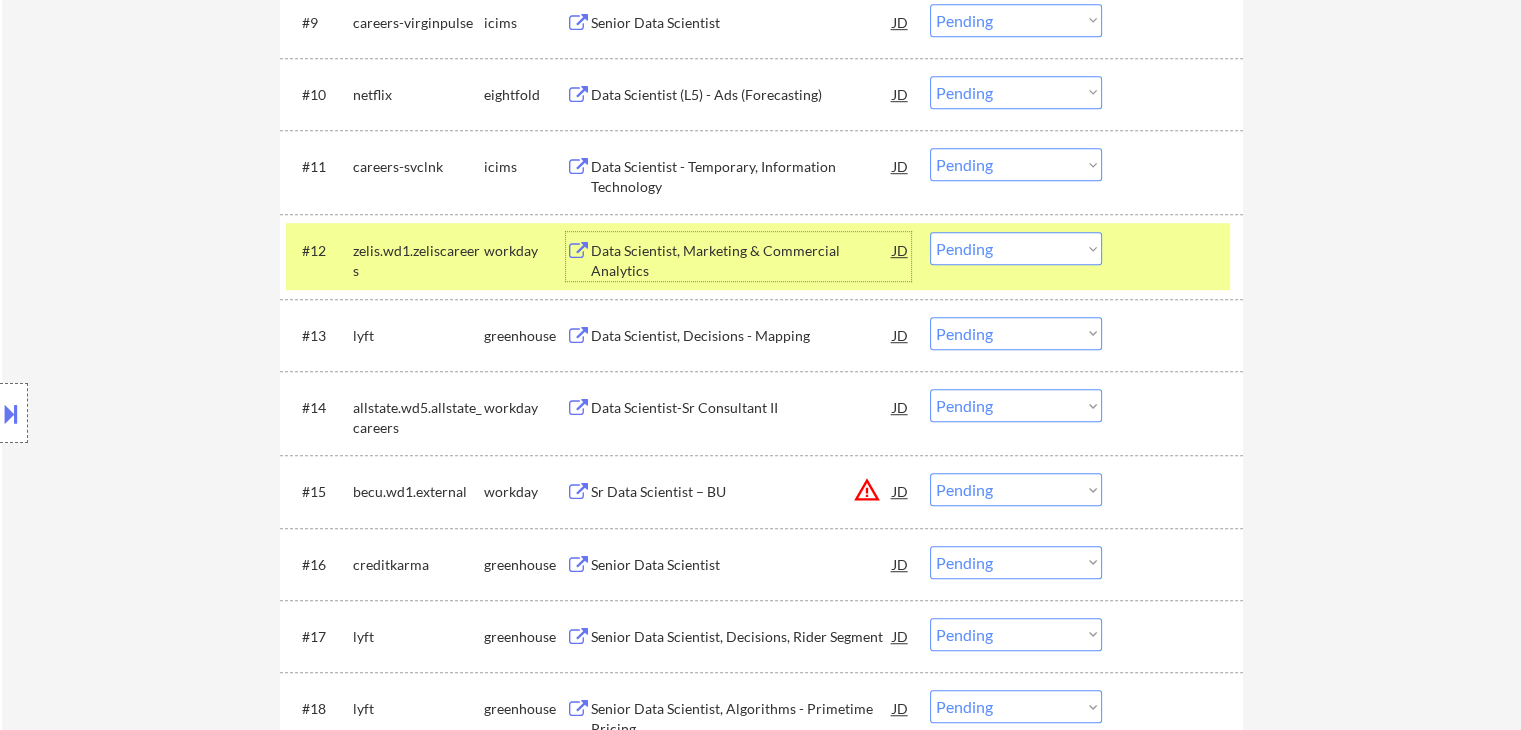 click on "Data Scientist, Marketing & Commercial Analytics" at bounding box center (742, 260) 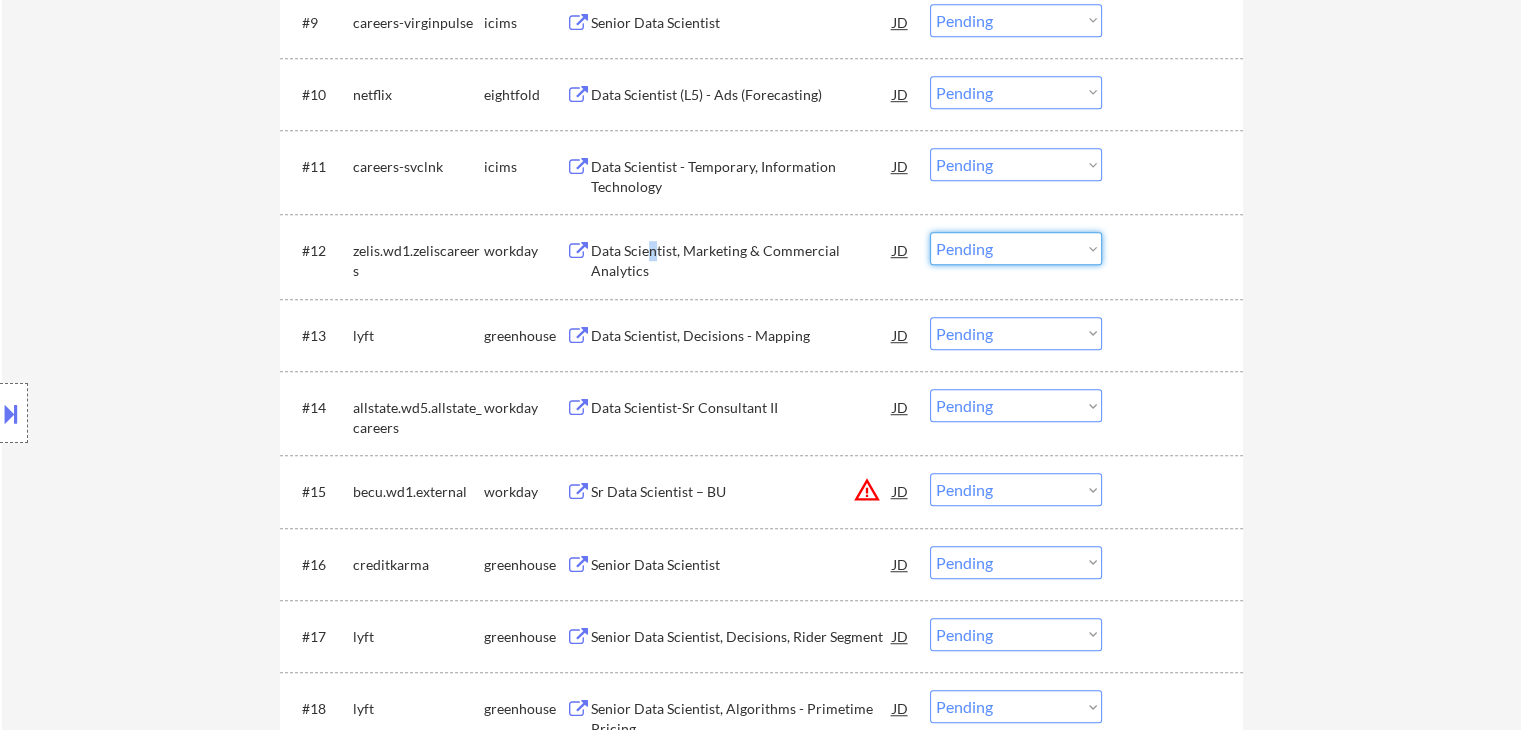 drag, startPoint x: 1005, startPoint y: 248, endPoint x: 1007, endPoint y: 264, distance: 16.124516 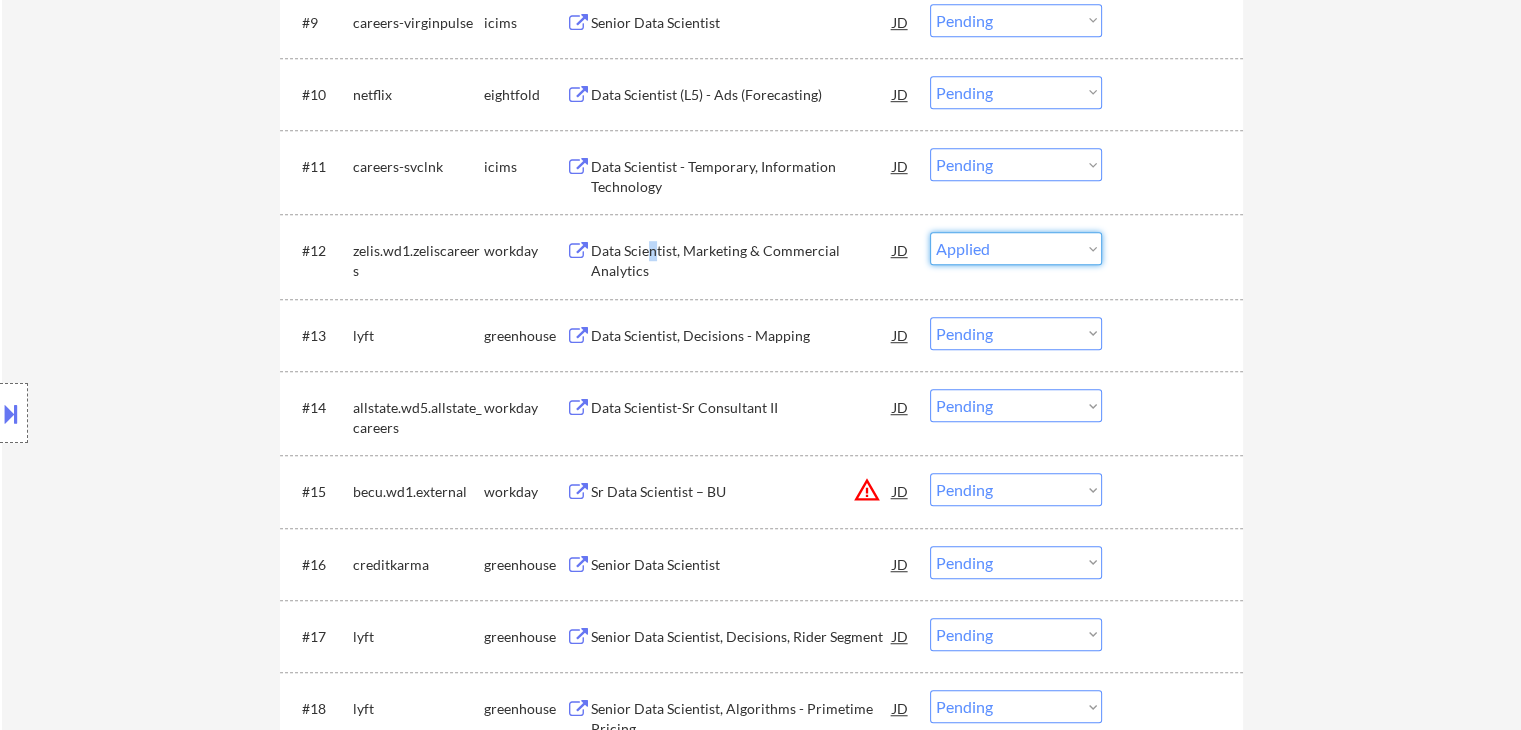 click on "Choose an option... Pending Applied Excluded (Questions) Excluded (Expired) Excluded (Location) Excluded (Bad Match) Excluded (Blocklist) Excluded (Salary) Excluded (Other)" at bounding box center (1016, 248) 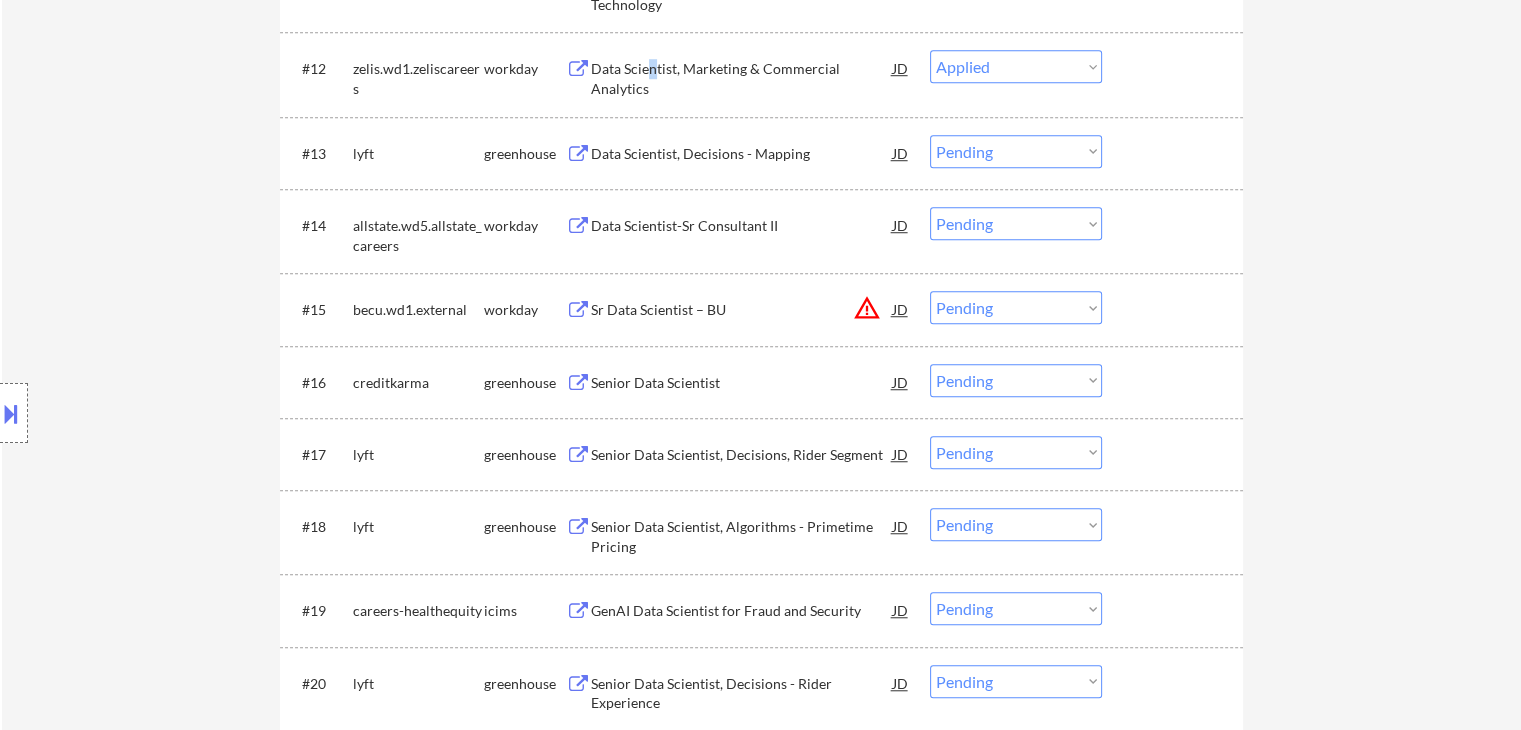 scroll, scrollTop: 1300, scrollLeft: 0, axis: vertical 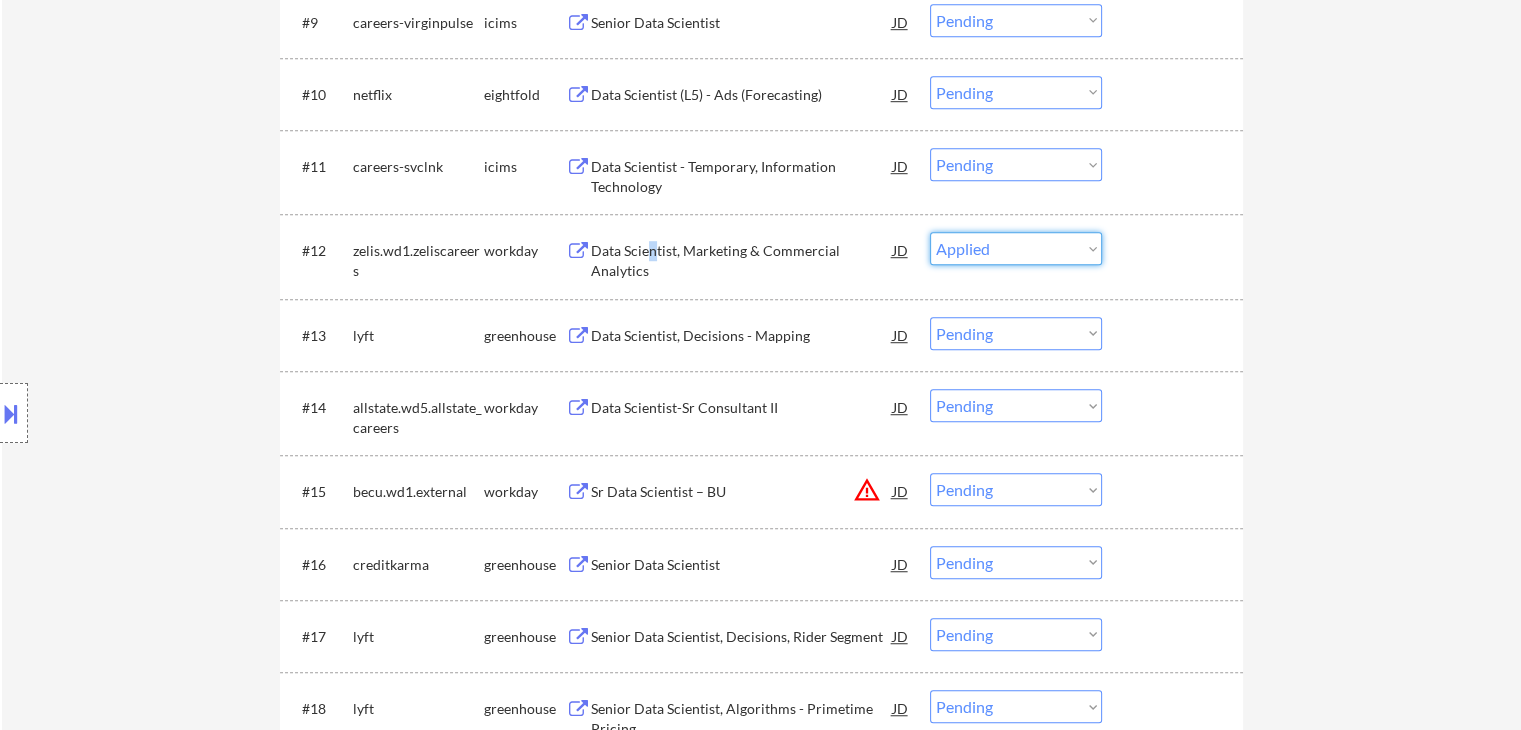 click on "Choose an option... Pending Applied Excluded (Questions) Excluded (Expired) Excluded (Location) Excluded (Bad Match) Excluded (Blocklist) Excluded (Salary) Excluded (Other)" at bounding box center [1016, 248] 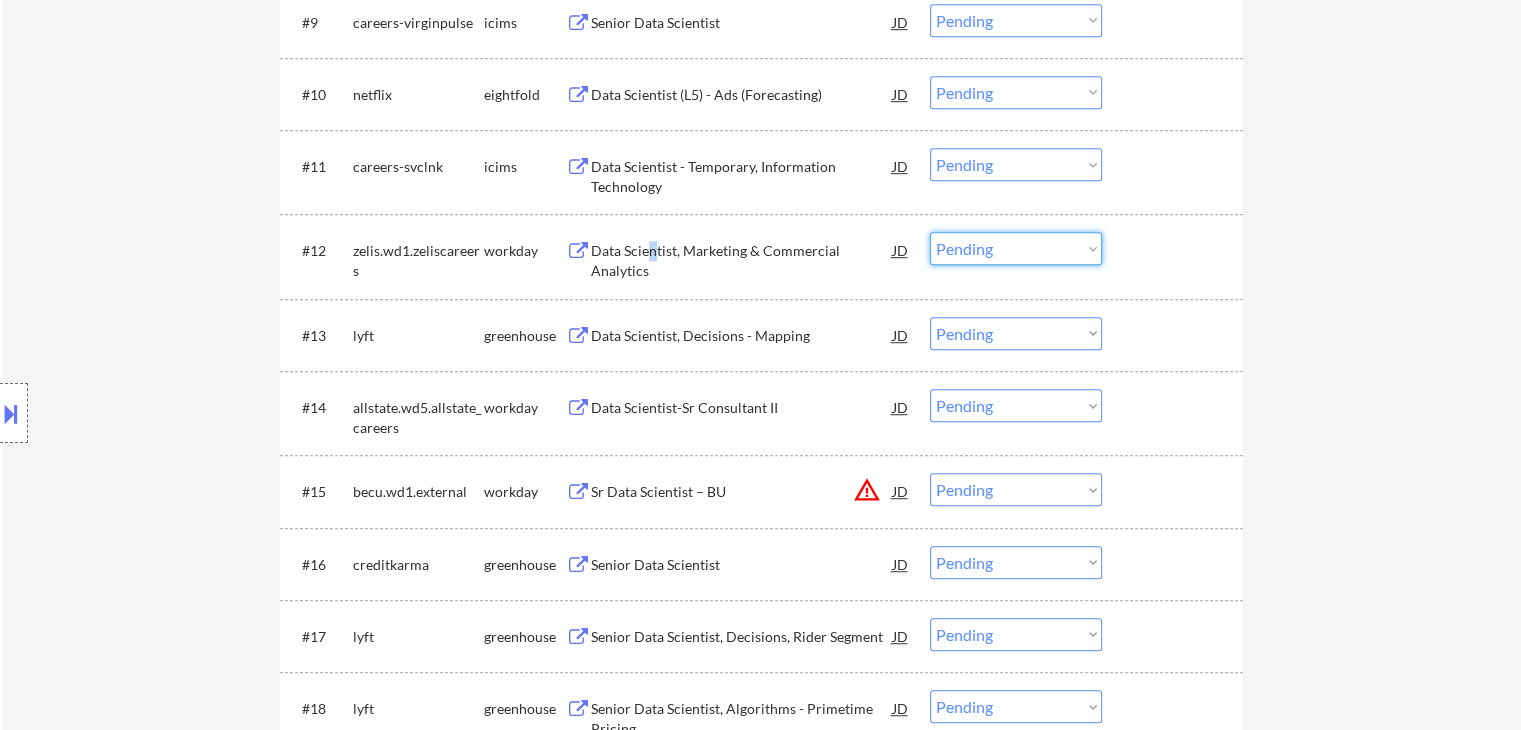 click on "Choose an option... Pending Applied Excluded (Questions) Excluded (Expired) Excluded (Location) Excluded (Bad Match) Excluded (Blocklist) Excluded (Salary) Excluded (Other)" at bounding box center (1016, 248) 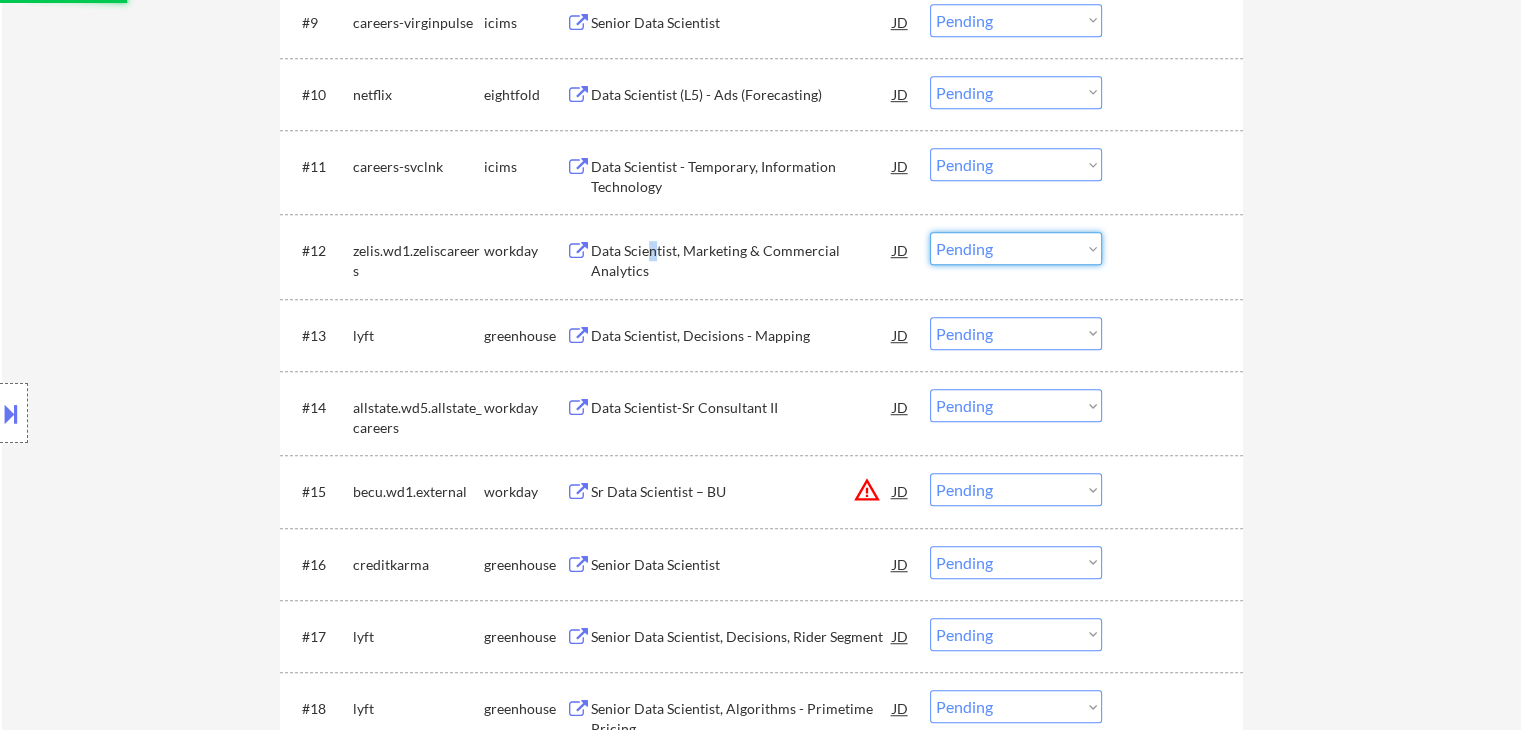 click on "Choose an option... Pending Applied Excluded (Questions) Excluded (Expired) Excluded (Location) Excluded (Bad Match) Excluded (Blocklist) Excluded (Salary) Excluded (Other)" at bounding box center [1016, 248] 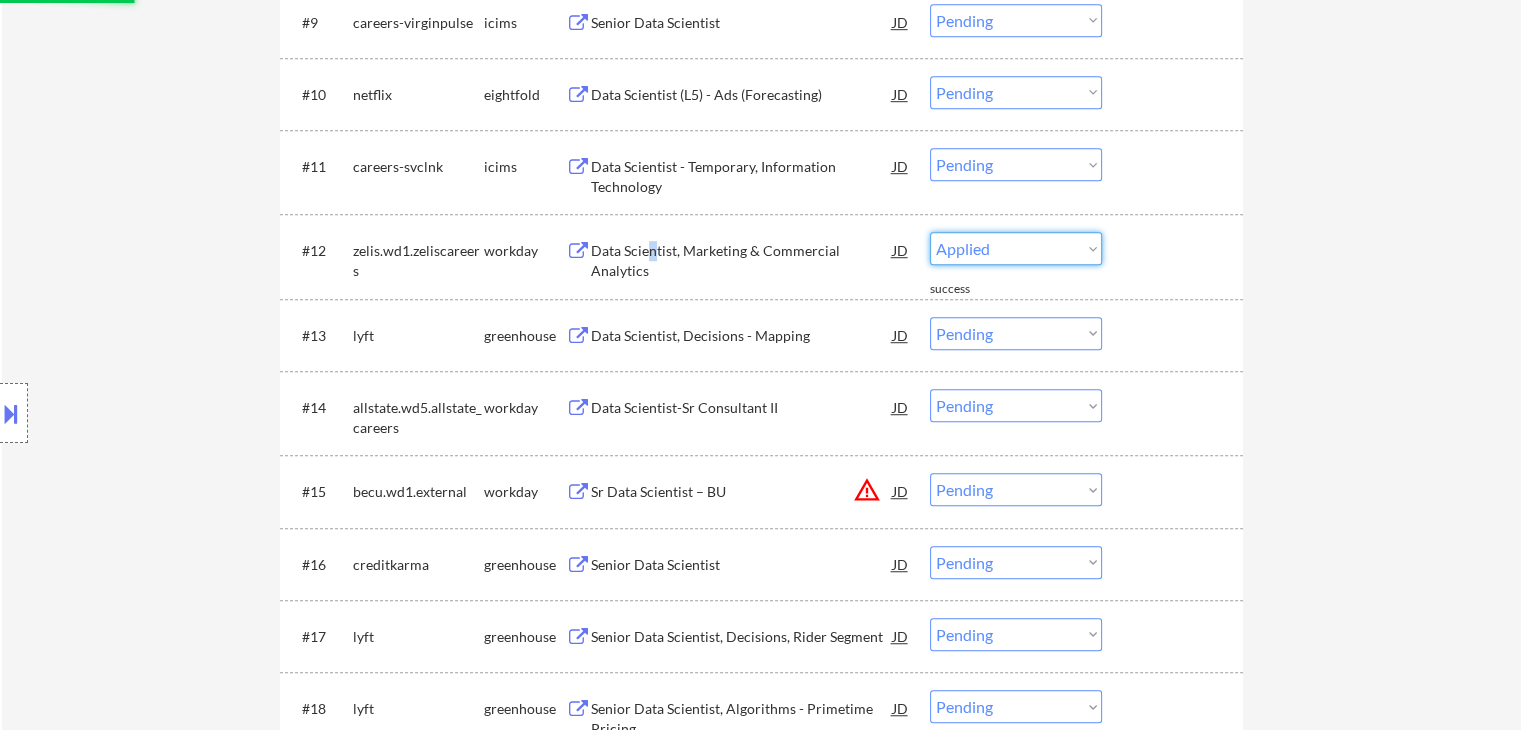 click on "Choose an option... Pending Applied Excluded (Questions) Excluded (Expired) Excluded (Location) Excluded (Bad Match) Excluded (Blocklist) Excluded (Salary) Excluded (Other)" at bounding box center (1016, 248) 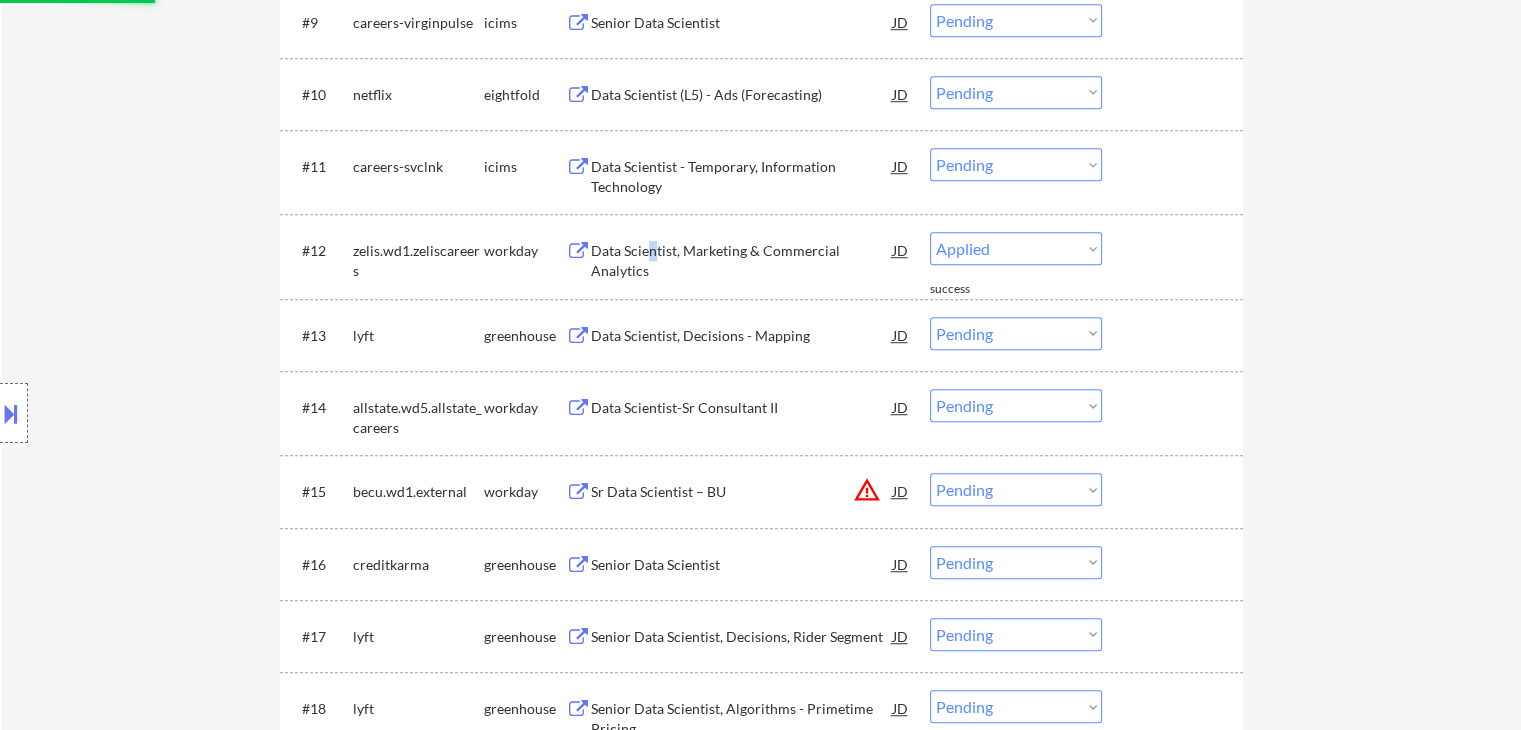 select on ""pending"" 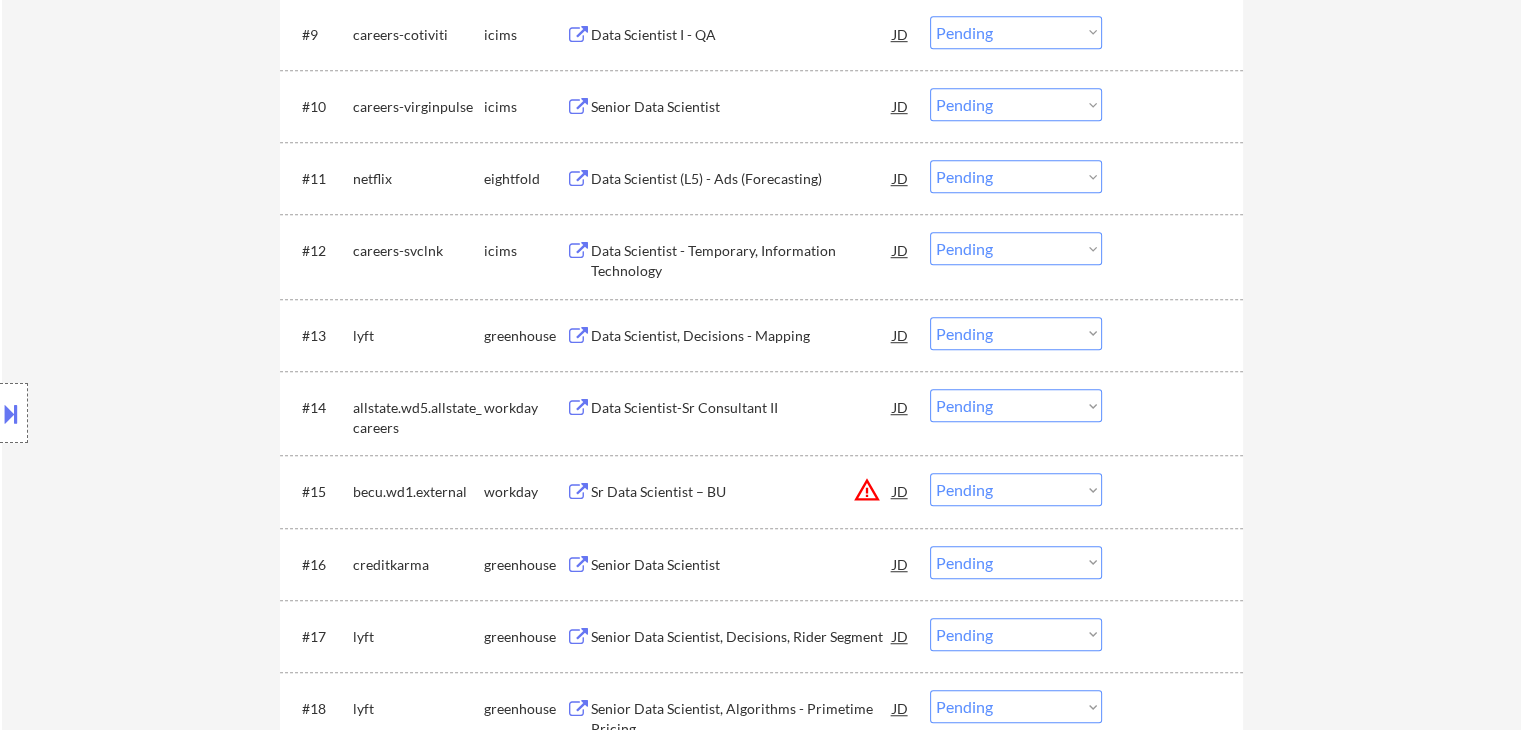 click on "Data Scientist - Temporary, Information Technology" at bounding box center [742, 260] 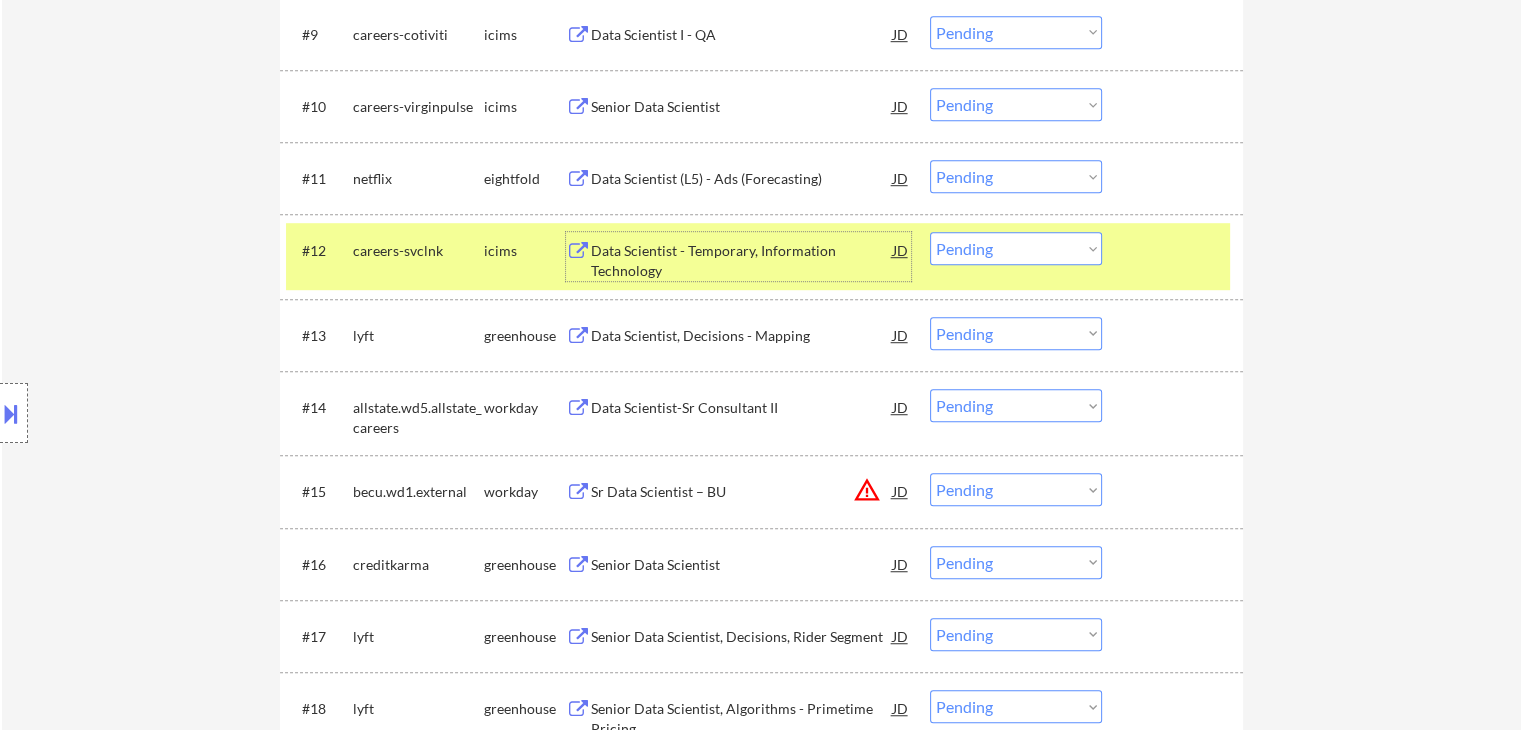 click on "icims" at bounding box center (525, 250) 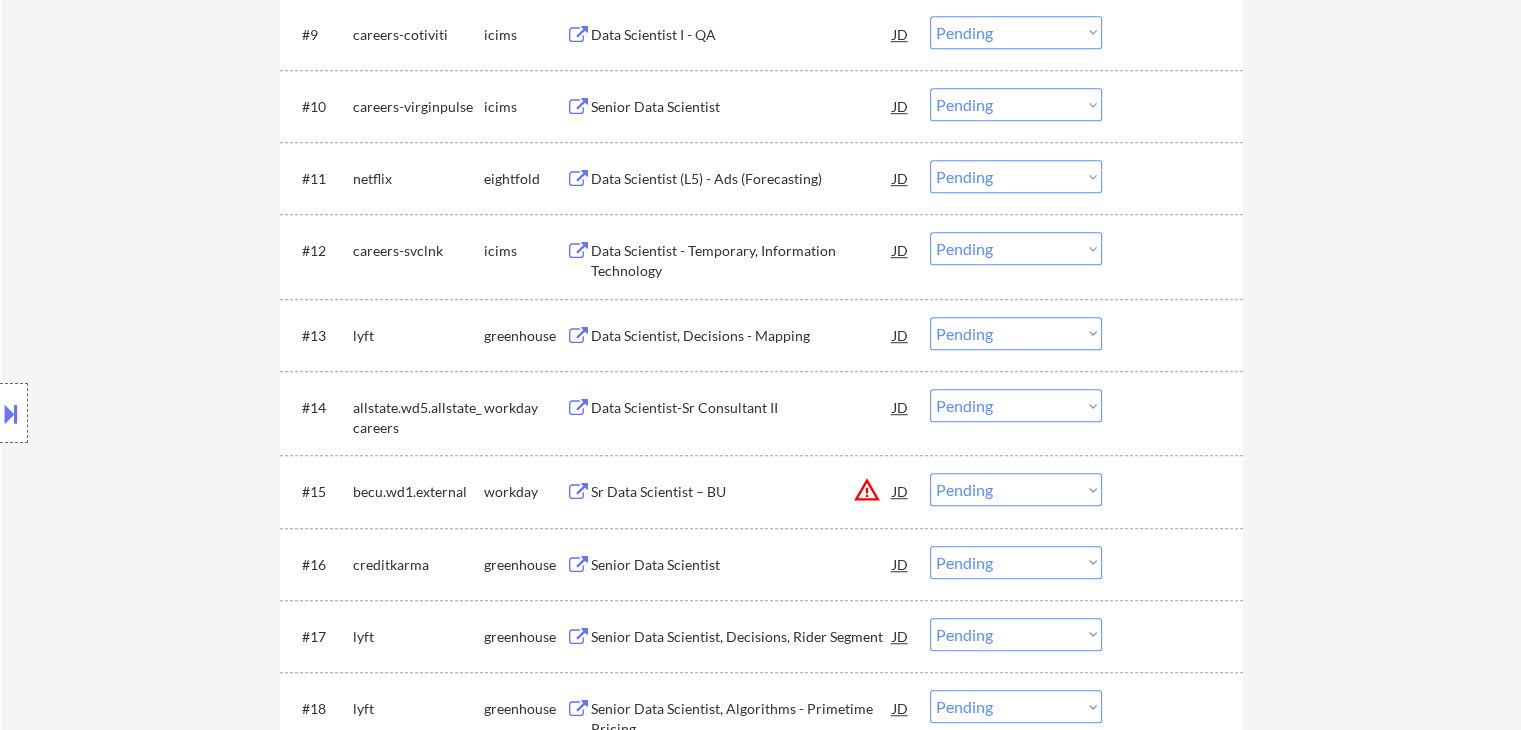 click on "Data Scientist, Decisions - Mapping" at bounding box center [742, 336] 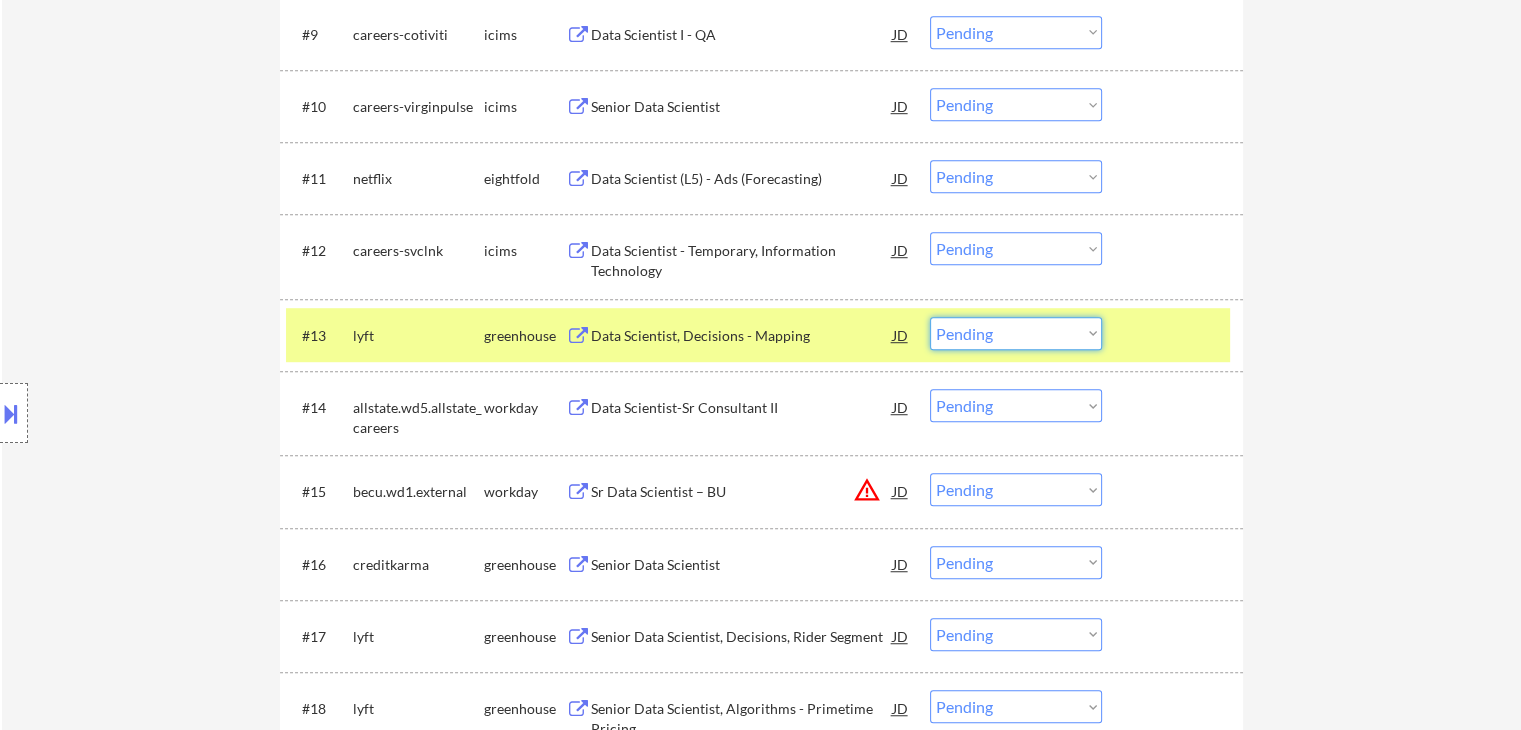 drag, startPoint x: 999, startPoint y: 332, endPoint x: 1011, endPoint y: 346, distance: 18.439089 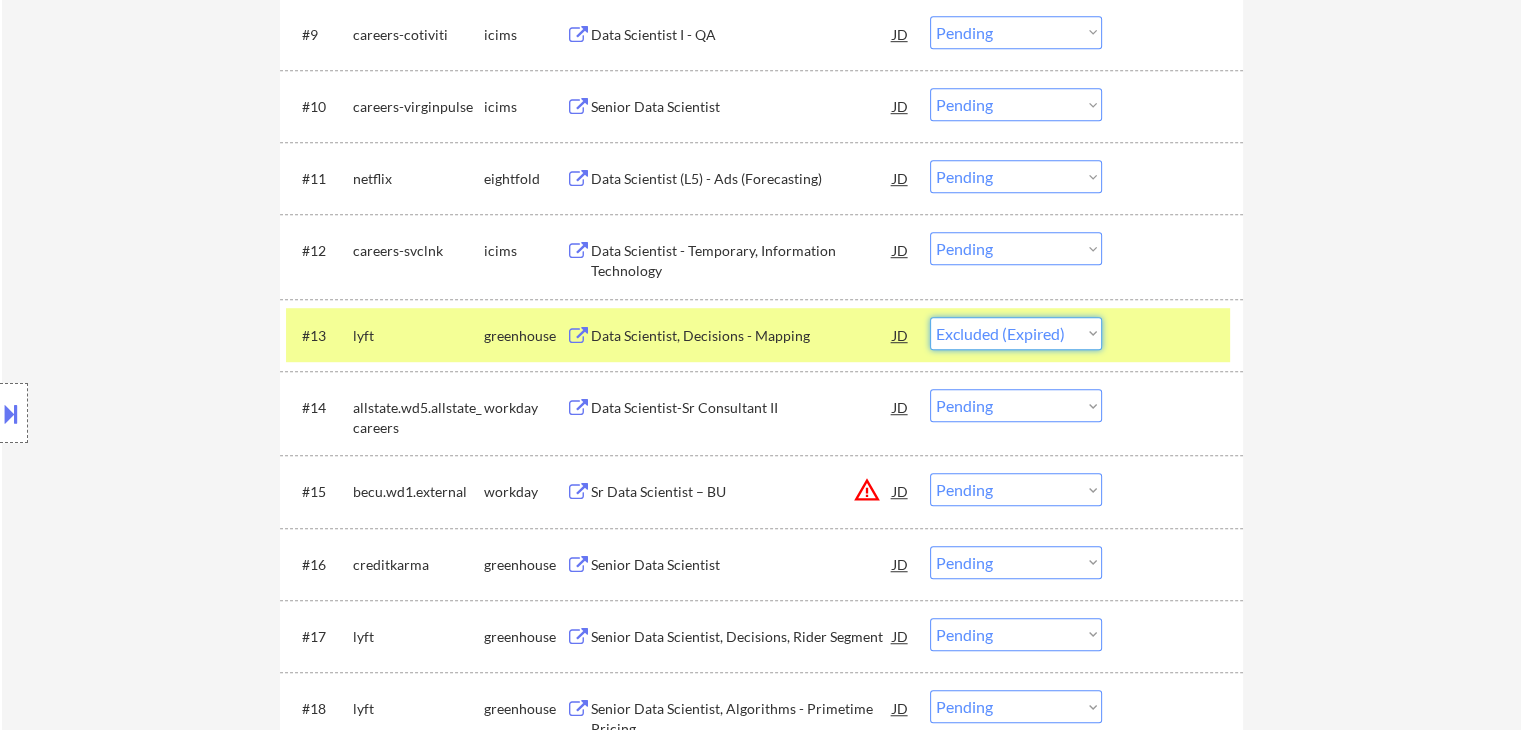 click on "Choose an option... Pending Applied Excluded (Questions) Excluded (Expired) Excluded (Location) Excluded (Bad Match) Excluded (Blocklist) Excluded (Salary) Excluded (Other)" at bounding box center [1016, 333] 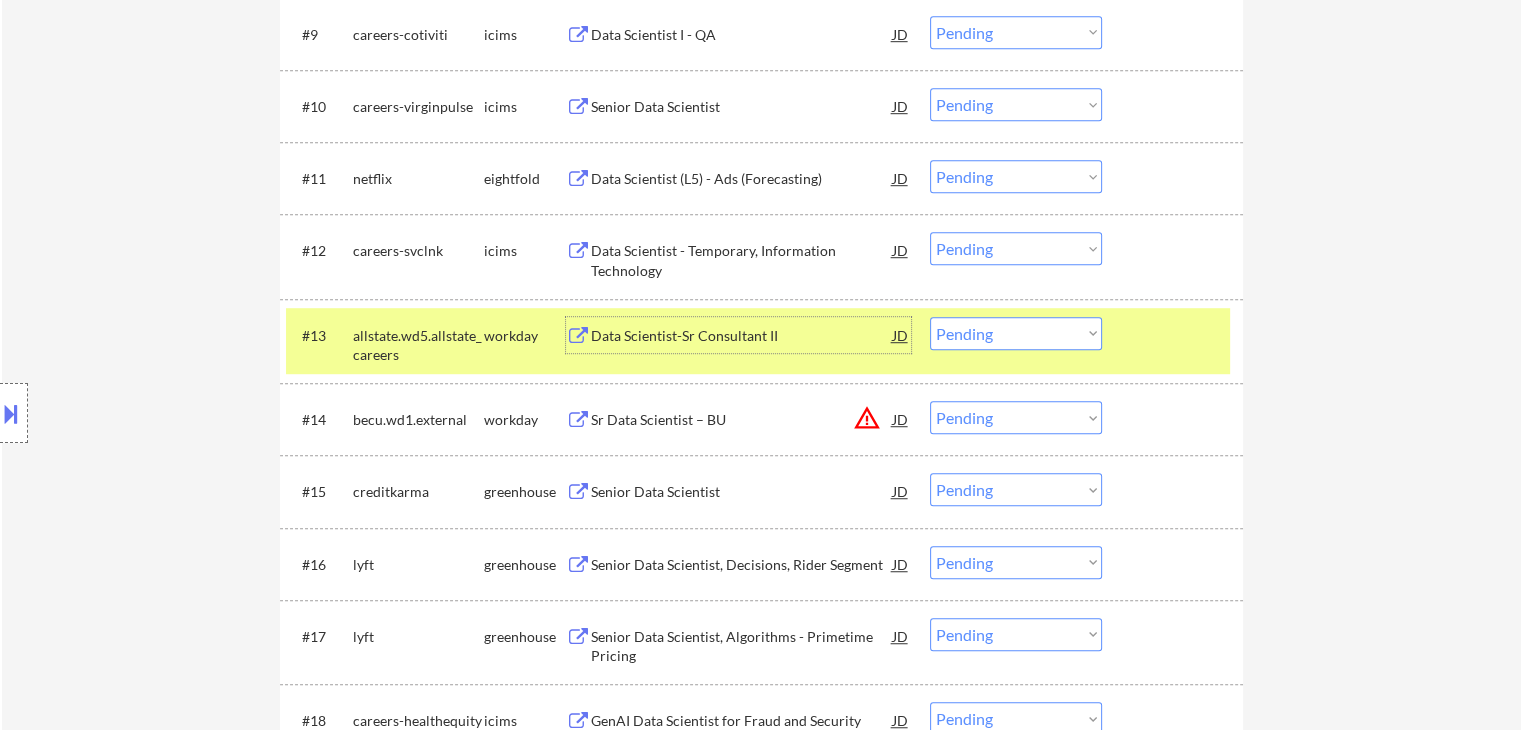 click on "Data Scientist-Sr Consultant II" at bounding box center [742, 336] 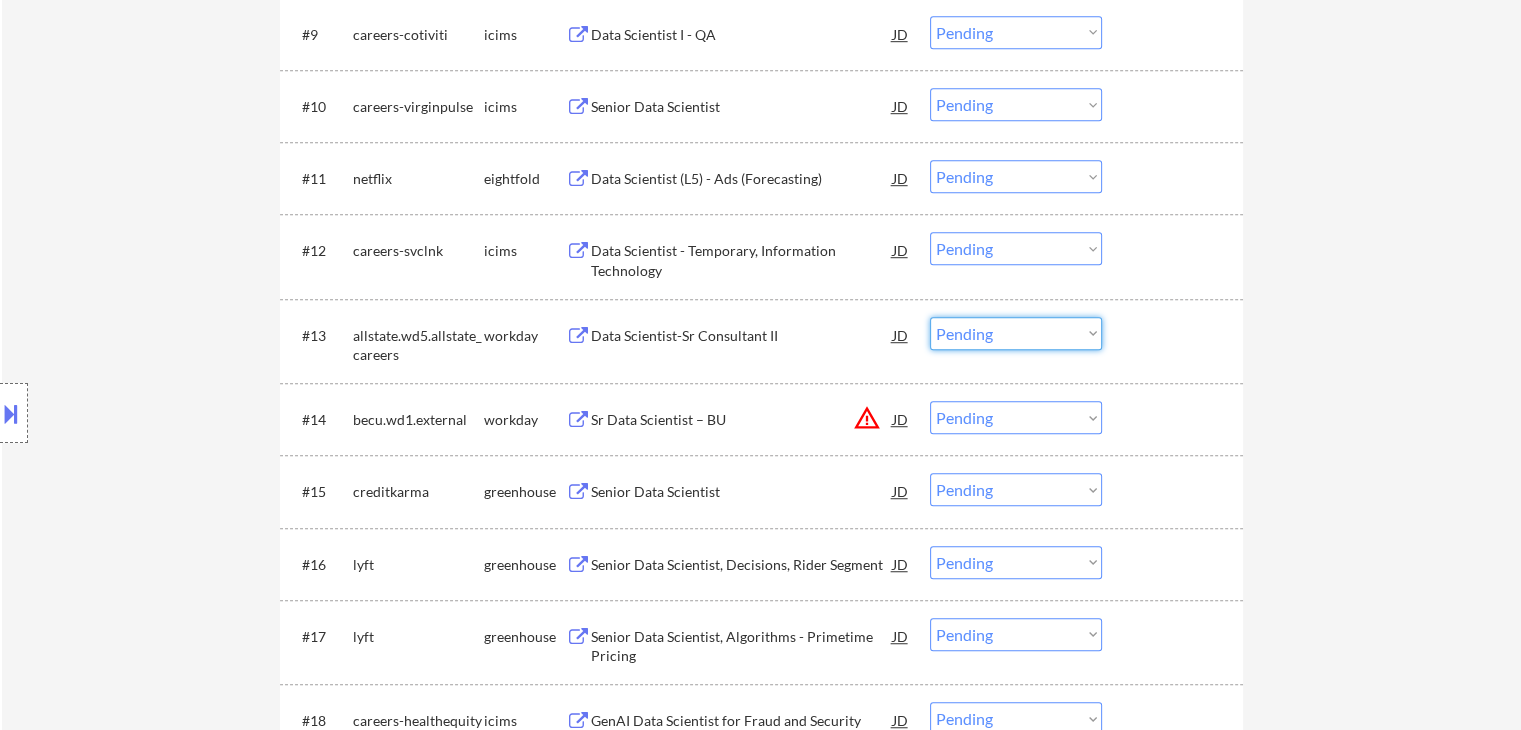 click on "Choose an option... Pending Applied Excluded (Questions) Excluded (Expired) Excluded (Location) Excluded (Bad Match) Excluded (Blocklist) Excluded (Salary) Excluded (Other)" at bounding box center (1016, 333) 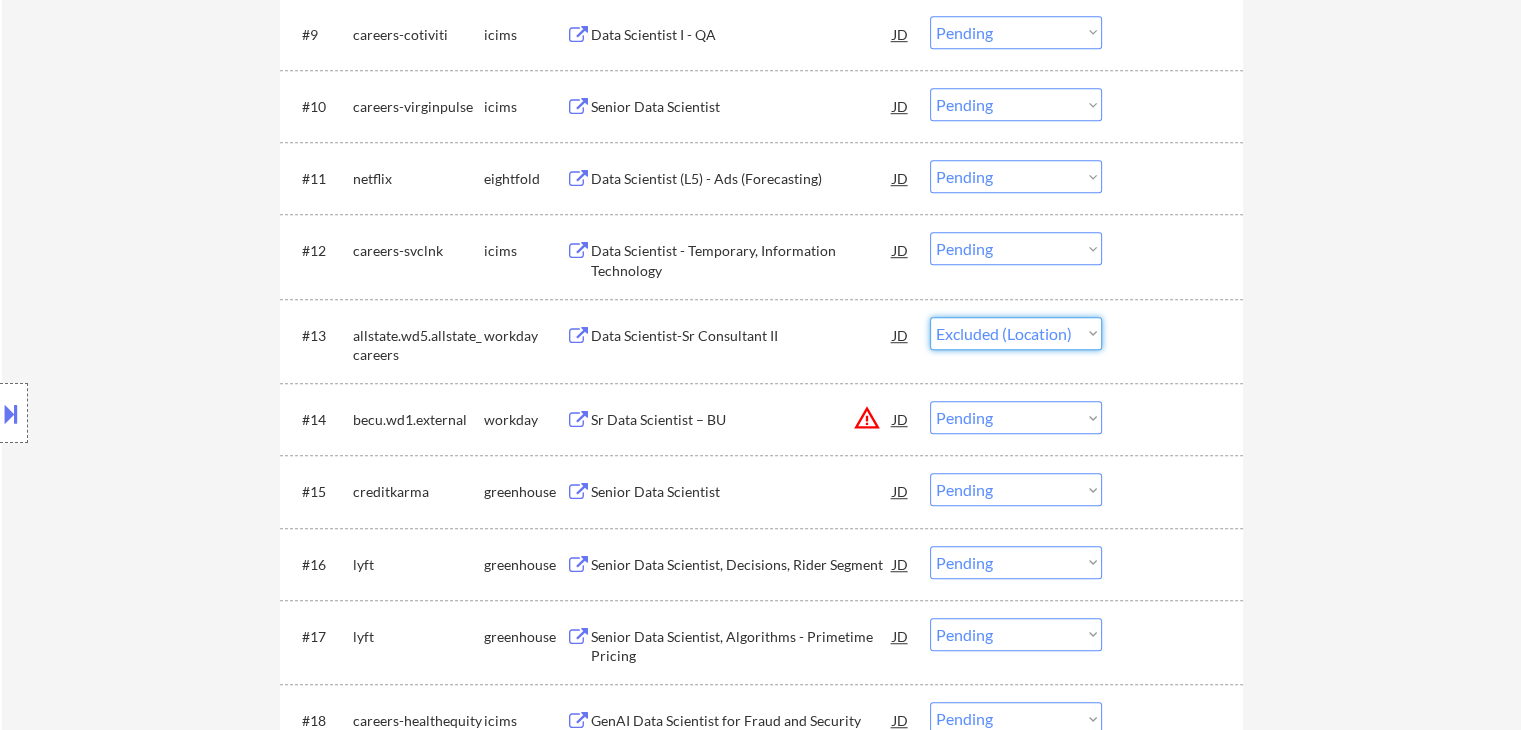 click on "Choose an option... Pending Applied Excluded (Questions) Excluded (Expired) Excluded (Location) Excluded (Bad Match) Excluded (Blocklist) Excluded (Salary) Excluded (Other)" at bounding box center (1016, 333) 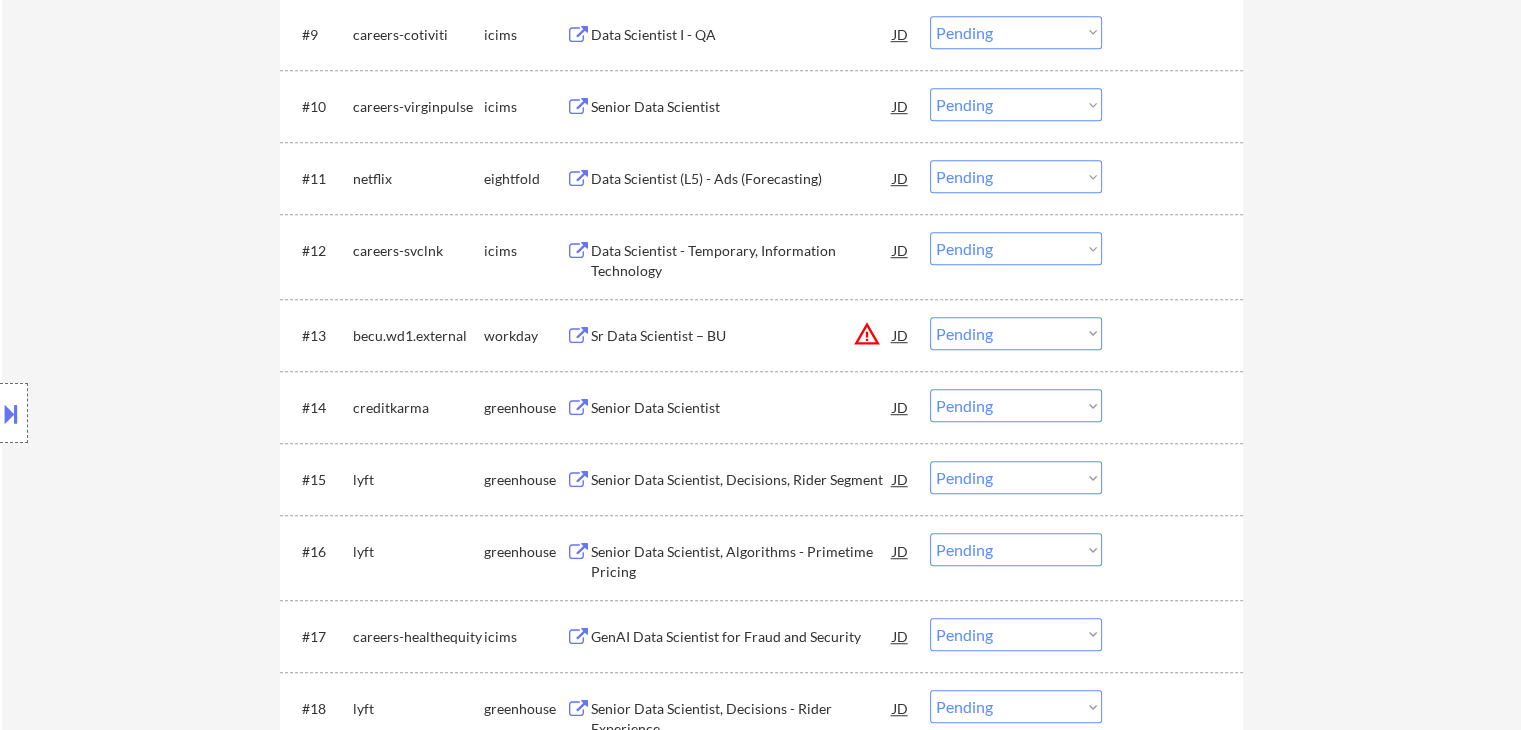 click on "Sr Data Scientist – BU" at bounding box center [742, 336] 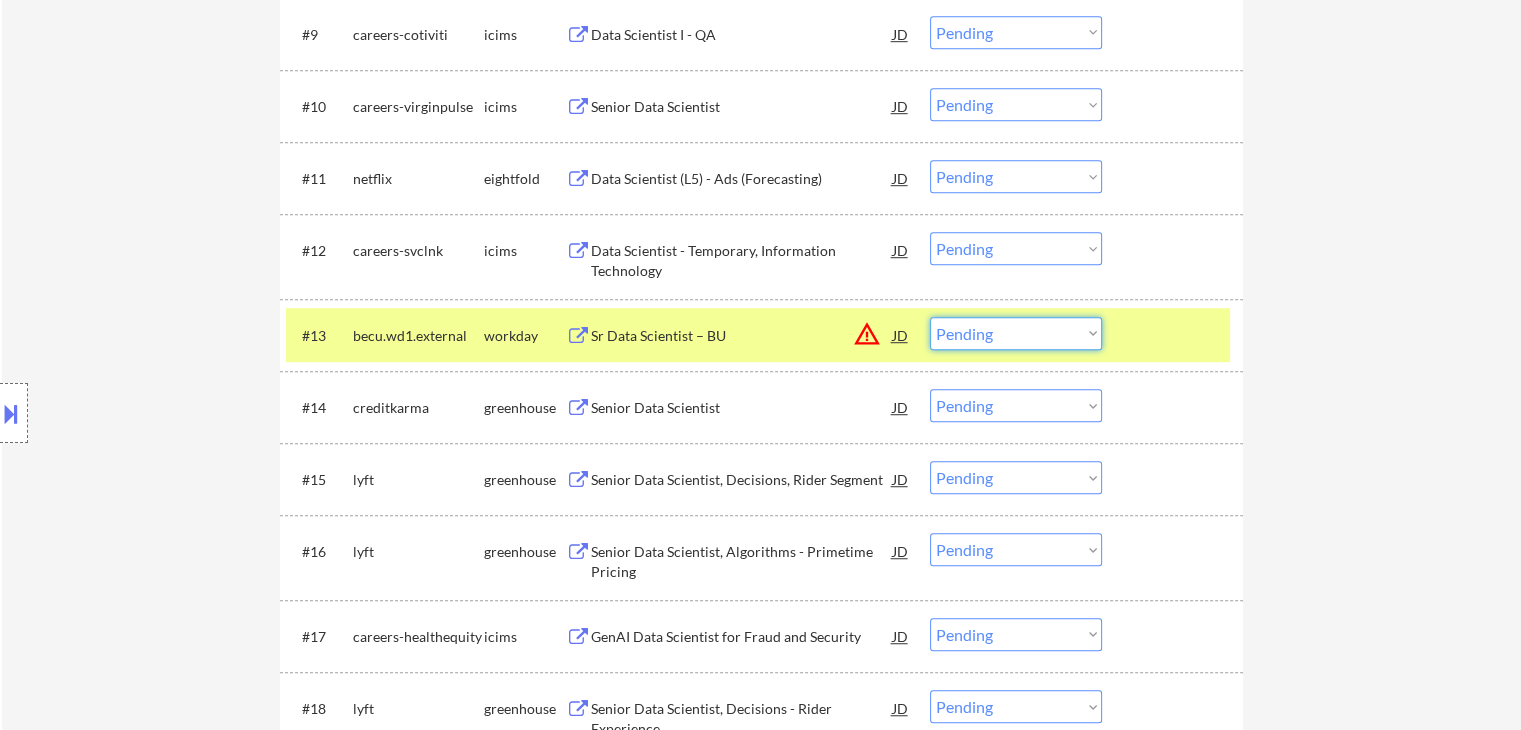 click on "Choose an option... Pending Applied Excluded (Questions) Excluded (Expired) Excluded (Location) Excluded (Bad Match) Excluded (Blocklist) Excluded (Salary) Excluded (Other)" at bounding box center [1016, 333] 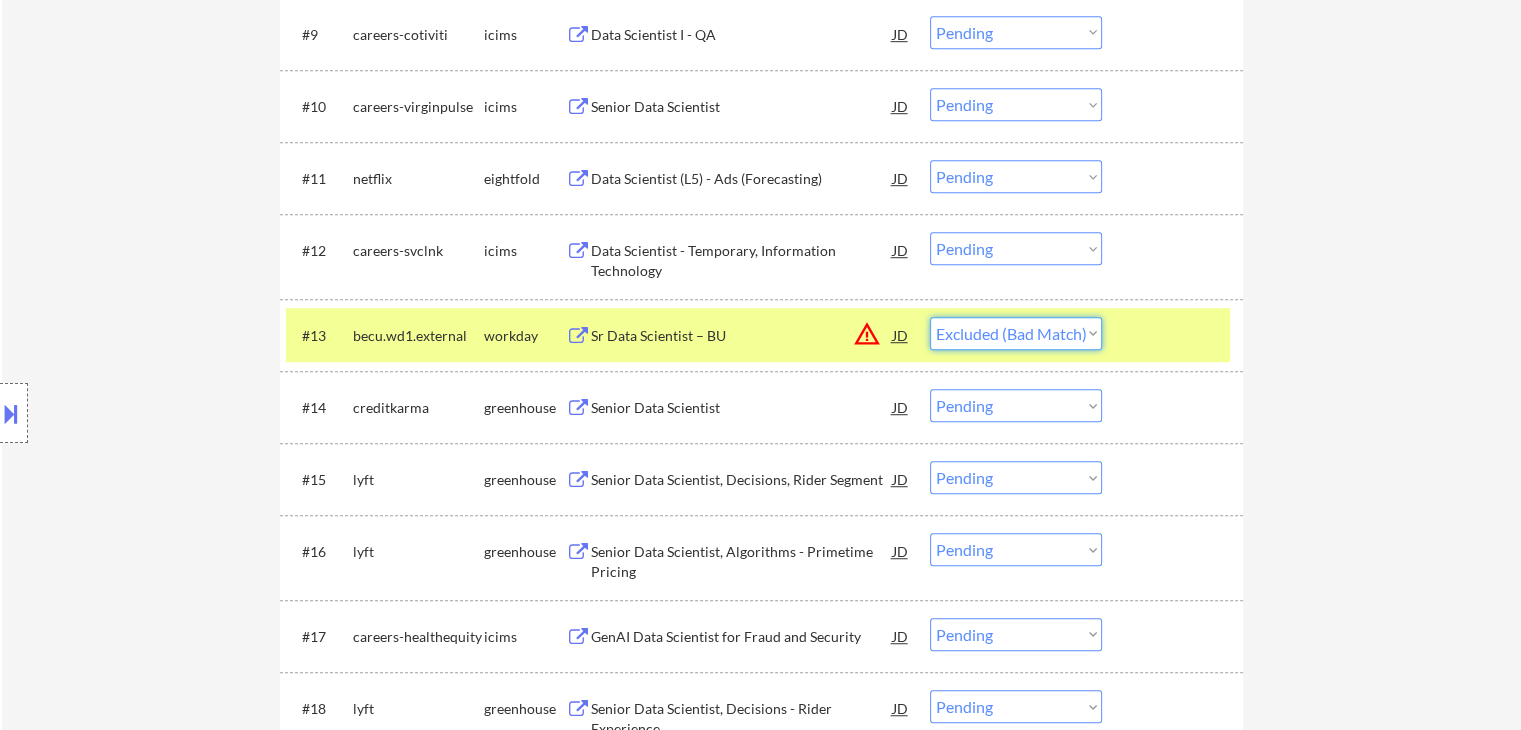 click on "Choose an option... Pending Applied Excluded (Questions) Excluded (Expired) Excluded (Location) Excluded (Bad Match) Excluded (Blocklist) Excluded (Salary) Excluded (Other)" at bounding box center (1016, 333) 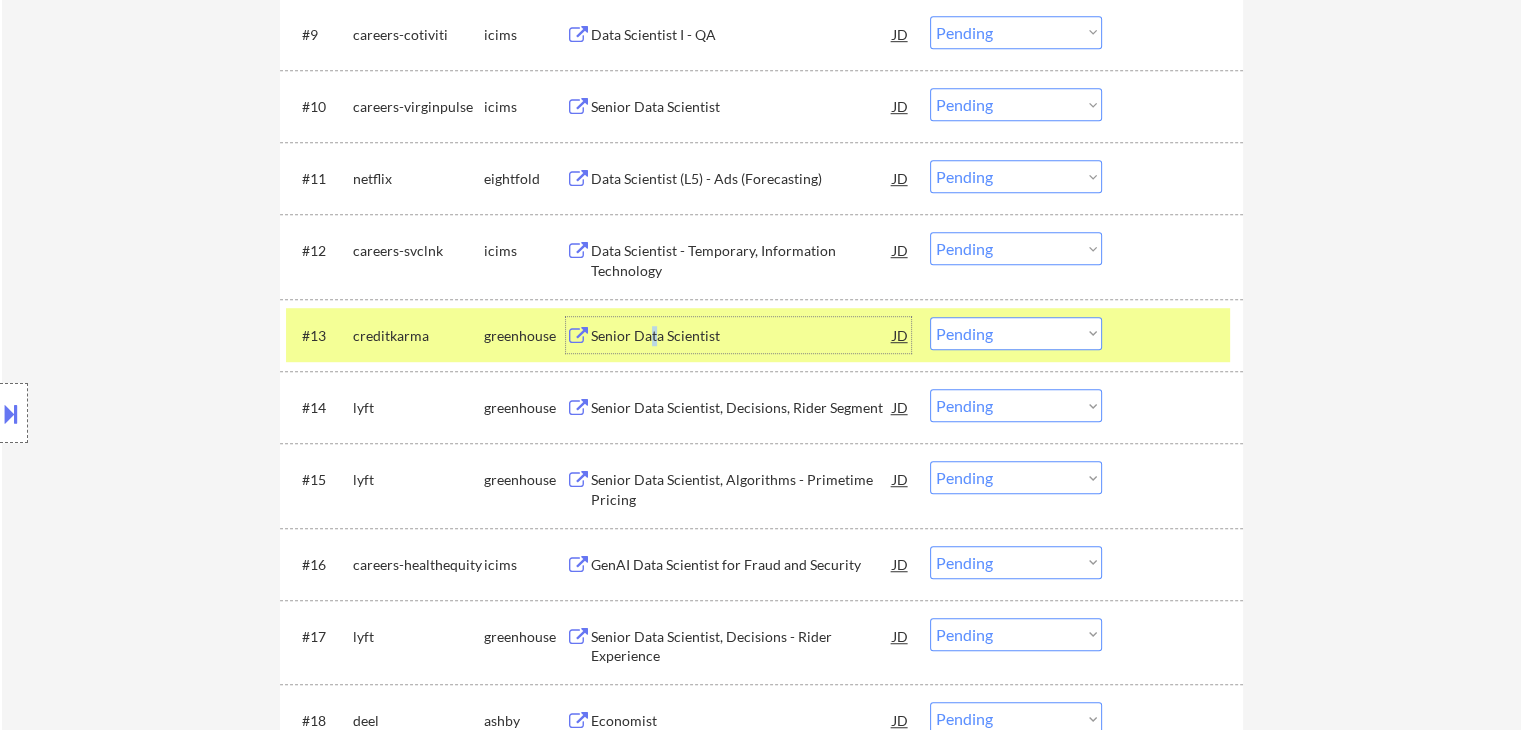 click on "Senior Data Scientist" at bounding box center [742, 335] 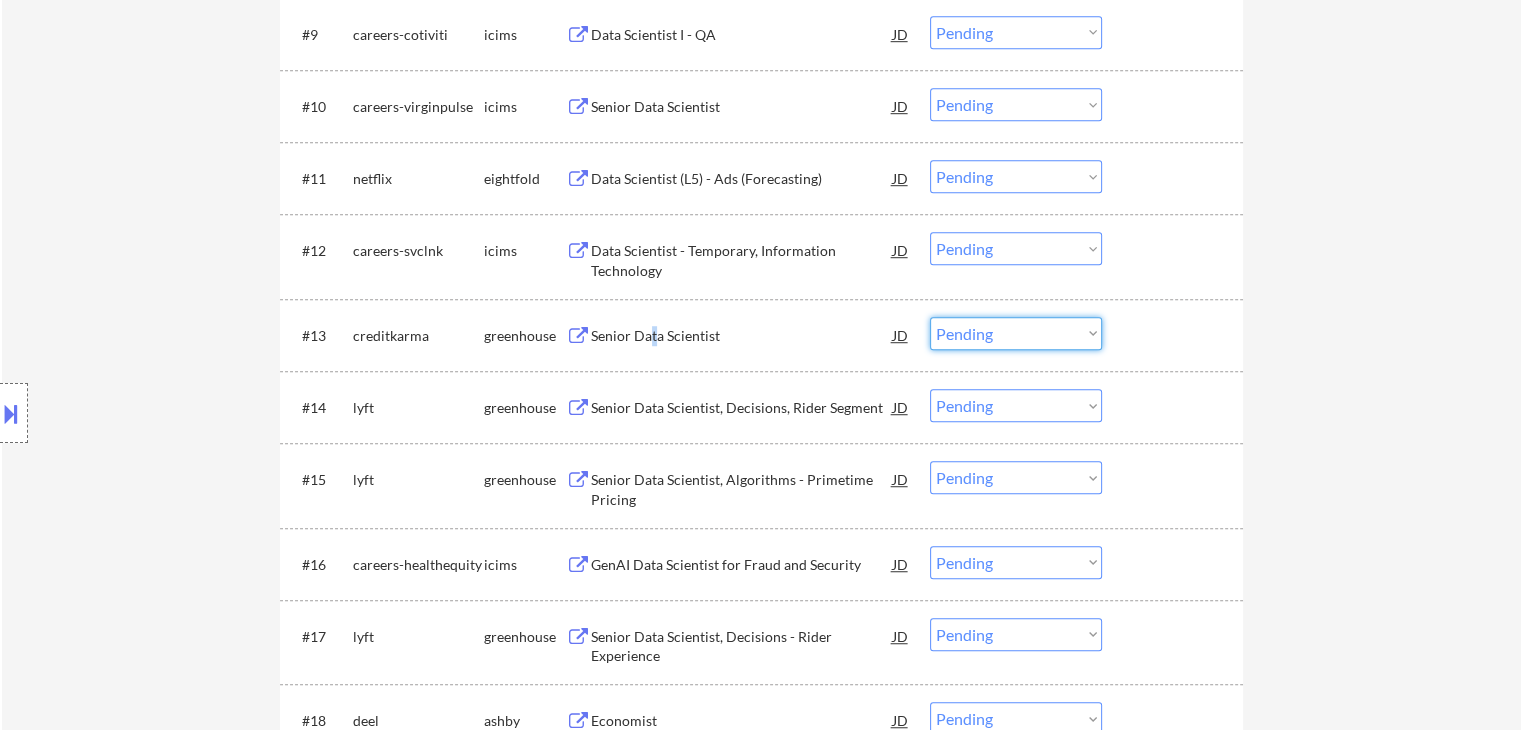 click on "Choose an option... Pending Applied Excluded (Questions) Excluded (Expired) Excluded (Location) Excluded (Bad Match) Excluded (Blocklist) Excluded (Salary) Excluded (Other)" at bounding box center [1016, 333] 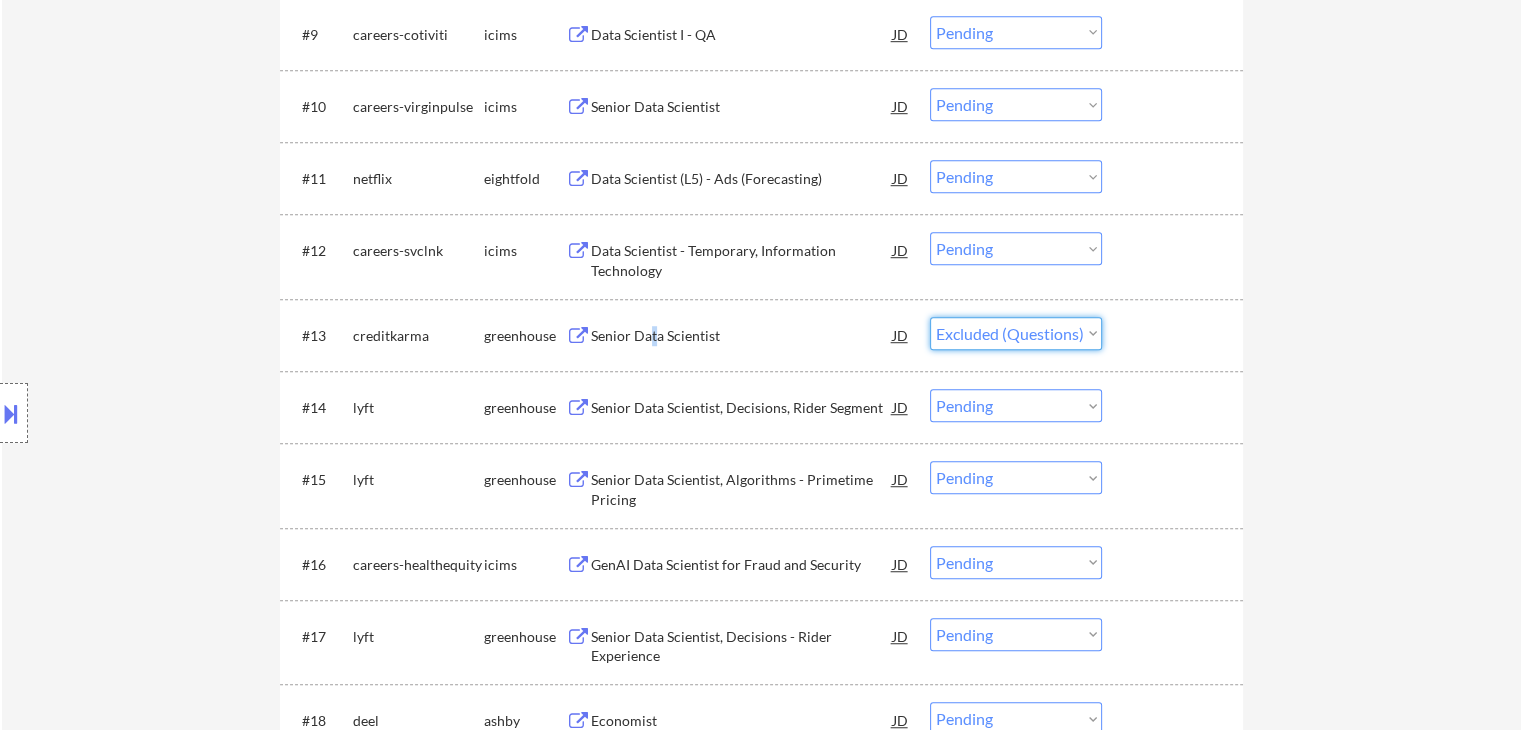 click on "Choose an option... Pending Applied Excluded (Questions) Excluded (Expired) Excluded (Location) Excluded (Bad Match) Excluded (Blocklist) Excluded (Salary) Excluded (Other)" at bounding box center (1016, 333) 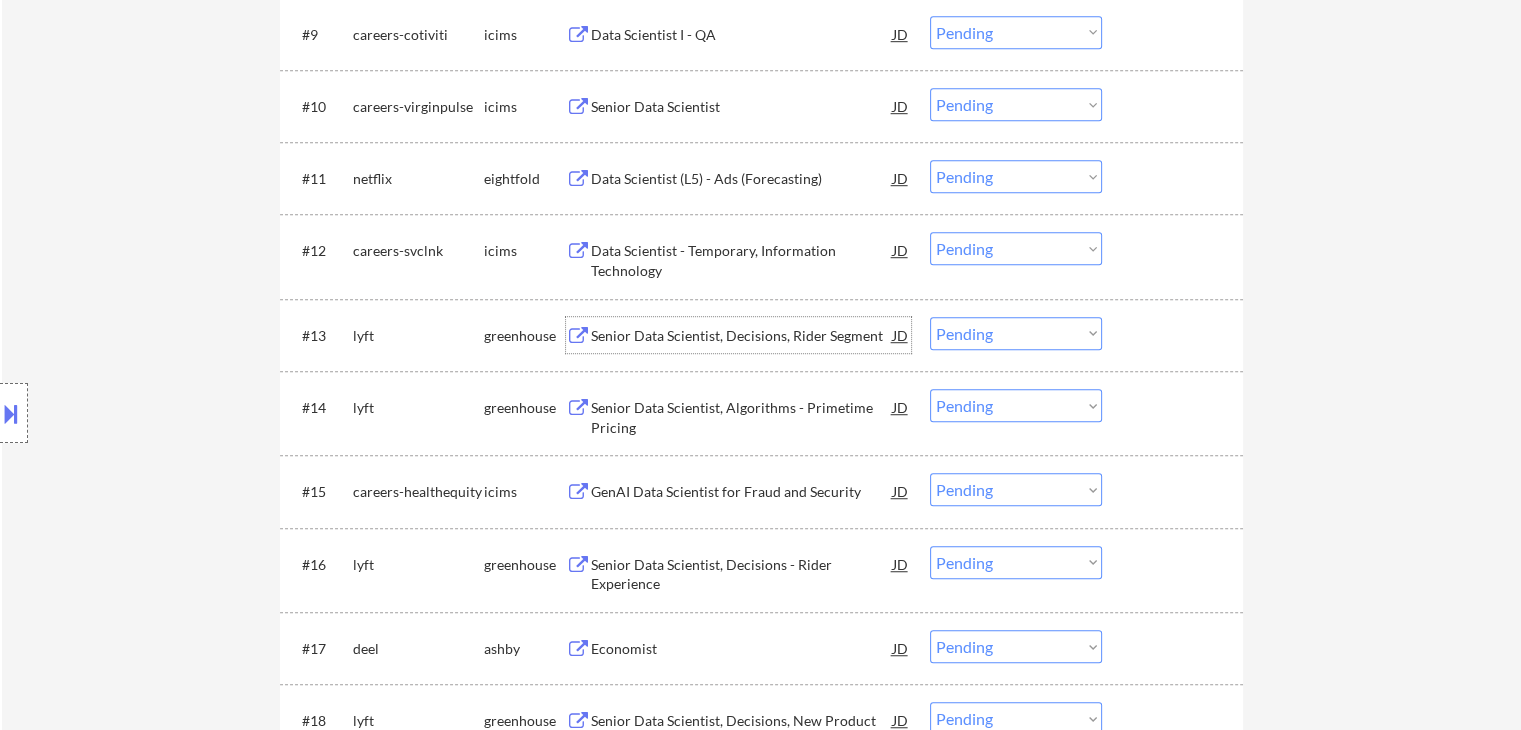 click on "Senior Data Scientist, Decisions, Rider Segment" at bounding box center (742, 336) 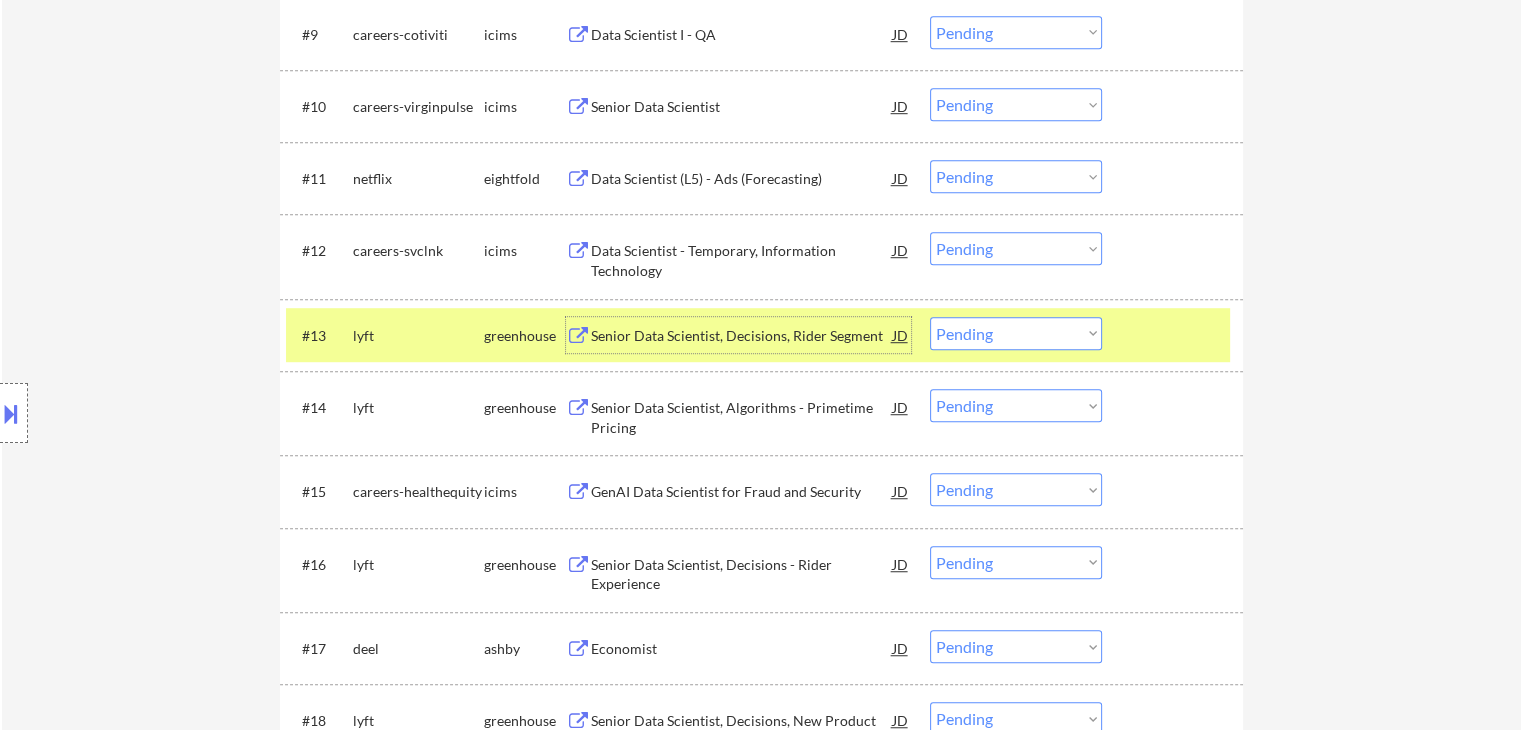 drag, startPoint x: 979, startPoint y: 333, endPoint x: 988, endPoint y: 347, distance: 16.643316 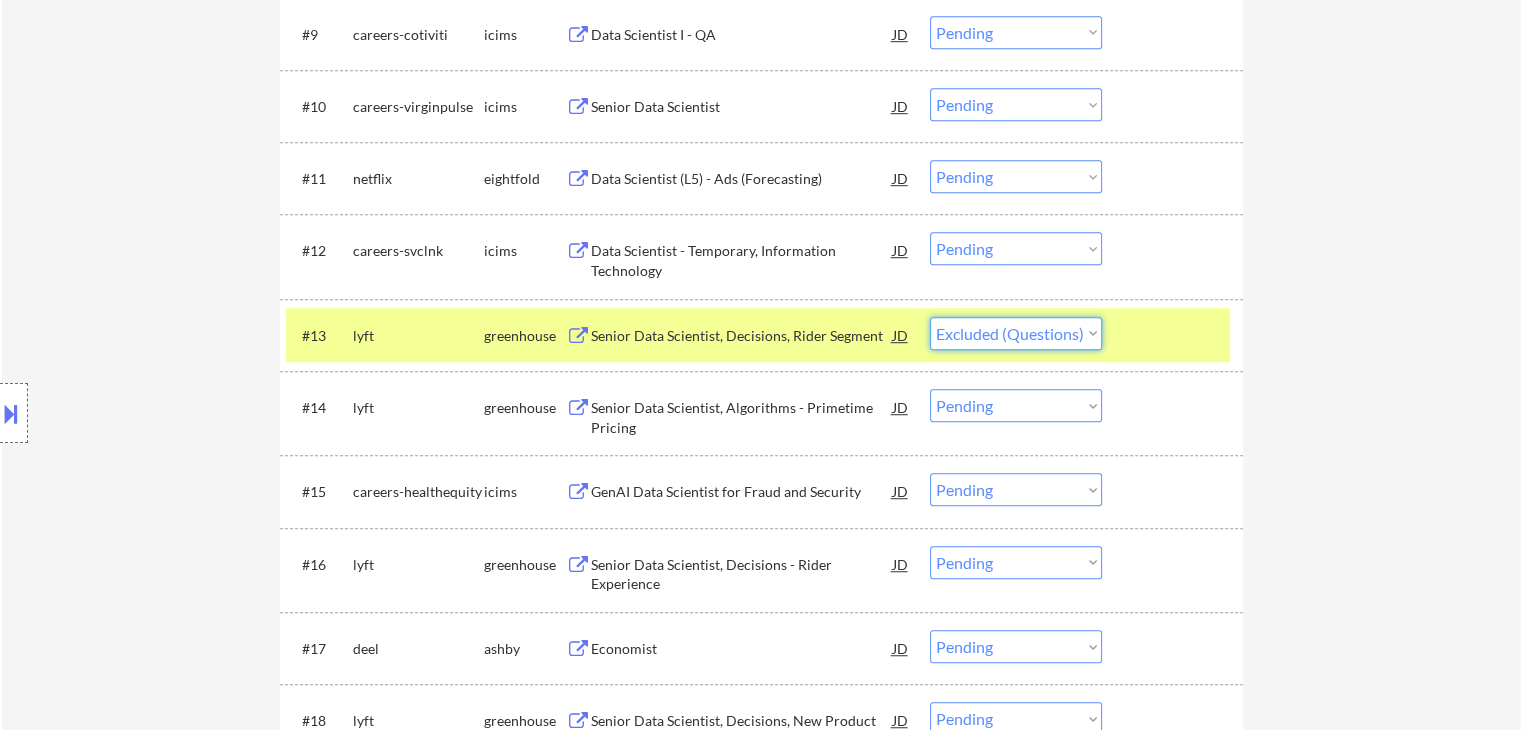 click on "Choose an option... Pending Applied Excluded (Questions) Excluded (Expired) Excluded (Location) Excluded (Bad Match) Excluded (Blocklist) Excluded (Salary) Excluded (Other)" at bounding box center [1016, 333] 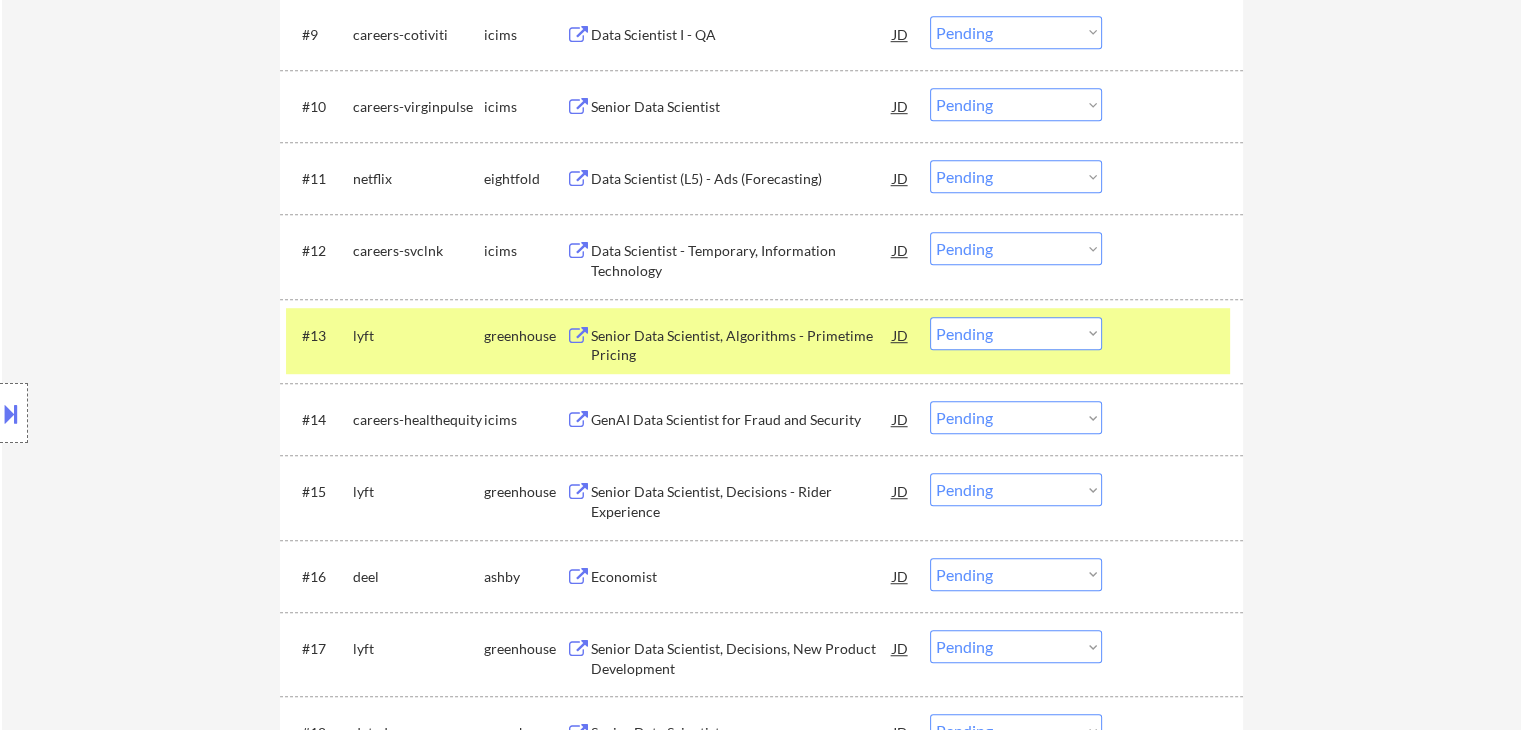 click on "Senior Data Scientist, Algorithms - Primetime Pricing" at bounding box center (742, 345) 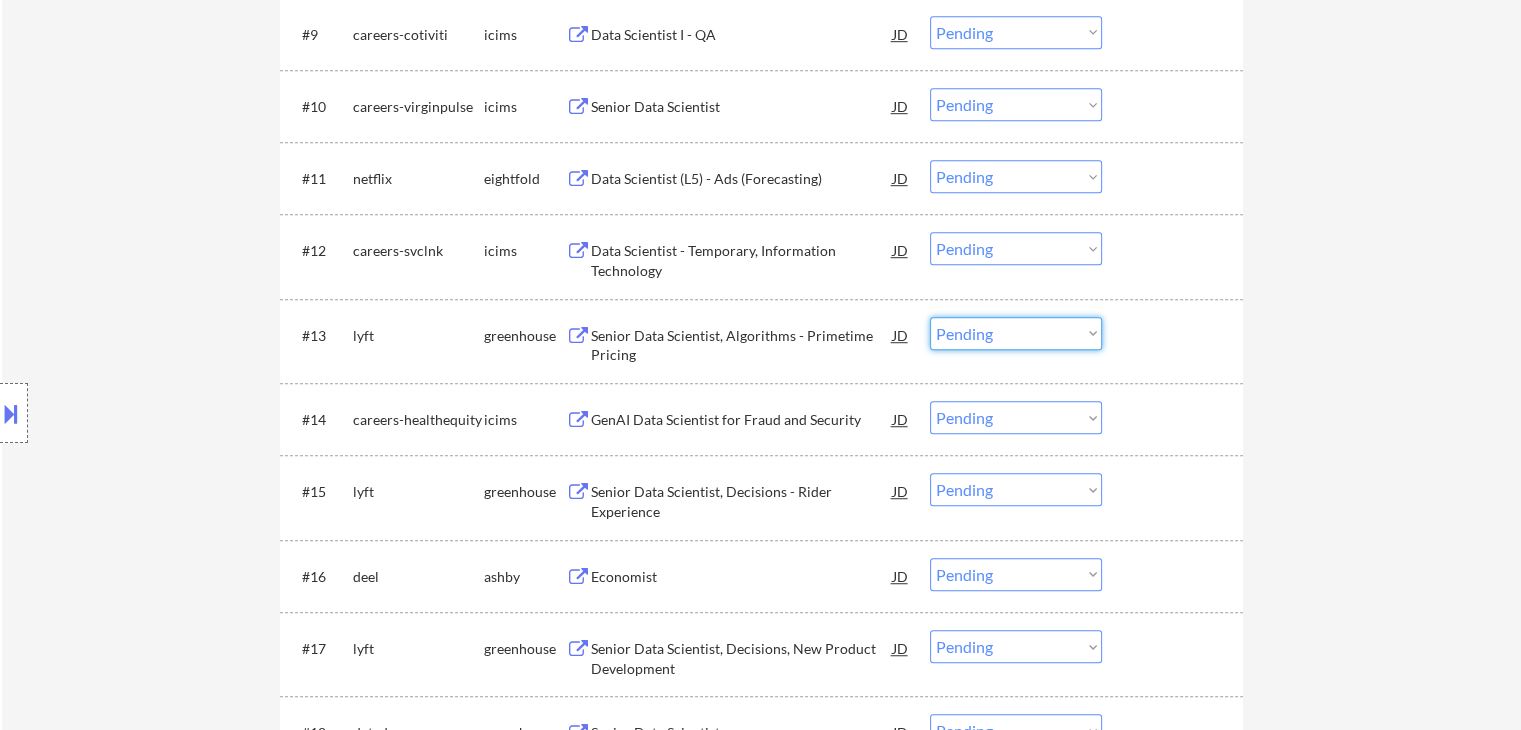 drag, startPoint x: 994, startPoint y: 337, endPoint x: 1000, endPoint y: 348, distance: 12.529964 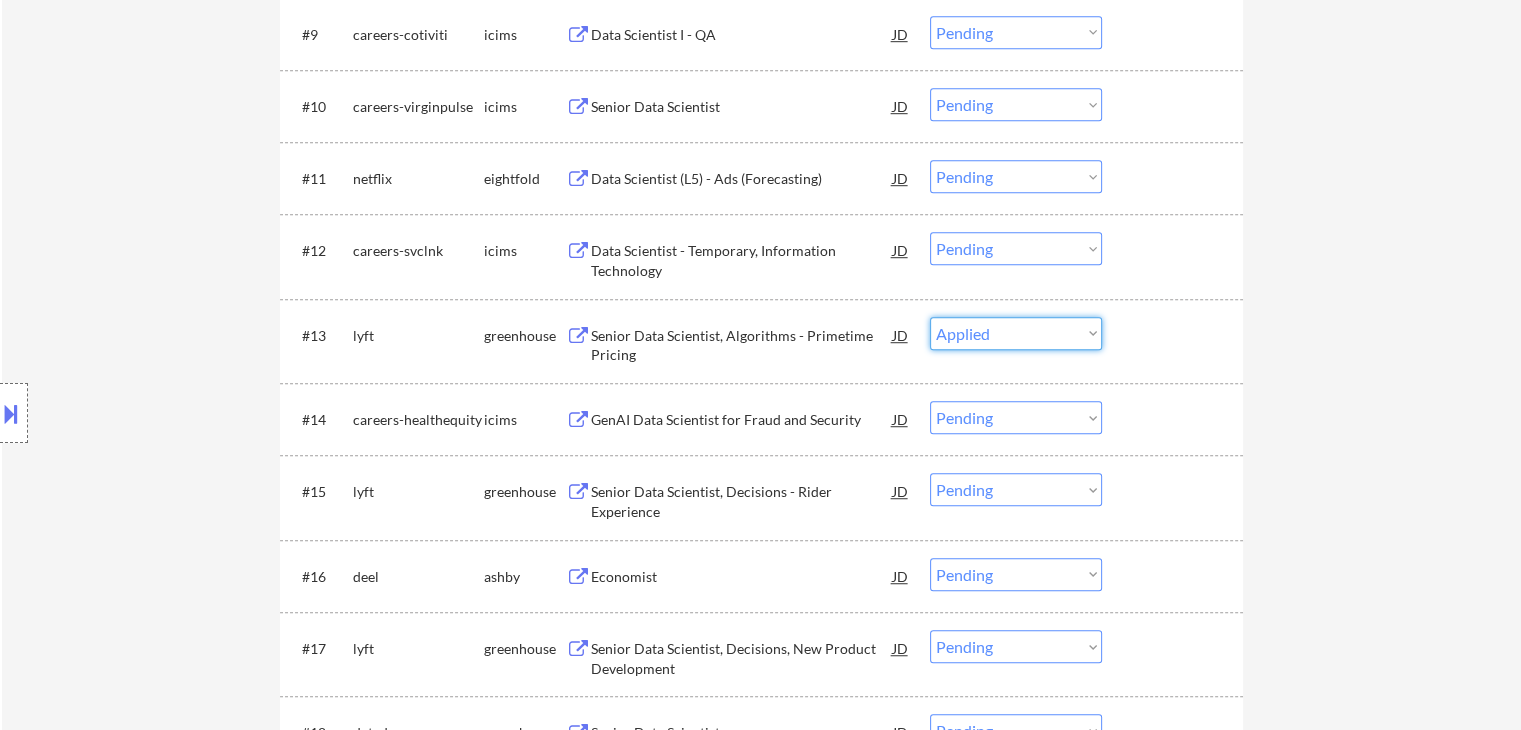 click on "Choose an option... Pending Applied Excluded (Questions) Excluded (Expired) Excluded (Location) Excluded (Bad Match) Excluded (Blocklist) Excluded (Salary) Excluded (Other)" at bounding box center [1016, 333] 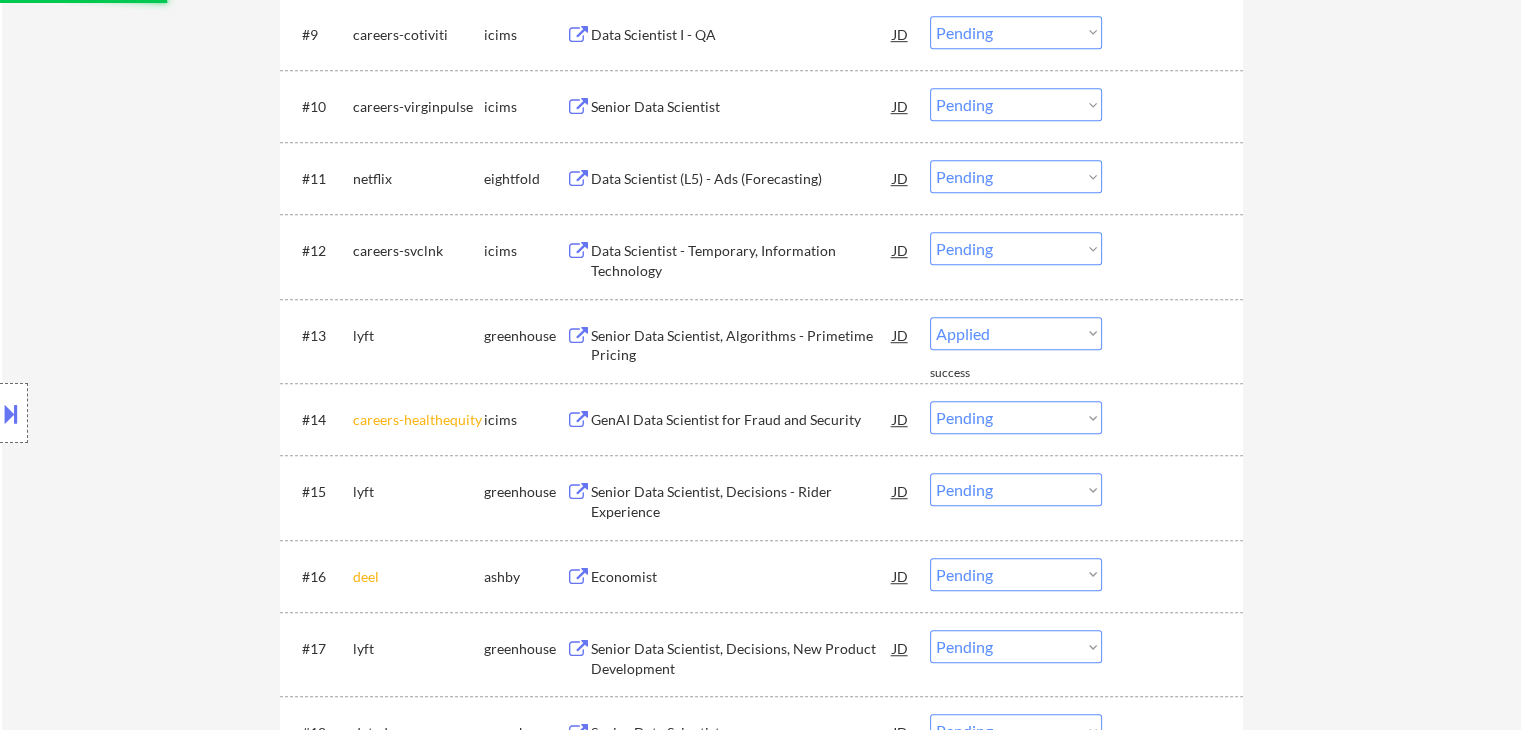 select on ""pending"" 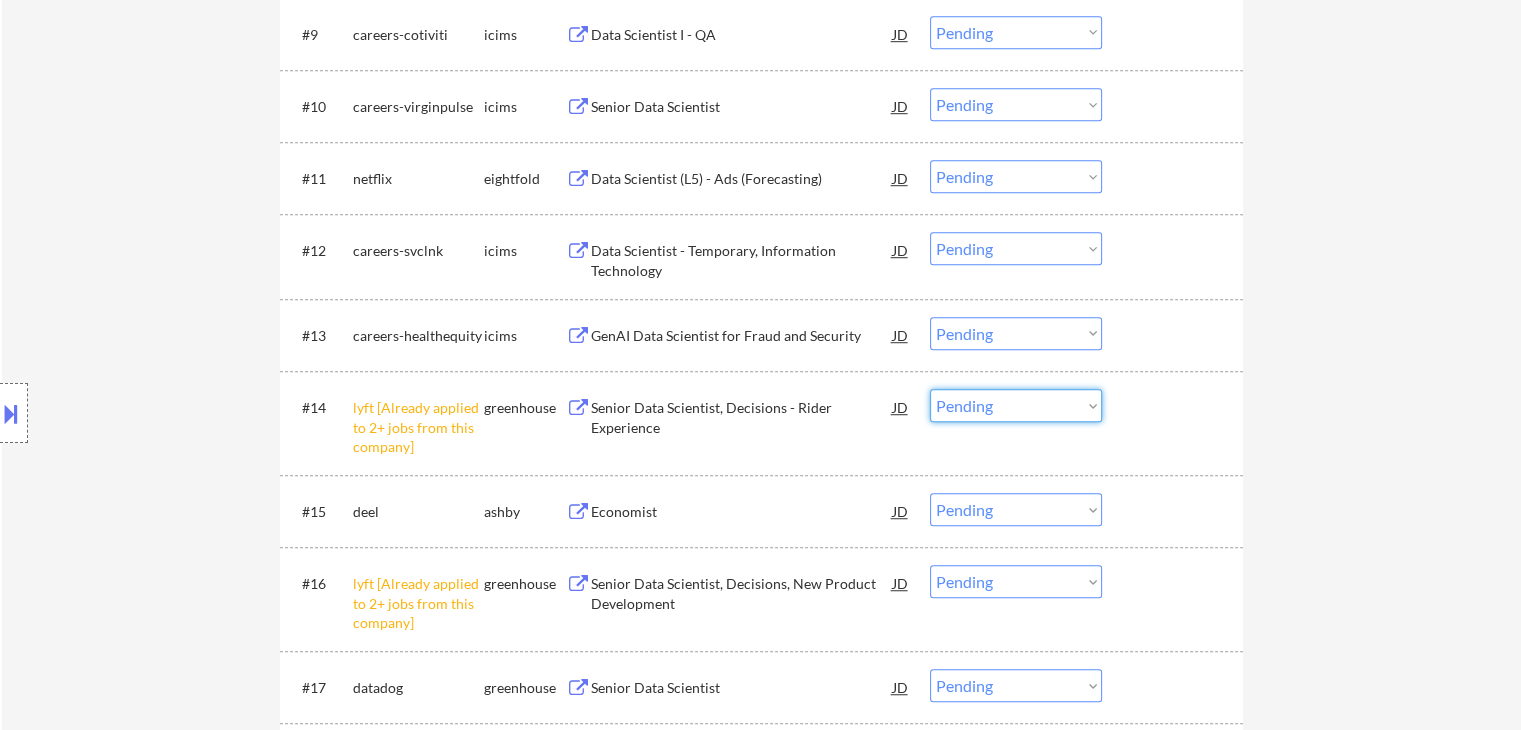 click on "Choose an option... Pending Applied Excluded (Questions) Excluded (Expired) Excluded (Location) Excluded (Bad Match) Excluded (Blocklist) Excluded (Salary) Excluded (Other)" at bounding box center (1016, 405) 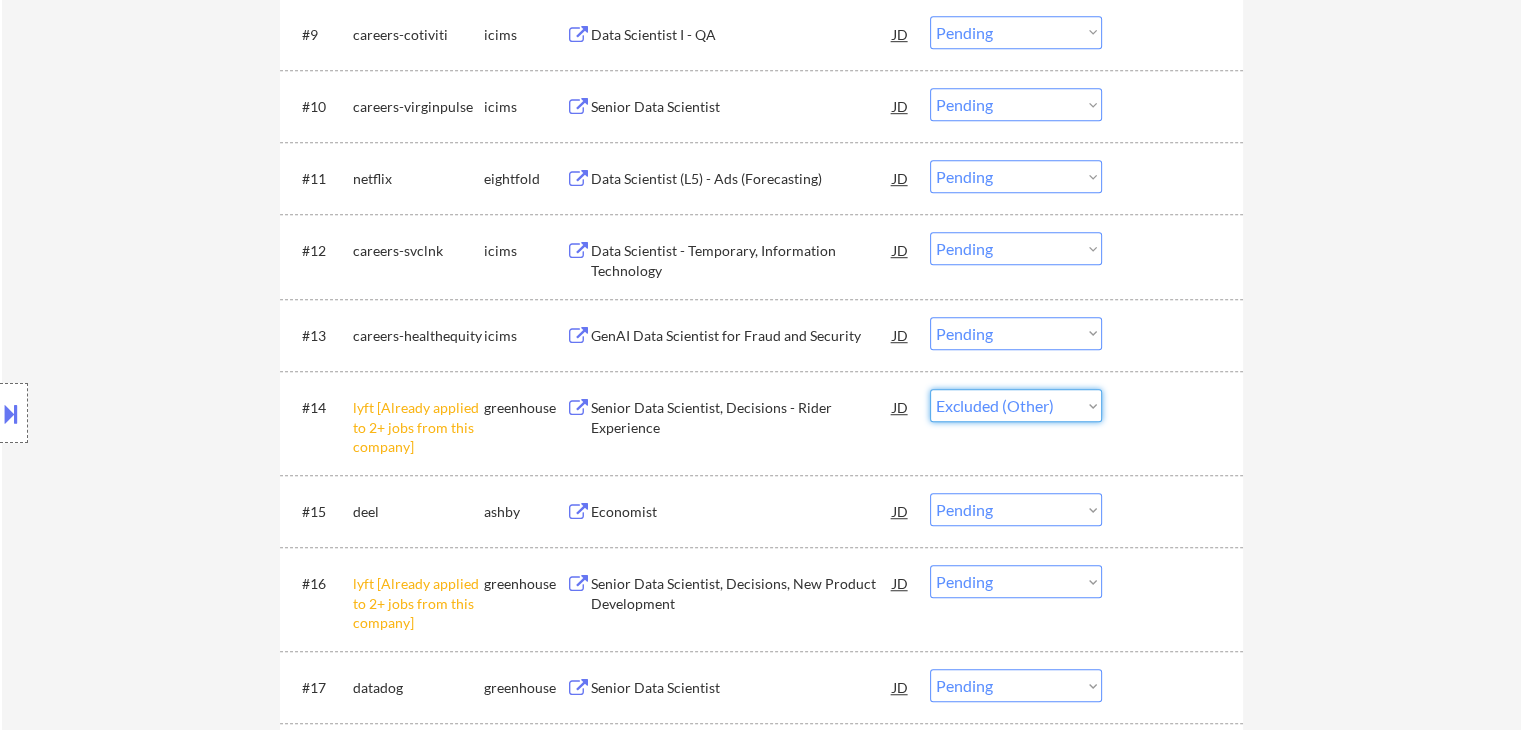 click on "Choose an option... Pending Applied Excluded (Questions) Excluded (Expired) Excluded (Location) Excluded (Bad Match) Excluded (Blocklist) Excluded (Salary) Excluded (Other)" at bounding box center [1016, 405] 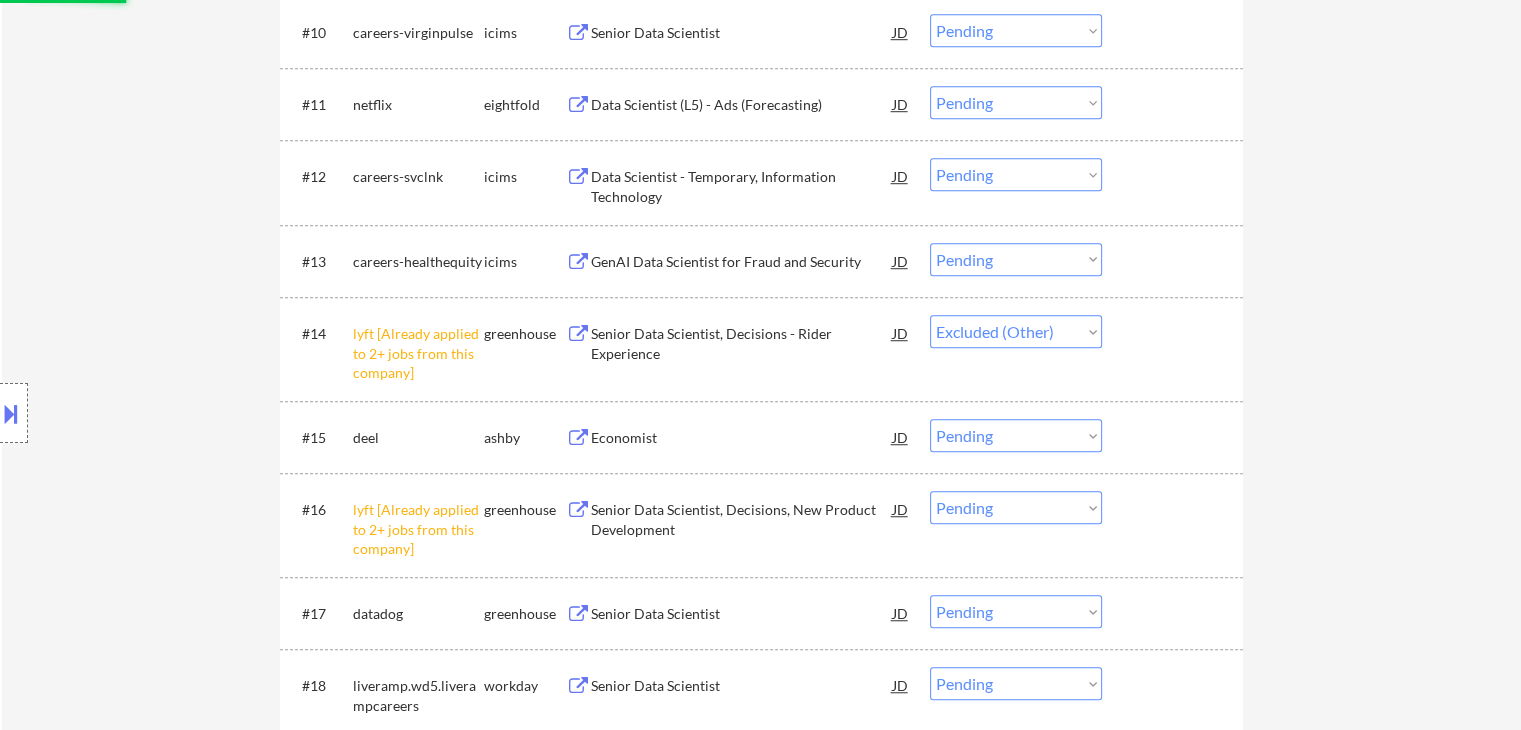 scroll, scrollTop: 1500, scrollLeft: 0, axis: vertical 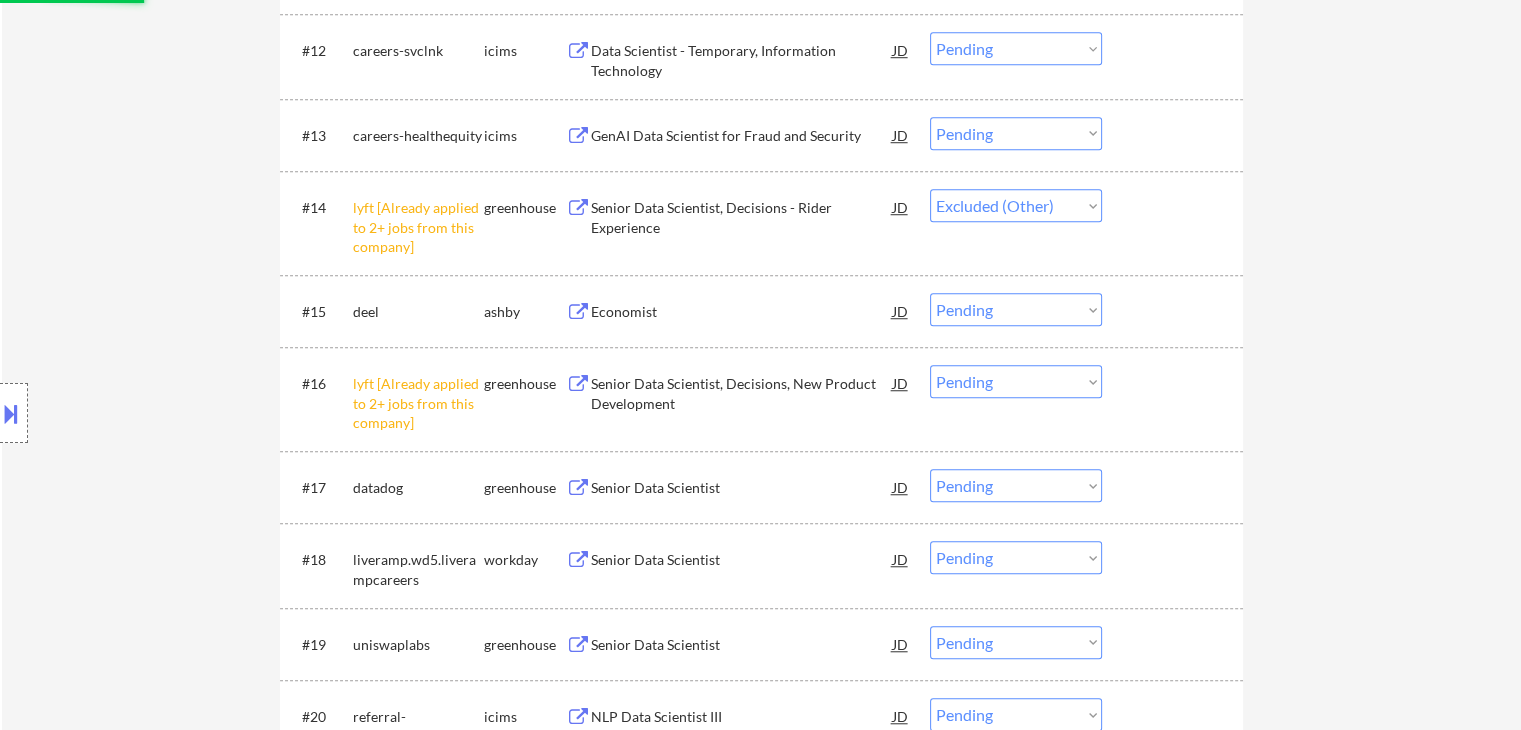 click on "Choose an option... Pending Applied Excluded (Questions) Excluded (Expired) Excluded (Location) Excluded (Bad Match) Excluded (Blocklist) Excluded (Salary) Excluded (Other)" at bounding box center (1016, 381) 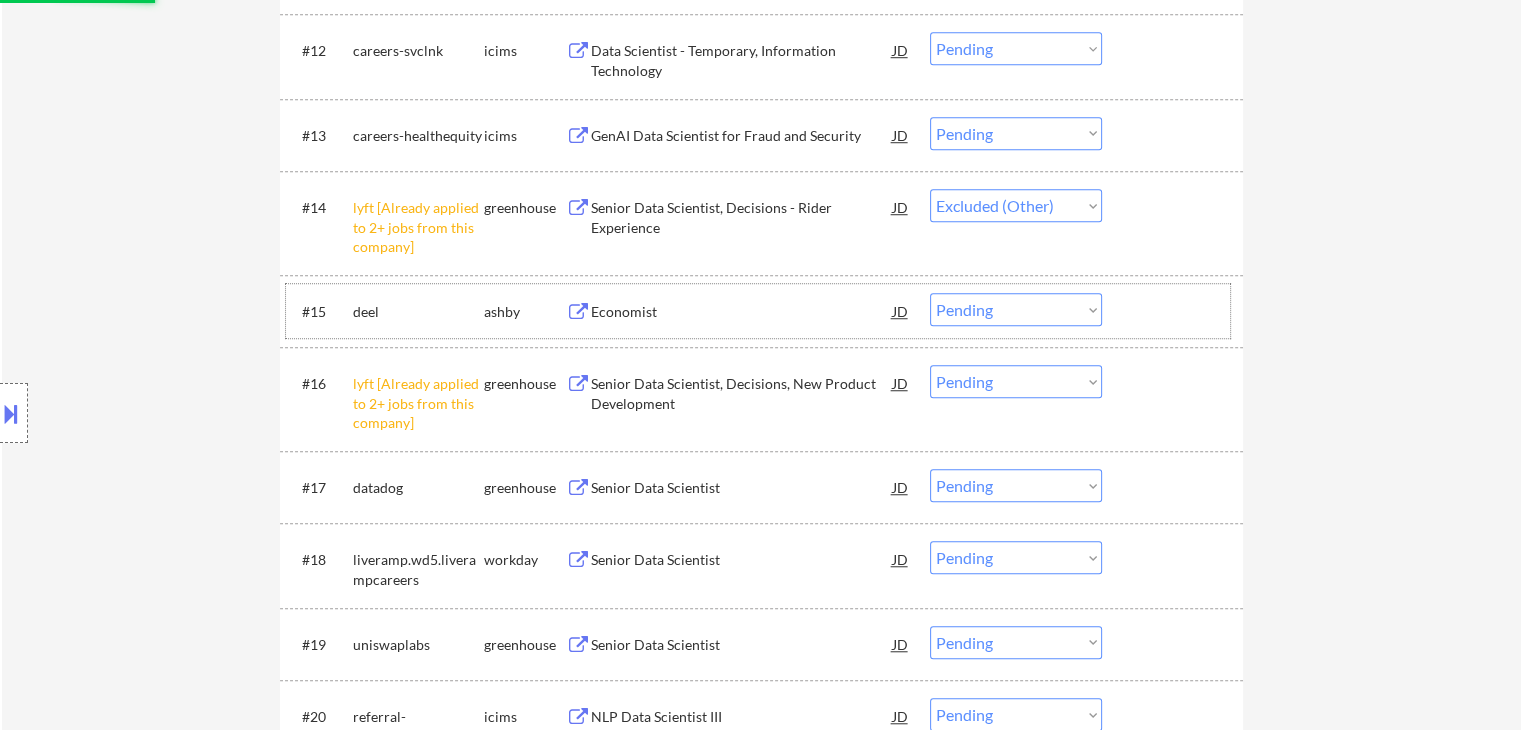 click on "#15 deel ashby Economist JD warning_amber Choose an option... Pending Applied Excluded (Questions) Excluded (Expired) Excluded (Location) Excluded (Bad Match) Excluded (Blocklist) Excluded (Salary) Excluded (Other)" at bounding box center (758, 311) 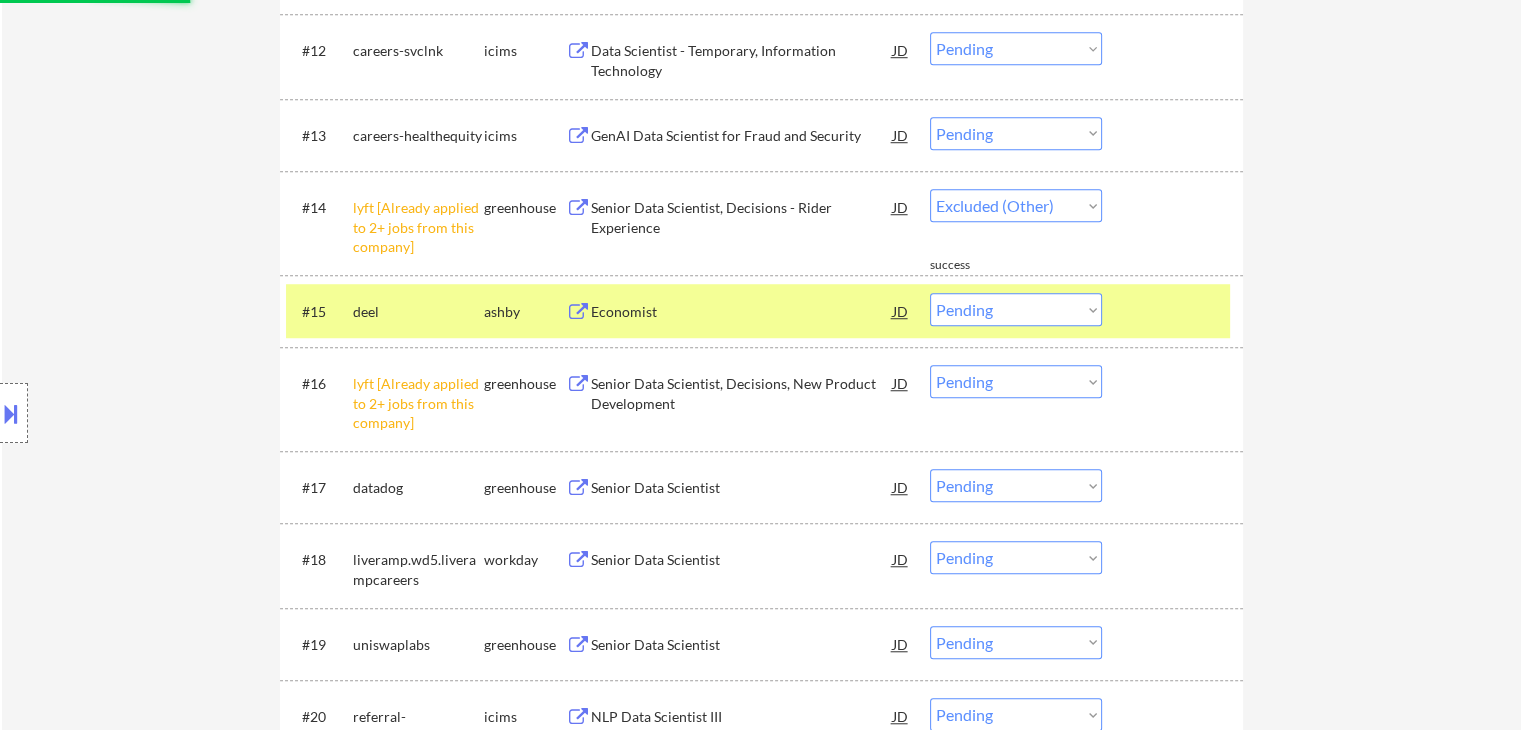 select on ""pending"" 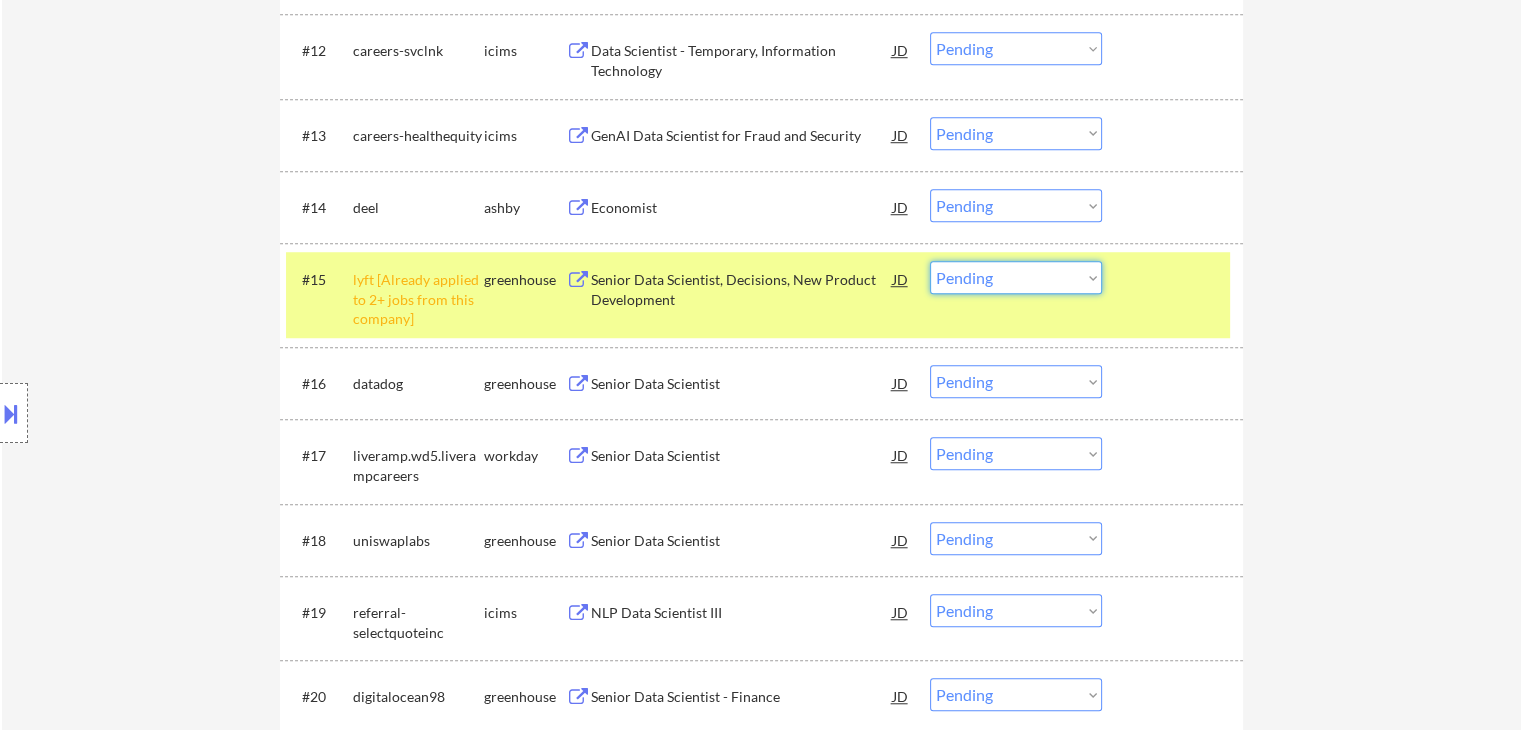 click on "Choose an option... Pending Applied Excluded (Questions) Excluded (Expired) Excluded (Location) Excluded (Bad Match) Excluded (Blocklist) Excluded (Salary) Excluded (Other)" at bounding box center [1016, 277] 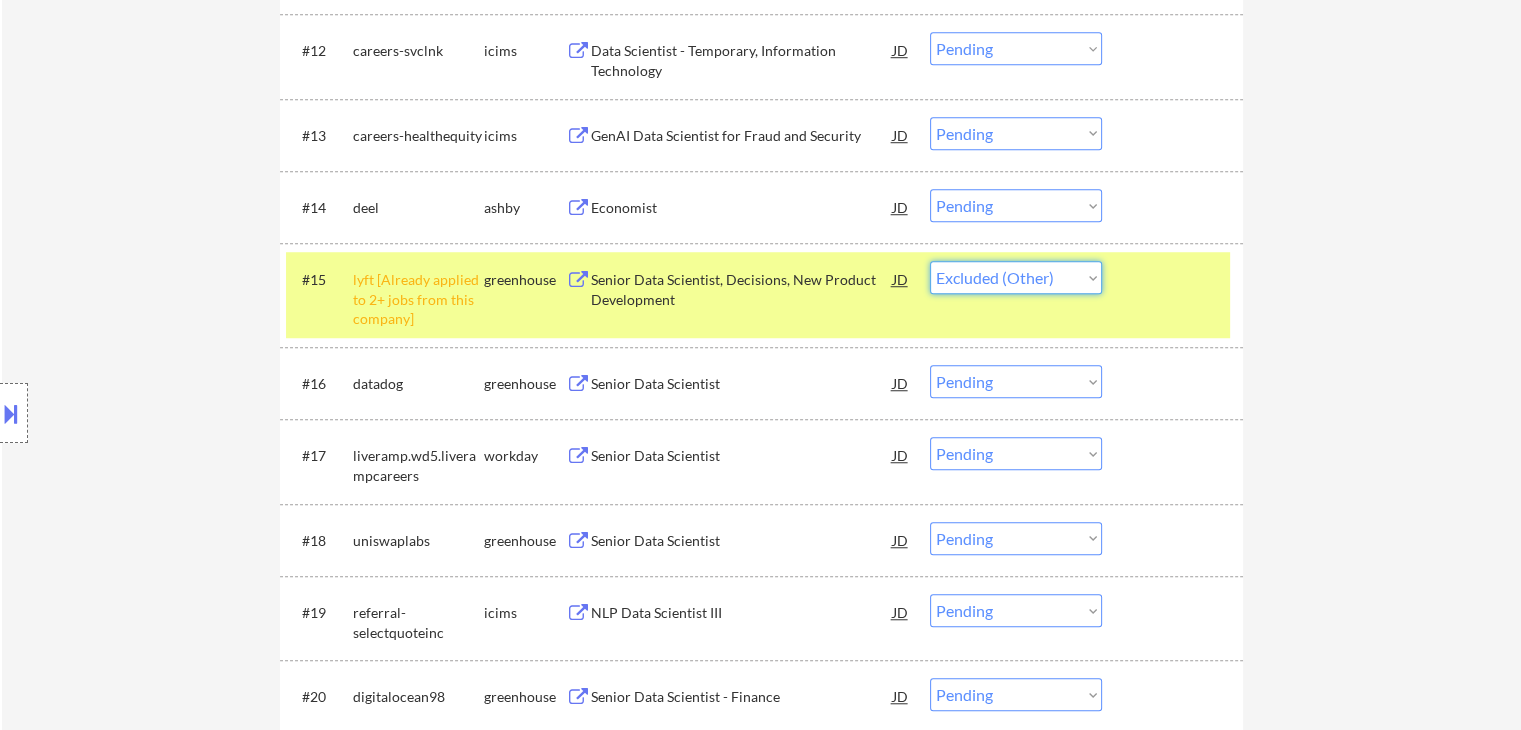 click on "Choose an option... Pending Applied Excluded (Questions) Excluded (Expired) Excluded (Location) Excluded (Bad Match) Excluded (Blocklist) Excluded (Salary) Excluded (Other)" at bounding box center [1016, 277] 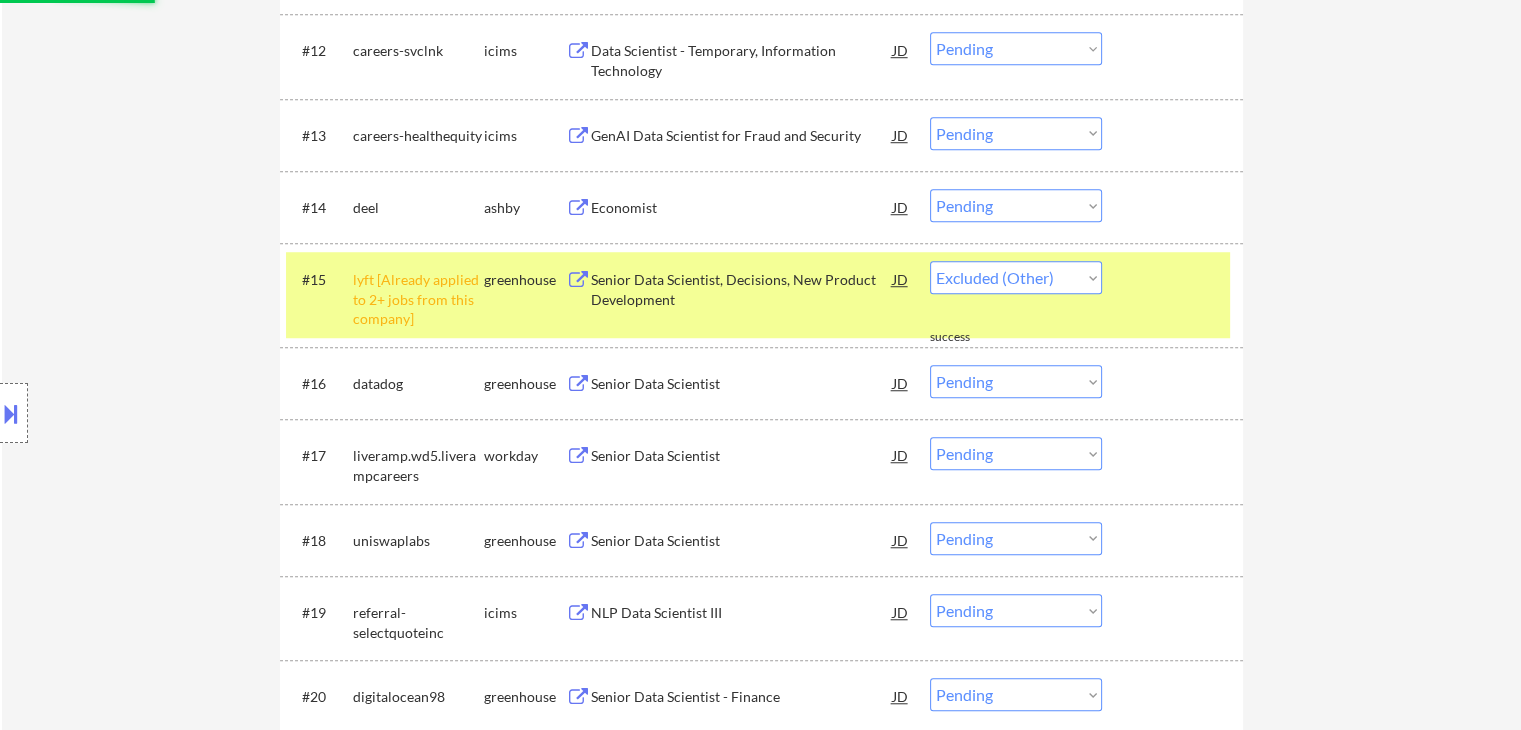select on ""pending"" 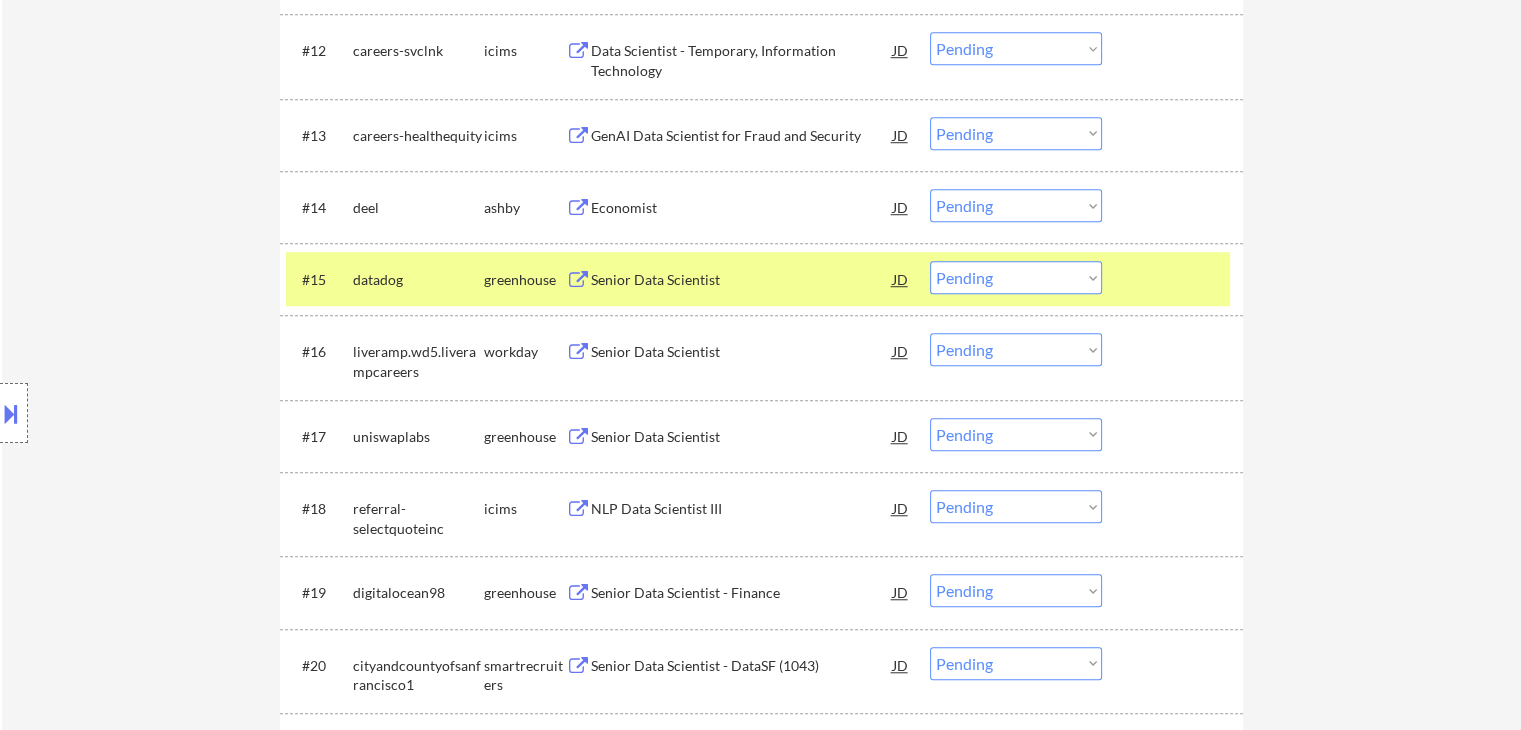 click on "← Return to /applysquad Mailslurp Inbox Job Search Builder Shane Francis User Email:  dtaspire@gmail.com Application Email:  dtaspire@gmail.com Mailslurp Email:  shane.francis@mailflux.com LinkedIn:   https://www.linkedin.com/in/sfeconomist/
Phone:  760.889.3091 Current Location:  Oceanside, California Applies:  52 sent / 205 bought Internal Notes +5 for late - 8/1 AB
Use Oceanside, CA for current location
Outreach about improvements - 8/4 AB Can work in country of residence?:  yes Squad Notes Minimum salary:  $180,000 Will need Visa to work in that country now/future?:   no Download Resume Add a Job Manually Marialynn Applications Pending (125) Excluded (122) Applied (64) All (309) View All Results Back 1 / 2
Next Company ATS Title Status Date Applied #1 zelis.wd1.zeliscareers workday Data Scientist, Marketing & Commercial Analytics JD Choose an option... Pending Applied Excluded (Questions) Excluded (Expired) Excluded (Location) Excluded (Bad Match) Excluded (Blocklist) Excluded (Salary) Aug 5, 2025" at bounding box center (761, 2685) 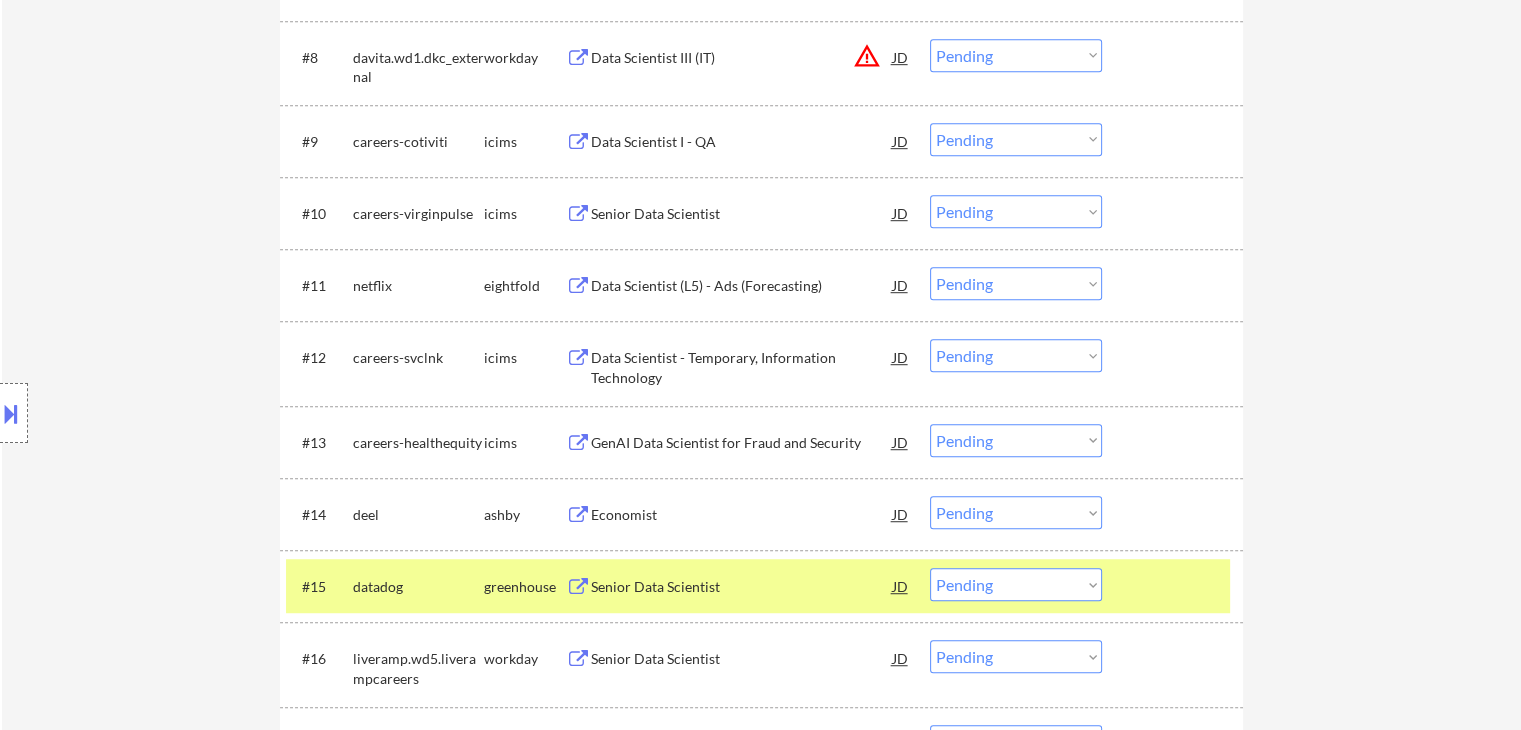 scroll, scrollTop: 1300, scrollLeft: 0, axis: vertical 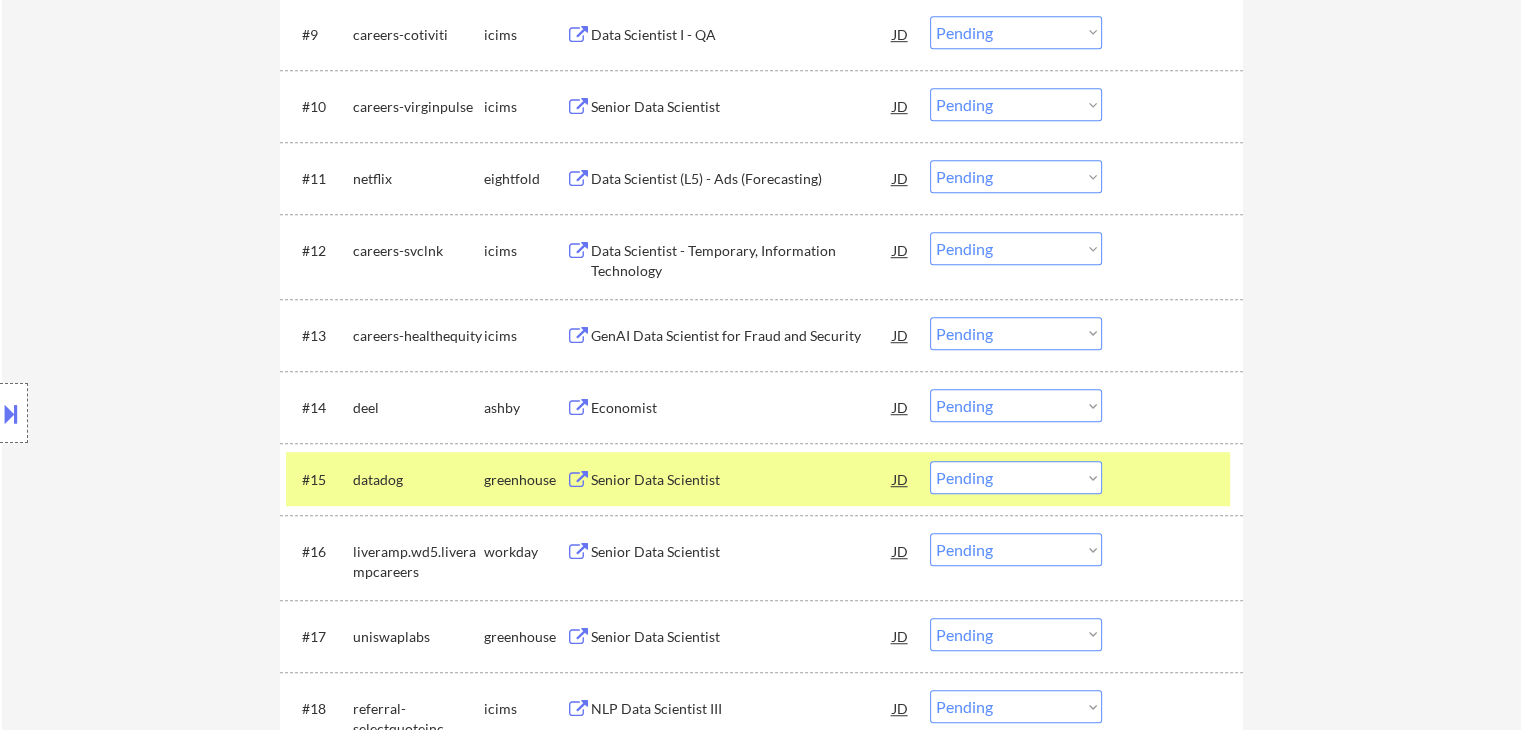 click on "Economist" at bounding box center (742, 408) 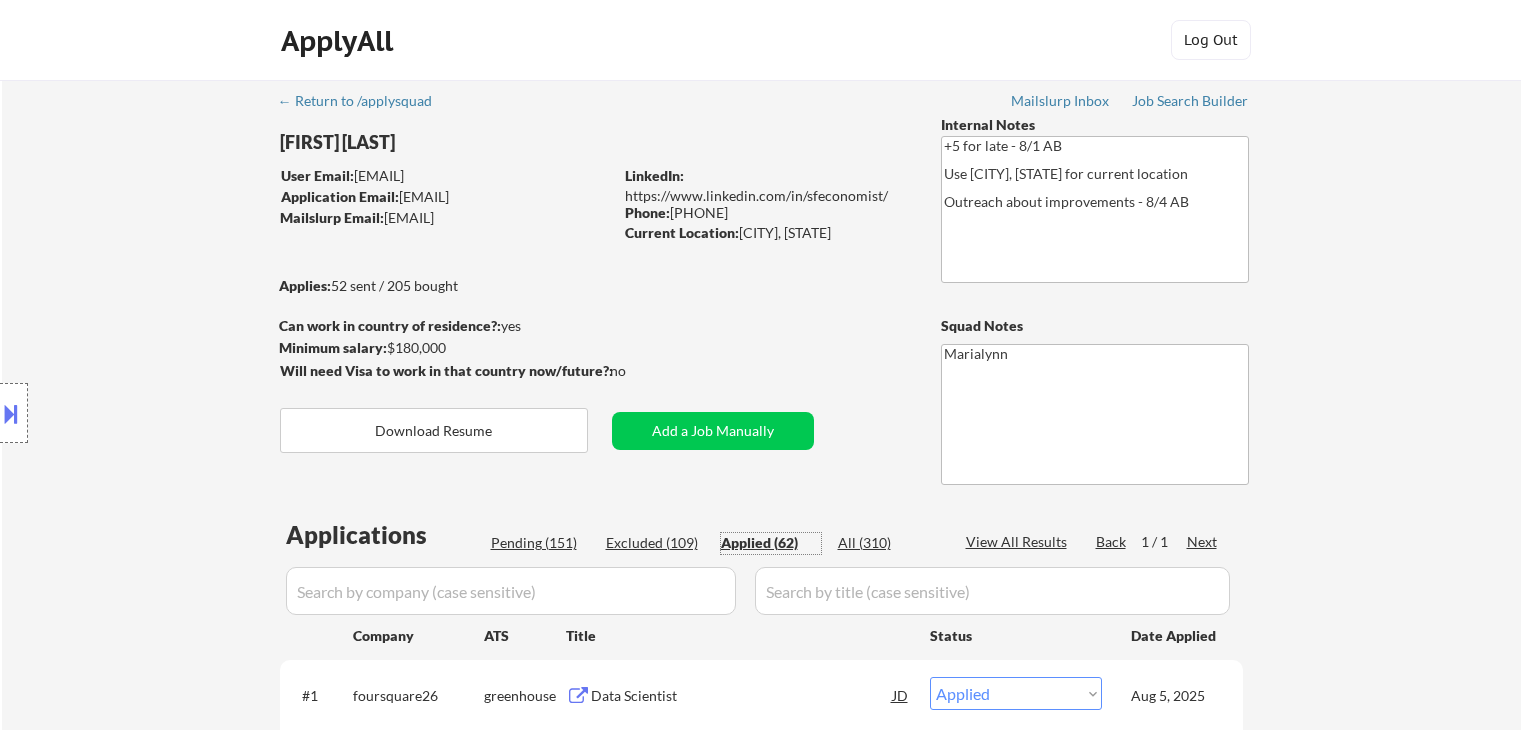 select on ""applied"" 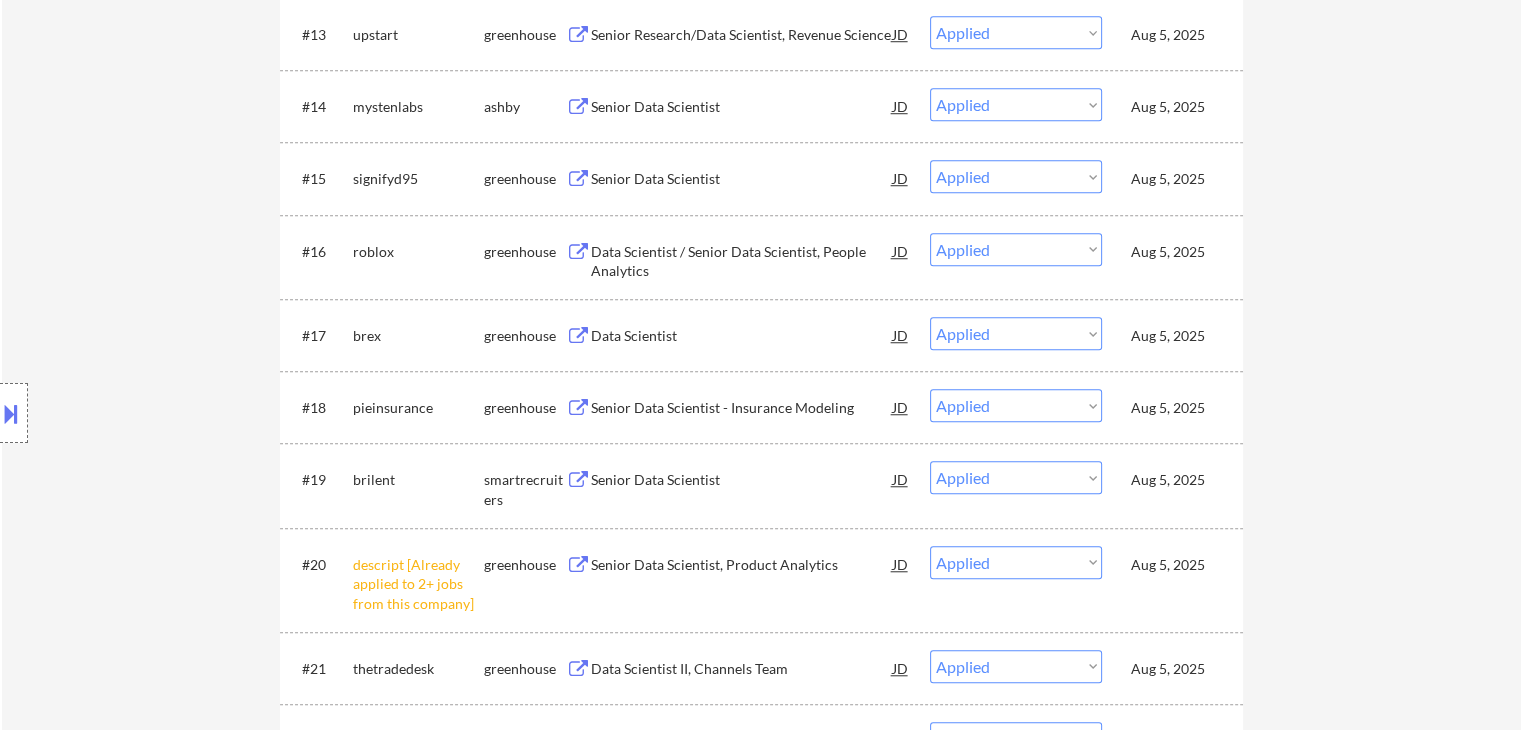 scroll, scrollTop: 1276, scrollLeft: 0, axis: vertical 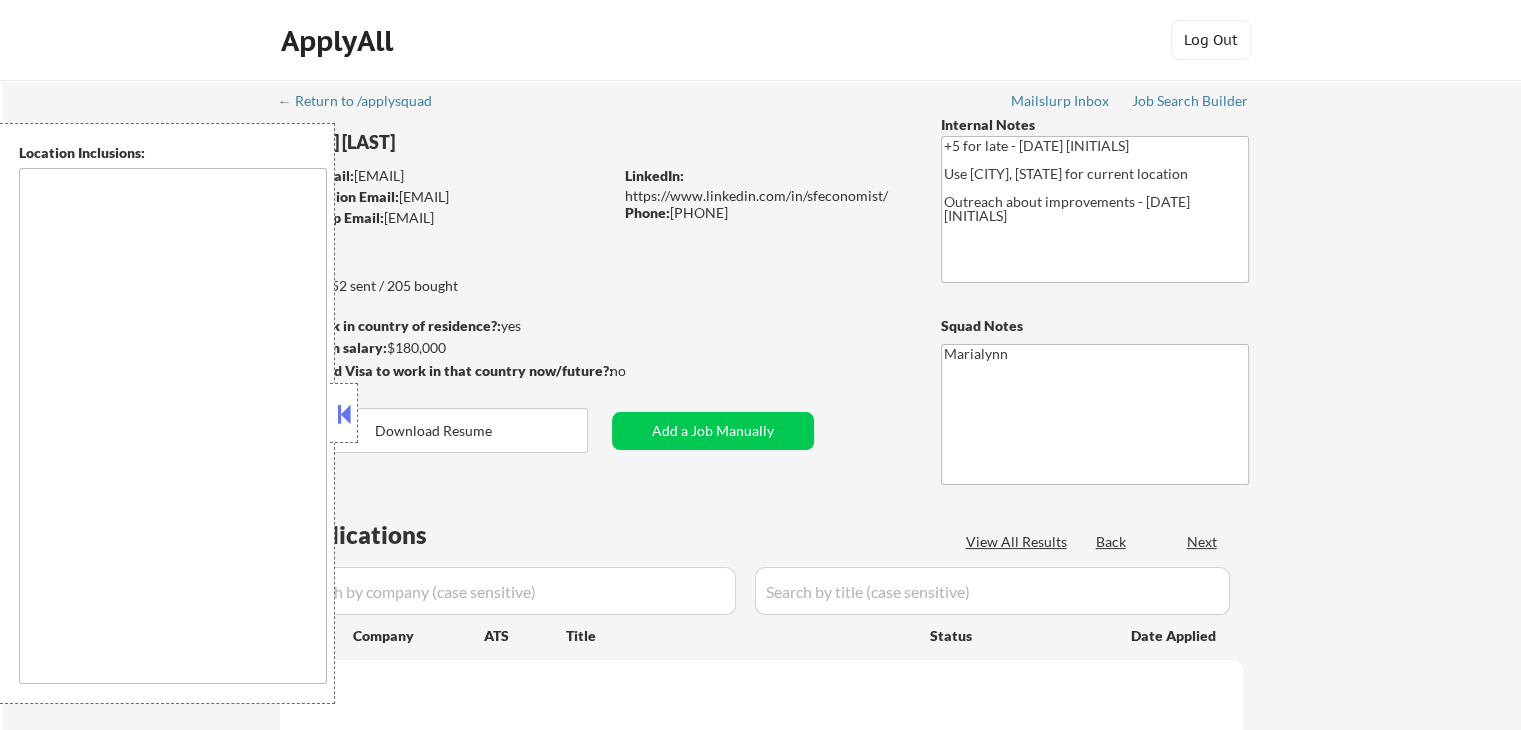 type on "San Francisco, CA   Daly City, CA   South San Francisco, CA   Brisbane, CA   Colma, CA   Pacifica, CA   San Bruno, CA   Millbrae, CA   Burlingame, CA   San Mateo, CA   Foster City, CA   Belmont, CA   Redwood City, CA   San Carlos, CA   Half Moon Bay, CA   Alameda, CA   Oakland, CA   Berkeley, CA   Emeryville, CA   Albany, CA   El Cerrito, CA   Richmond, CA   Piedmont, CA   Tiburon, CA   Sausalito, CA   Mill Valley, CA   Larkspur, CA   Corte Madera, CA   San Rafael, CA   Novato, CA   Moraga, CA   Orinda, CA   Lafayette, CA   Walnut Creek, CA   Pleasant Hill, CA   Concord, CA   Martinez, CA   Benicia, CA   Vallejo, CA   Fairfax, CA   San Anselmo, CA   Ross, CA   Kentfield, CA   Greenbrae, CA   El Sobrante, CA   Pinole, CA   Hercules, CA   Crockett, CA   Rodeo, CA   Kensington, CA   San Pablo, CA   Rodeo, CA Seattle, WA   Mercer Island, WA   Bellevue, WA   Kirkland, WA   Redmond, WA   Shoreline, WA   Renton, WA   Tukwila, WA   Burien, WA   SeaTac, WA   Kenmore, WA   Bothell, WA   Lynnwood, WA   Edmonds, WA   ..." 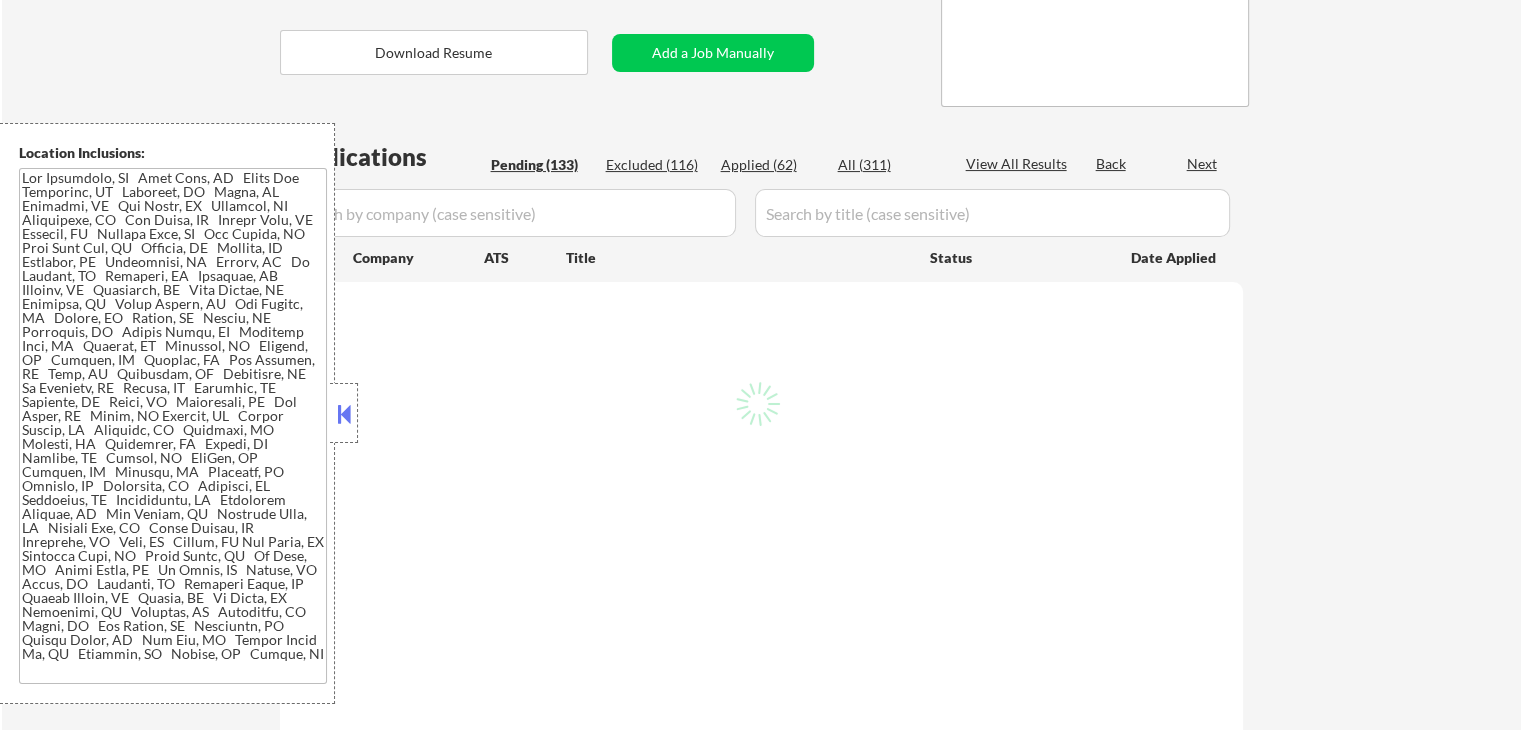 scroll, scrollTop: 400, scrollLeft: 0, axis: vertical 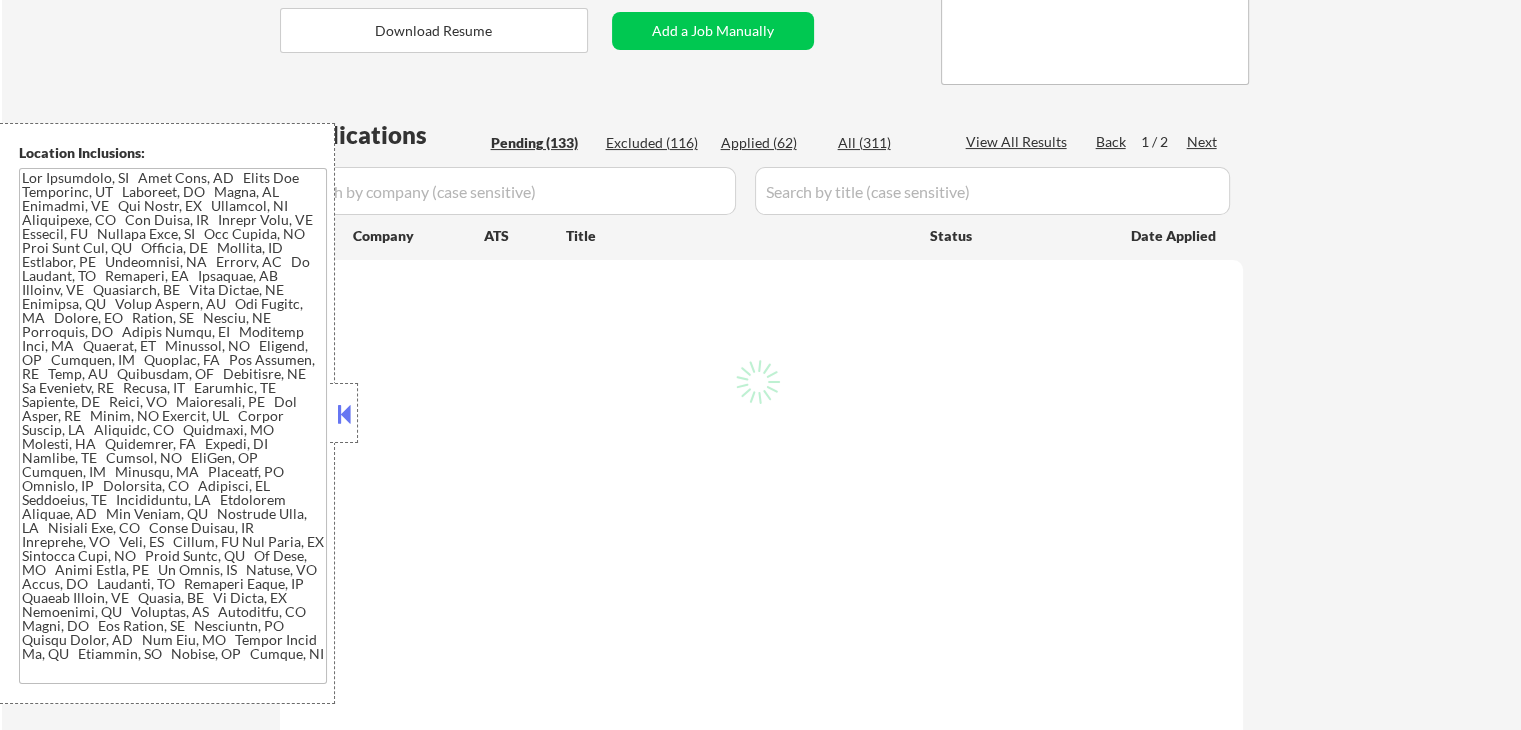 drag, startPoint x: 339, startPoint y: 396, endPoint x: 770, endPoint y: 255, distance: 453.47766 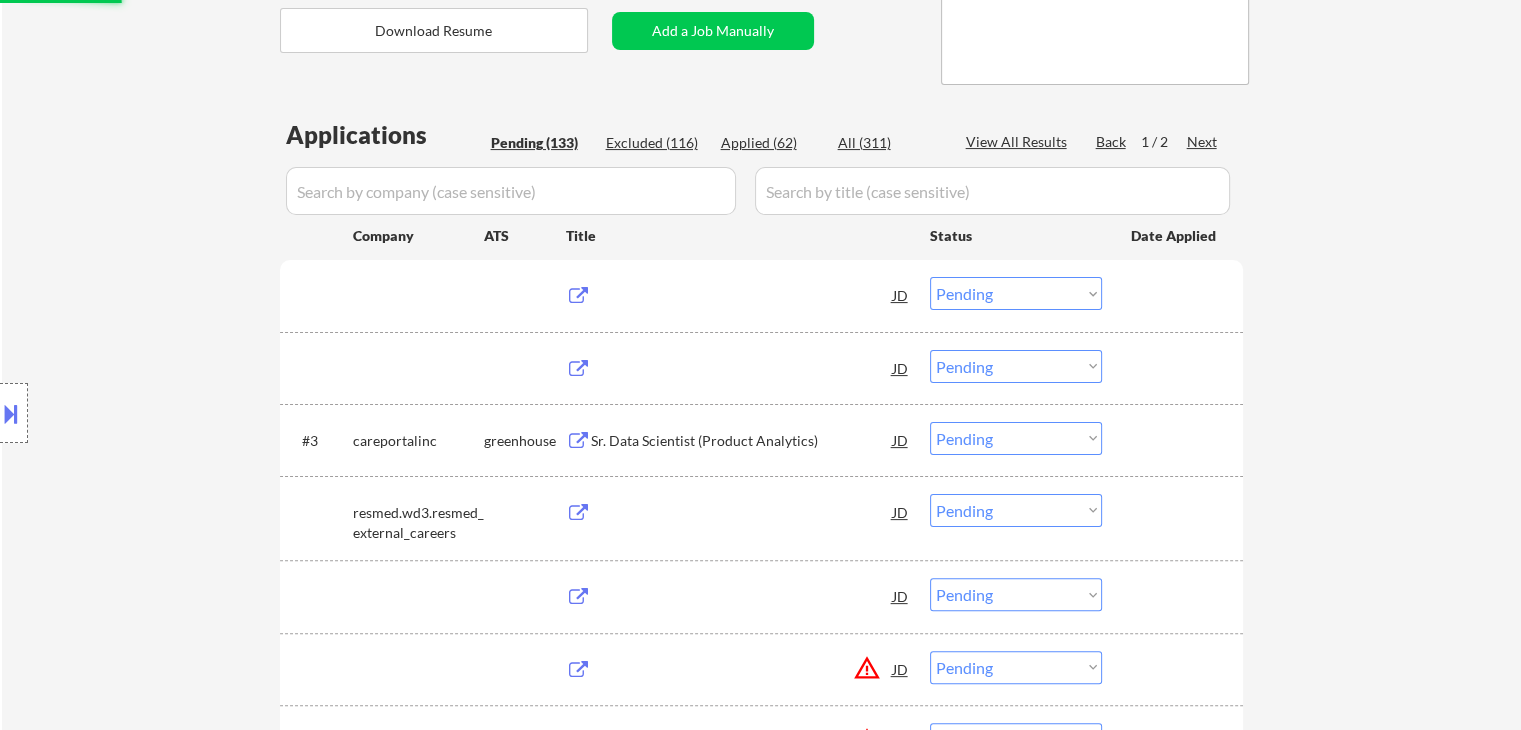 click on "Applied (62)" at bounding box center [771, 143] 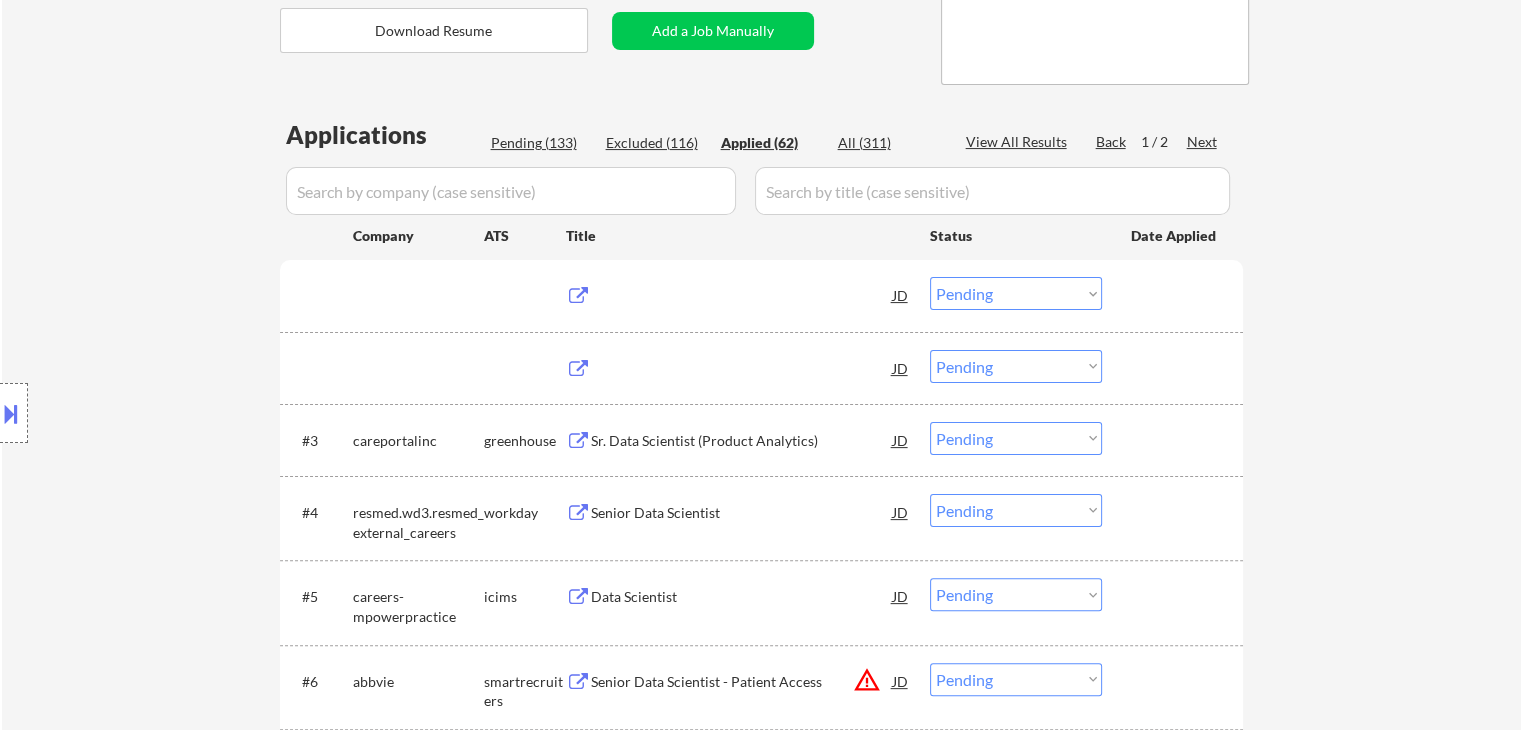 click on "Applied (62)" at bounding box center [771, 143] 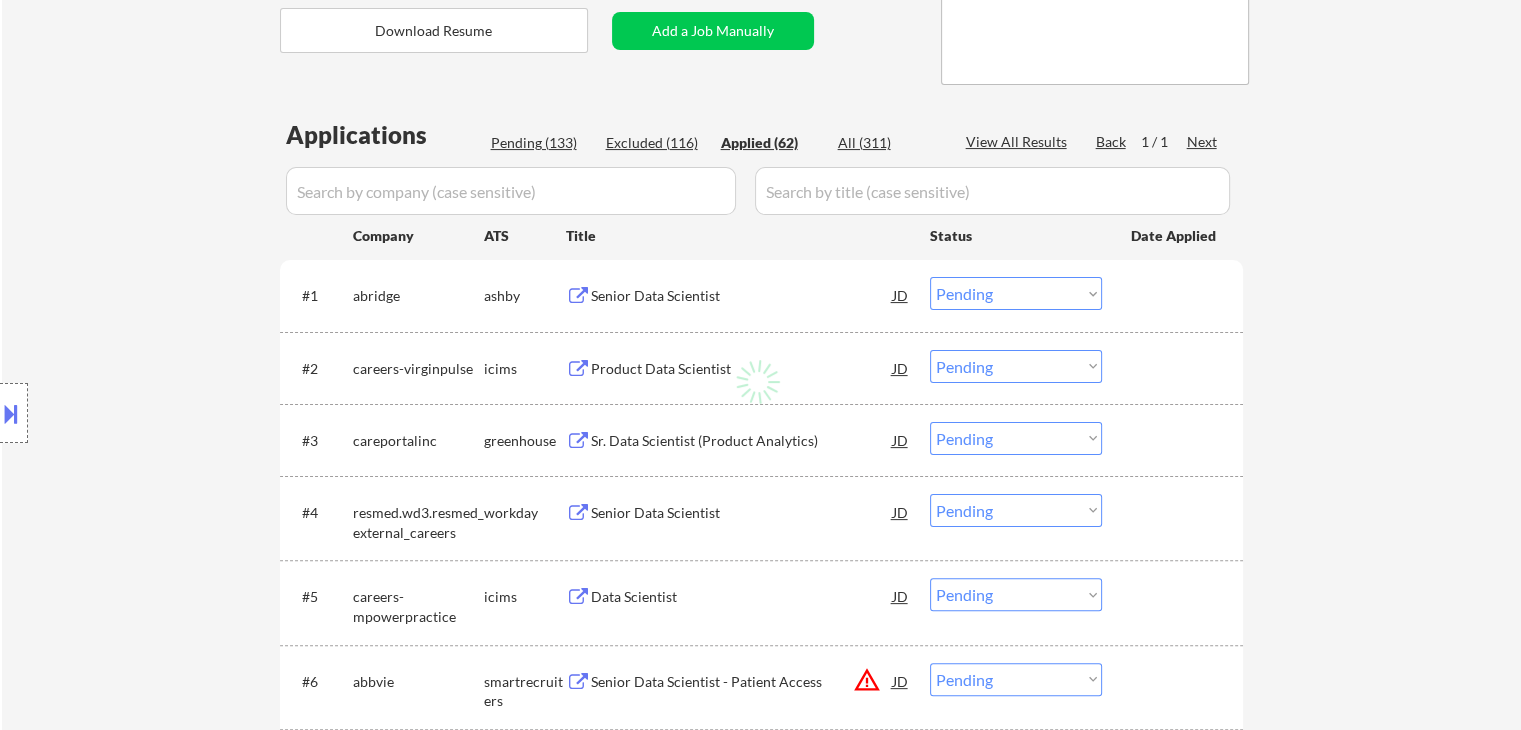 select on ""applied"" 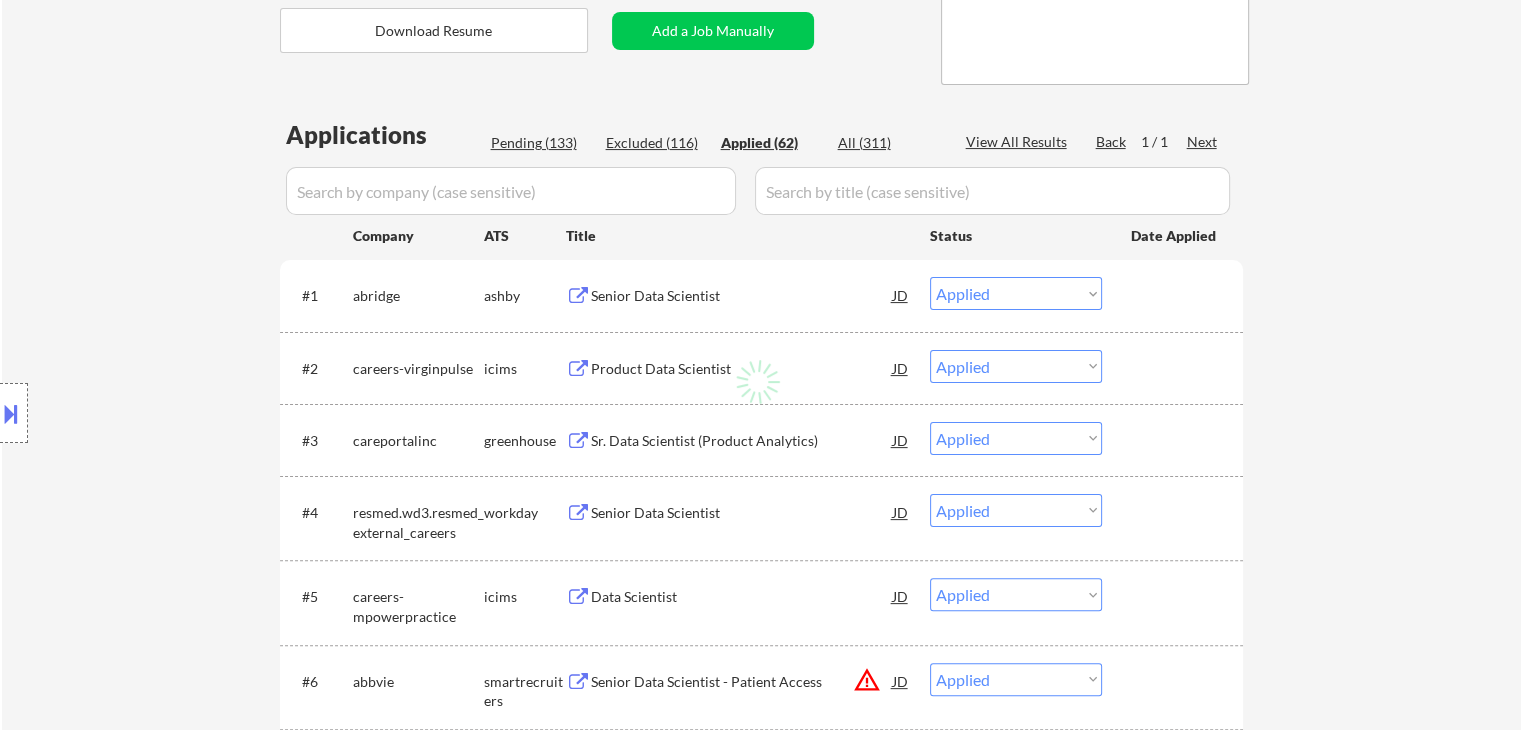 select on ""applied"" 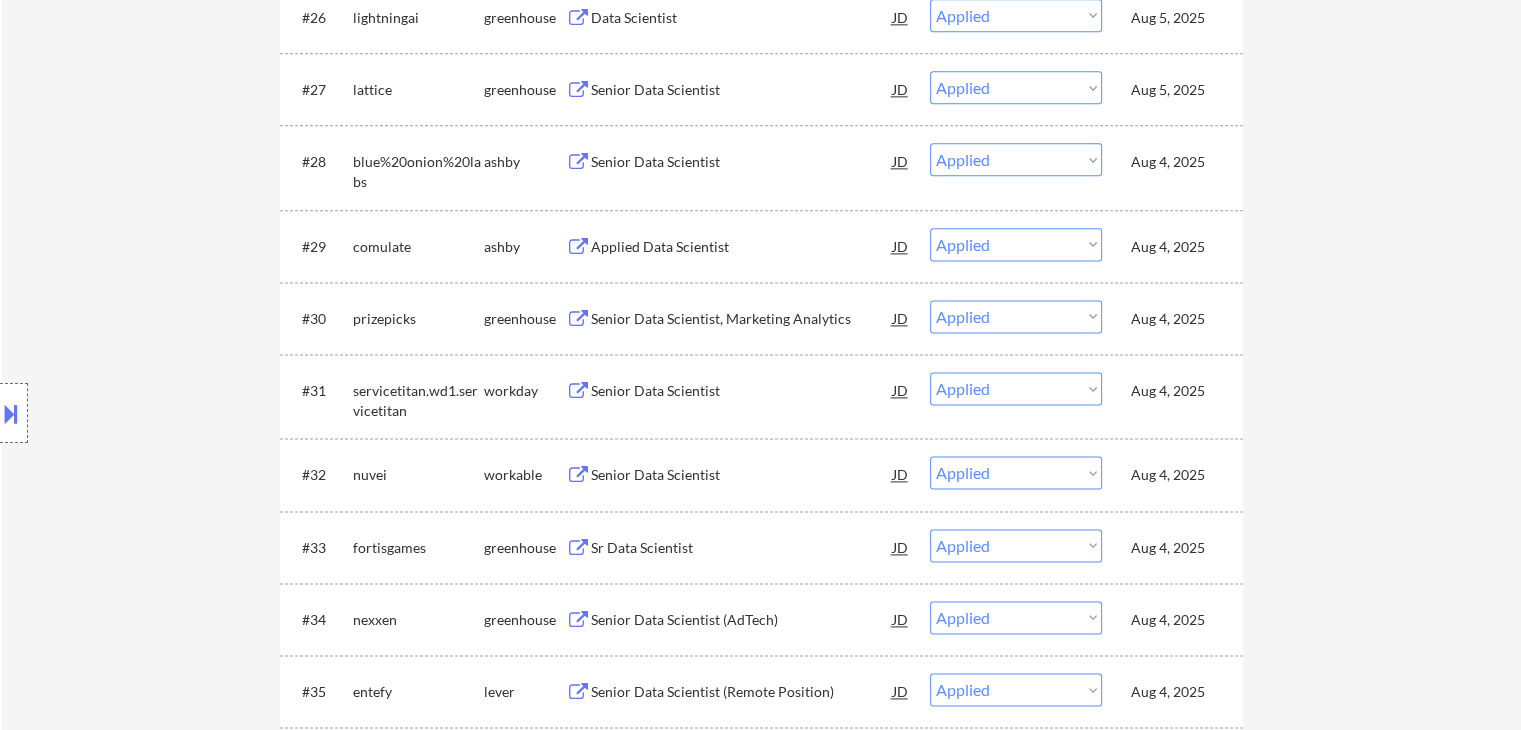 scroll, scrollTop: 2500, scrollLeft: 0, axis: vertical 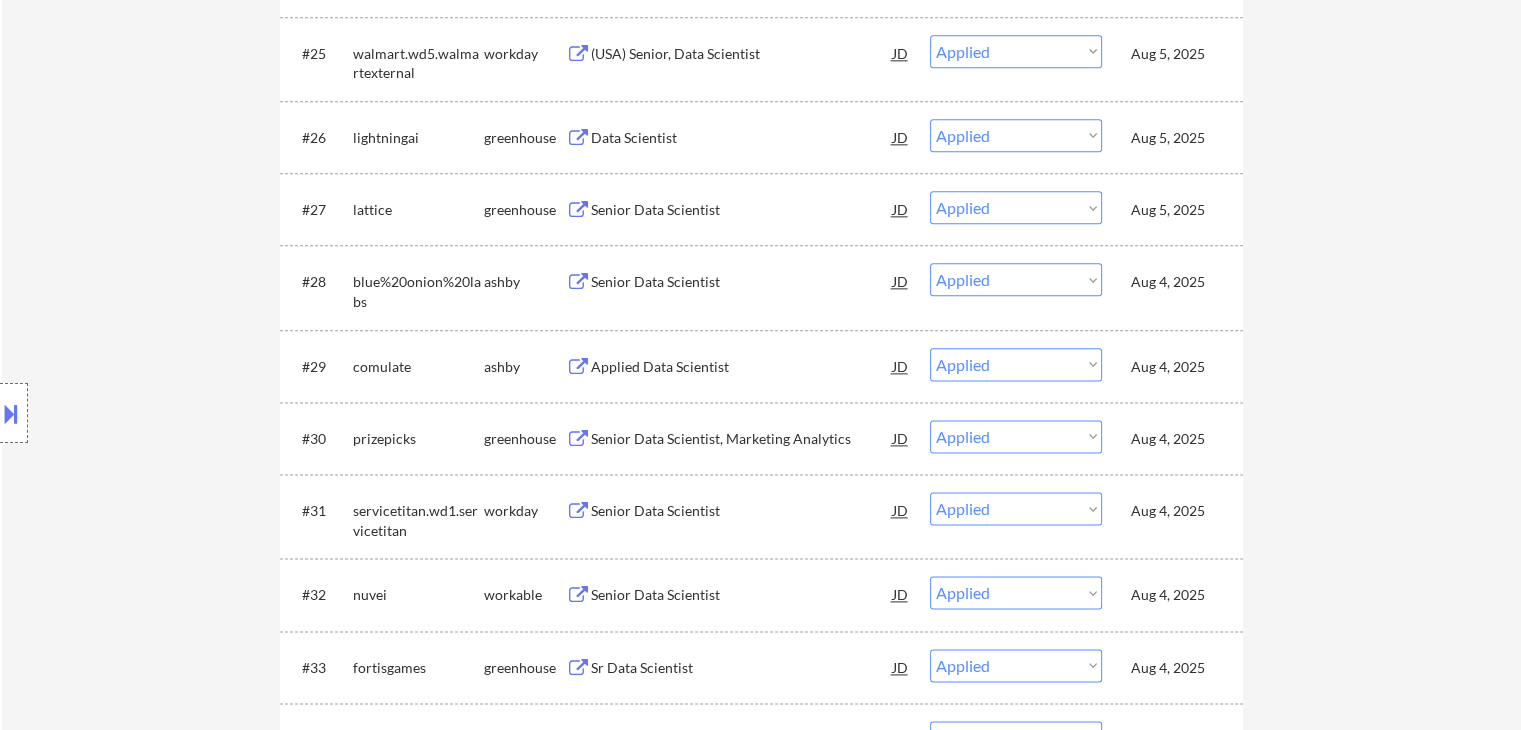 select on ""applied"" 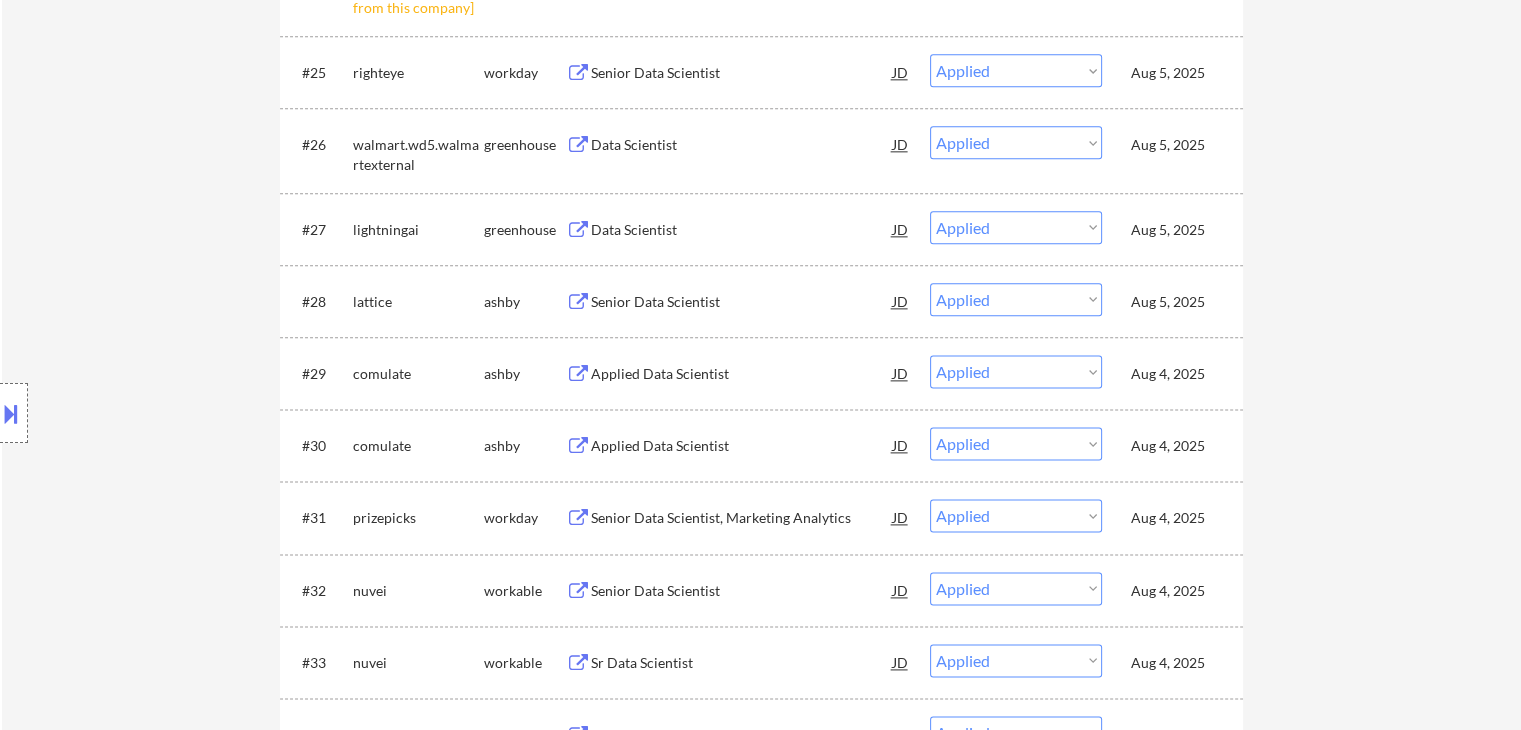 select on ""applied"" 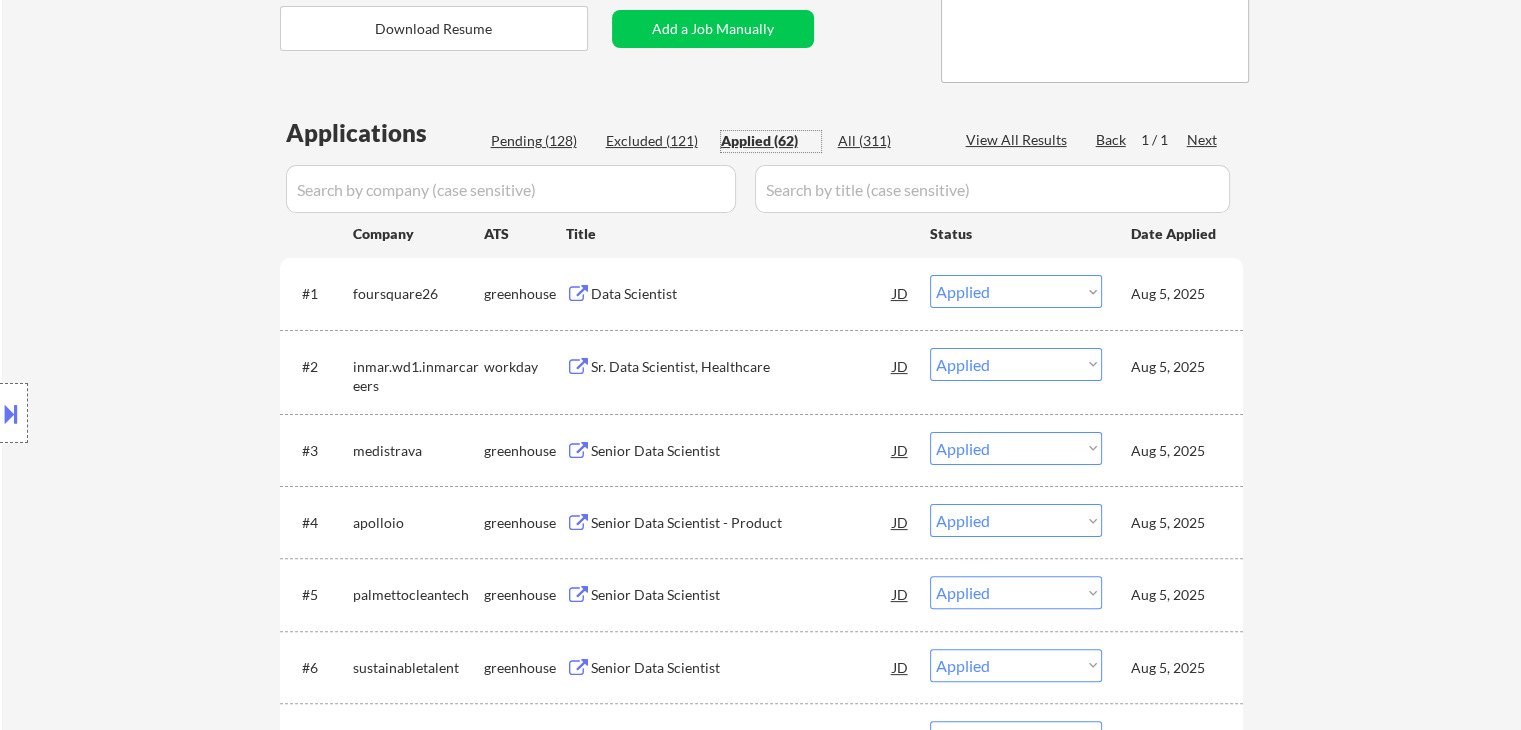 scroll, scrollTop: 100, scrollLeft: 0, axis: vertical 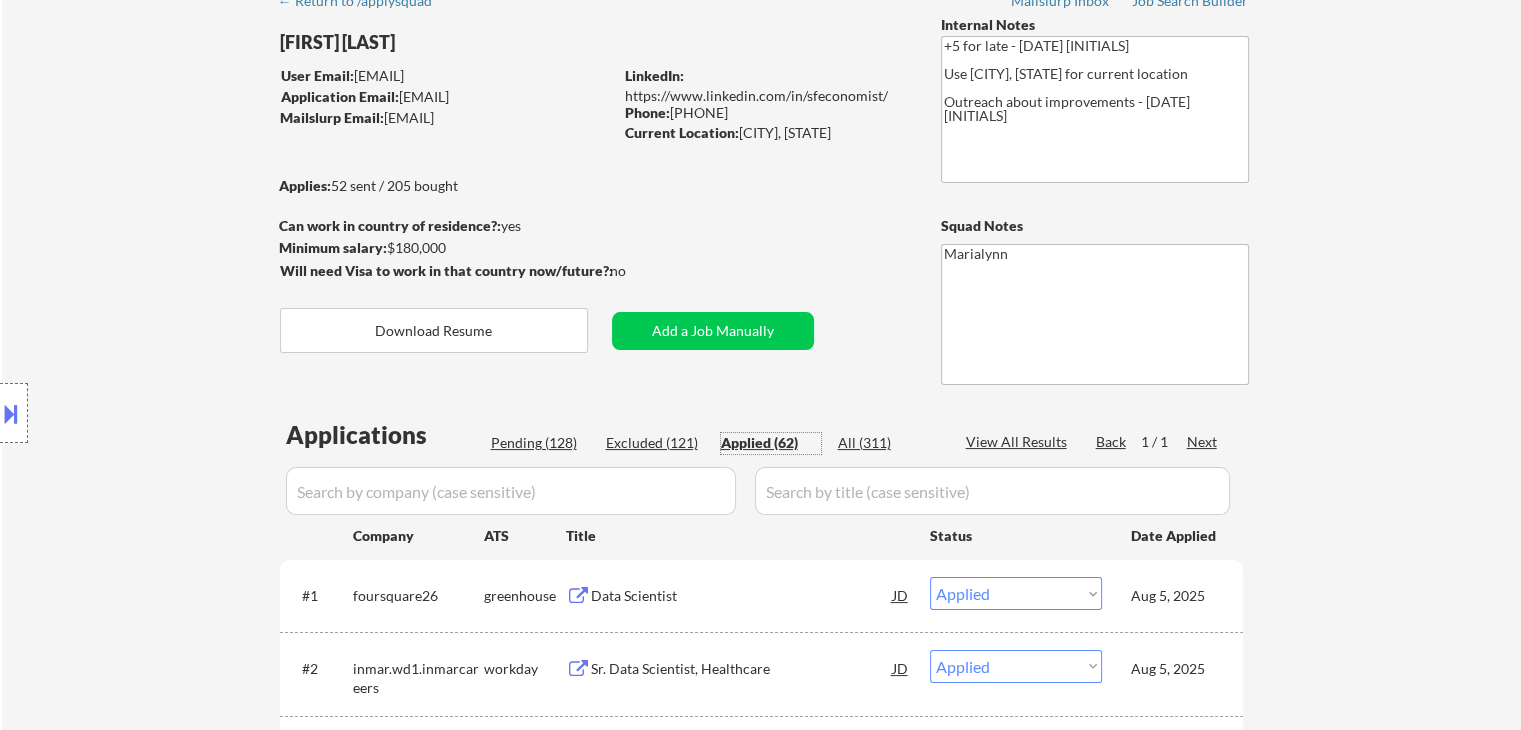 click at bounding box center (511, 491) 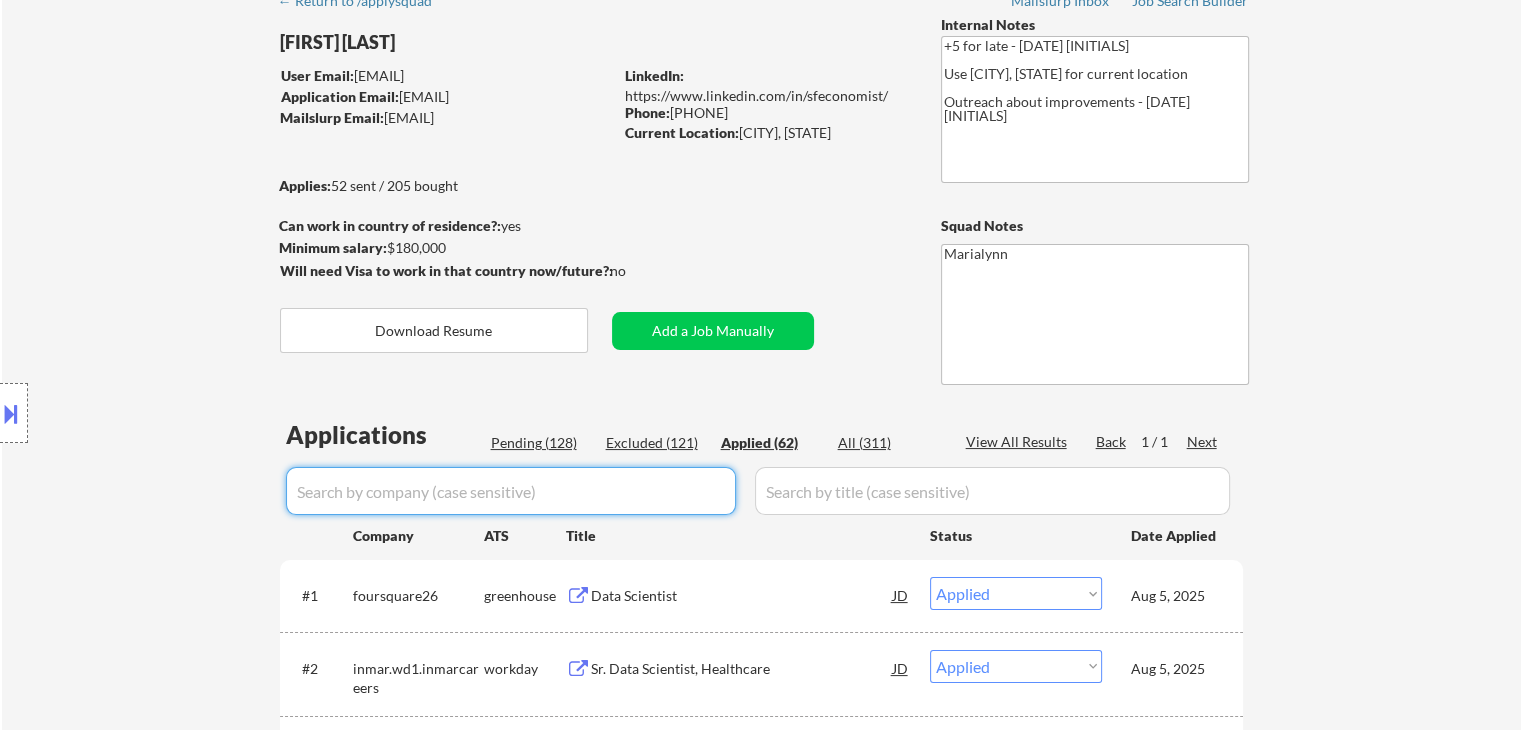 paste on "lyft" 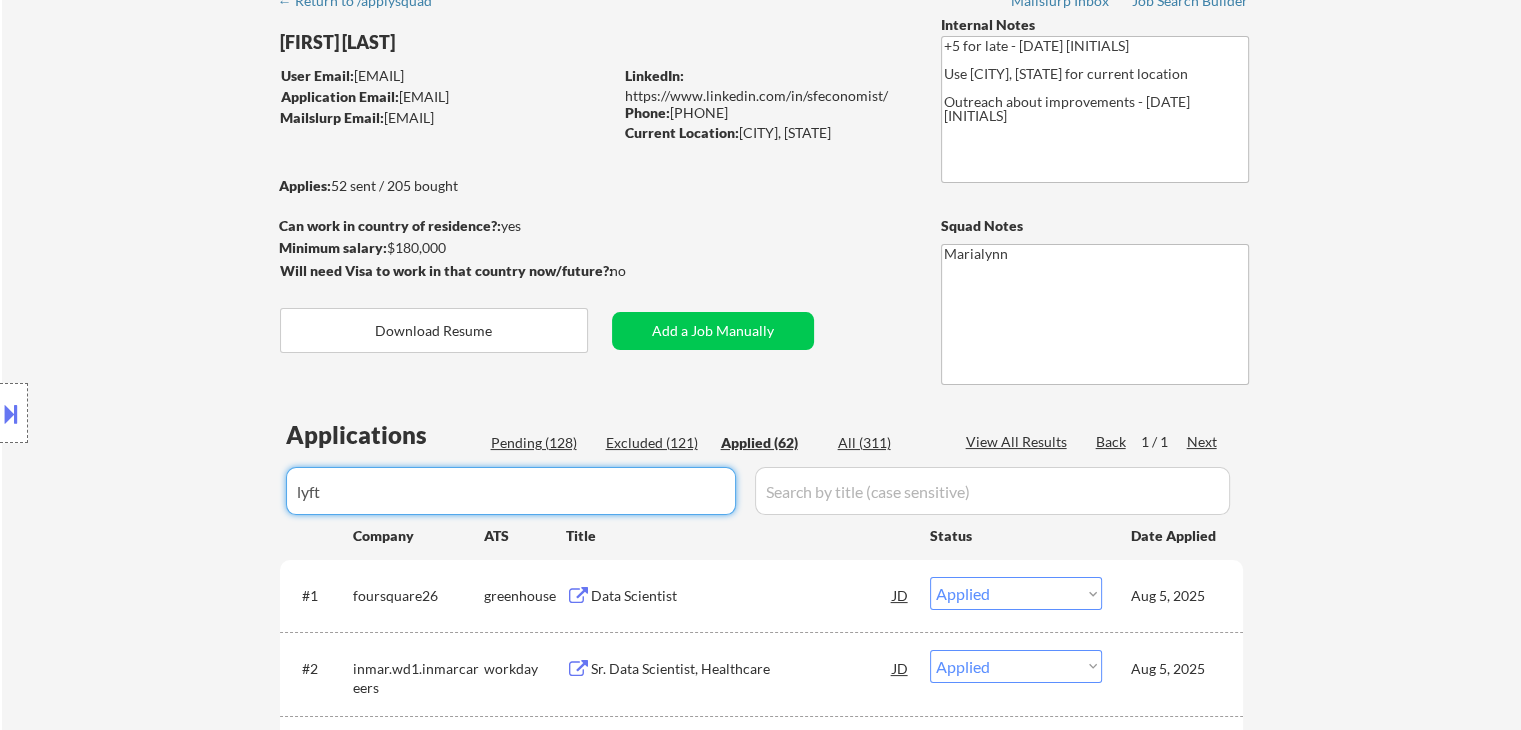 type on "lyft" 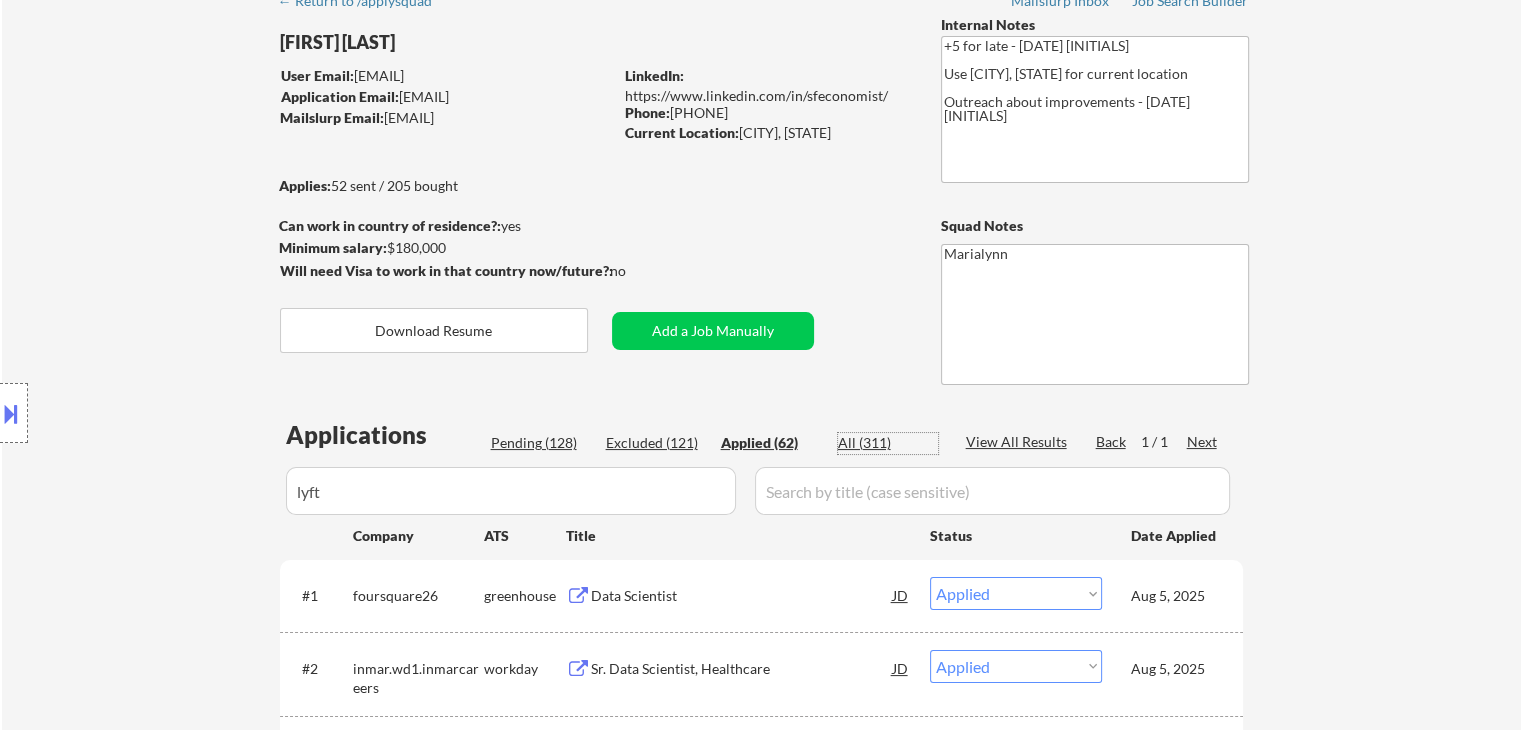 click on "All (311)" at bounding box center (888, 443) 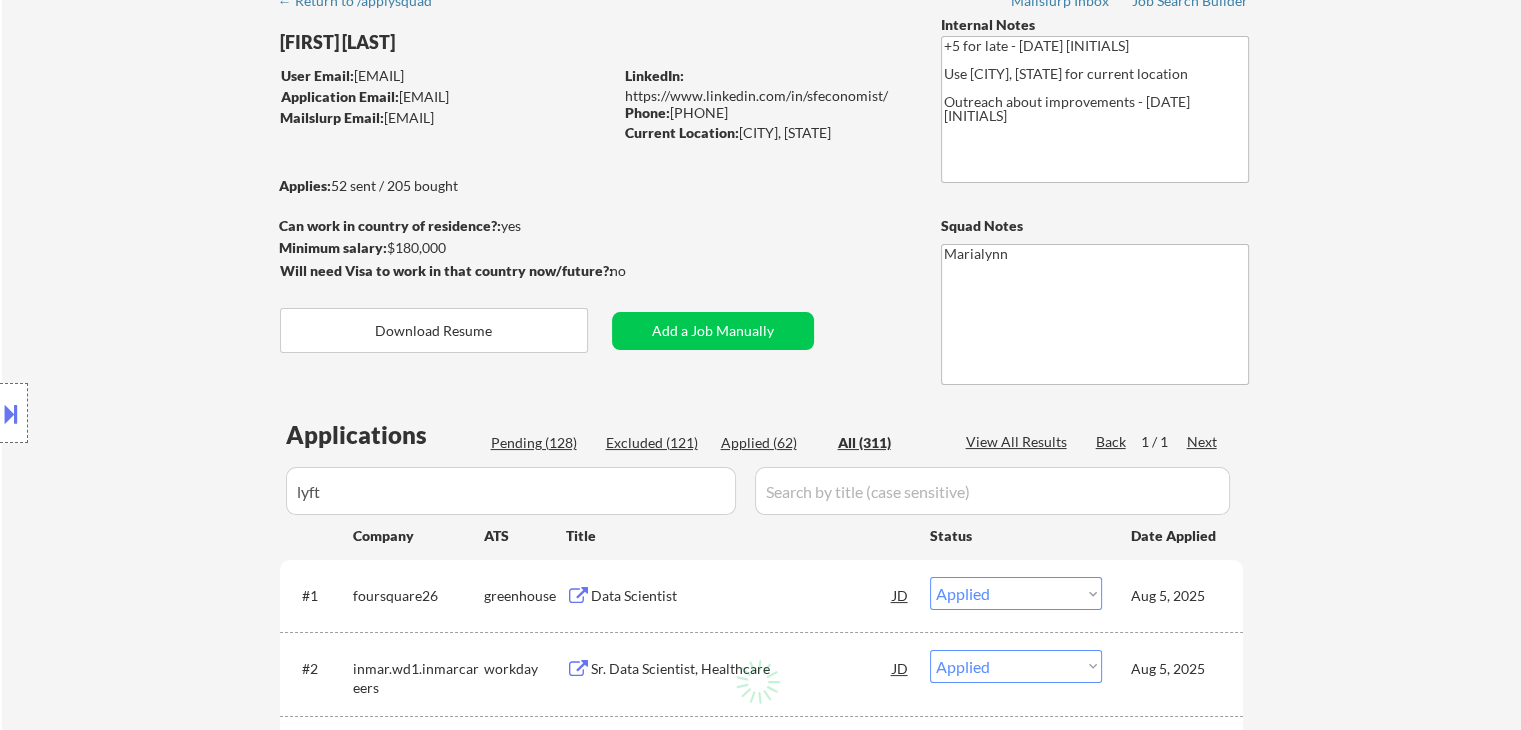 select on ""excluded__expired_"" 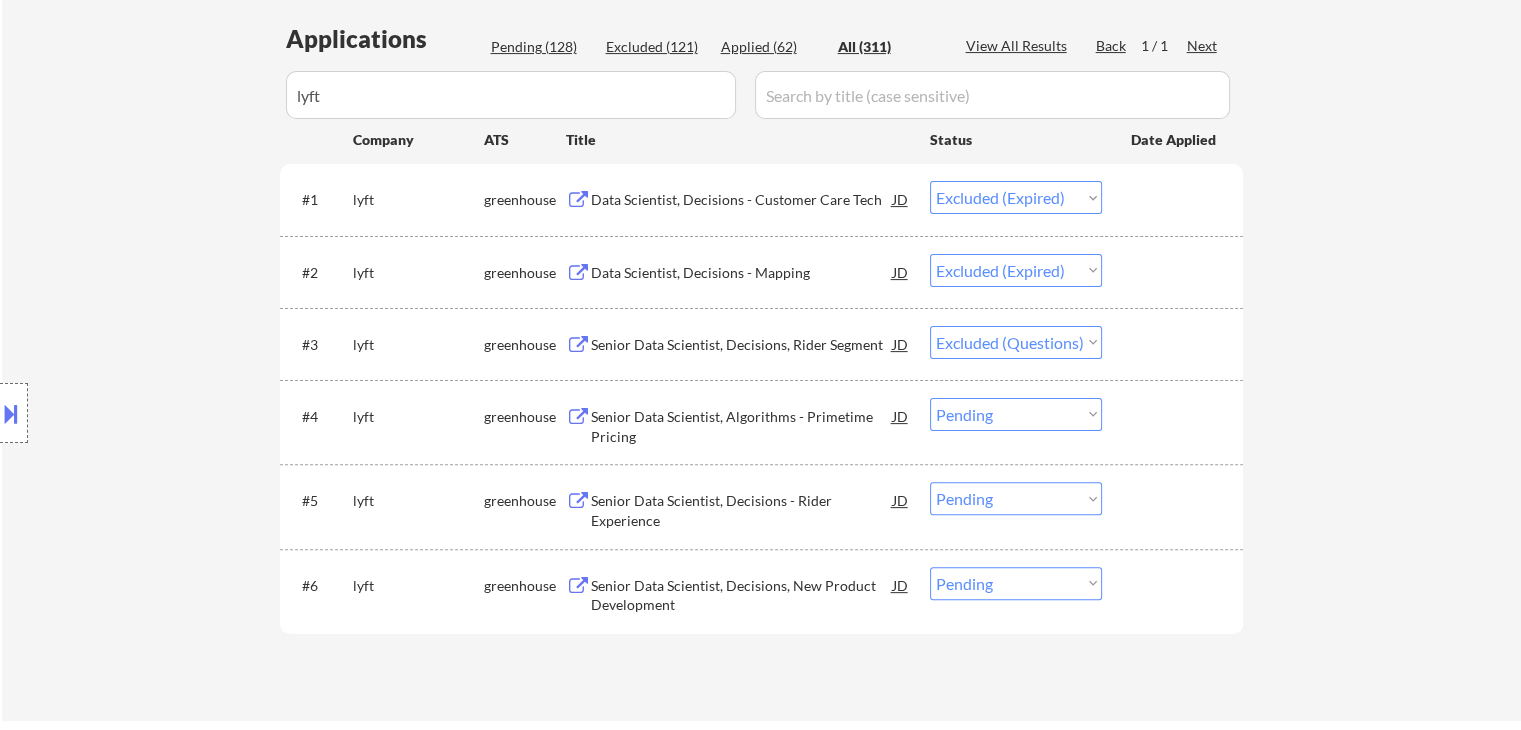 scroll, scrollTop: 500, scrollLeft: 0, axis: vertical 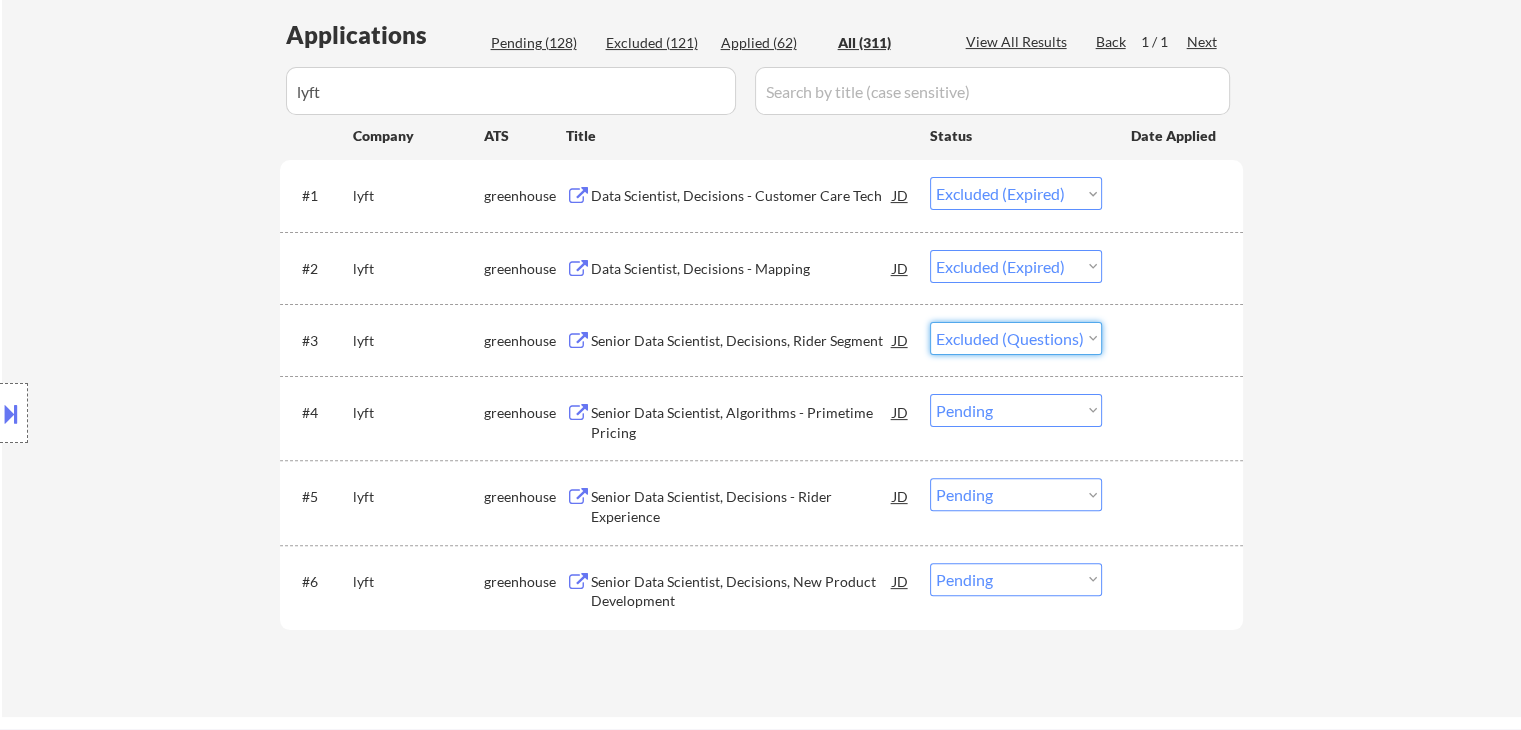 click on "Choose an option... Pending Applied Excluded (Questions) Excluded (Expired) Excluded (Location) Excluded (Bad Match) Excluded (Blocklist) Excluded (Salary) Excluded (Other)" at bounding box center [1016, 338] 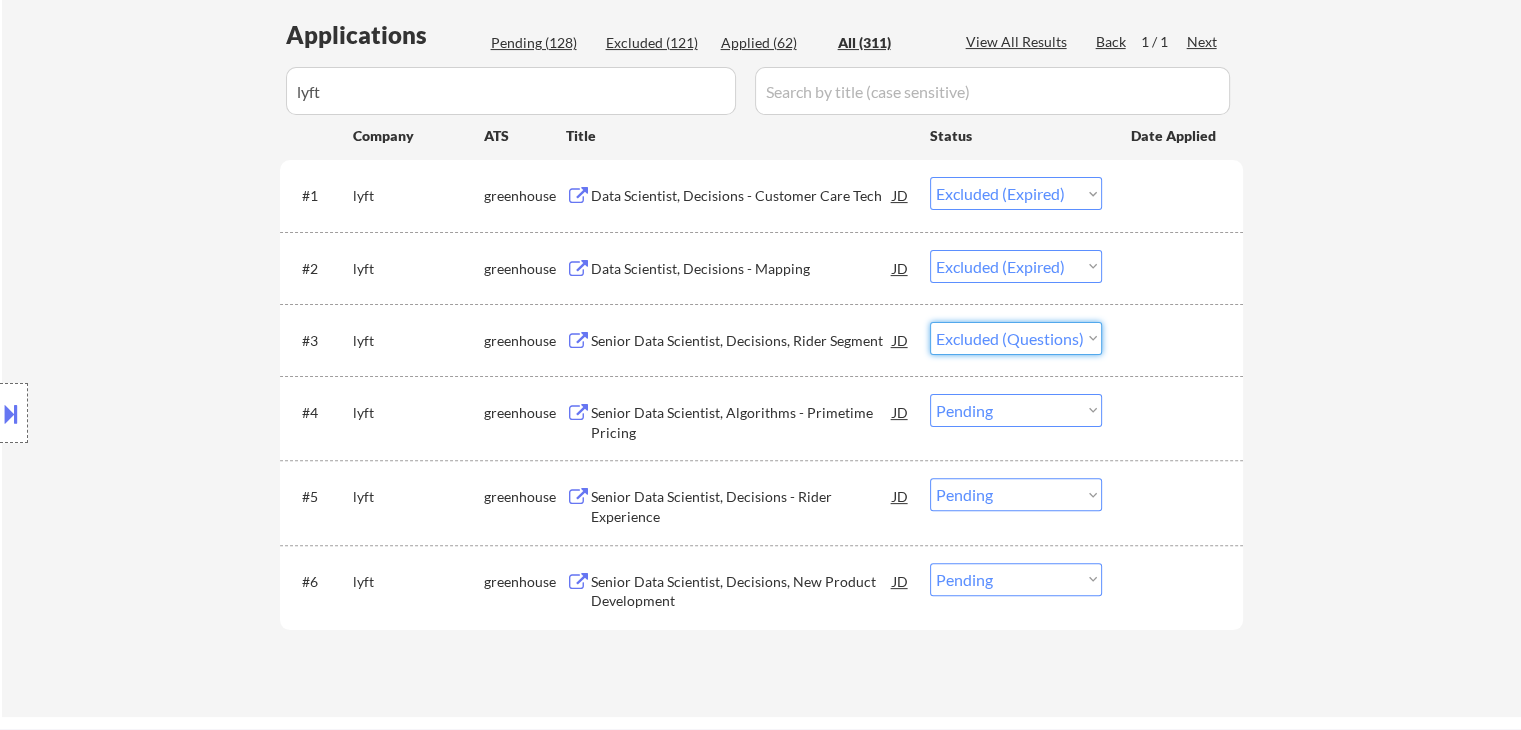 select on ""applied"" 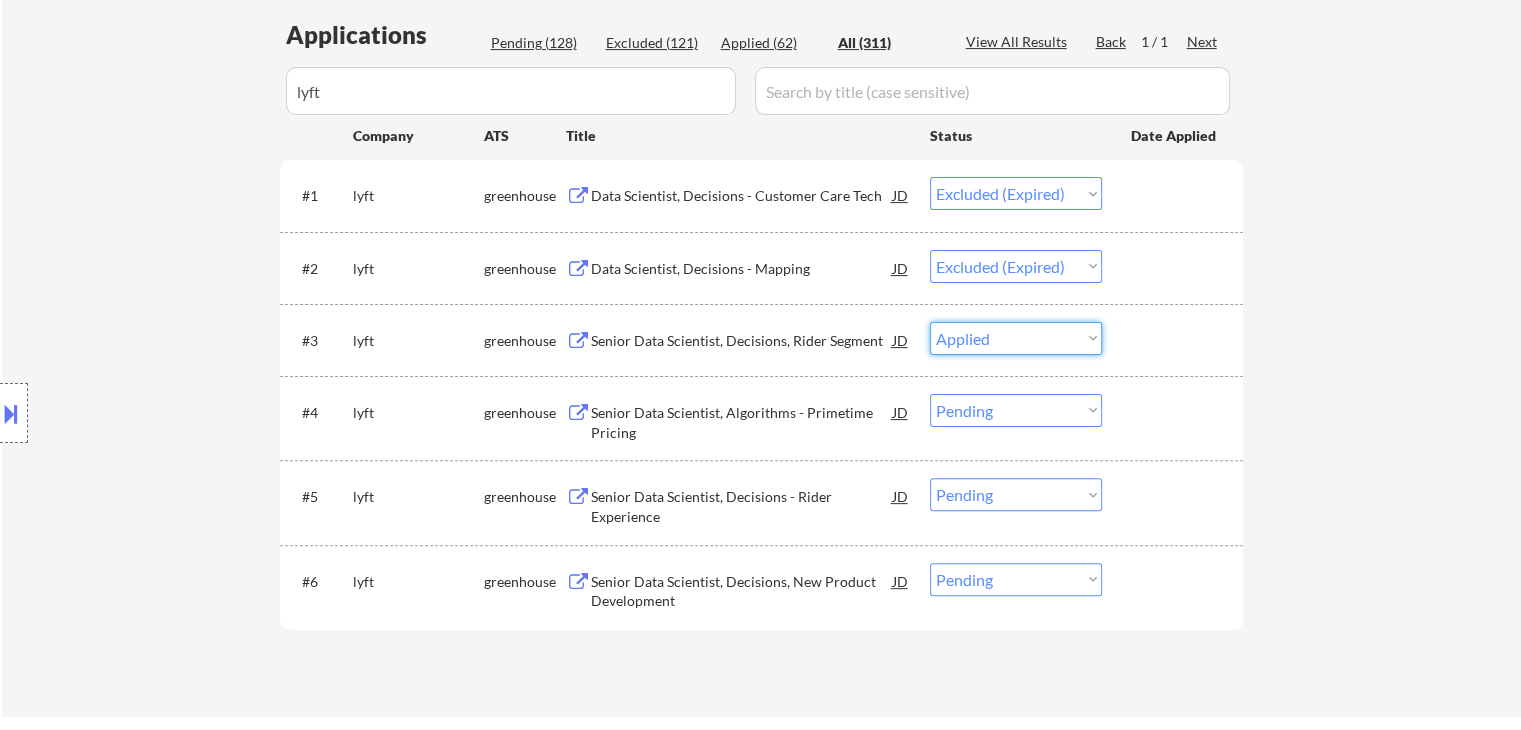 click on "Choose an option... Pending Applied Excluded (Questions) Excluded (Expired) Excluded (Location) Excluded (Bad Match) Excluded (Blocklist) Excluded (Salary) Excluded (Other)" at bounding box center [1016, 338] 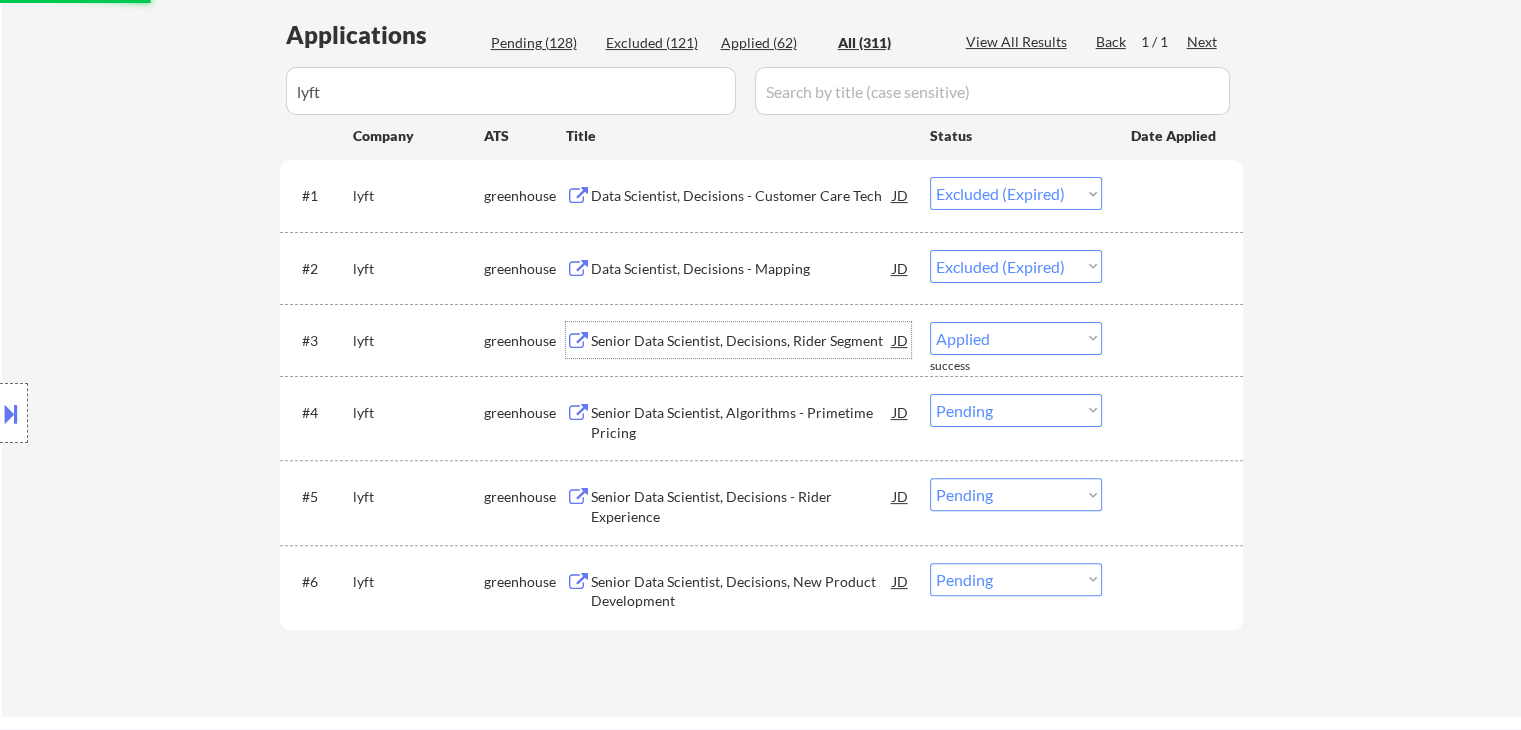 click on "Senior Data Scientist, Decisions, Rider Segment" at bounding box center [742, 341] 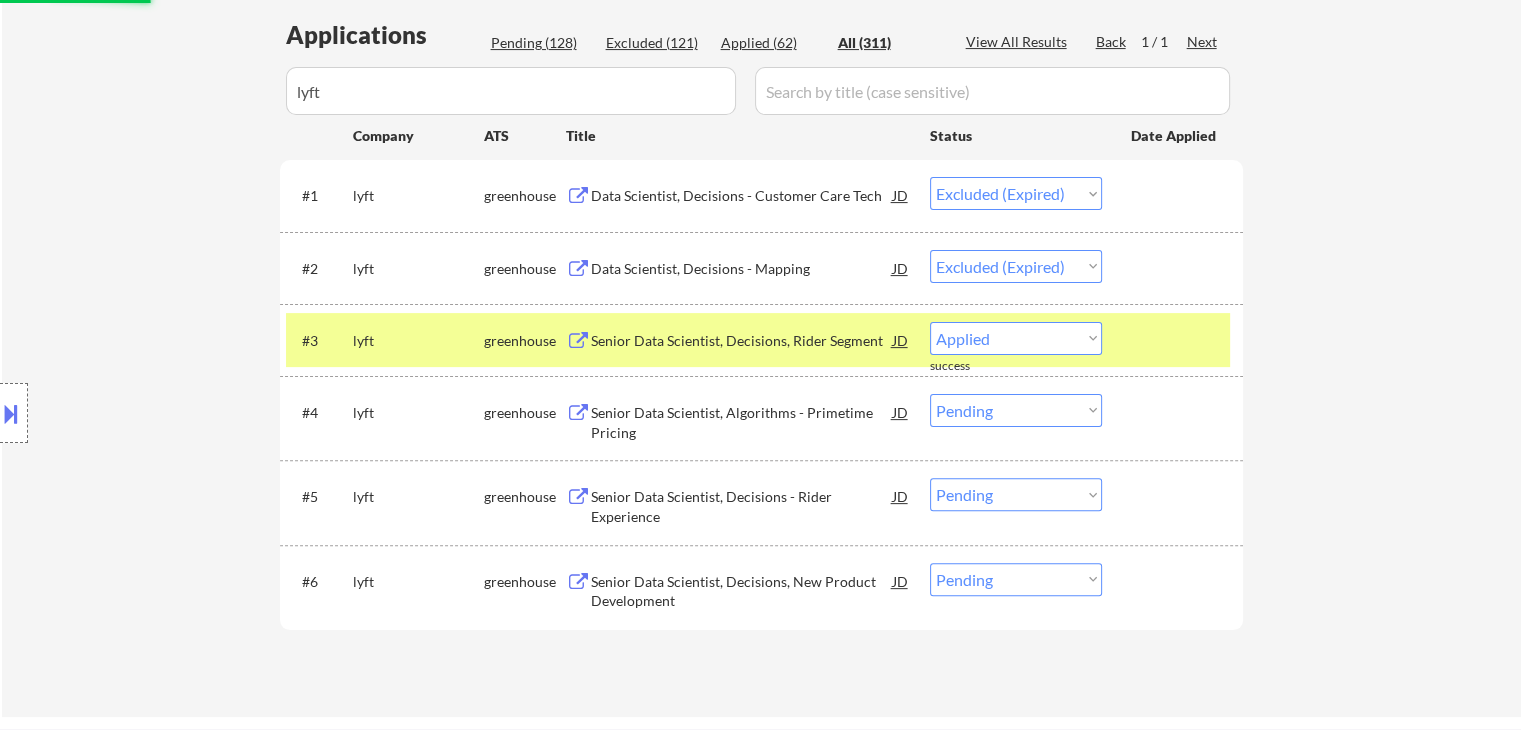 select on ""applied"" 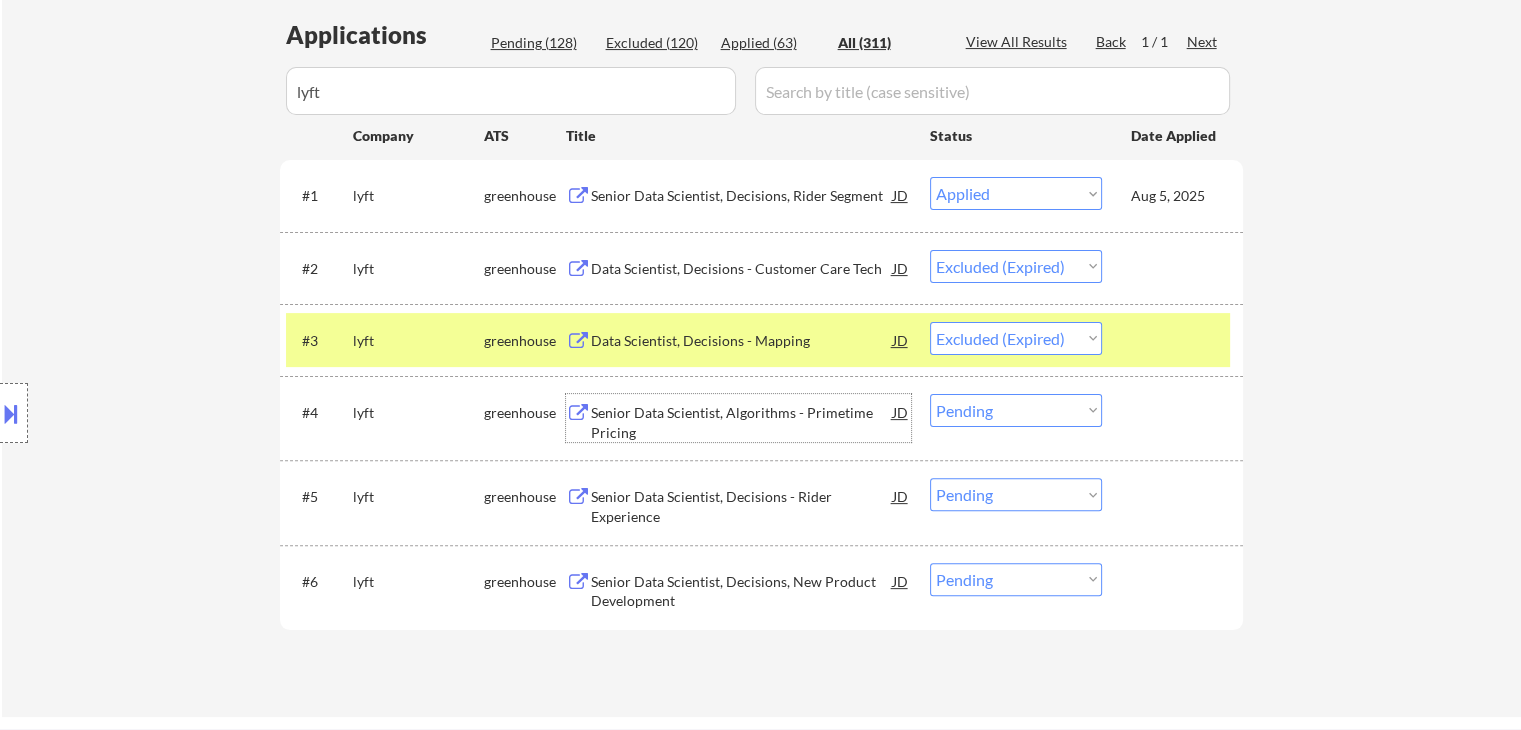 click on "Senior Data Scientist, Algorithms - Primetime Pricing" at bounding box center (742, 422) 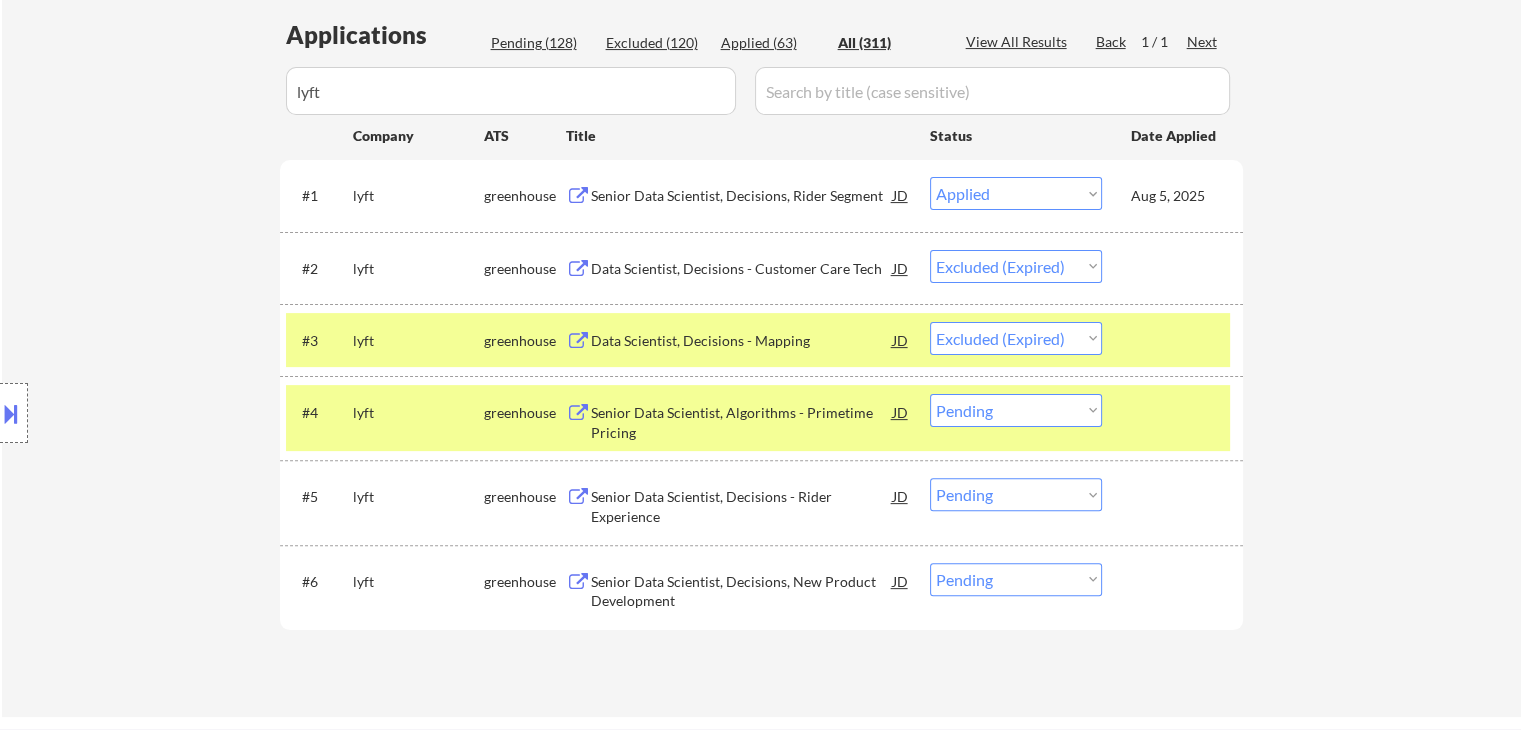 select on ""applied"" 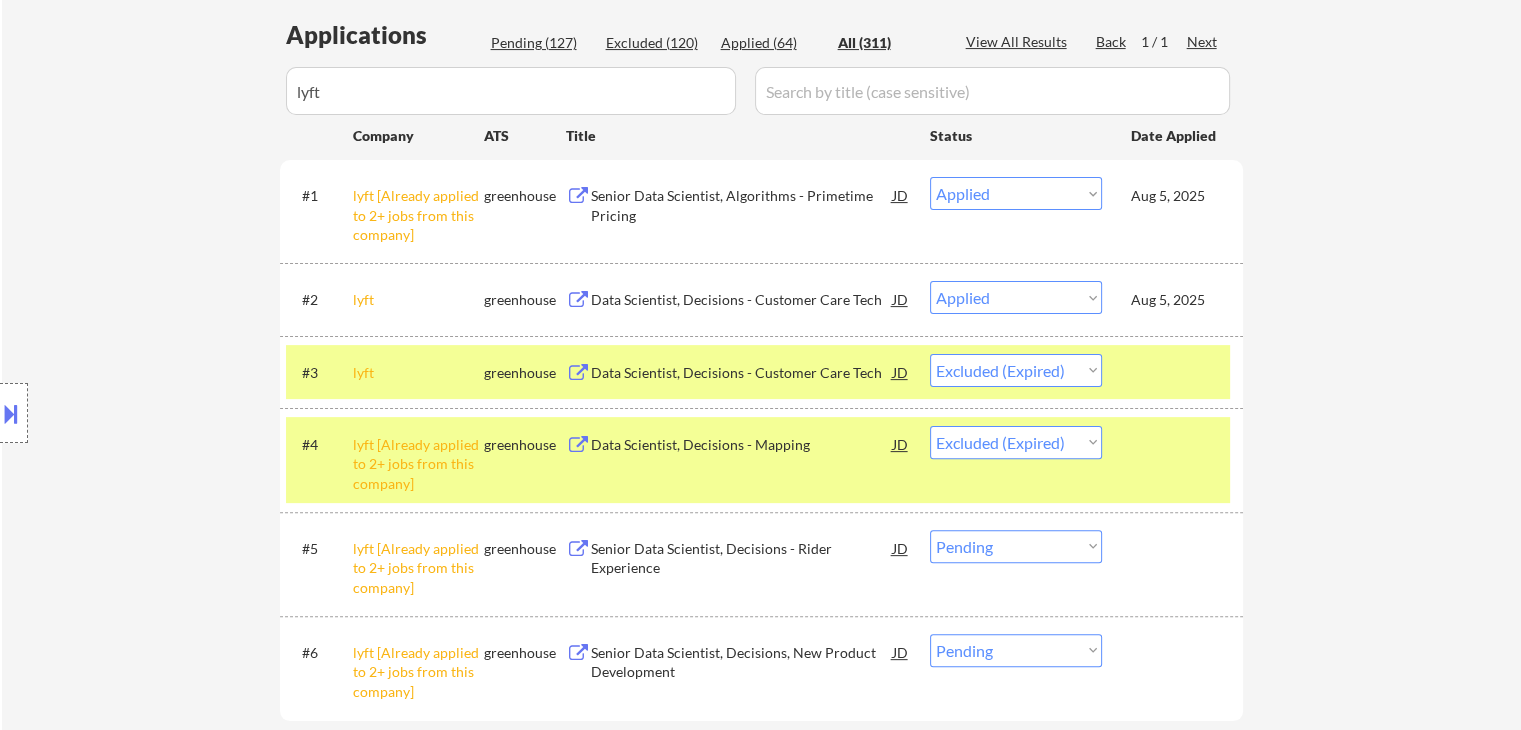 select on ""excluded__other_"" 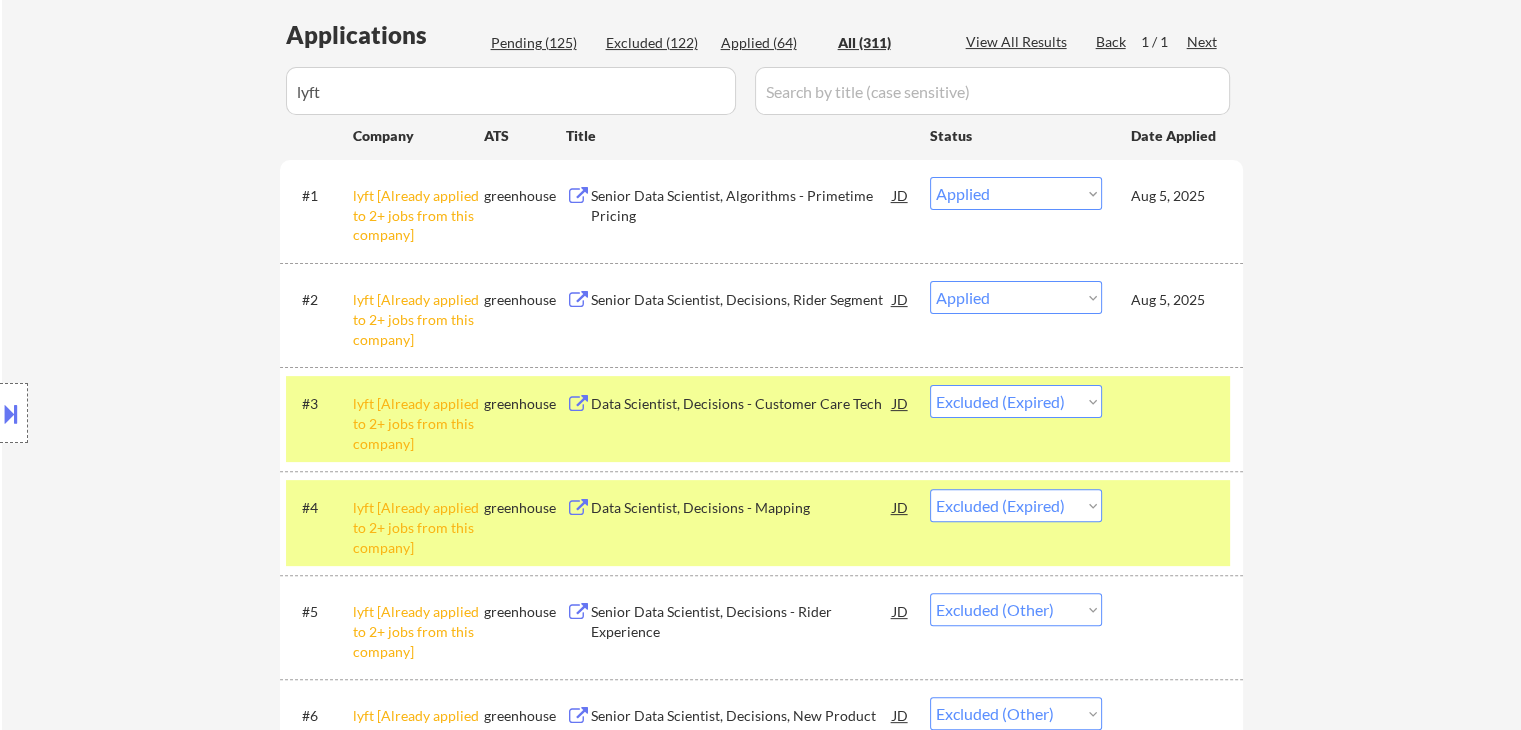 click on "Location Inclusions:" at bounding box center [179, 413] 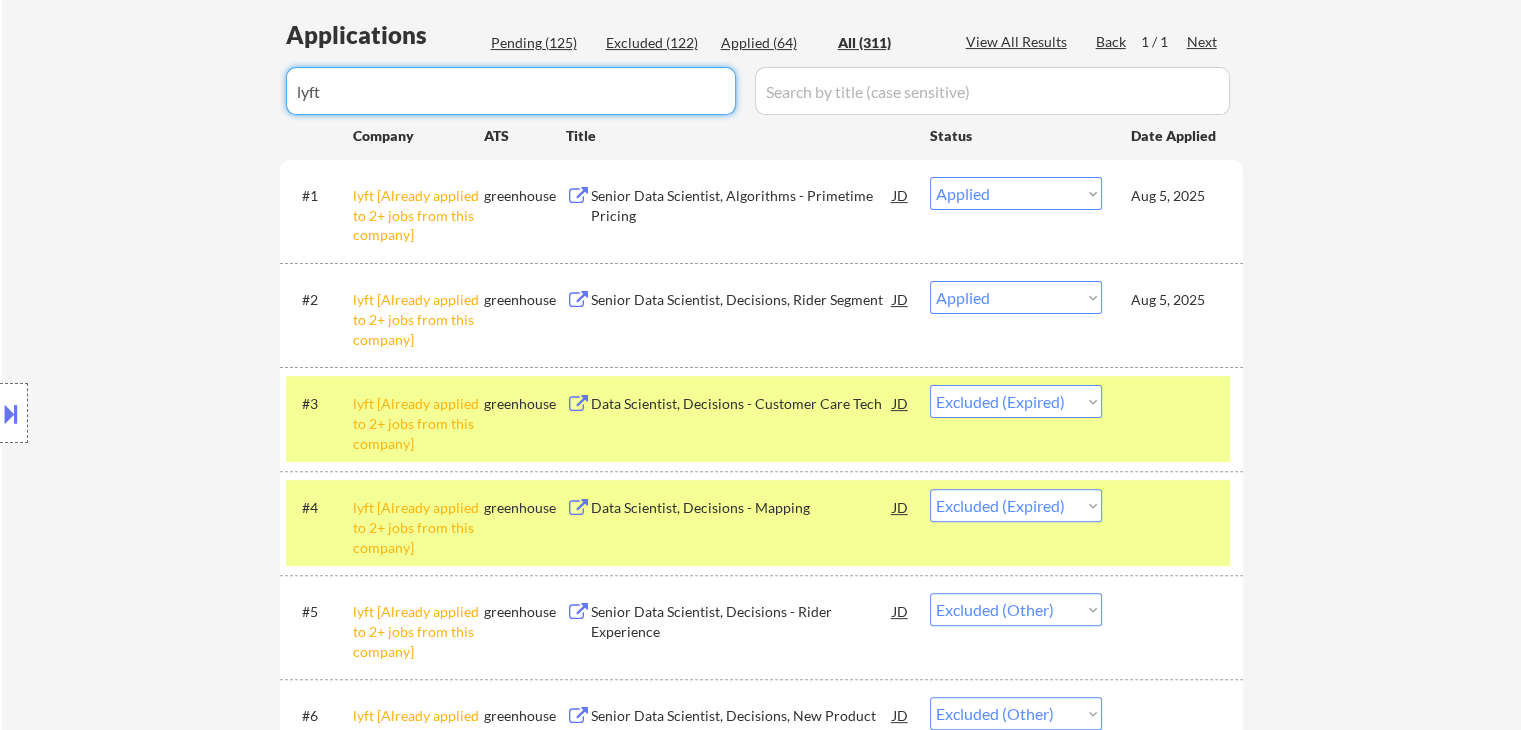 type 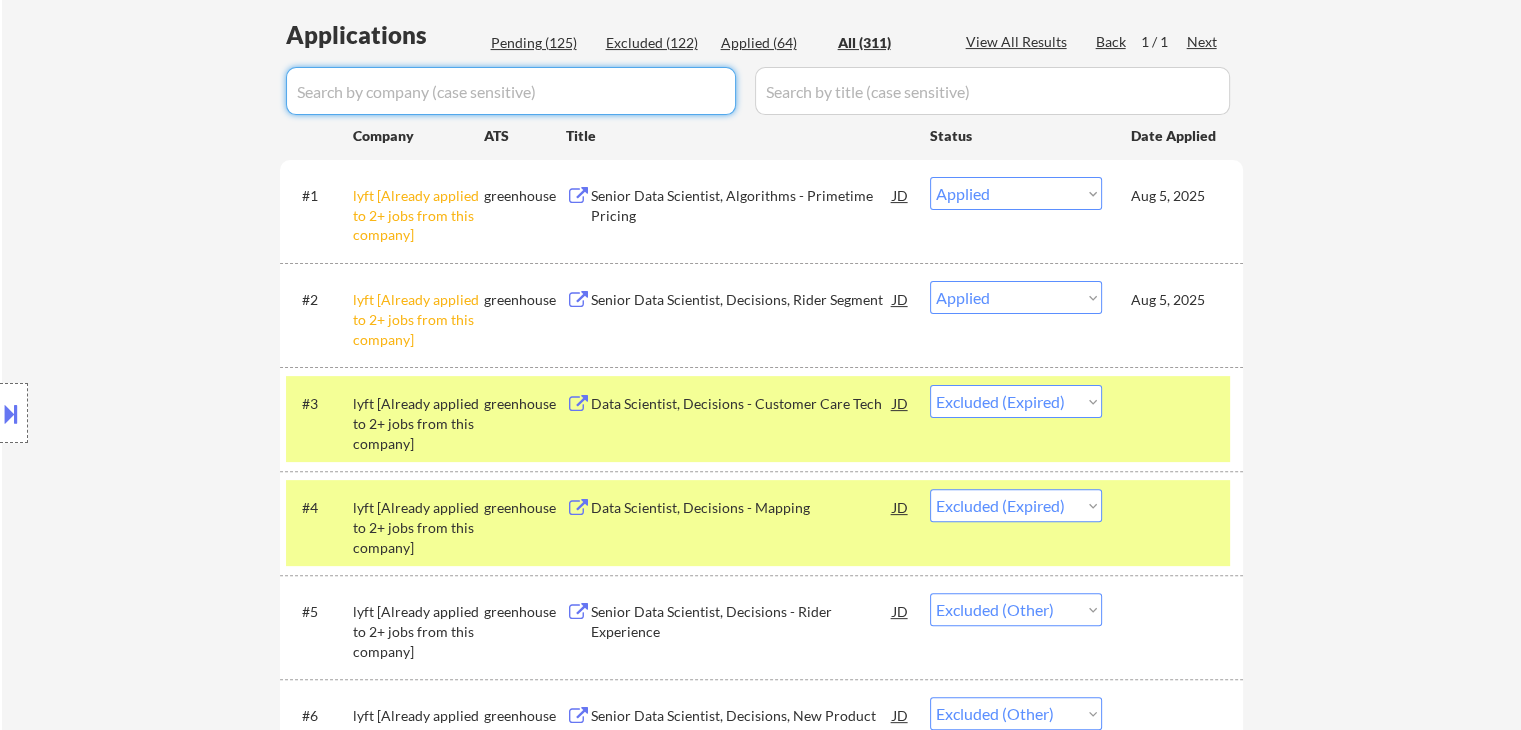select on ""pending"" 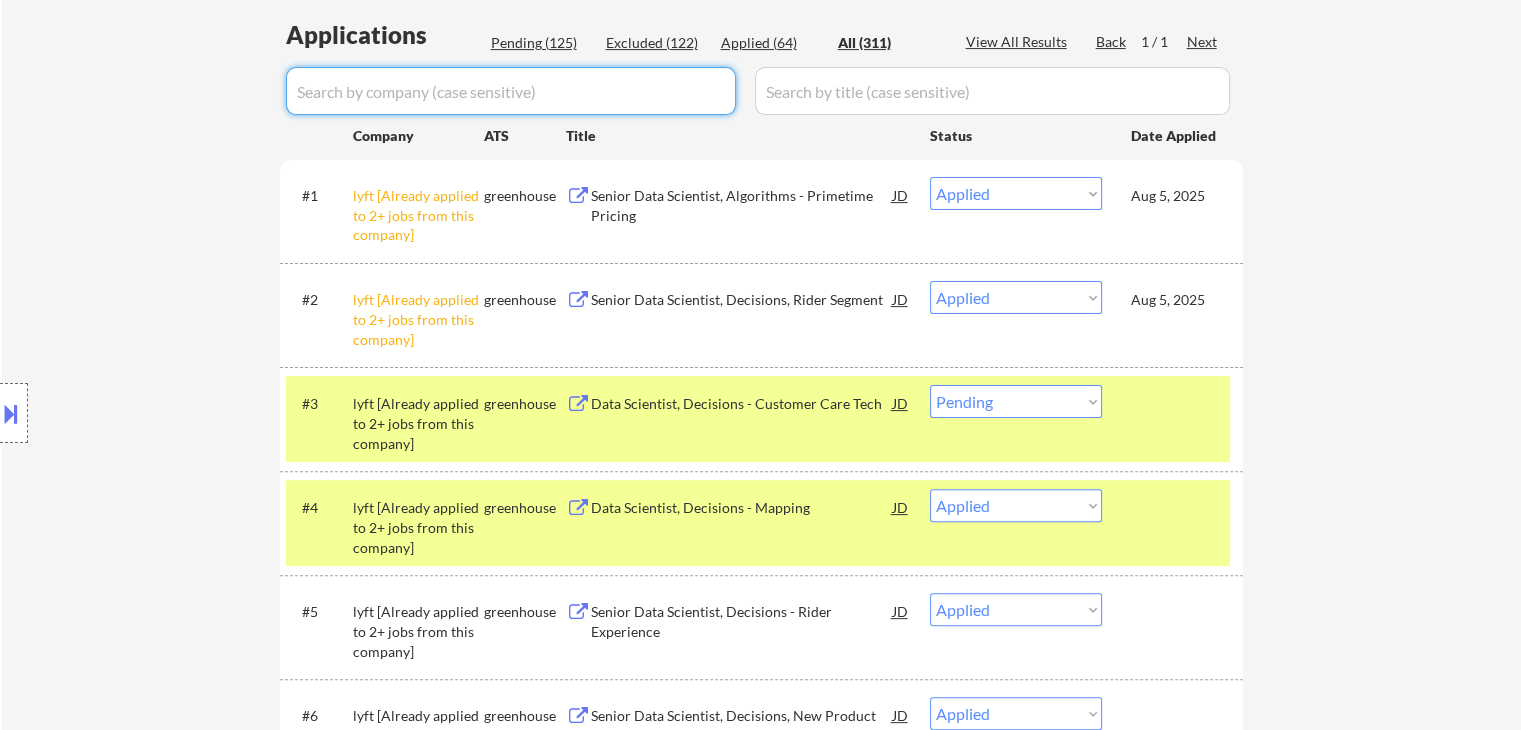select on ""excluded__bad_match_"" 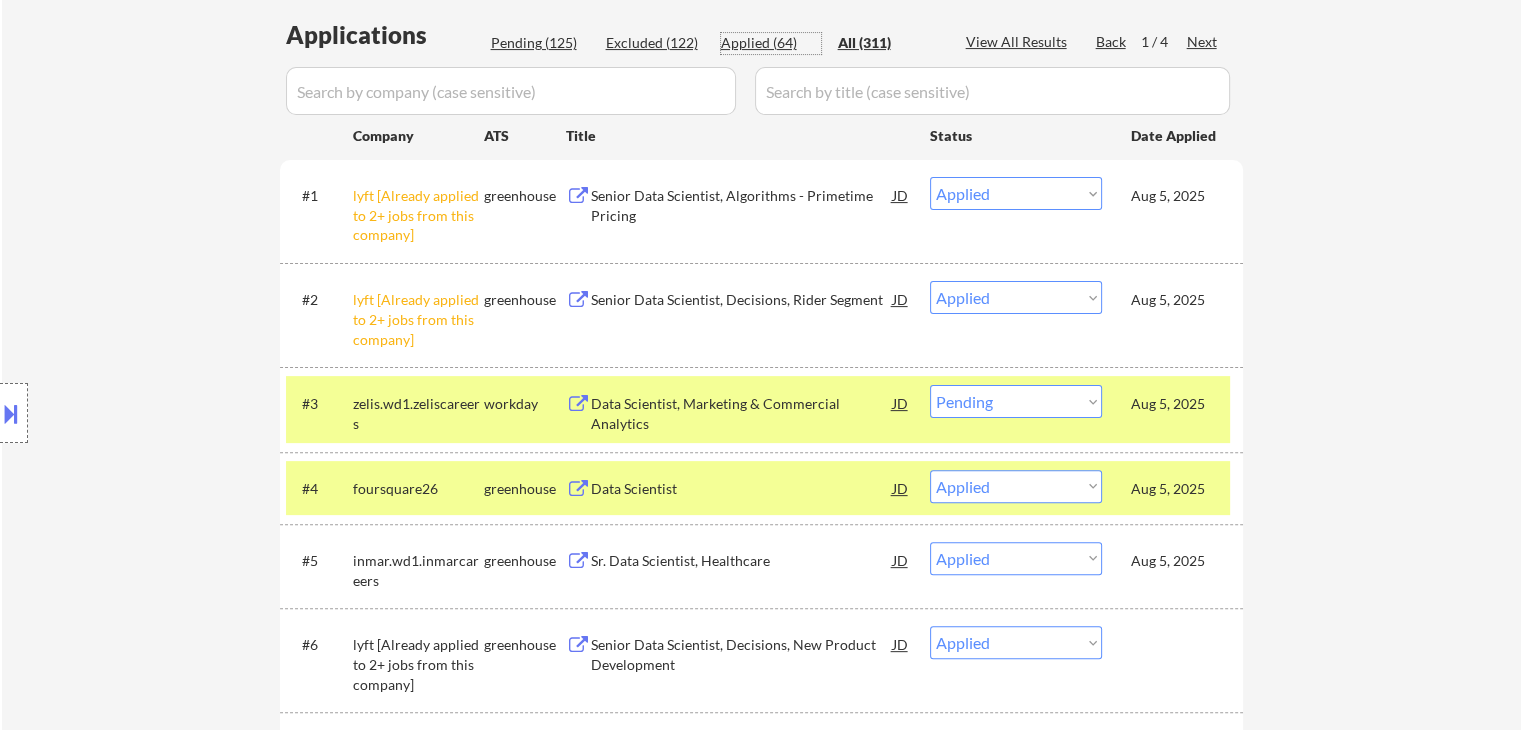 click on "Applied (64)" at bounding box center (771, 43) 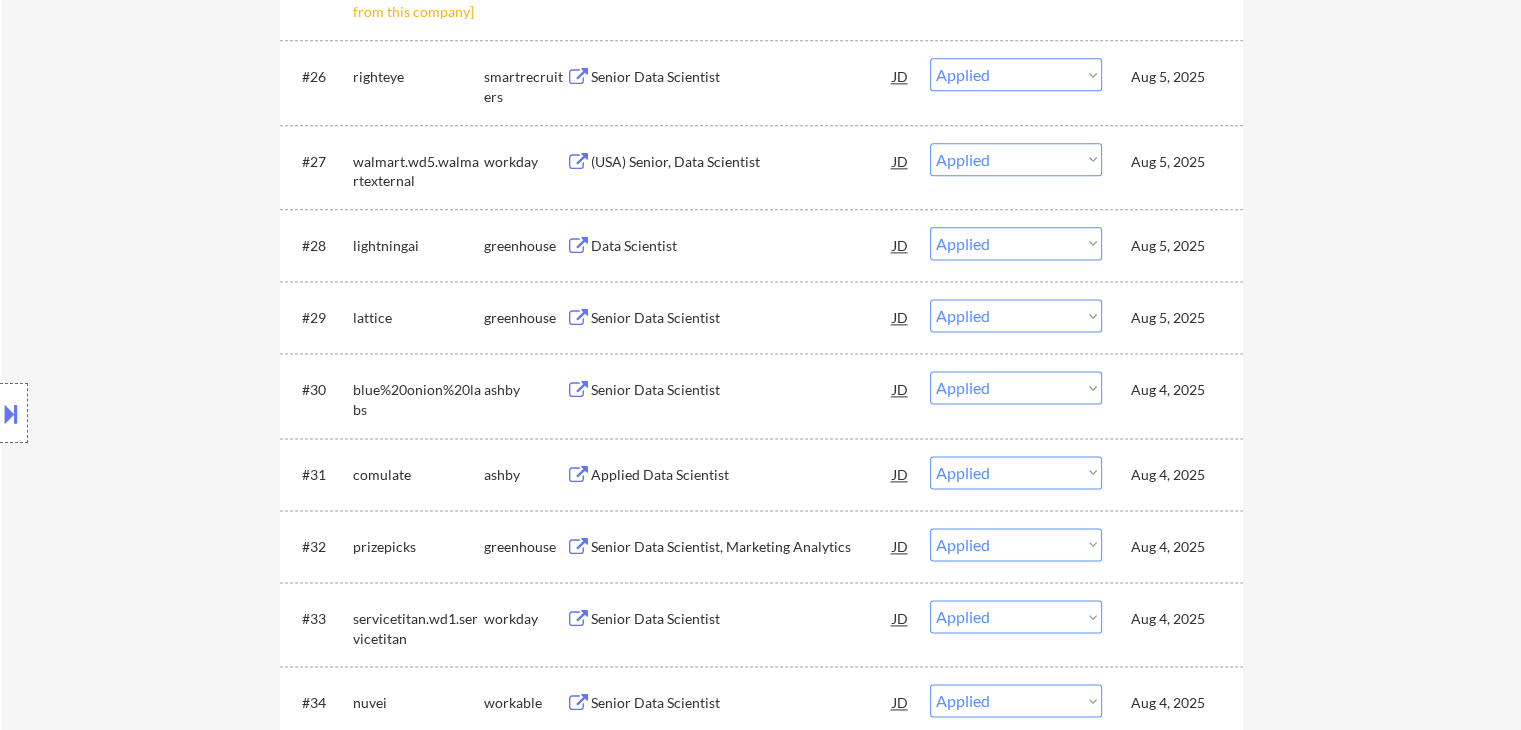 scroll, scrollTop: 2200, scrollLeft: 0, axis: vertical 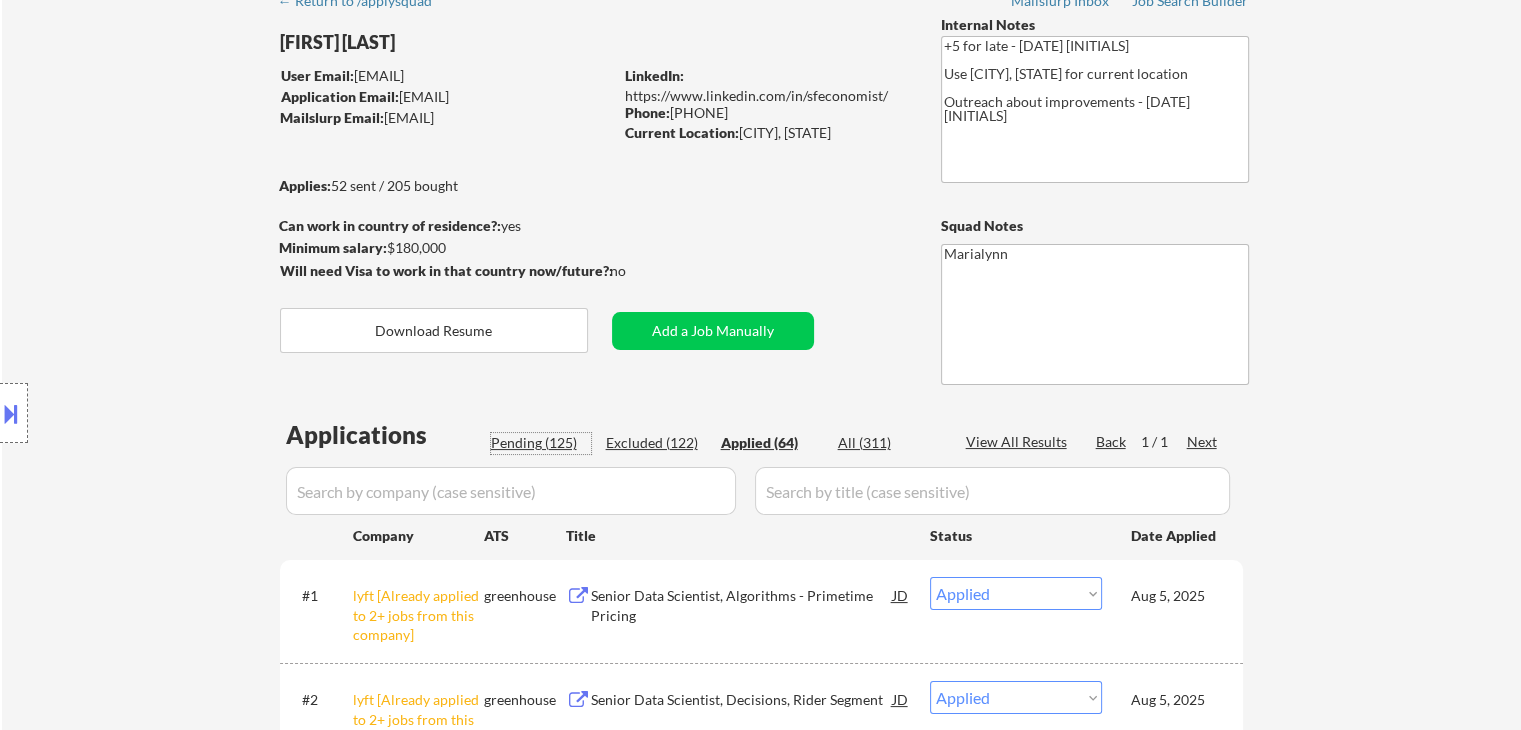 drag, startPoint x: 521, startPoint y: 435, endPoint x: 879, endPoint y: 437, distance: 358.00558 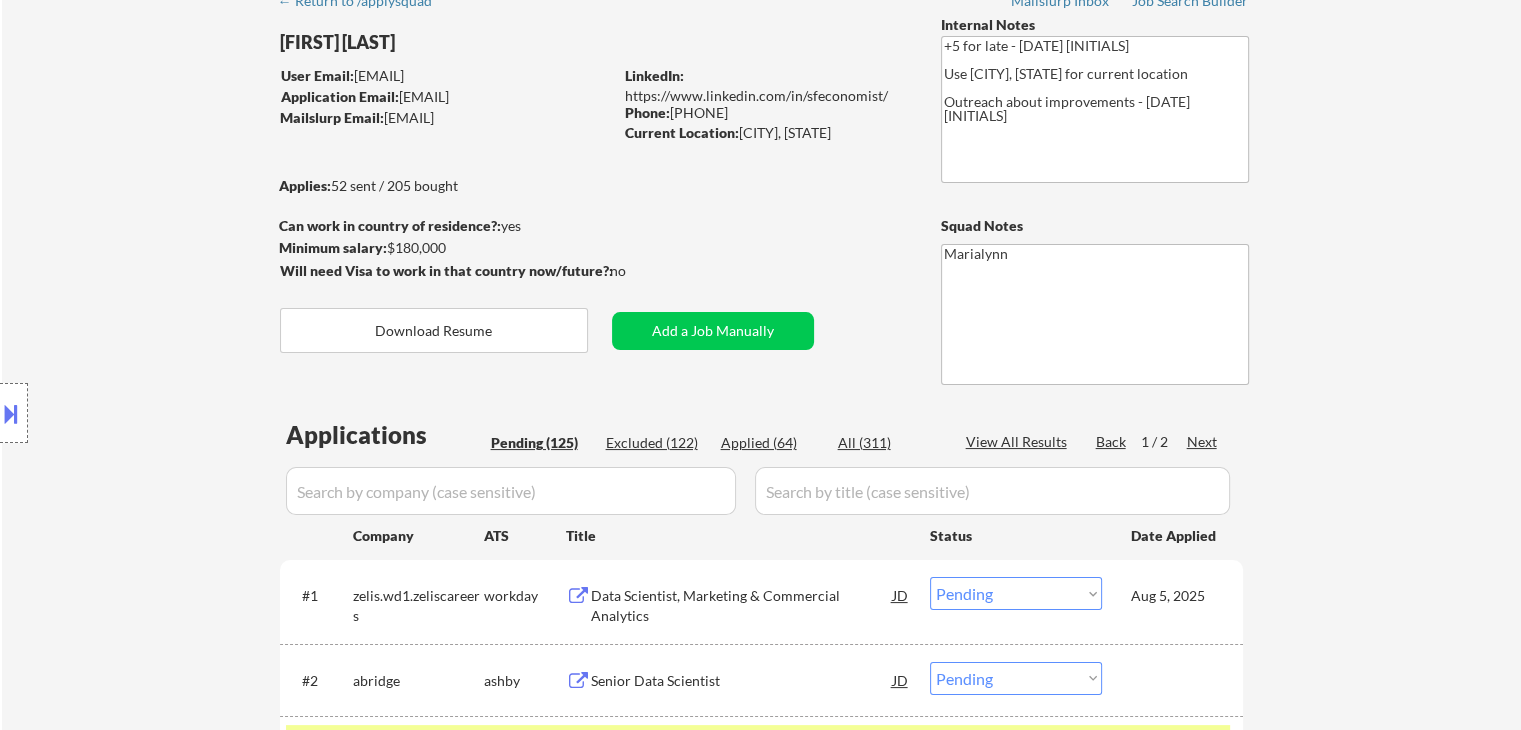 click on "Next" at bounding box center [1203, 442] 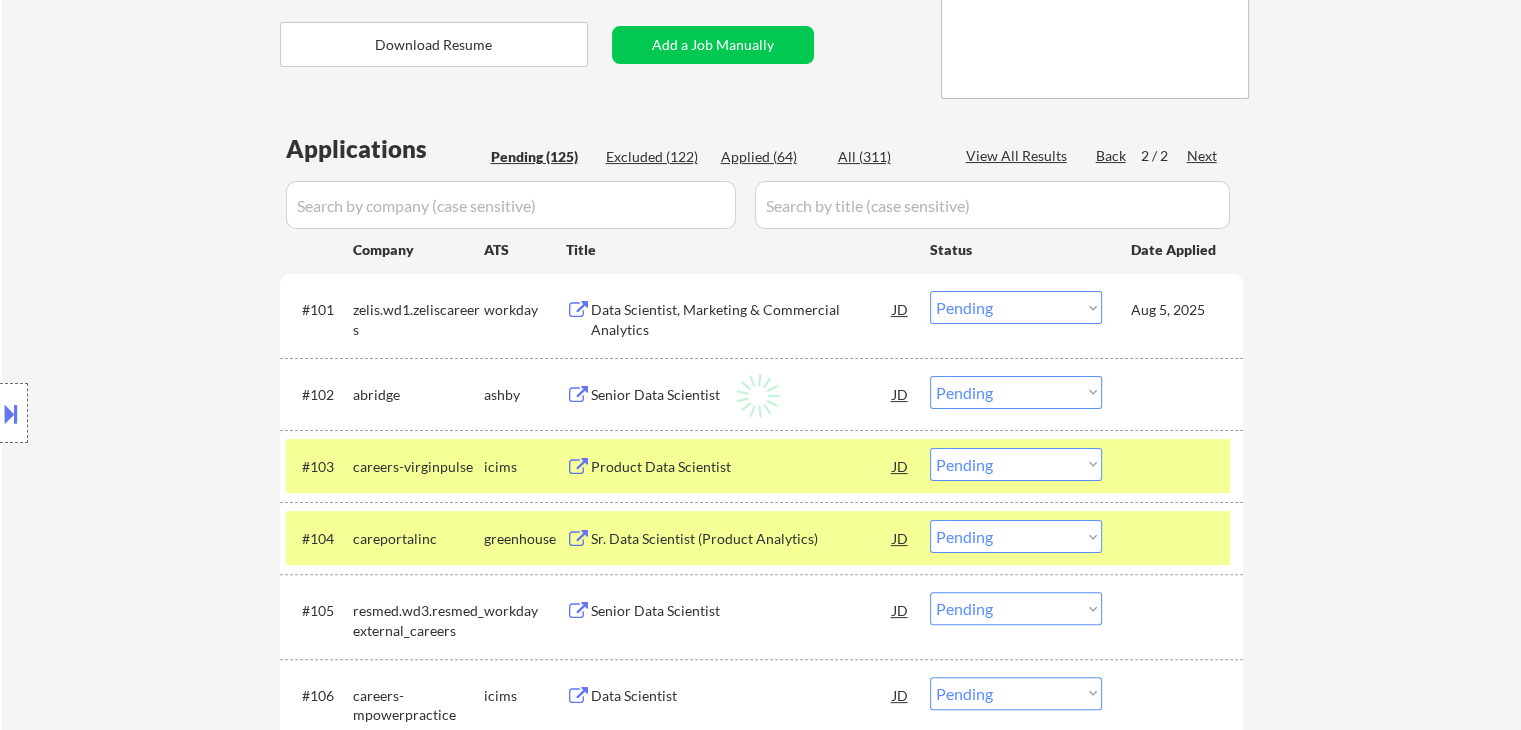 scroll, scrollTop: 400, scrollLeft: 0, axis: vertical 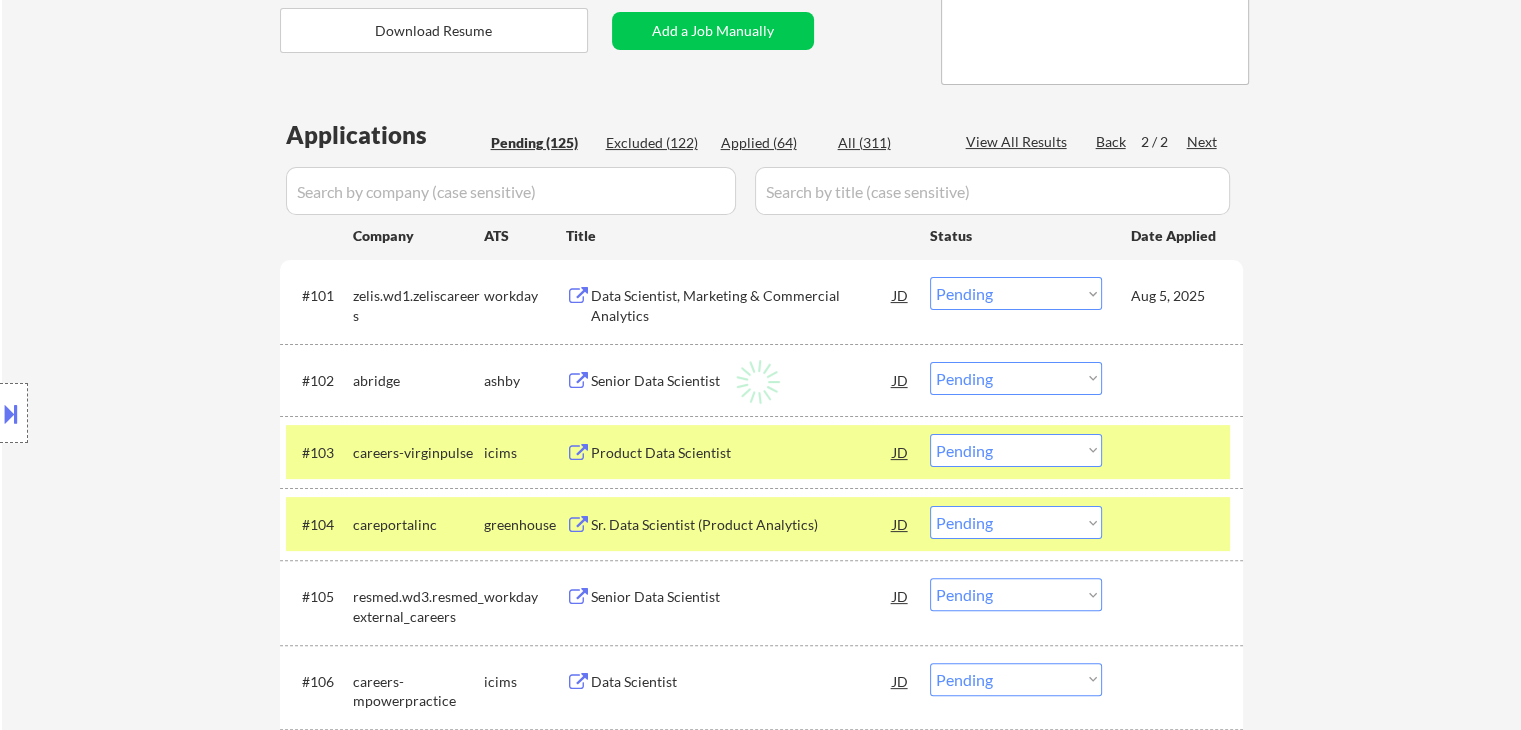 click on "Next" at bounding box center (1203, 142) 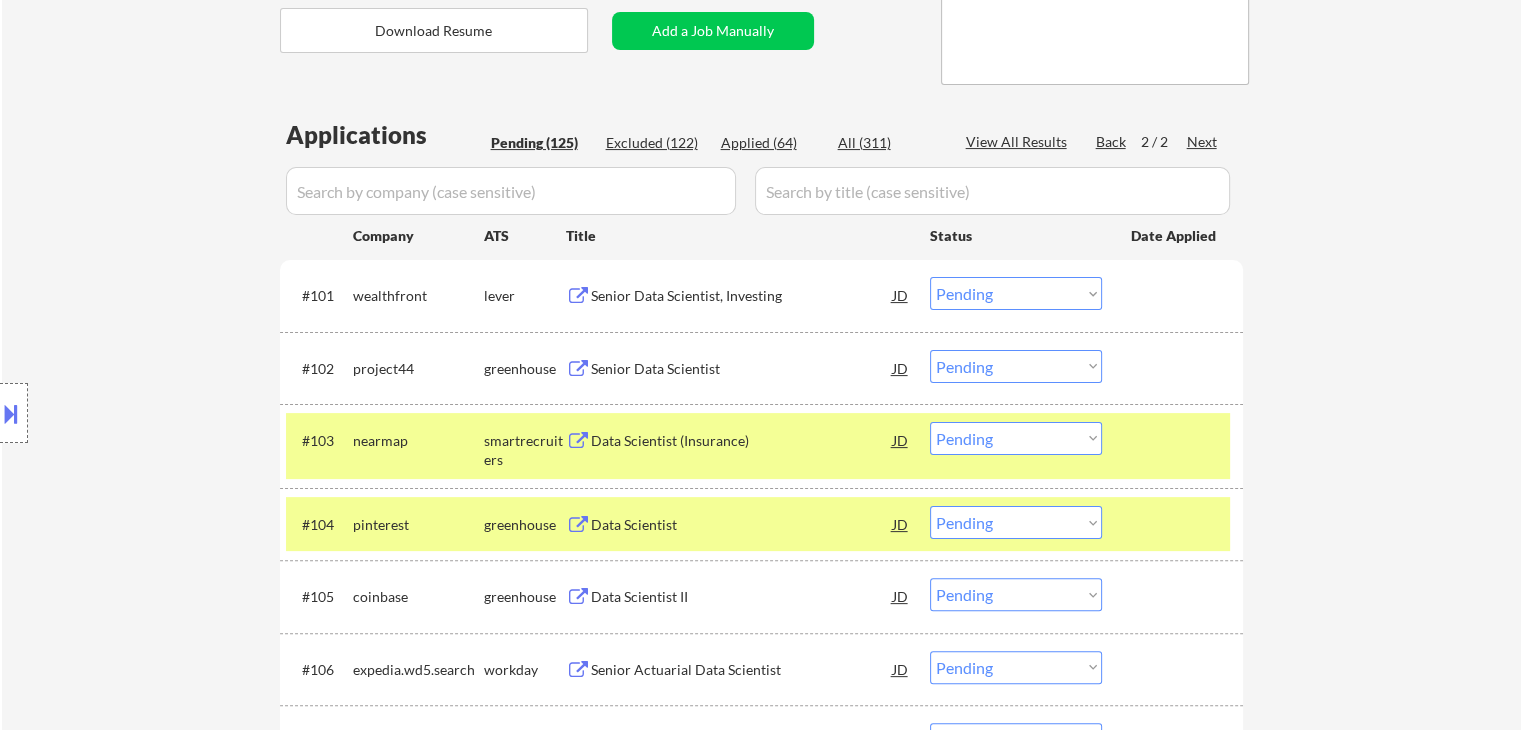 click on "Next" at bounding box center (1203, 142) 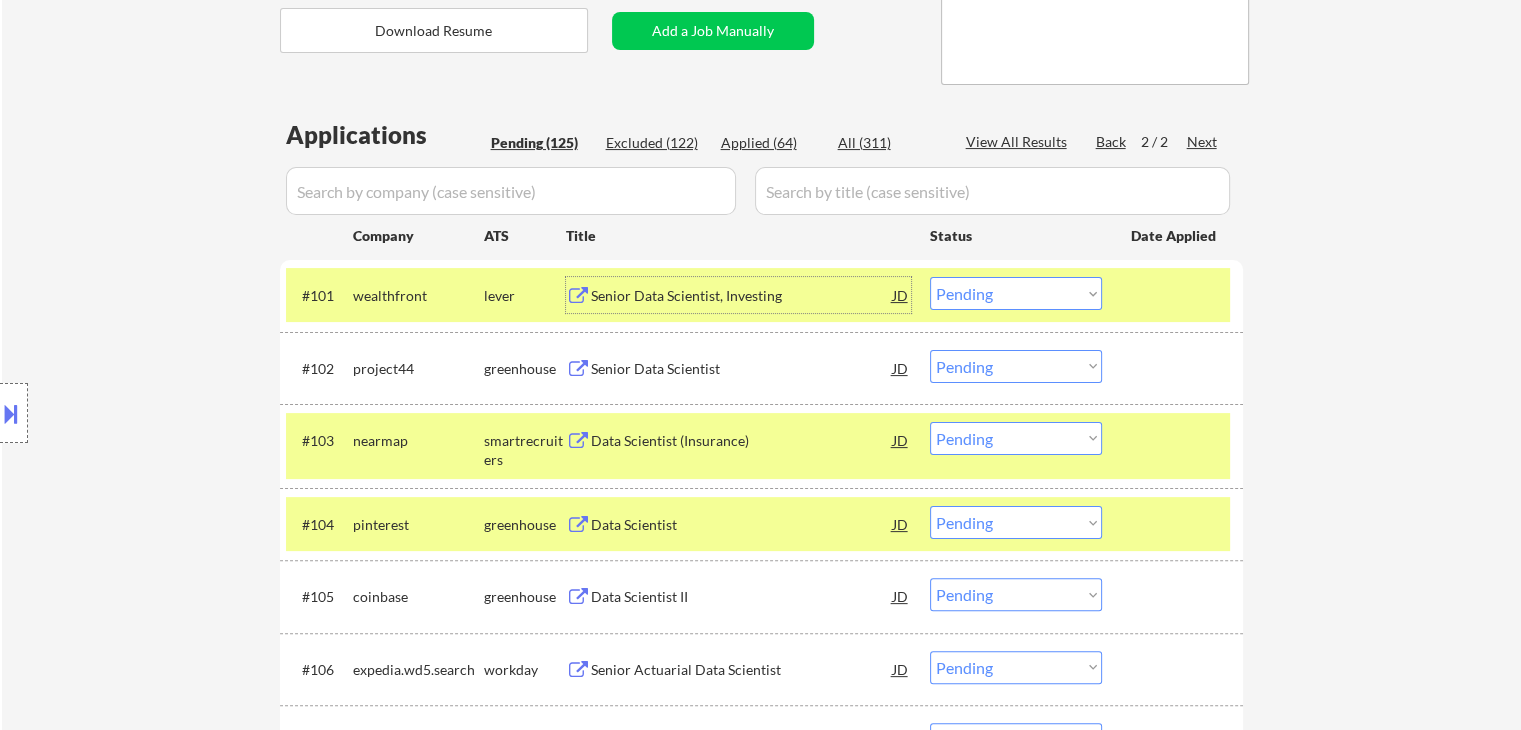 click on "Choose an option... Pending Applied Excluded (Questions) Excluded (Expired) Excluded (Location) Excluded (Bad Match) Excluded (Blocklist) Excluded (Salary) Excluded (Other)" at bounding box center (1016, 293) 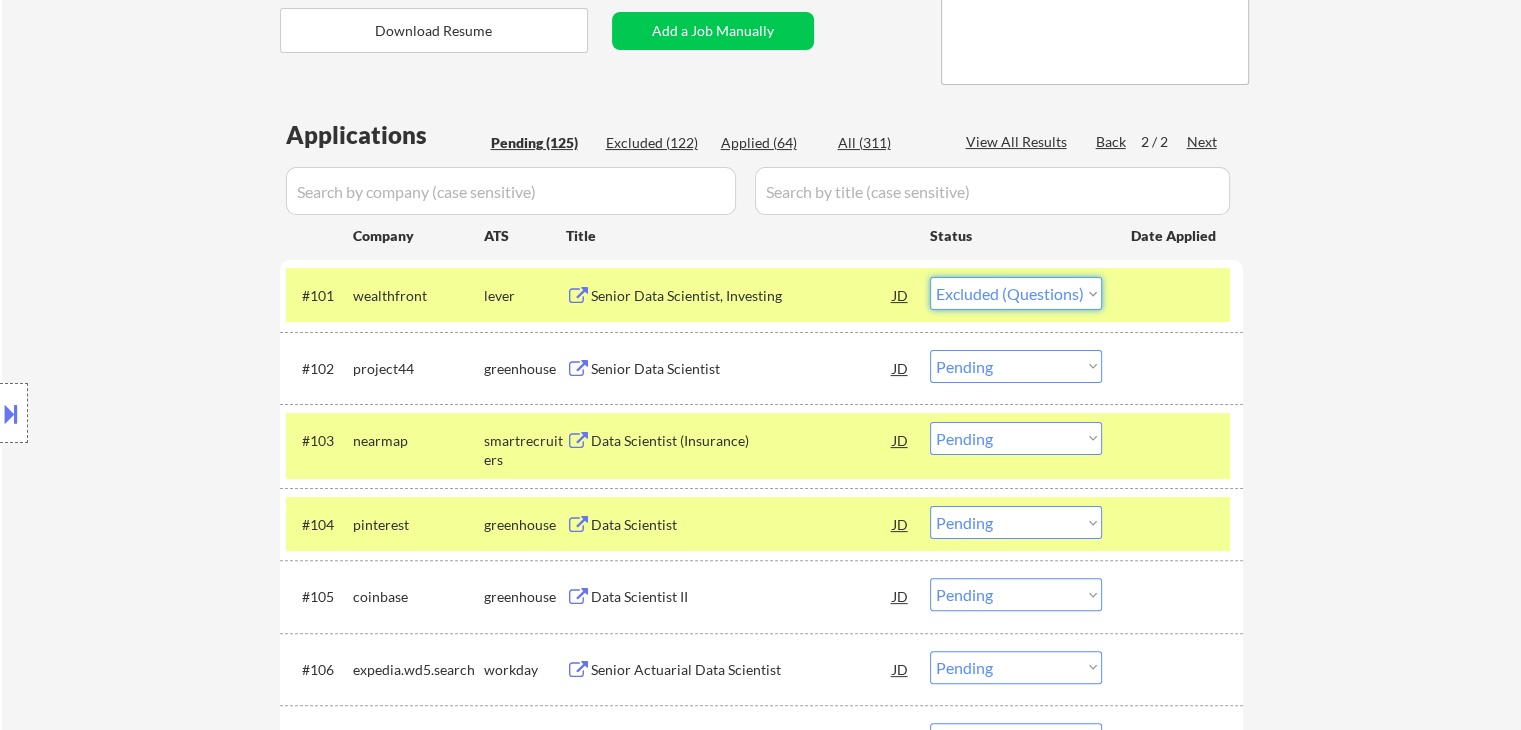 click on "Choose an option... Pending Applied Excluded (Questions) Excluded (Expired) Excluded (Location) Excluded (Bad Match) Excluded (Blocklist) Excluded (Salary) Excluded (Other)" at bounding box center (1016, 293) 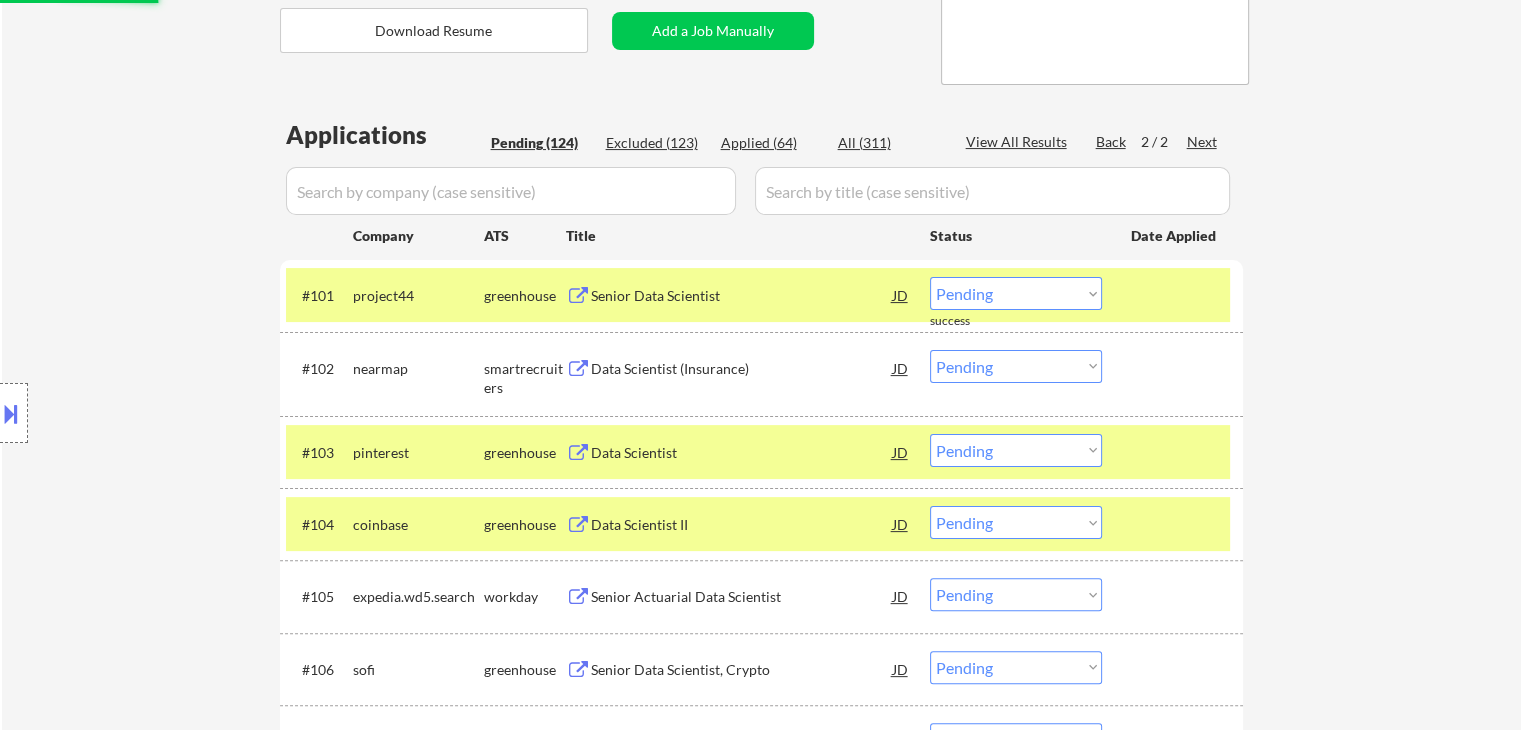 drag, startPoint x: 455, startPoint y: 282, endPoint x: 480, endPoint y: 312, distance: 39.051247 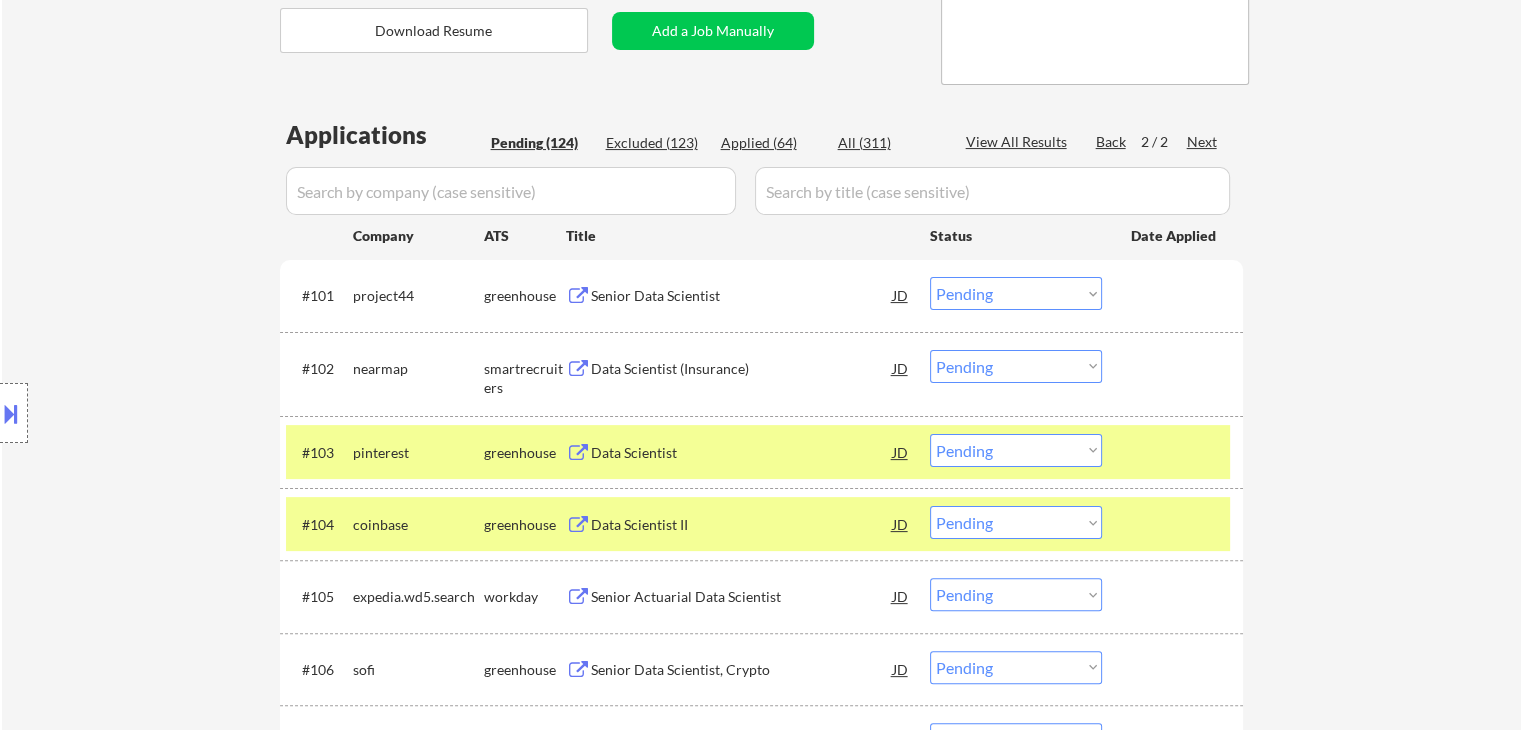 drag, startPoint x: 431, startPoint y: 454, endPoint x: 411, endPoint y: 505, distance: 54.781384 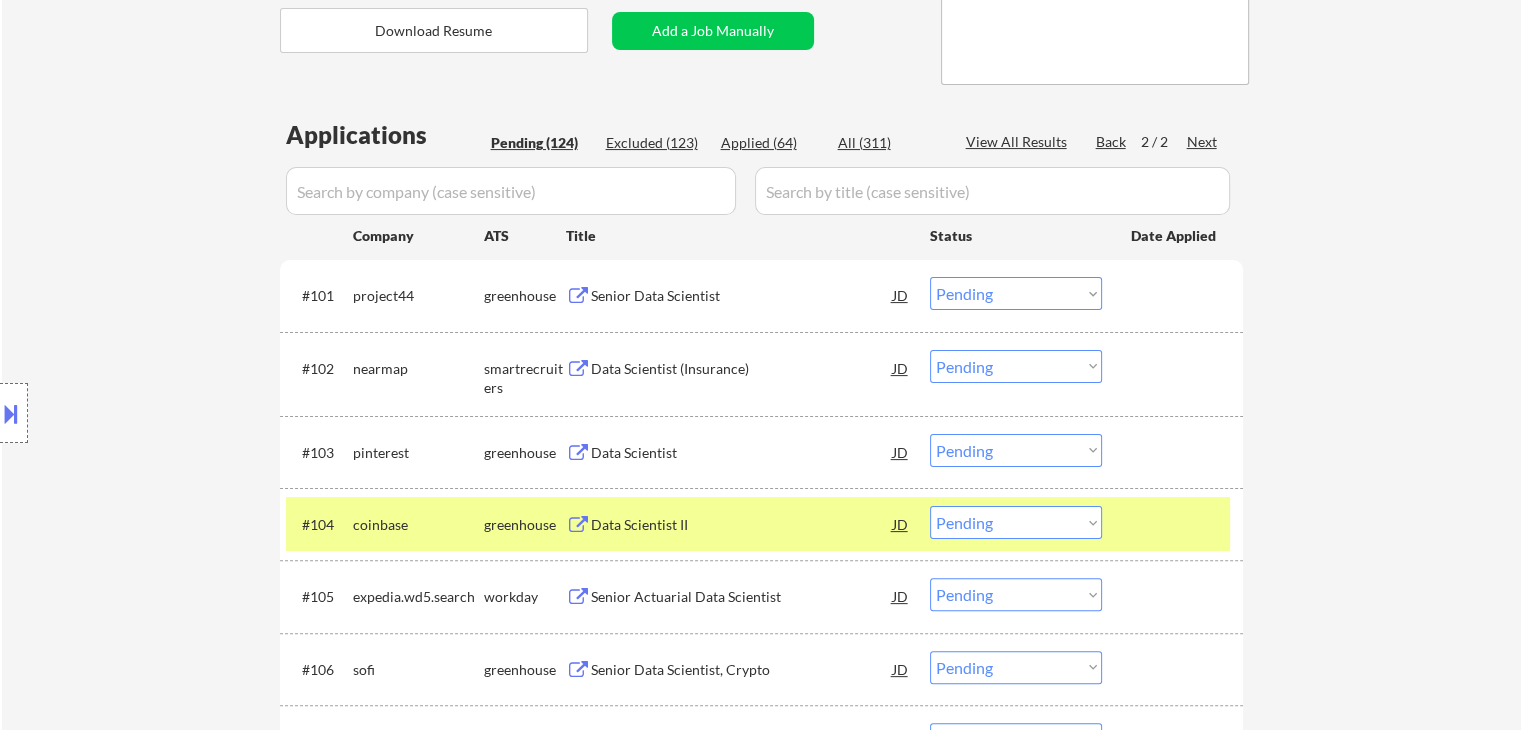 drag, startPoint x: 411, startPoint y: 513, endPoint x: 420, endPoint y: 503, distance: 13.453624 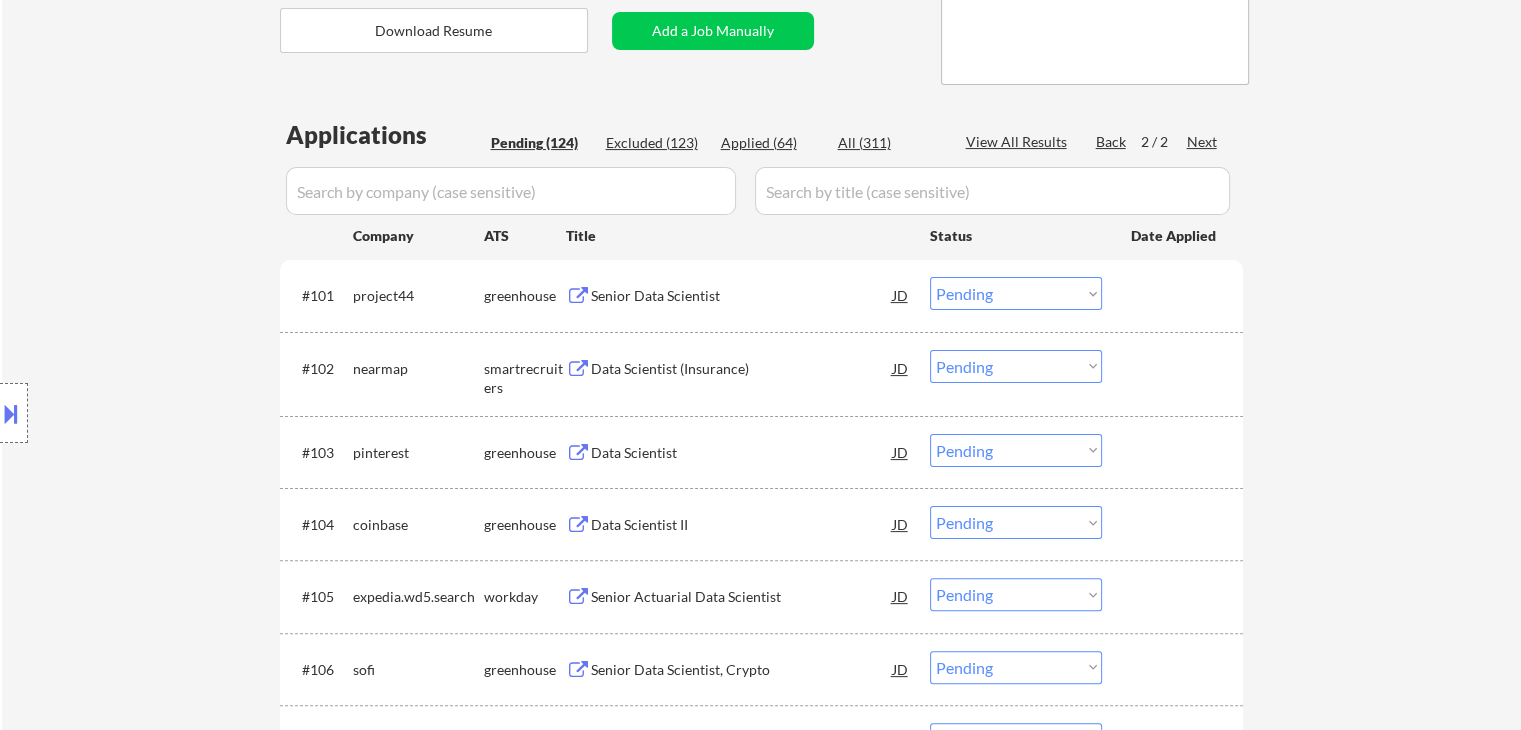 click on "Senior Data Scientist" at bounding box center [742, 296] 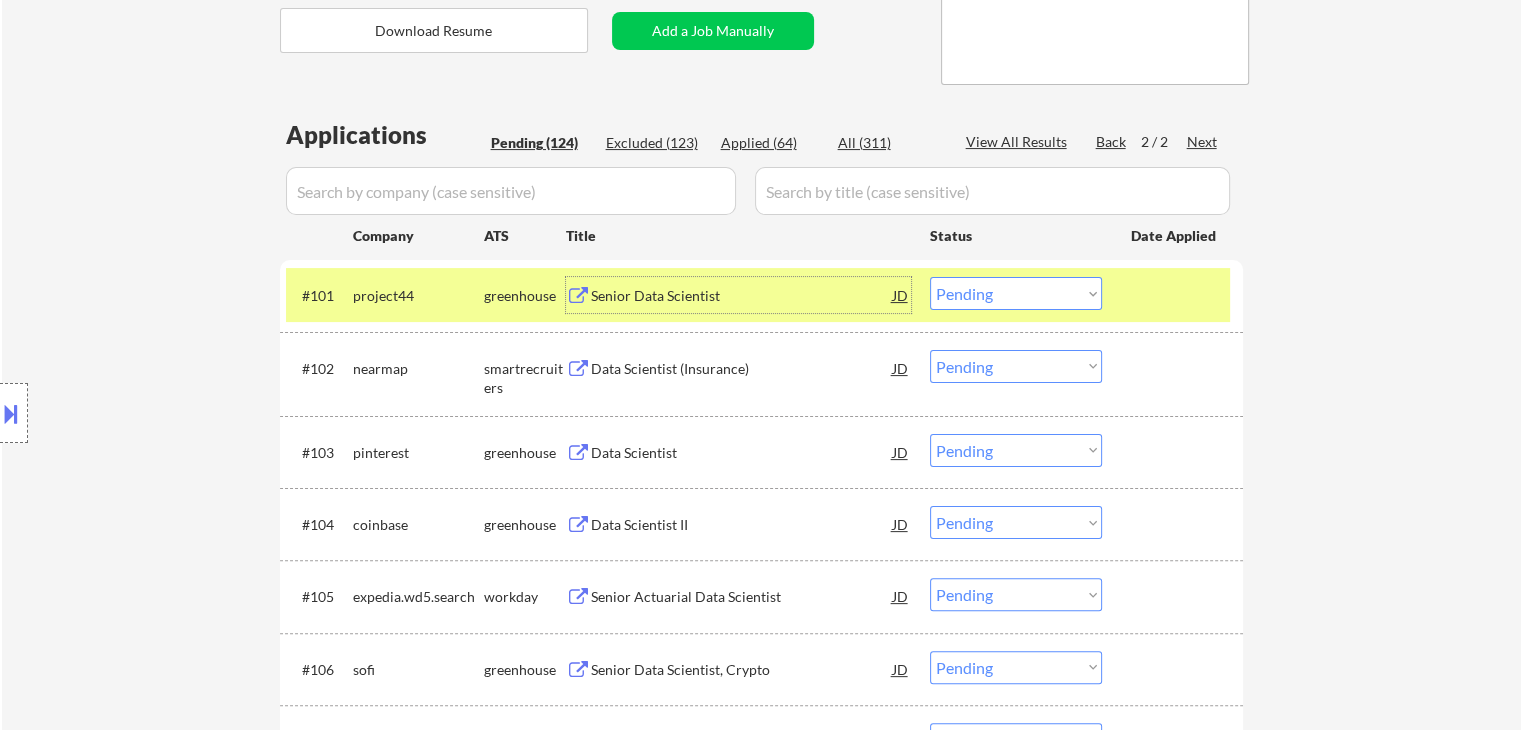 drag, startPoint x: 965, startPoint y: 291, endPoint x: 970, endPoint y: 309, distance: 18.681541 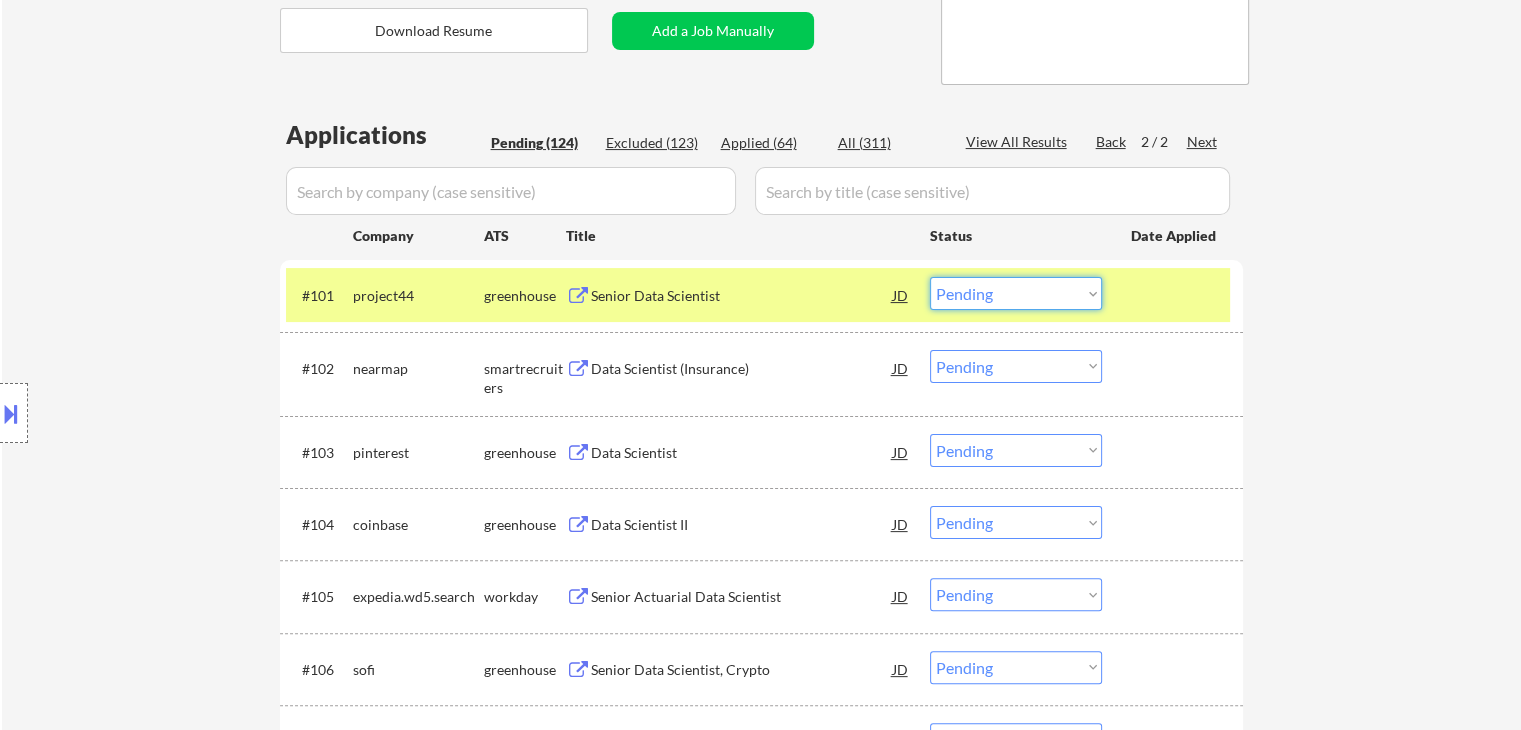 drag, startPoint x: 1016, startPoint y: 294, endPoint x: 1018, endPoint y: 309, distance: 15.132746 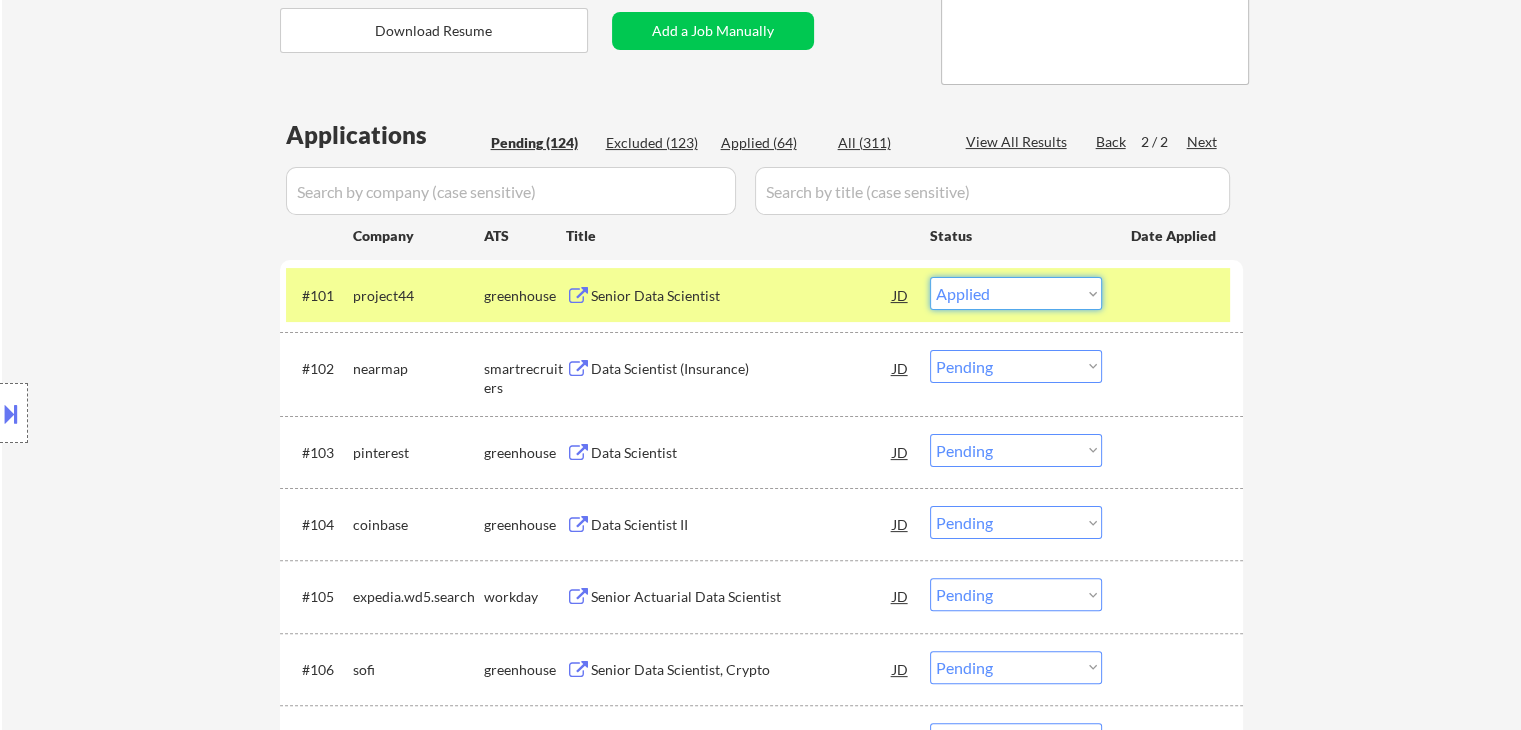 click on "Choose an option... Pending Applied Excluded (Questions) Excluded (Expired) Excluded (Location) Excluded (Bad Match) Excluded (Blocklist) Excluded (Salary) Excluded (Other)" at bounding box center (1016, 293) 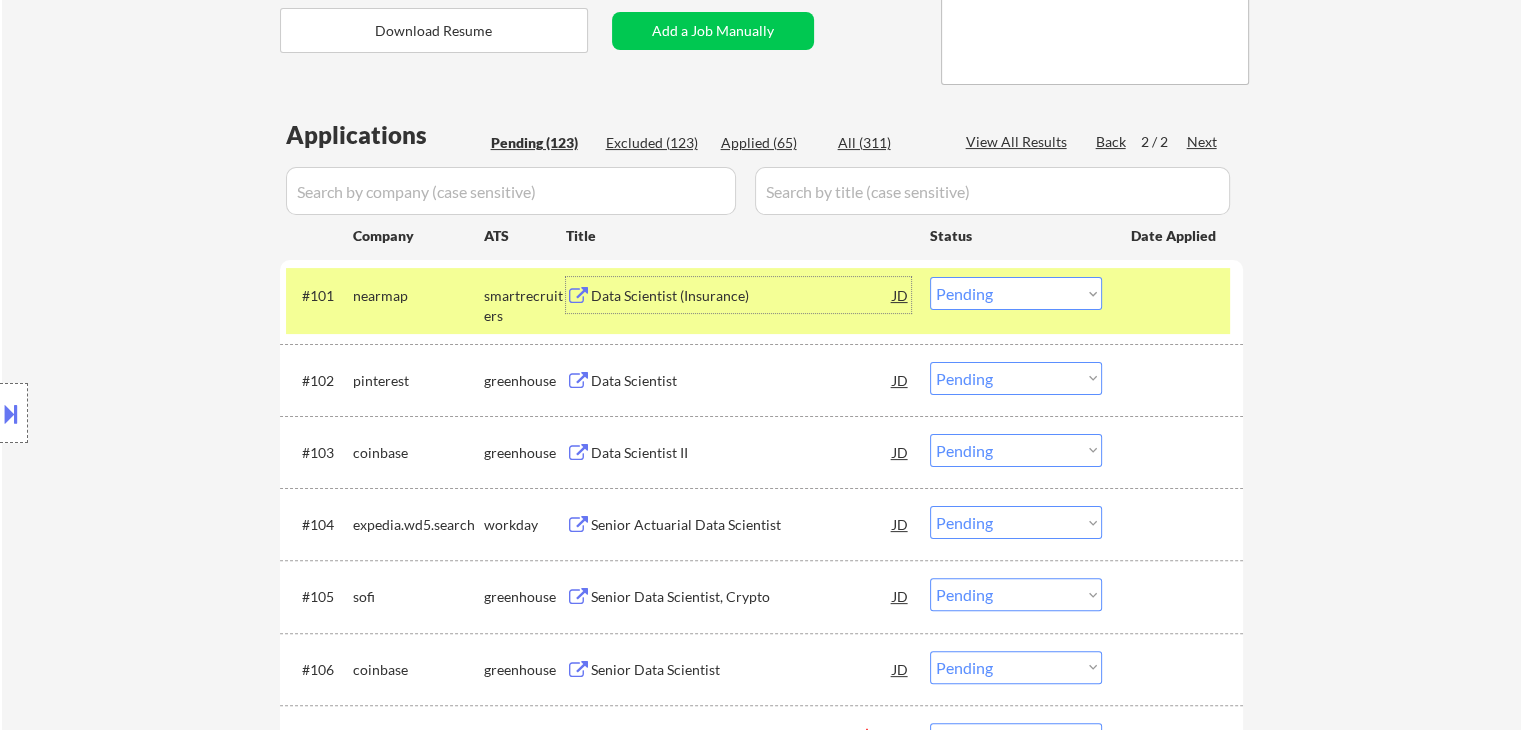 click on "Data Scientist (Insurance)" at bounding box center (742, 296) 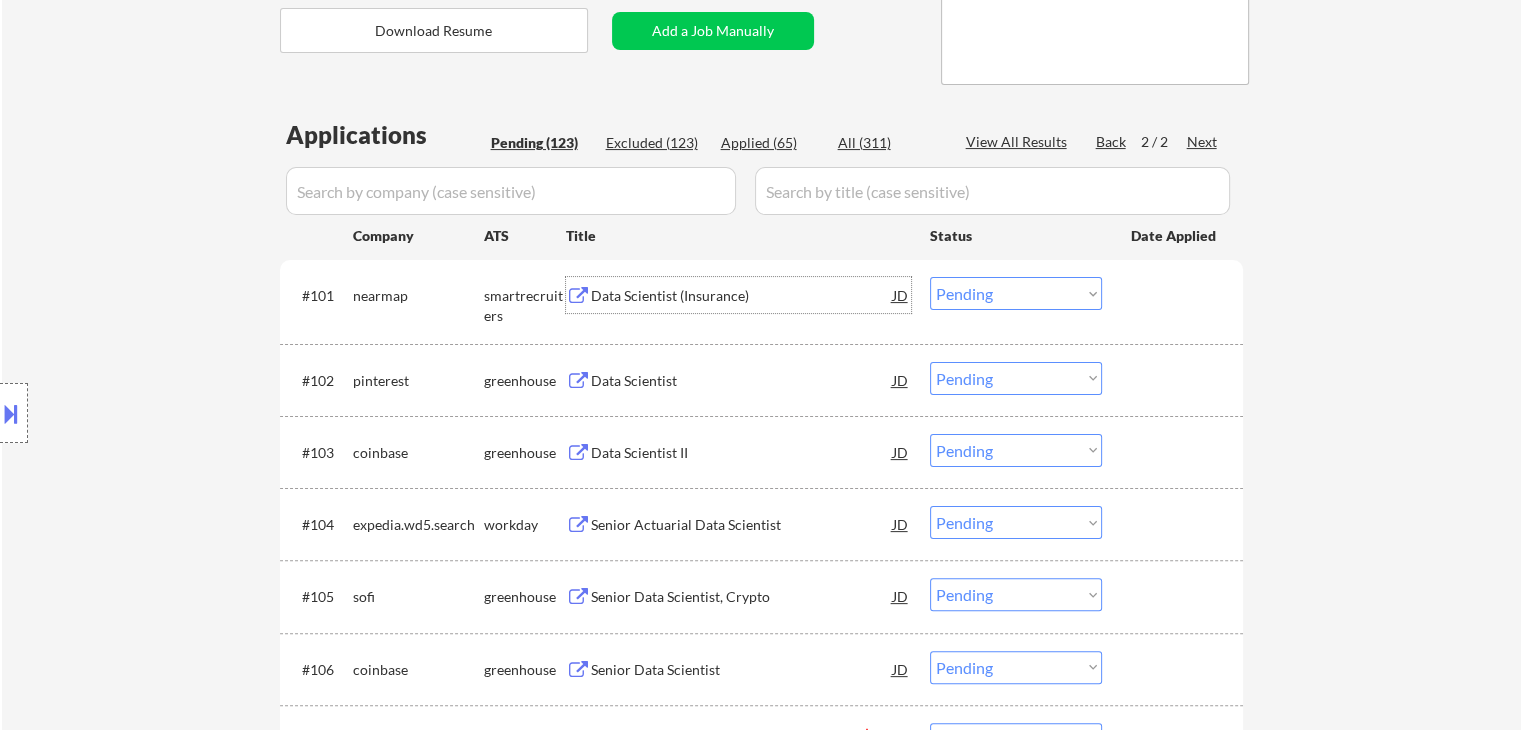 click on "Choose an option... Pending Applied Excluded (Questions) Excluded (Expired) Excluded (Location) Excluded (Bad Match) Excluded (Blocklist) Excluded (Salary) Excluded (Other)" at bounding box center (1016, 293) 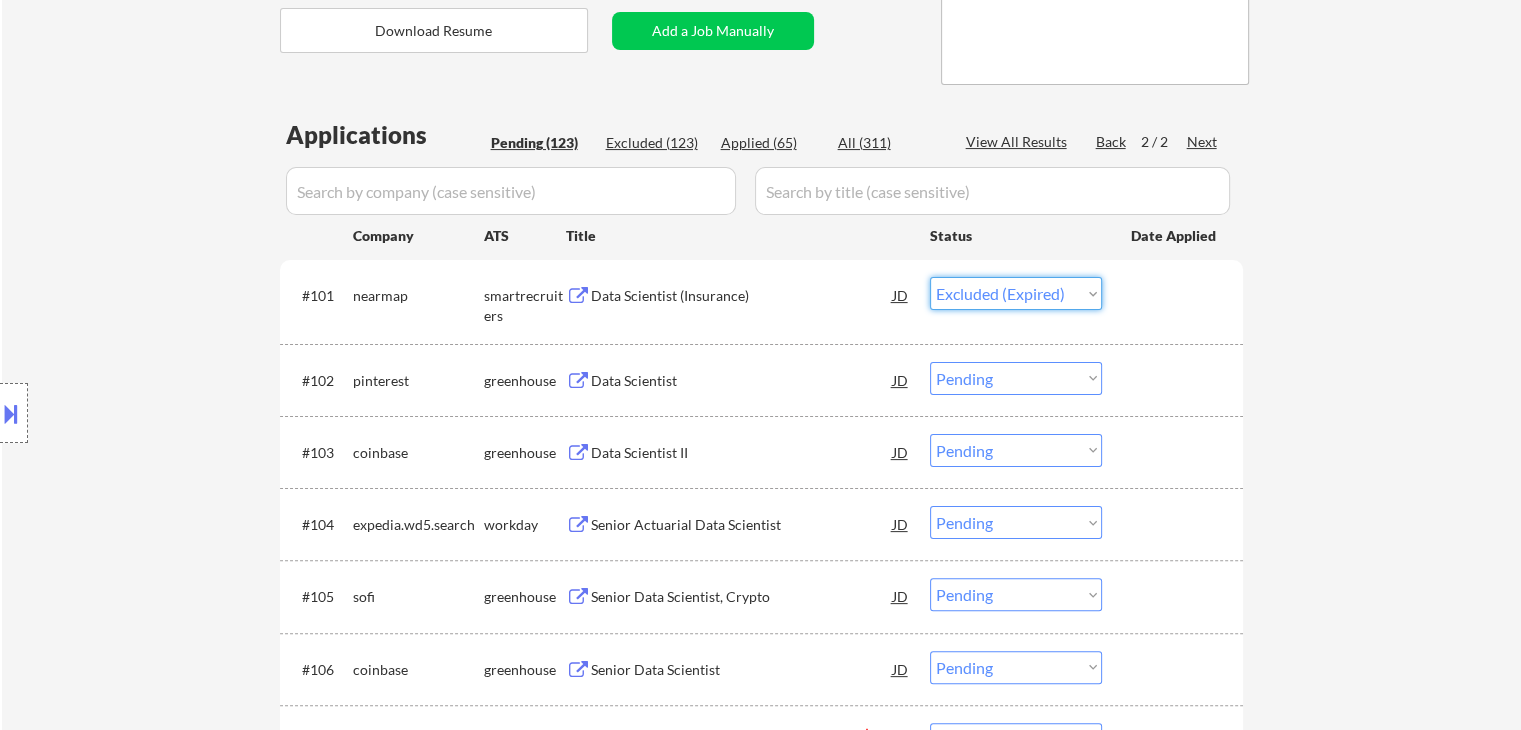click on "Choose an option... Pending Applied Excluded (Questions) Excluded (Expired) Excluded (Location) Excluded (Bad Match) Excluded (Blocklist) Excluded (Salary) Excluded (Other)" at bounding box center [1016, 293] 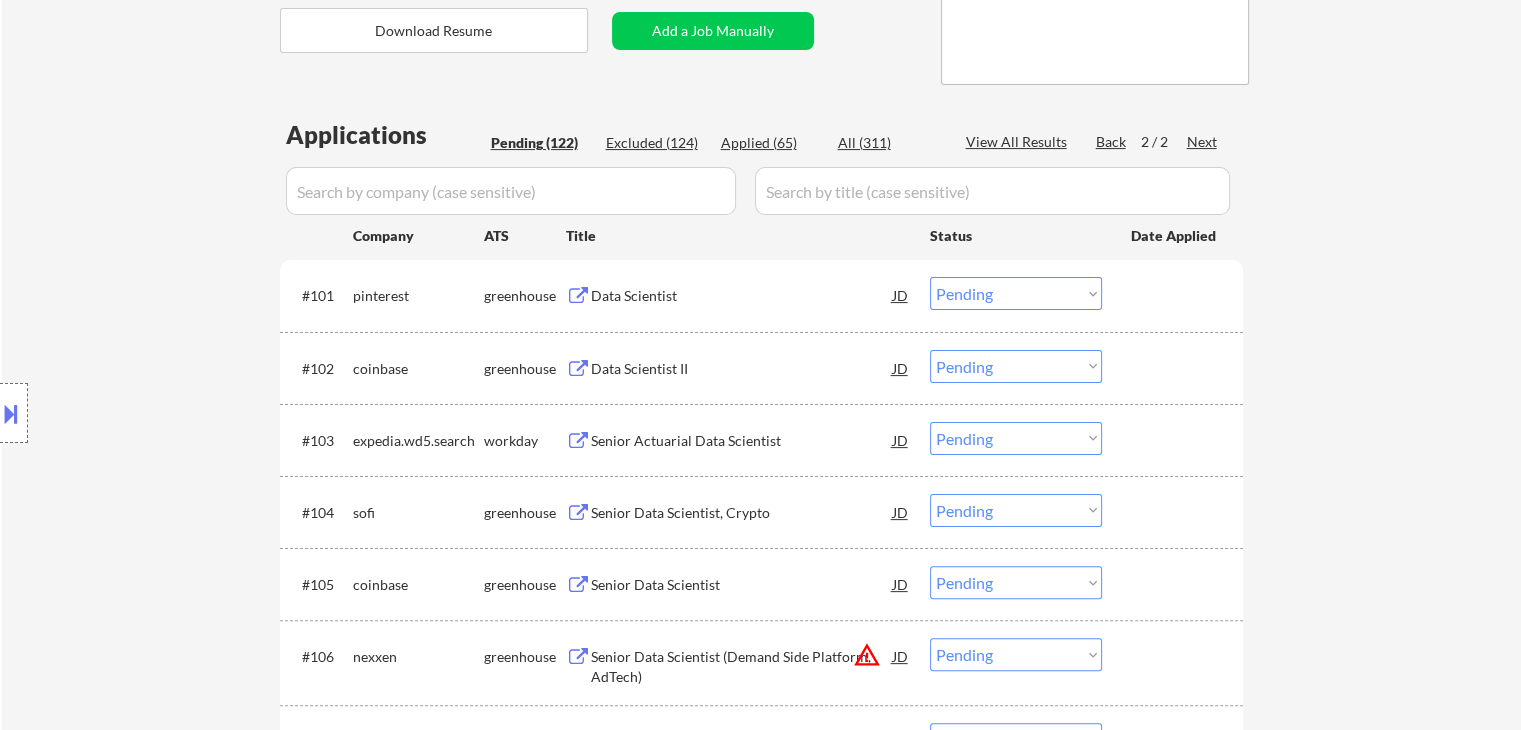 click on "Data Scientist" at bounding box center [742, 296] 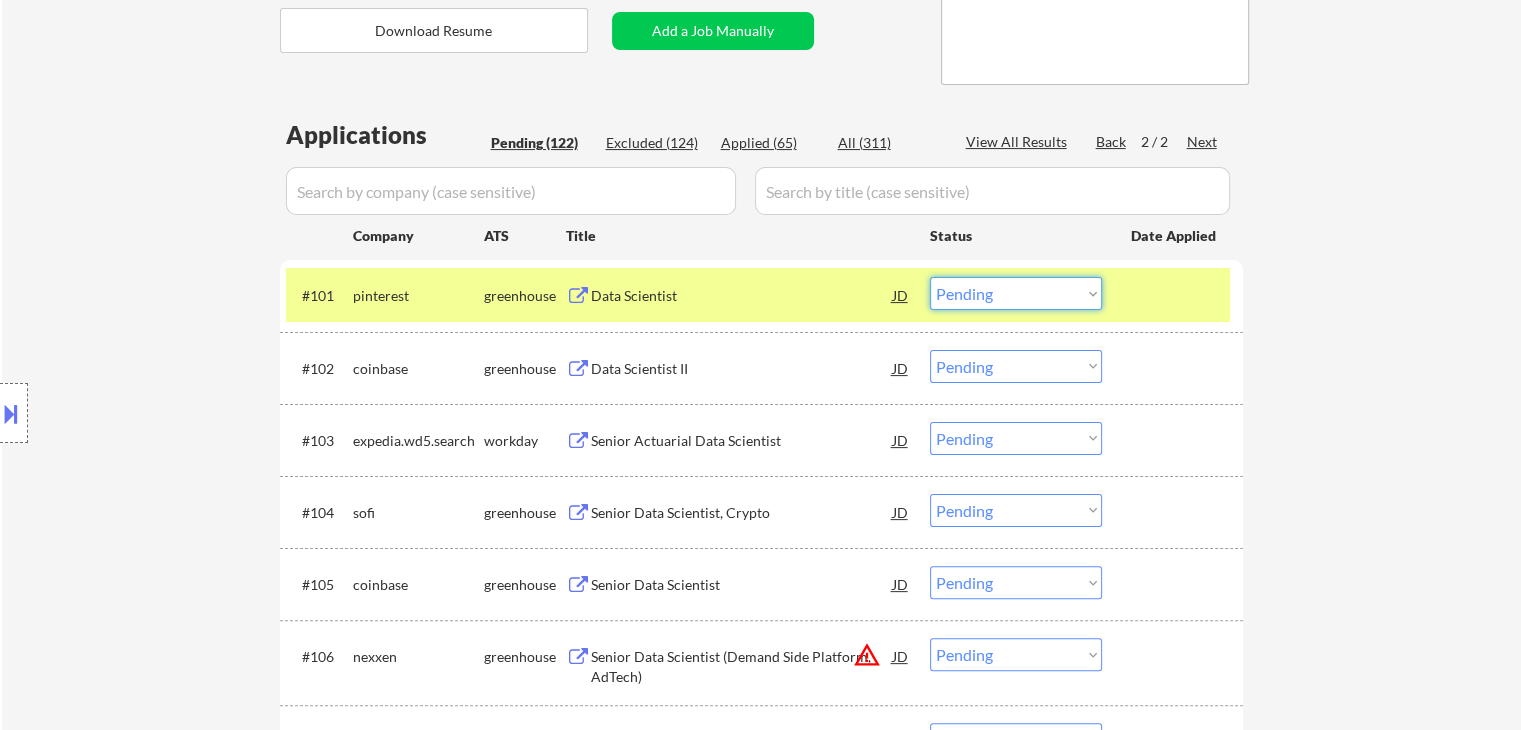 drag, startPoint x: 993, startPoint y: 290, endPoint x: 989, endPoint y: 301, distance: 11.7046995 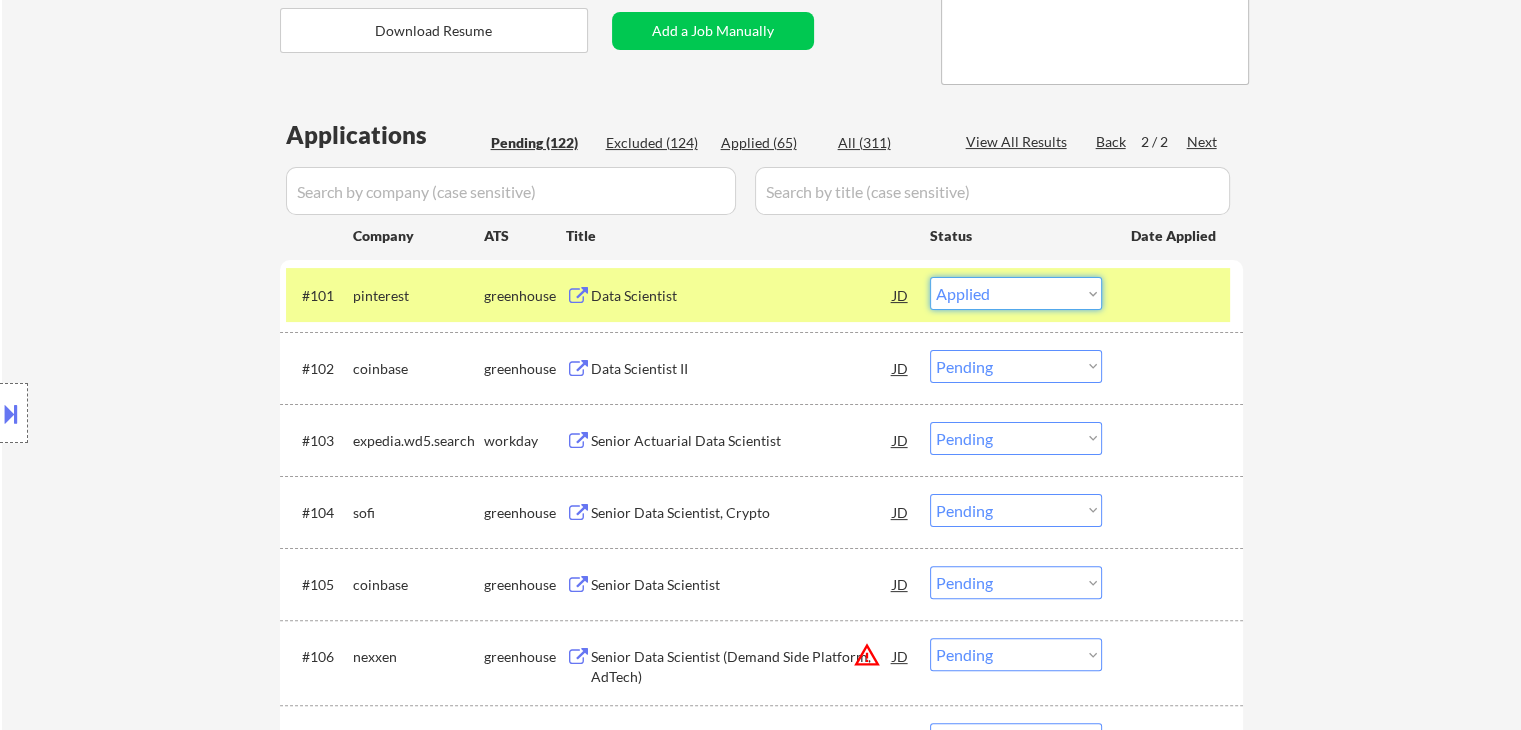 click on "Choose an option... Pending Applied Excluded (Questions) Excluded (Expired) Excluded (Location) Excluded (Bad Match) Excluded (Blocklist) Excluded (Salary) Excluded (Other)" at bounding box center [1016, 293] 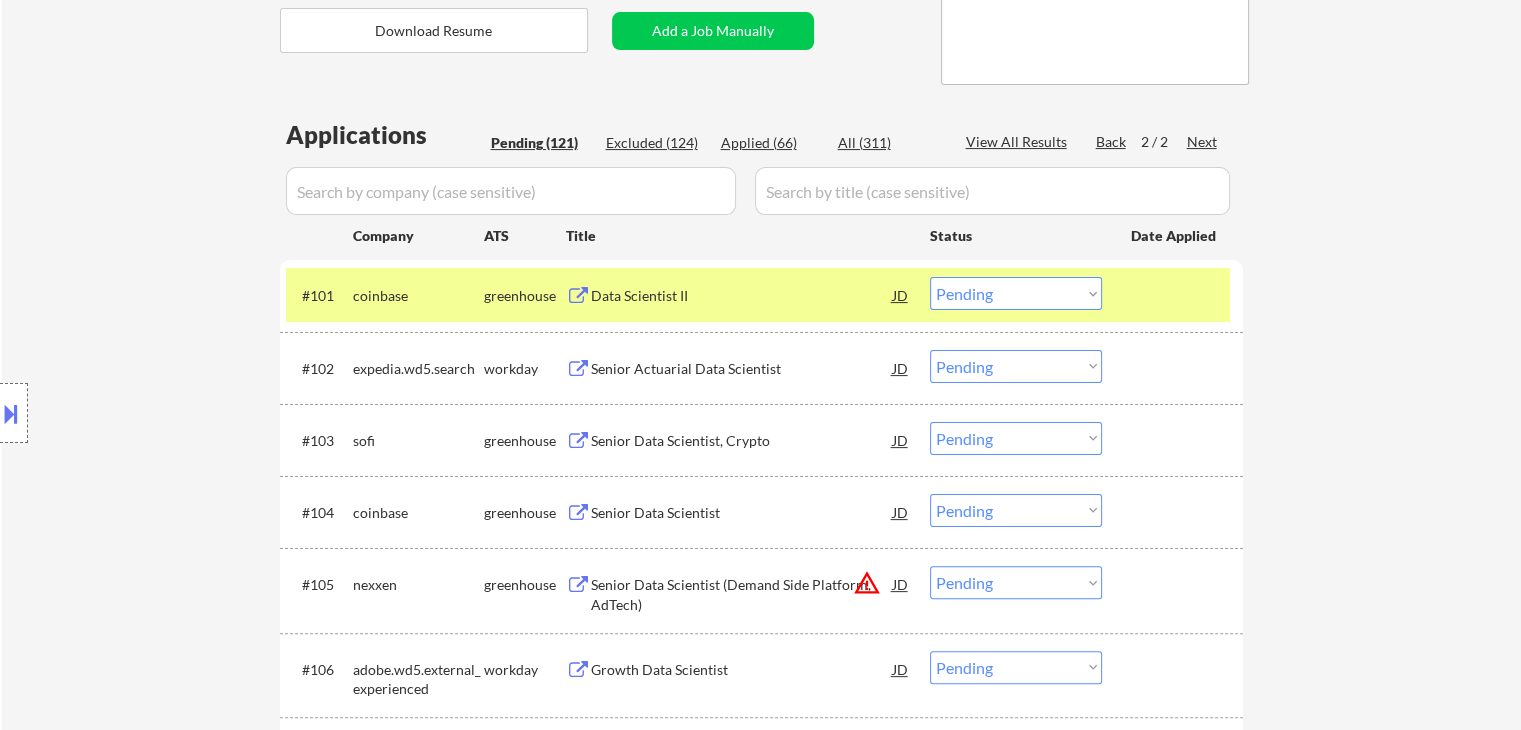 click on "Data Scientist II" at bounding box center [742, 296] 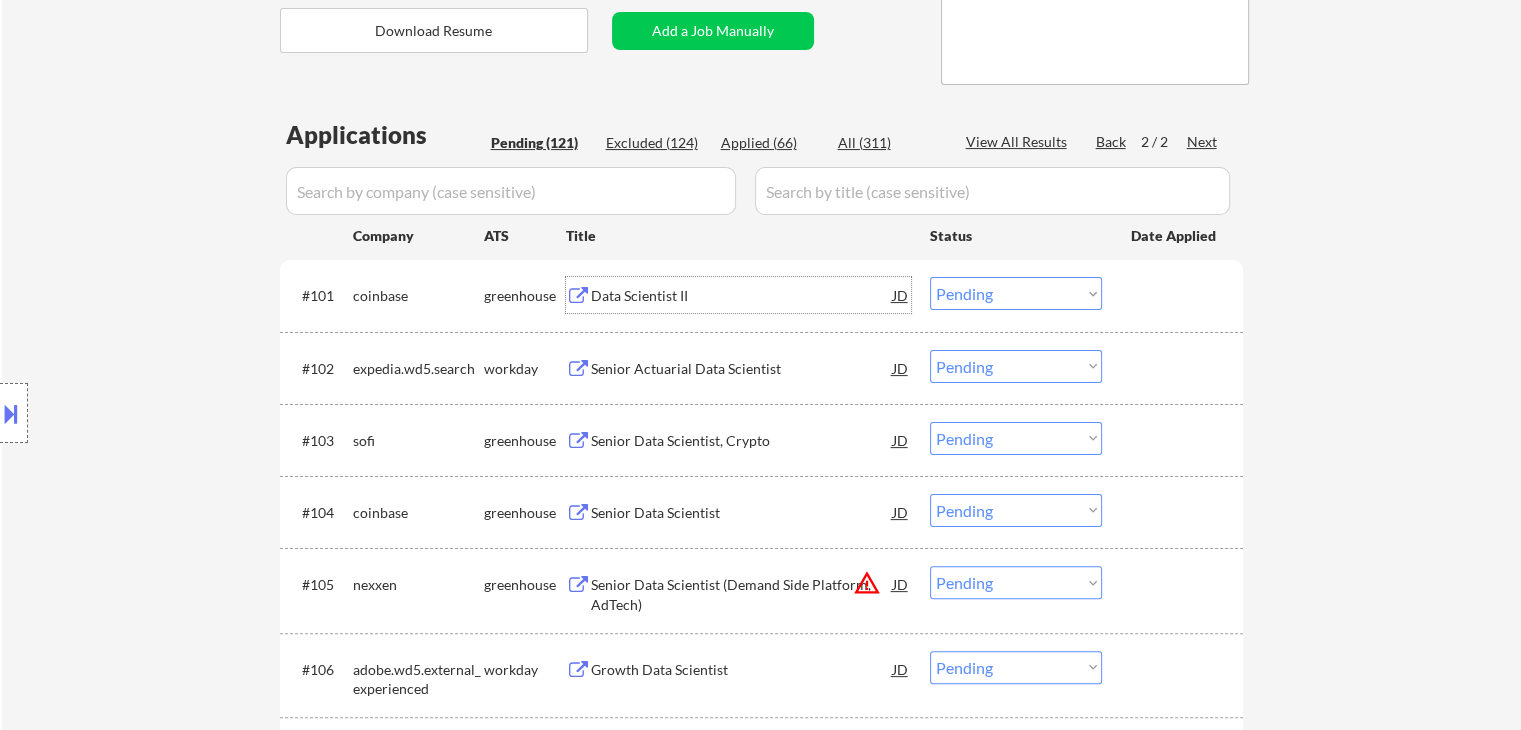 click on "Choose an option... Pending Applied Excluded (Questions) Excluded (Expired) Excluded (Location) Excluded (Bad Match) Excluded (Blocklist) Excluded (Salary) Excluded (Other)" at bounding box center [1016, 293] 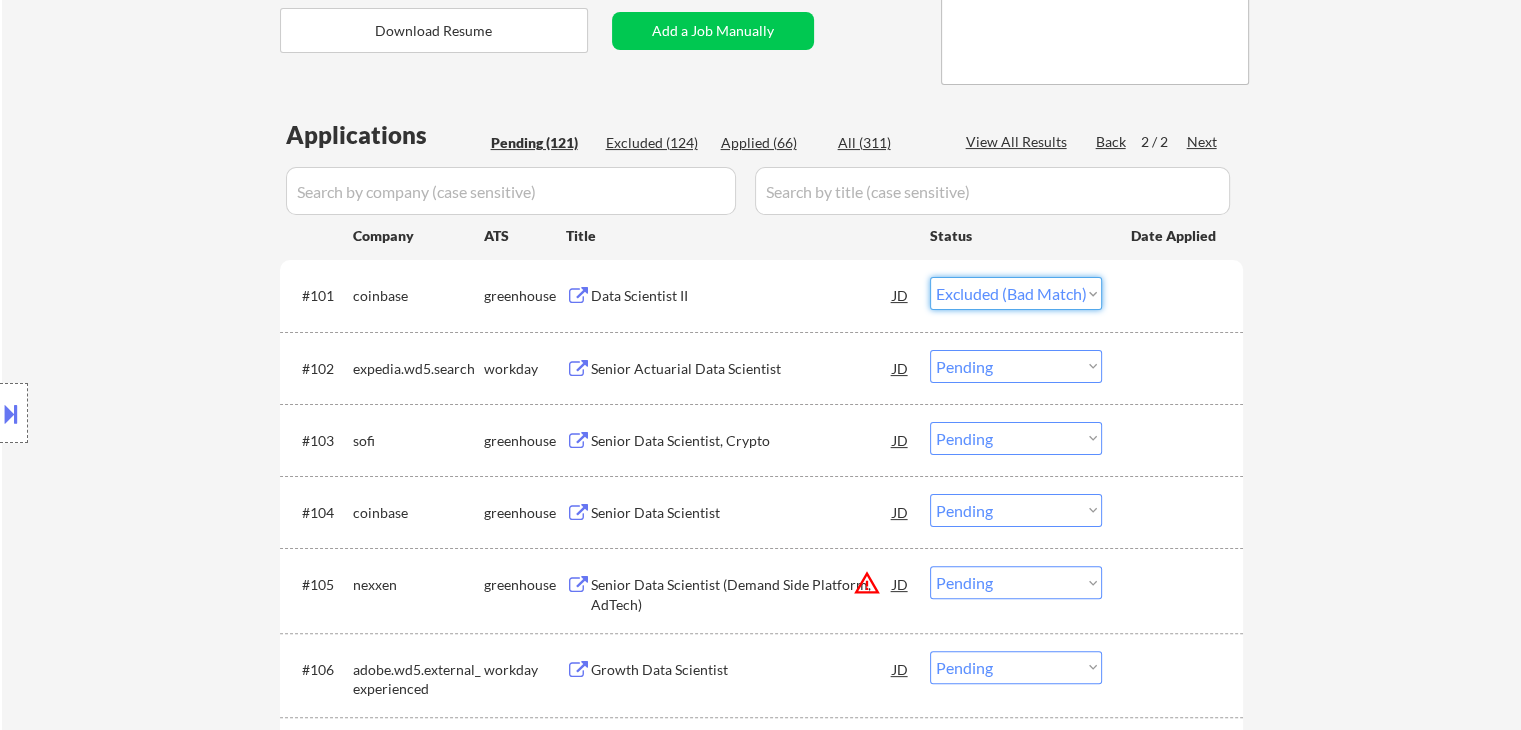 click on "Choose an option... Pending Applied Excluded (Questions) Excluded (Expired) Excluded (Location) Excluded (Bad Match) Excluded (Blocklist) Excluded (Salary) Excluded (Other)" at bounding box center (1016, 293) 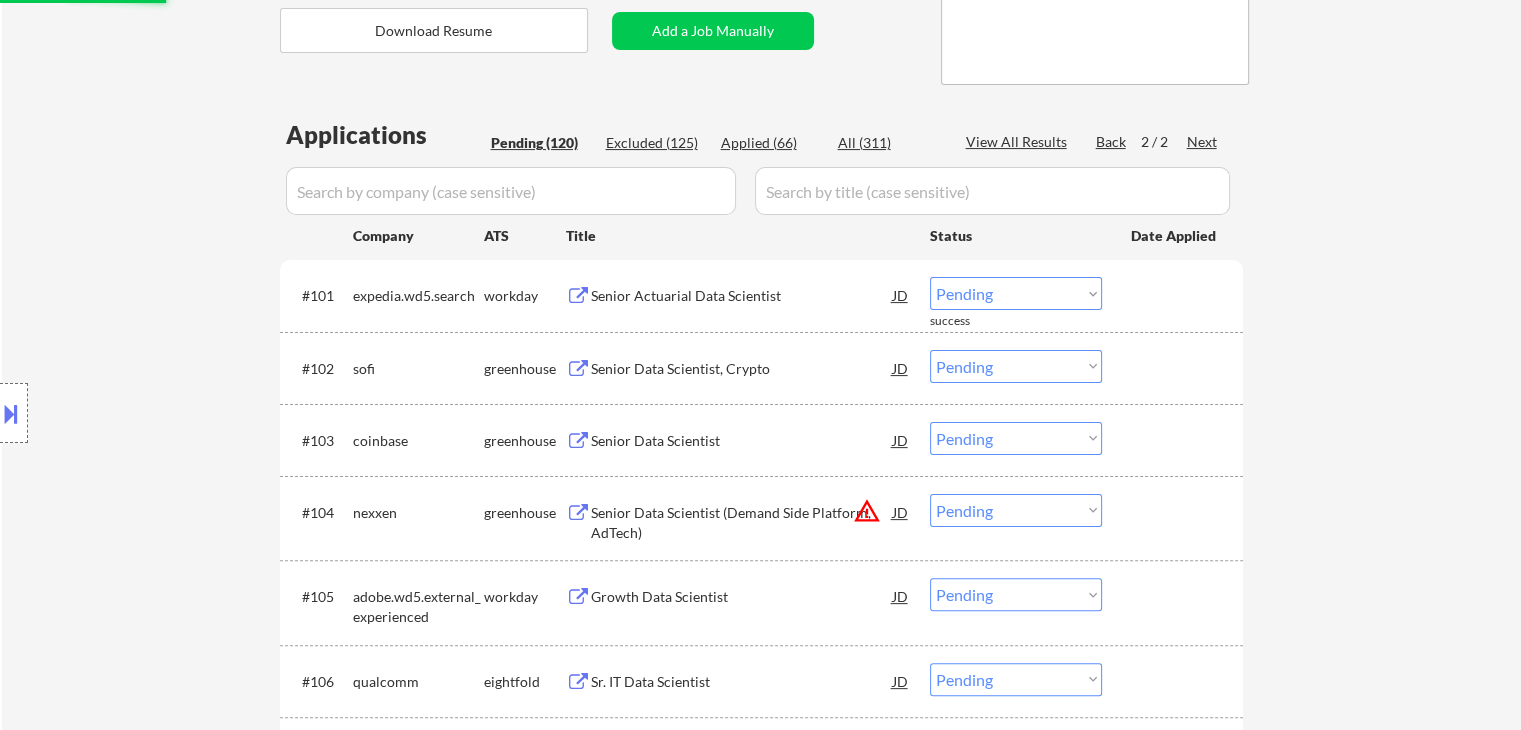click on "Senior Actuarial Data Scientist" at bounding box center (742, 296) 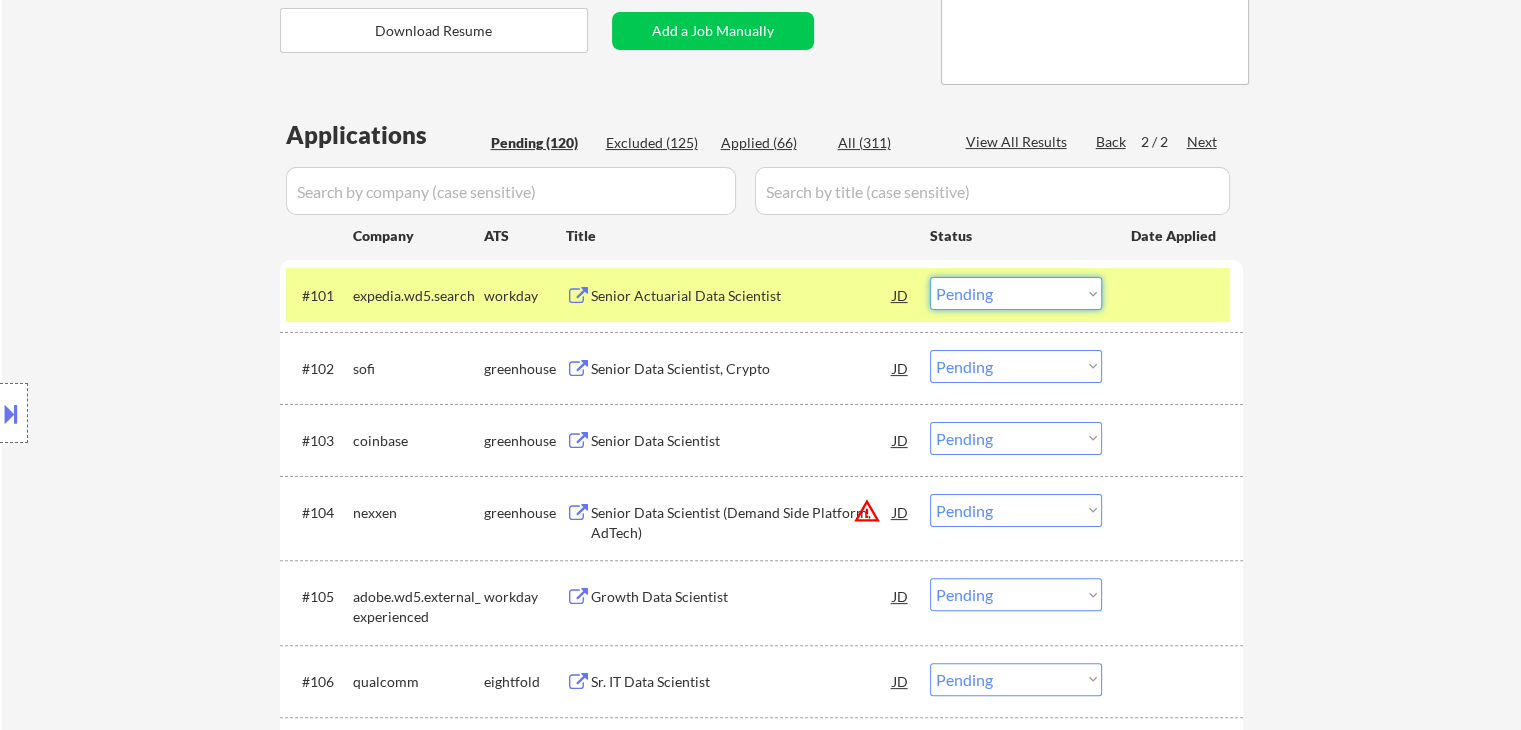 drag, startPoint x: 1005, startPoint y: 293, endPoint x: 1011, endPoint y: 307, distance: 15.231546 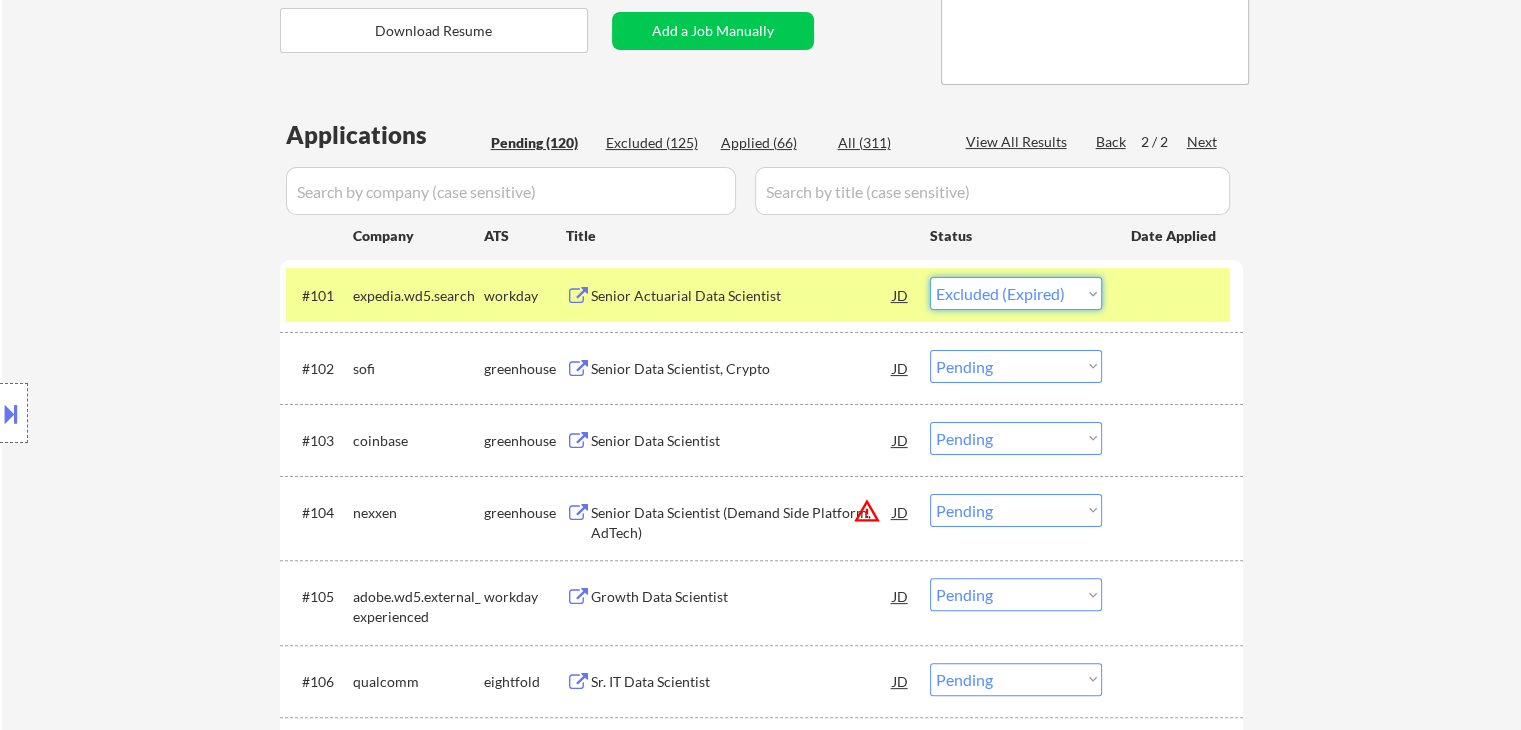 click on "Choose an option... Pending Applied Excluded (Questions) Excluded (Expired) Excluded (Location) Excluded (Bad Match) Excluded (Blocklist) Excluded (Salary) Excluded (Other)" at bounding box center [1016, 293] 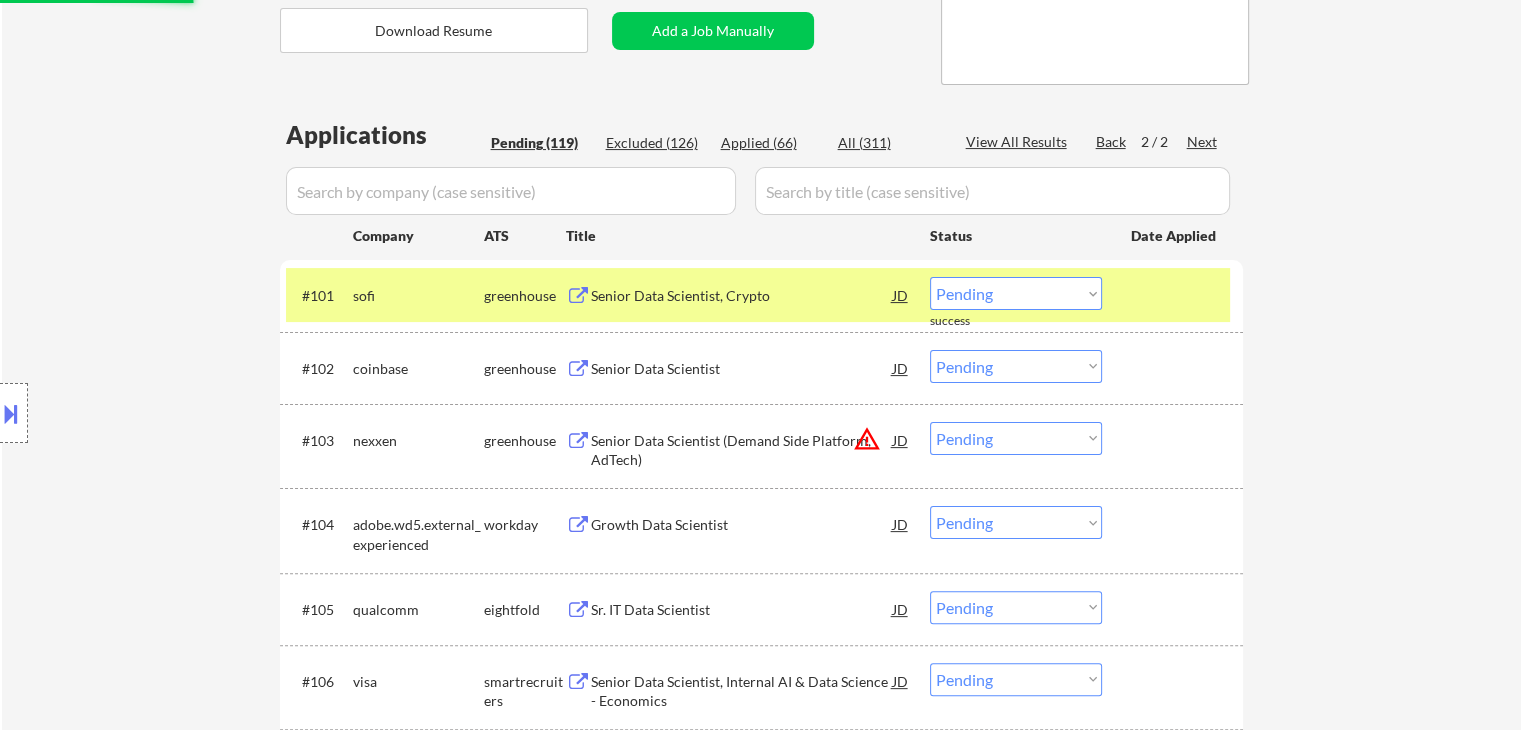 click on "Senior Data Scientist, Crypto" at bounding box center [742, 296] 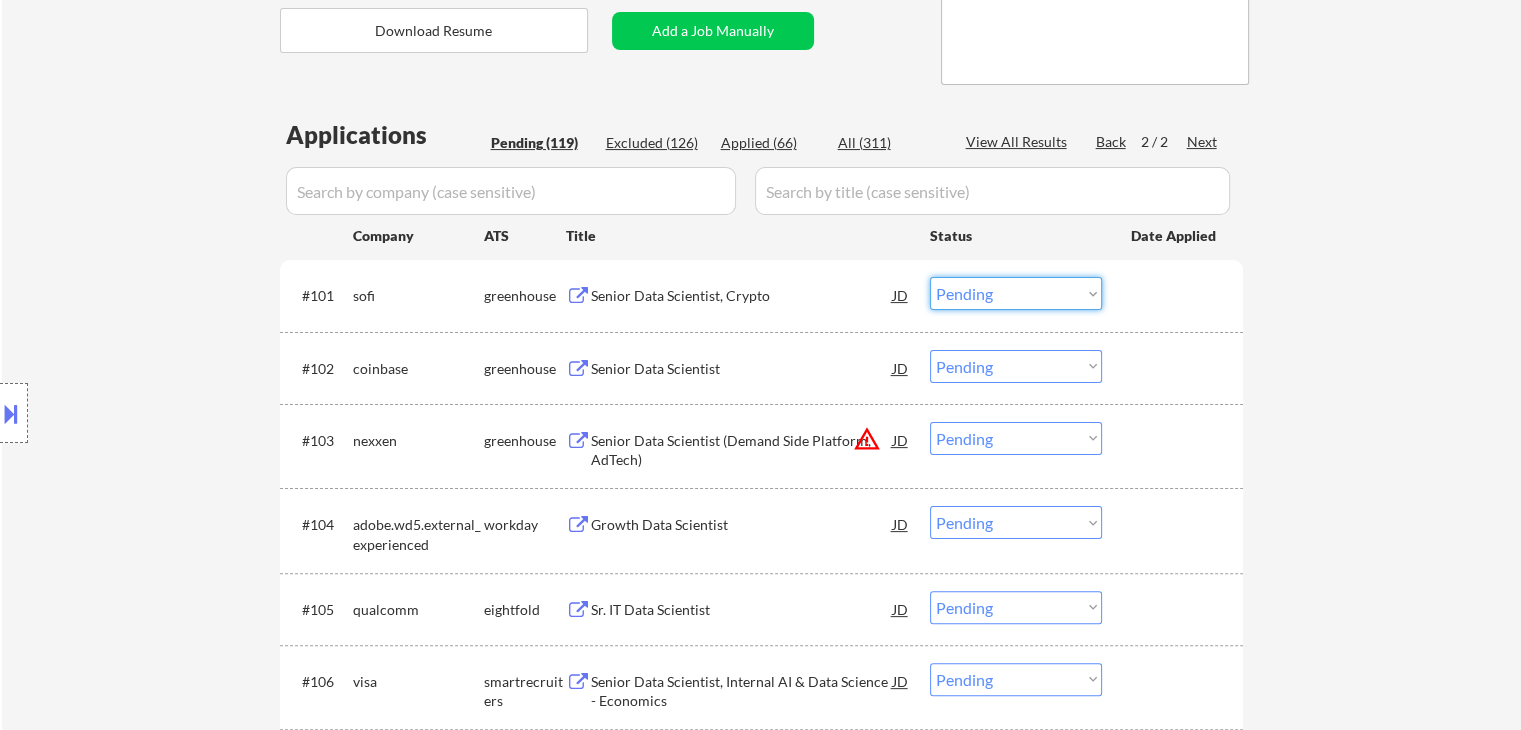drag, startPoint x: 972, startPoint y: 296, endPoint x: 978, endPoint y: 309, distance: 14.3178215 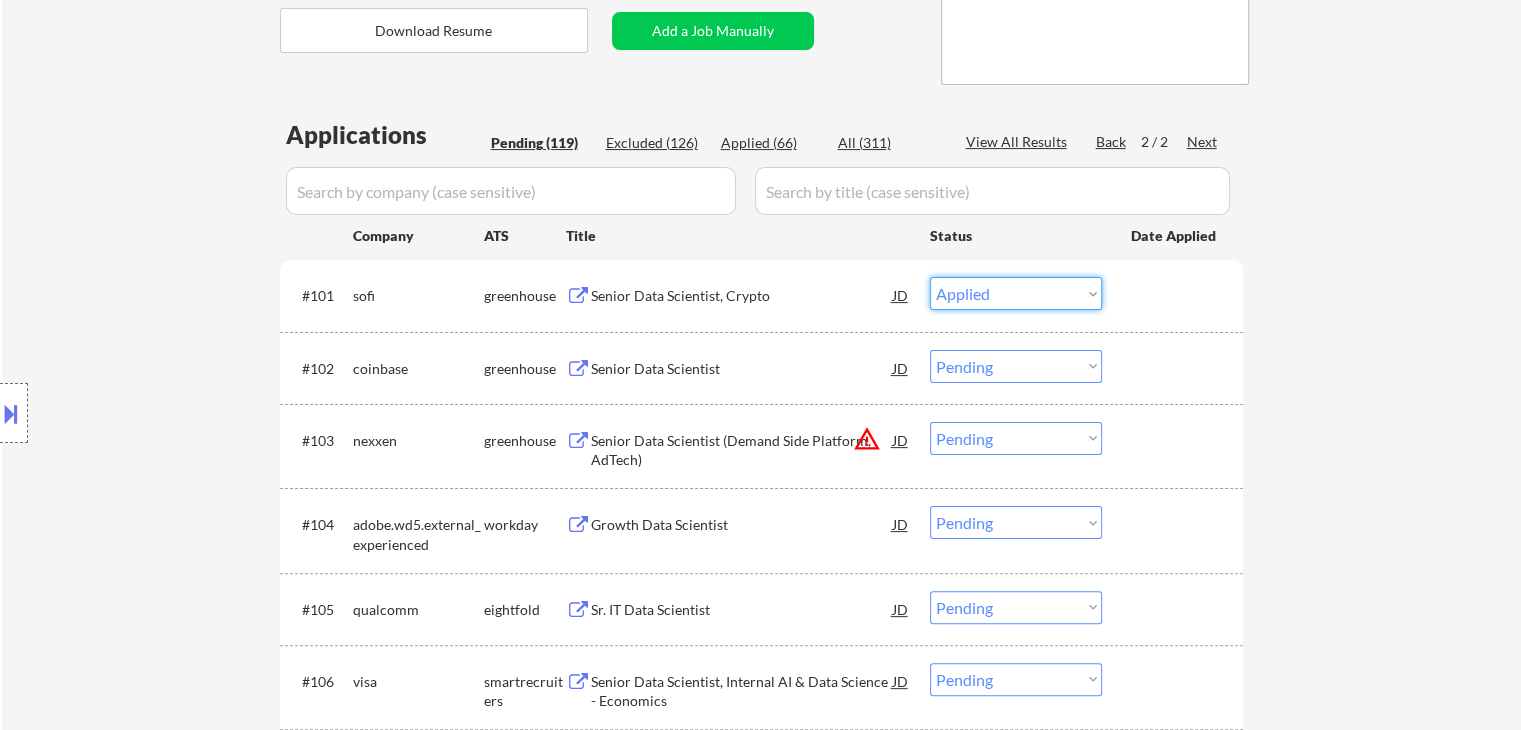 click on "Choose an option... Pending Applied Excluded (Questions) Excluded (Expired) Excluded (Location) Excluded (Bad Match) Excluded (Blocklist) Excluded (Salary) Excluded (Other)" at bounding box center (1016, 293) 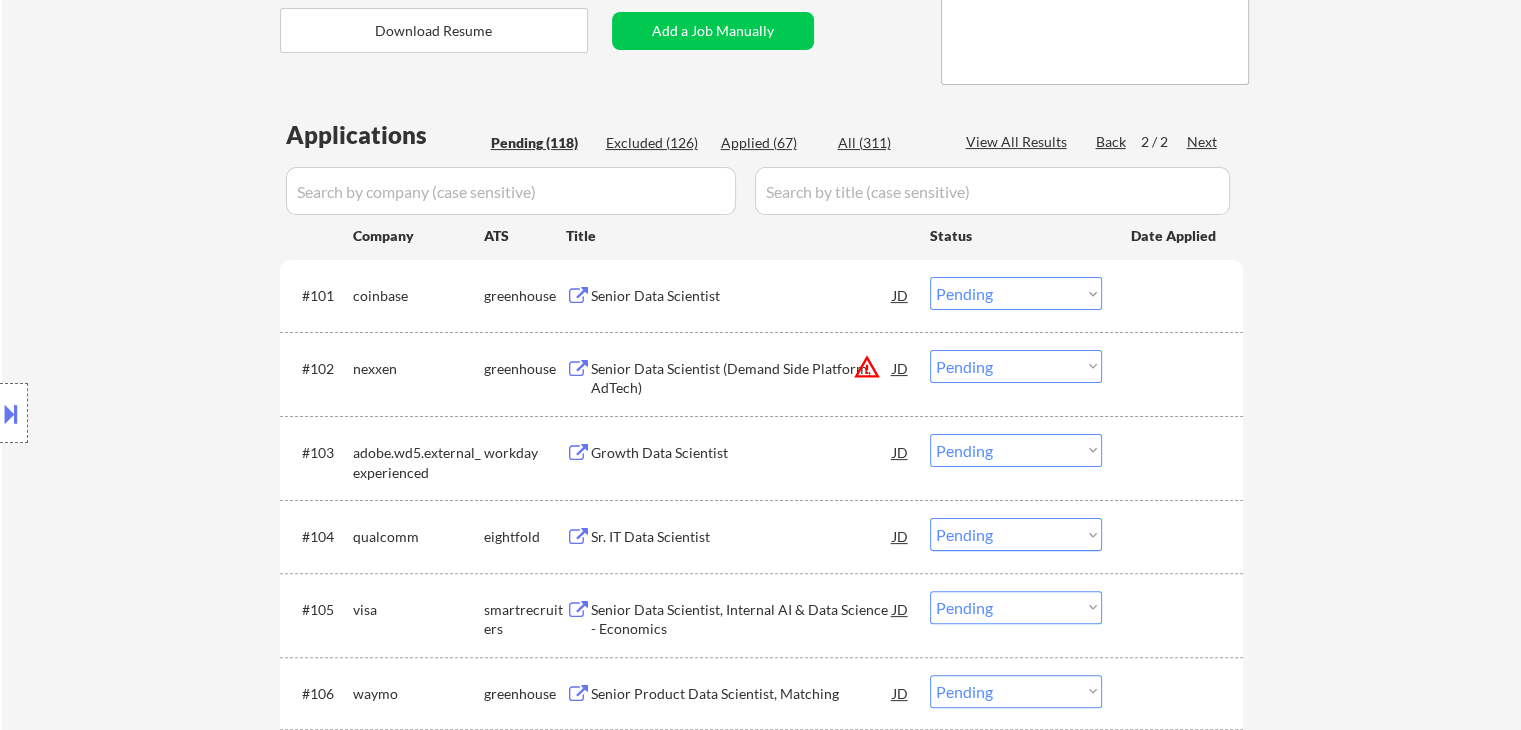 click on "Senior Data Scientist (Demand Side Platform, AdTech)" at bounding box center [742, 378] 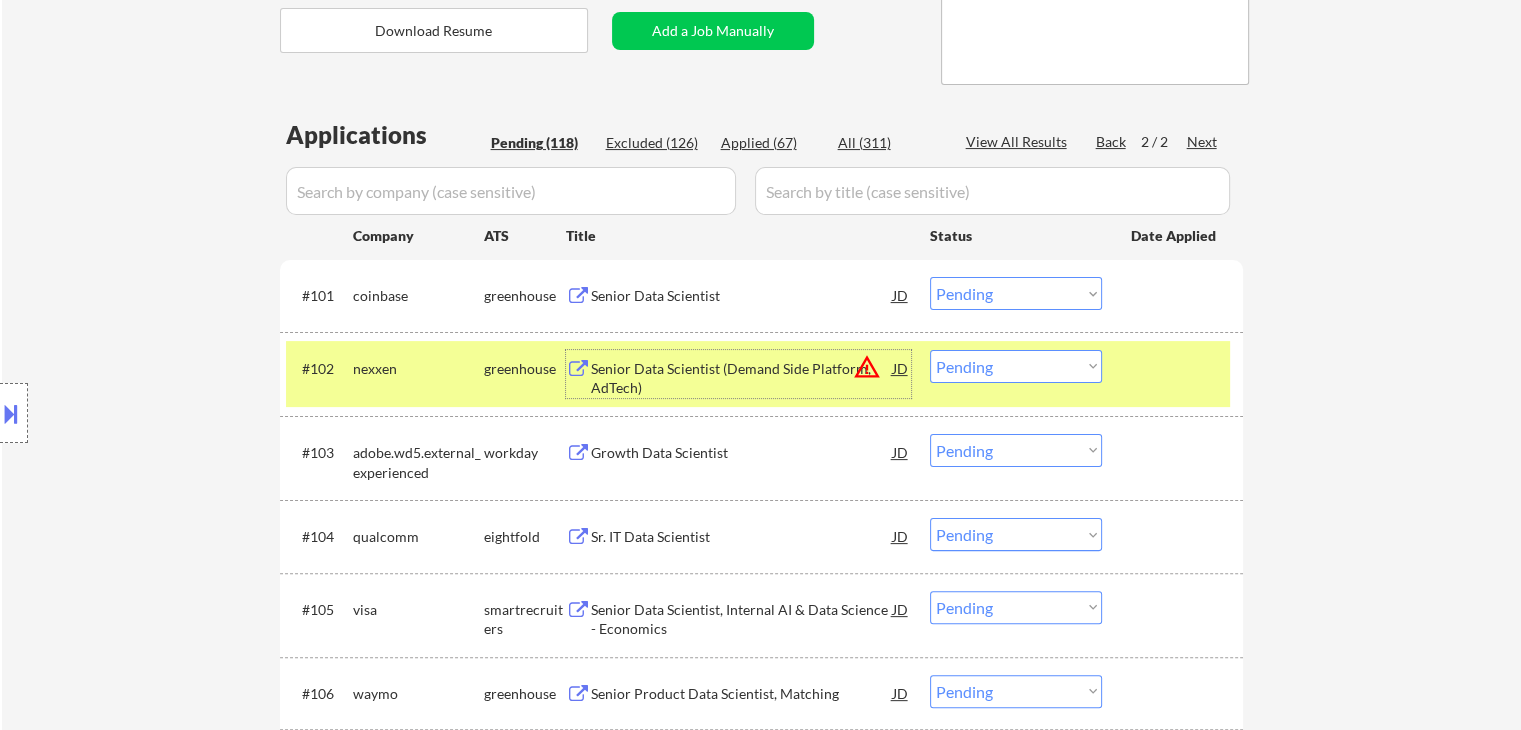 click on "Choose an option... Pending Applied Excluded (Questions) Excluded (Expired) Excluded (Location) Excluded (Bad Match) Excluded (Blocklist) Excluded (Salary) Excluded (Other)" at bounding box center (1016, 366) 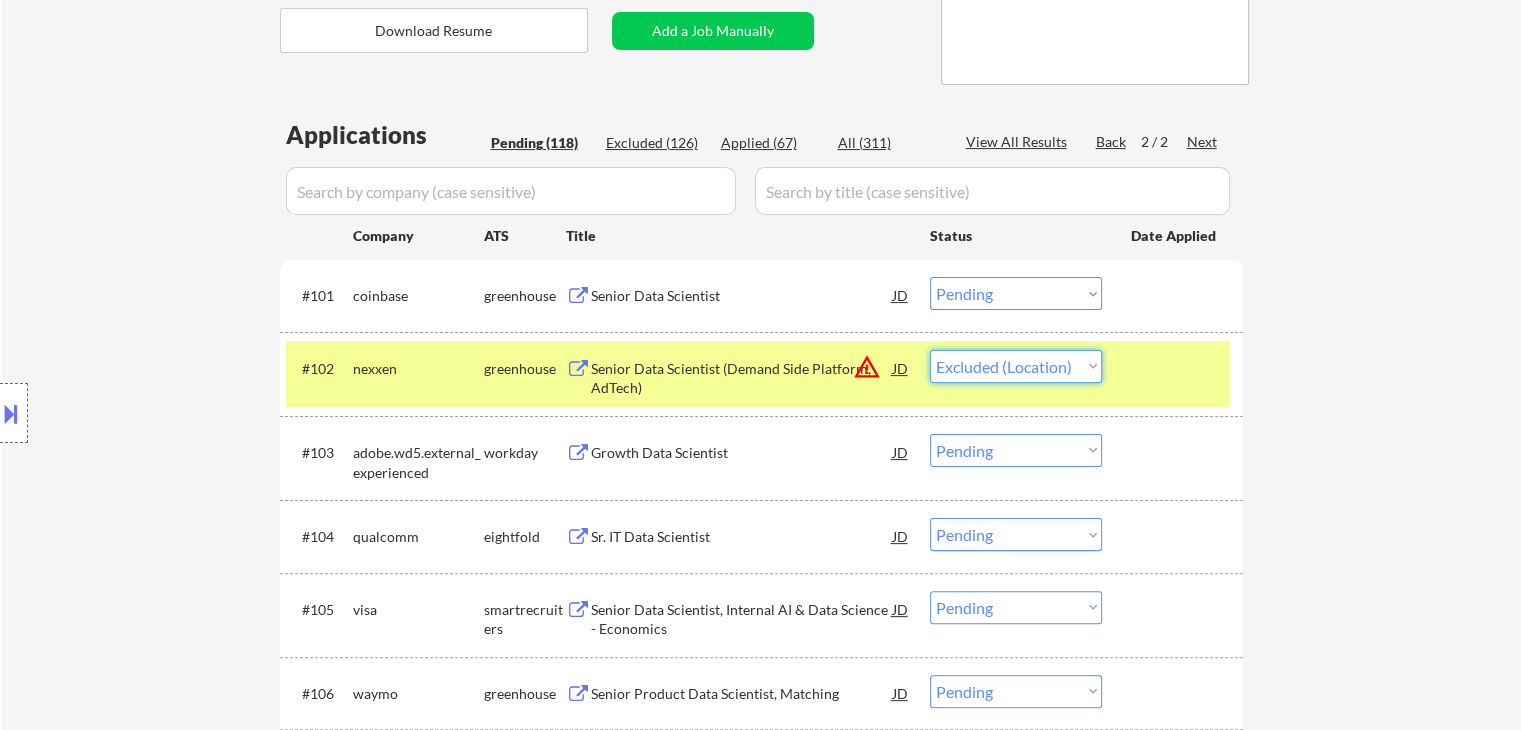 click on "Choose an option... Pending Applied Excluded (Questions) Excluded (Expired) Excluded (Location) Excluded (Bad Match) Excluded (Blocklist) Excluded (Salary) Excluded (Other)" at bounding box center [1016, 366] 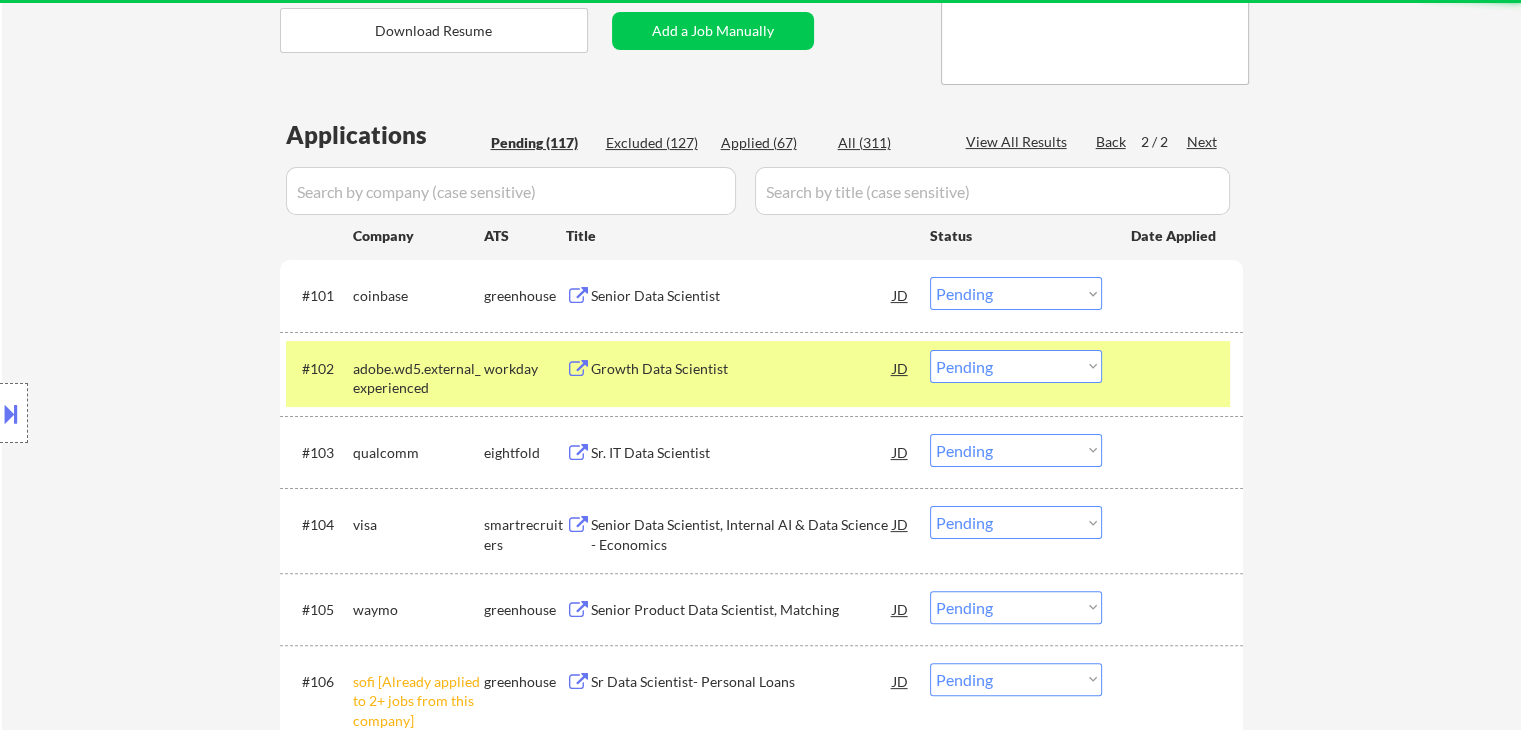 click on "Growth Data Scientist" at bounding box center [742, 369] 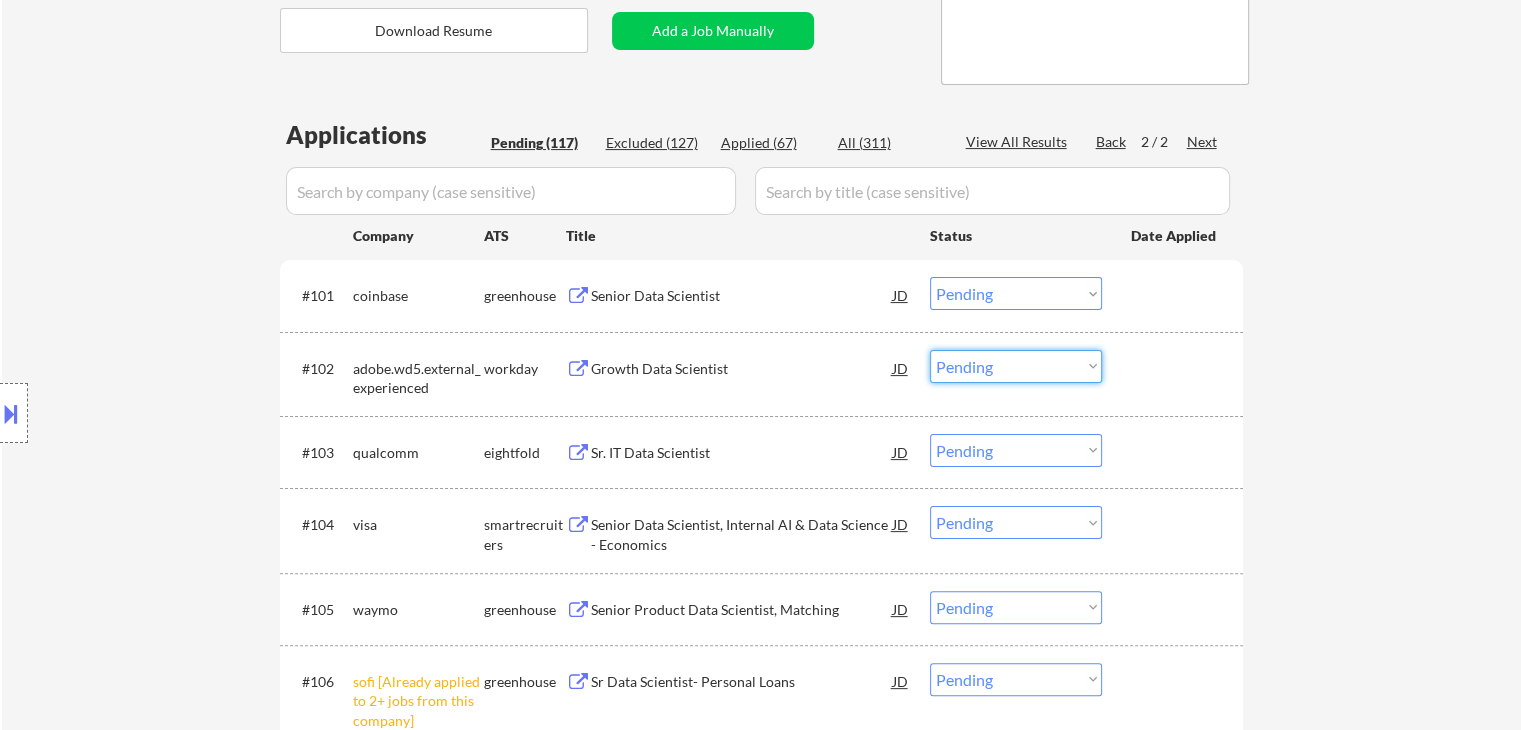 drag, startPoint x: 956, startPoint y: 361, endPoint x: 960, endPoint y: 380, distance: 19.416489 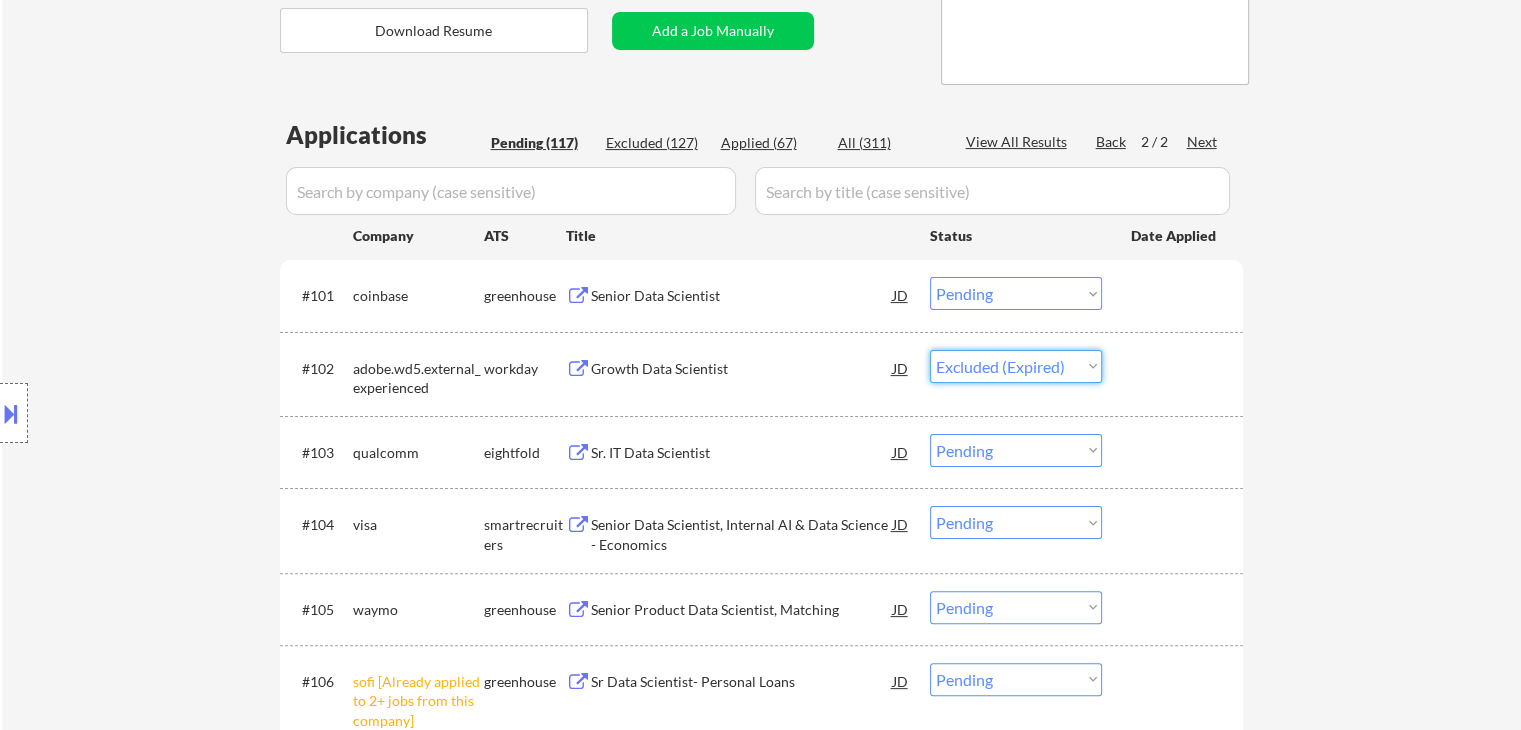 click on "Choose an option... Pending Applied Excluded (Questions) Excluded (Expired) Excluded (Location) Excluded (Bad Match) Excluded (Blocklist) Excluded (Salary) Excluded (Other)" at bounding box center [1016, 366] 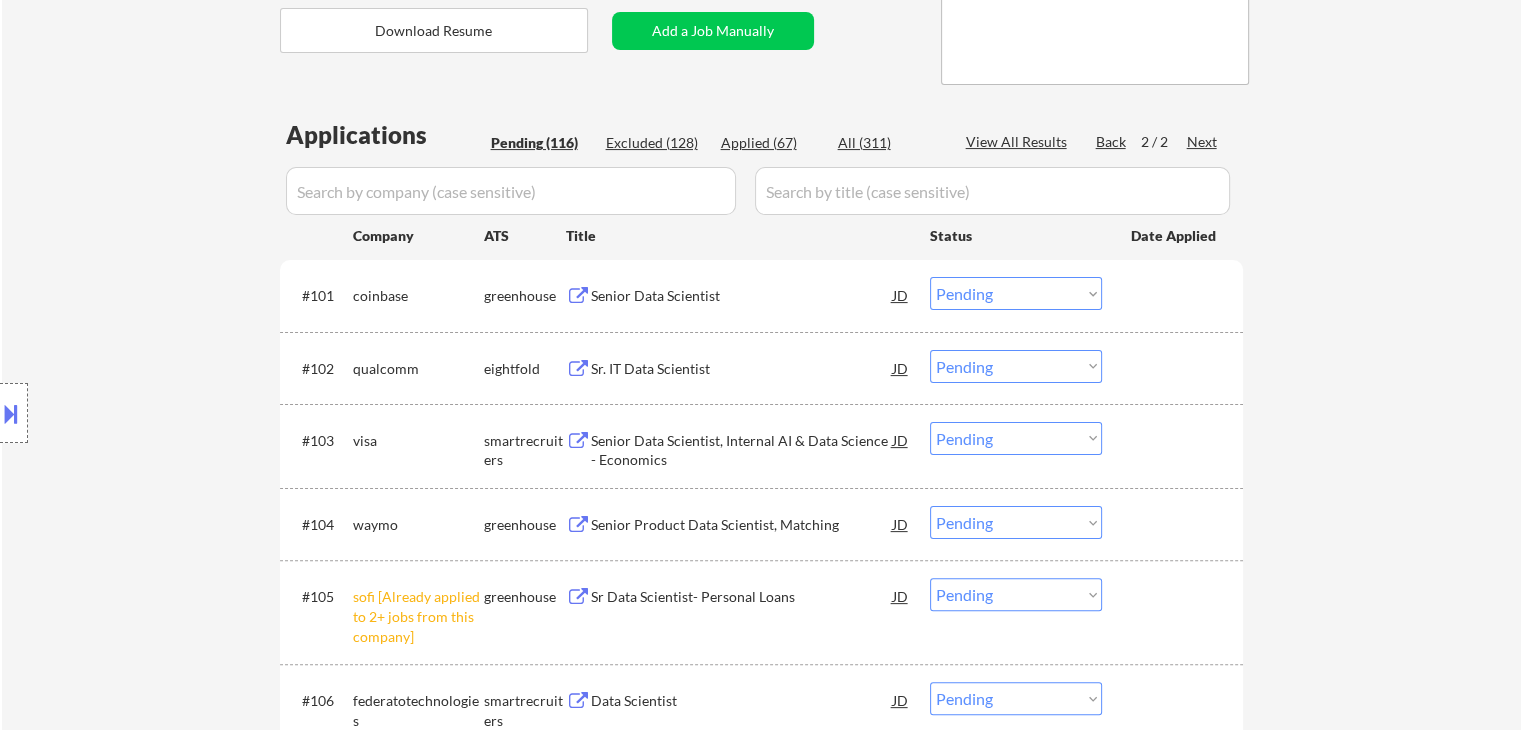drag, startPoint x: 1060, startPoint y: 599, endPoint x: 1053, endPoint y: 615, distance: 17.464249 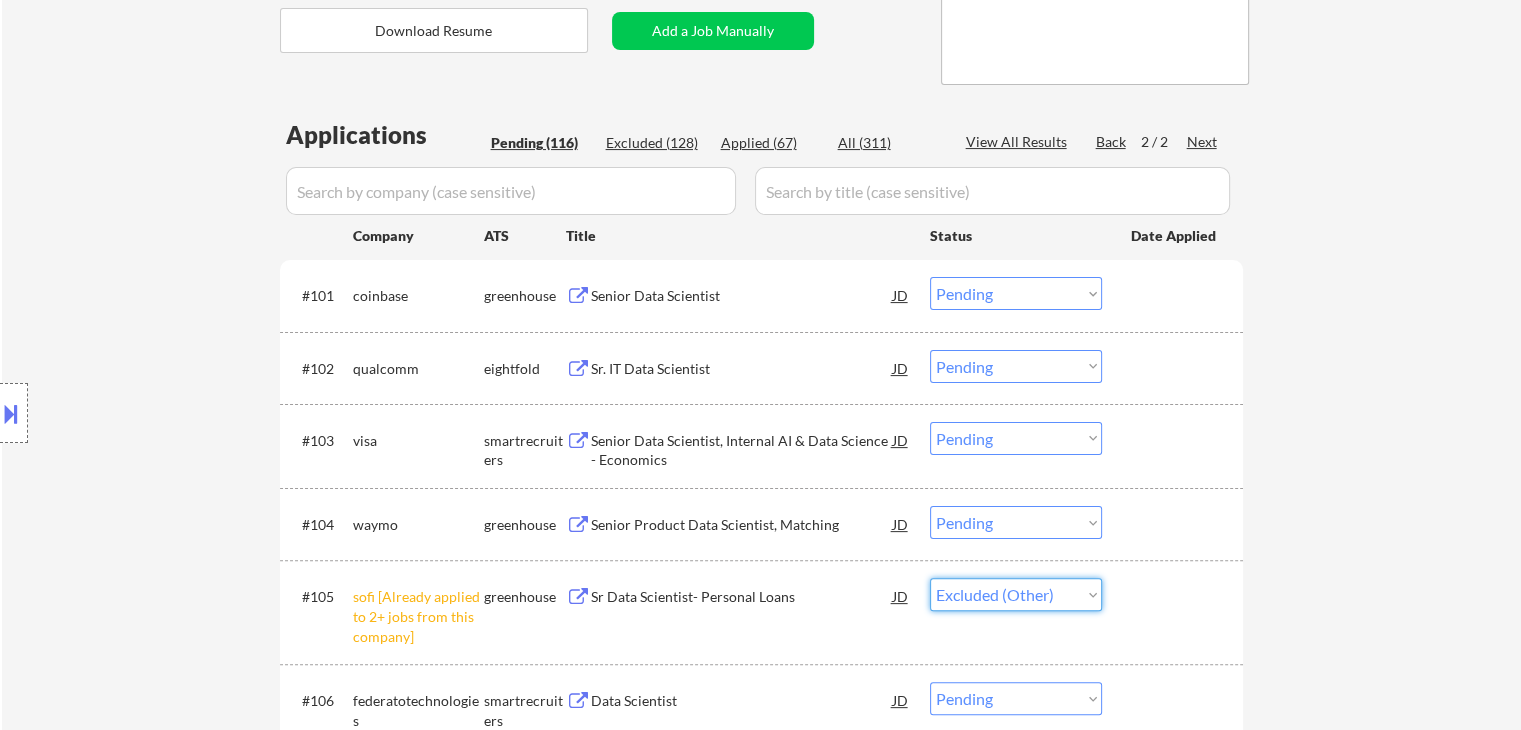 click on "Choose an option... Pending Applied Excluded (Questions) Excluded (Expired) Excluded (Location) Excluded (Bad Match) Excluded (Blocklist) Excluded (Salary) Excluded (Other)" at bounding box center (1016, 594) 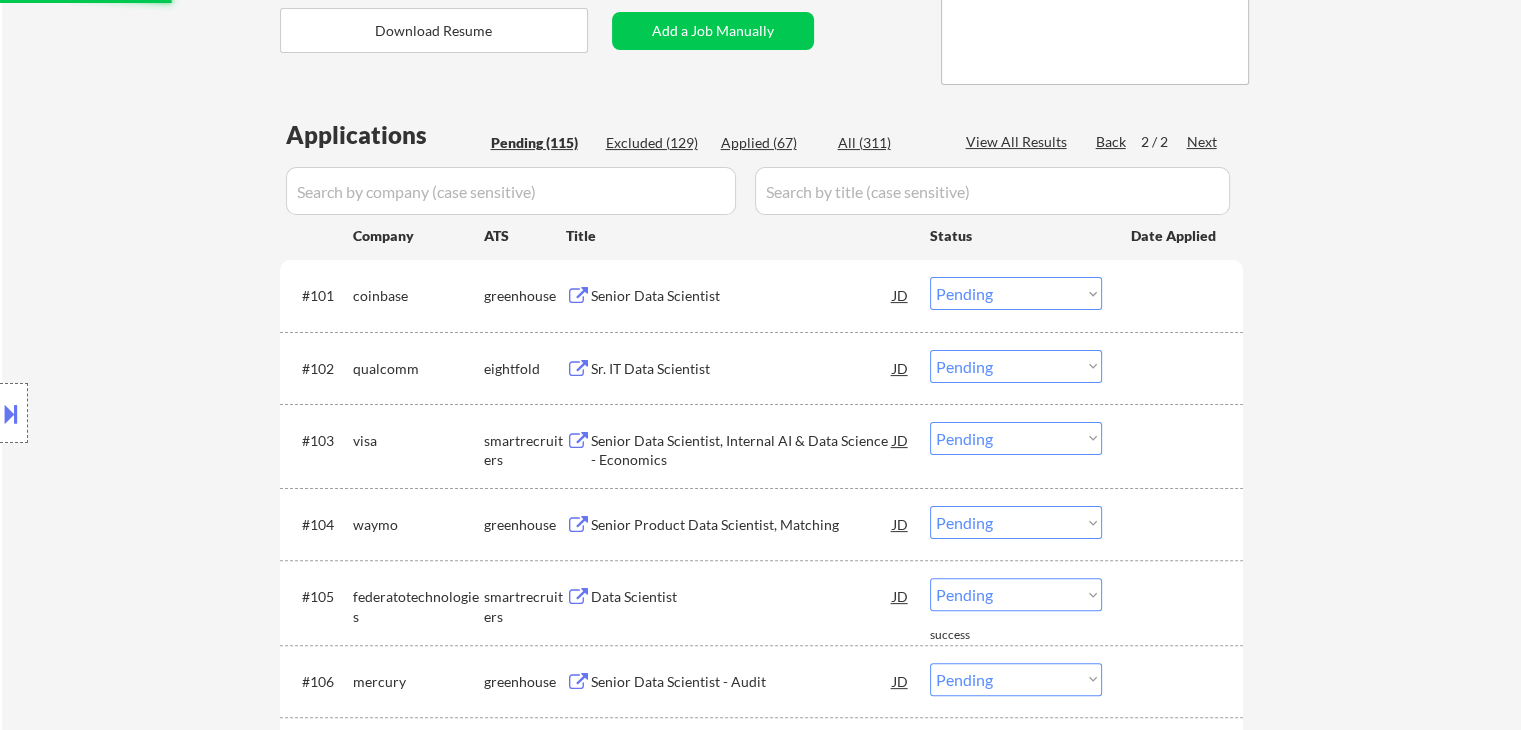 drag, startPoint x: 658, startPoint y: 293, endPoint x: 400, endPoint y: 42, distance: 359.9514 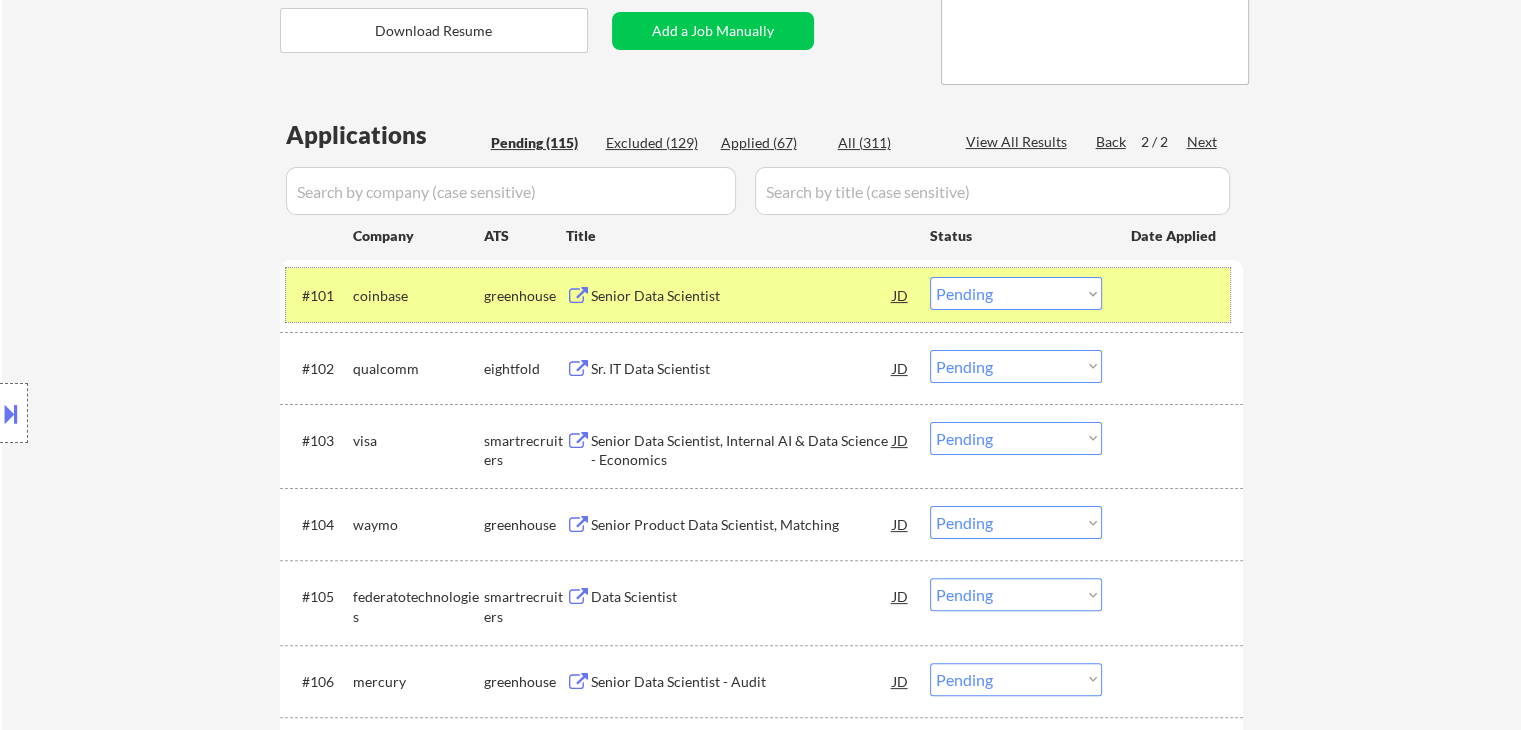 click on "coinbase" at bounding box center [418, 296] 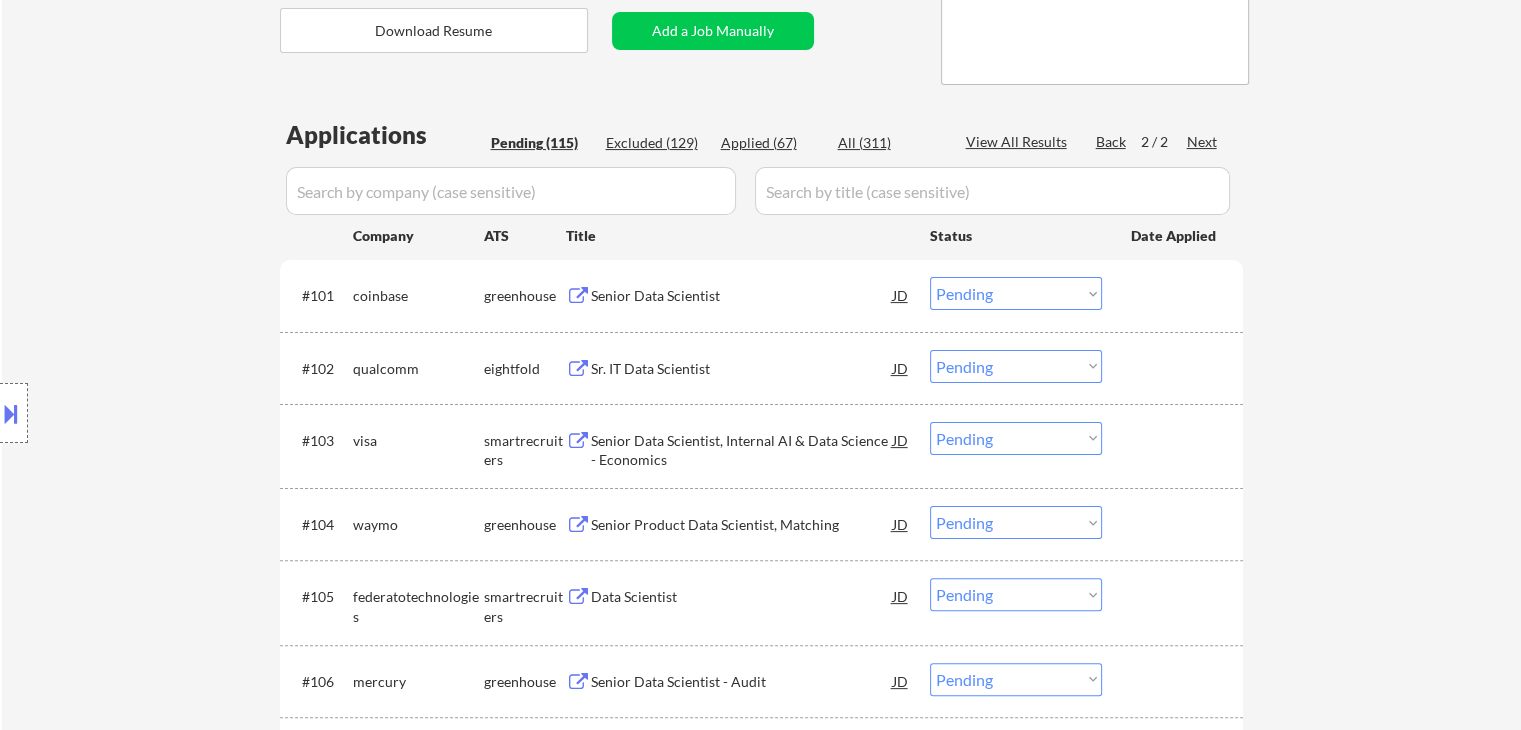 click on "Sr. IT Data Scientist" at bounding box center [742, 369] 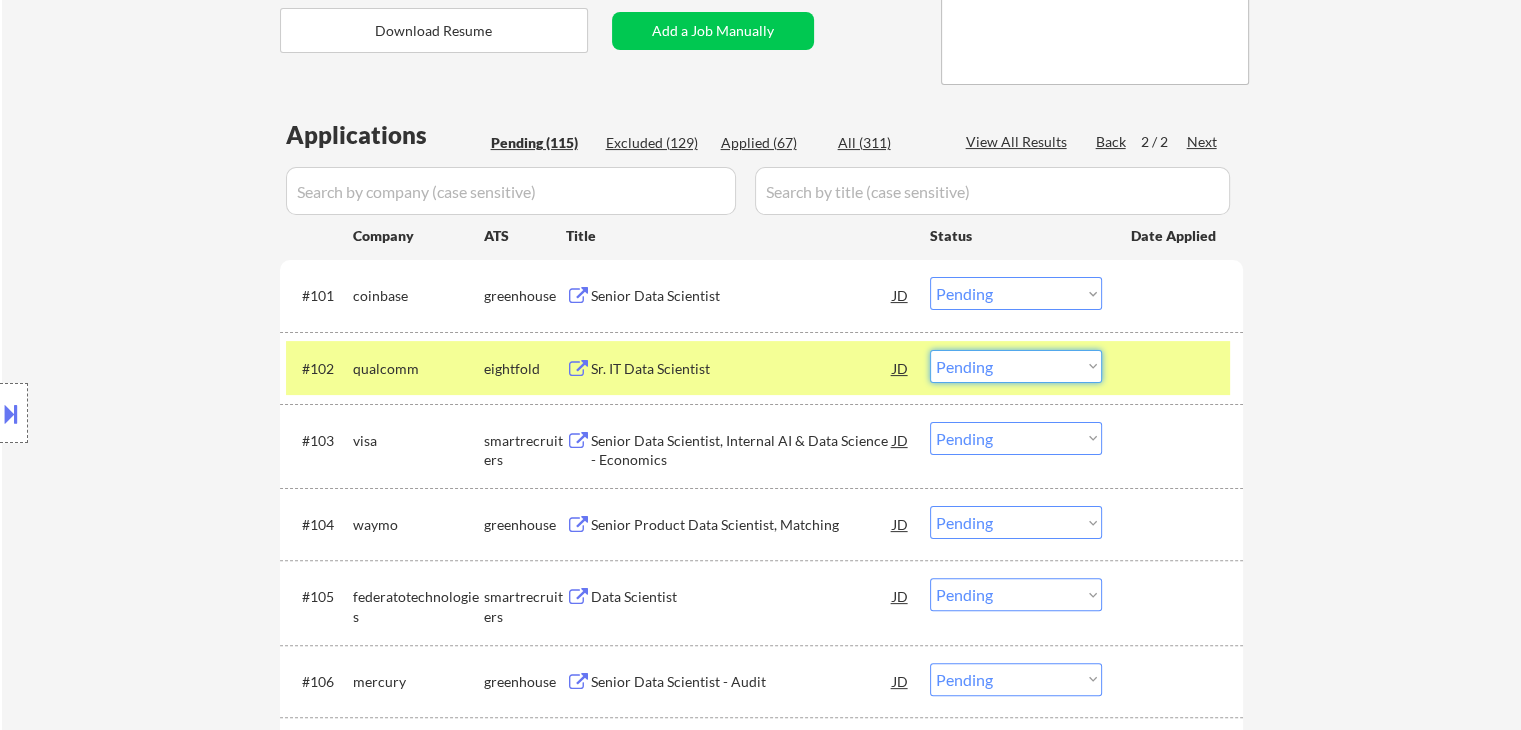 drag, startPoint x: 1040, startPoint y: 363, endPoint x: 1044, endPoint y: 378, distance: 15.524175 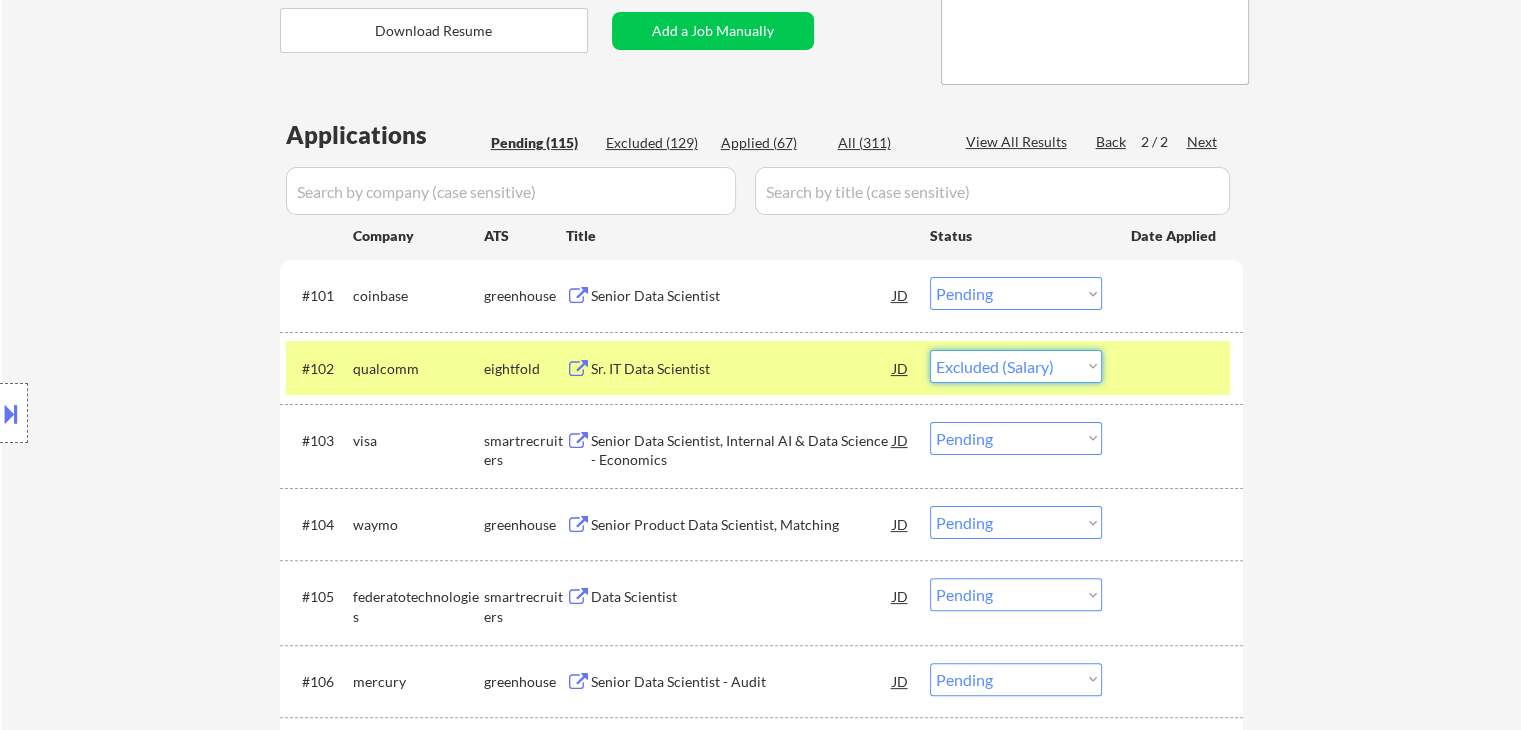 click on "Choose an option... Pending Applied Excluded (Questions) Excluded (Expired) Excluded (Location) Excluded (Bad Match) Excluded (Blocklist) Excluded (Salary) Excluded (Other)" at bounding box center (1016, 366) 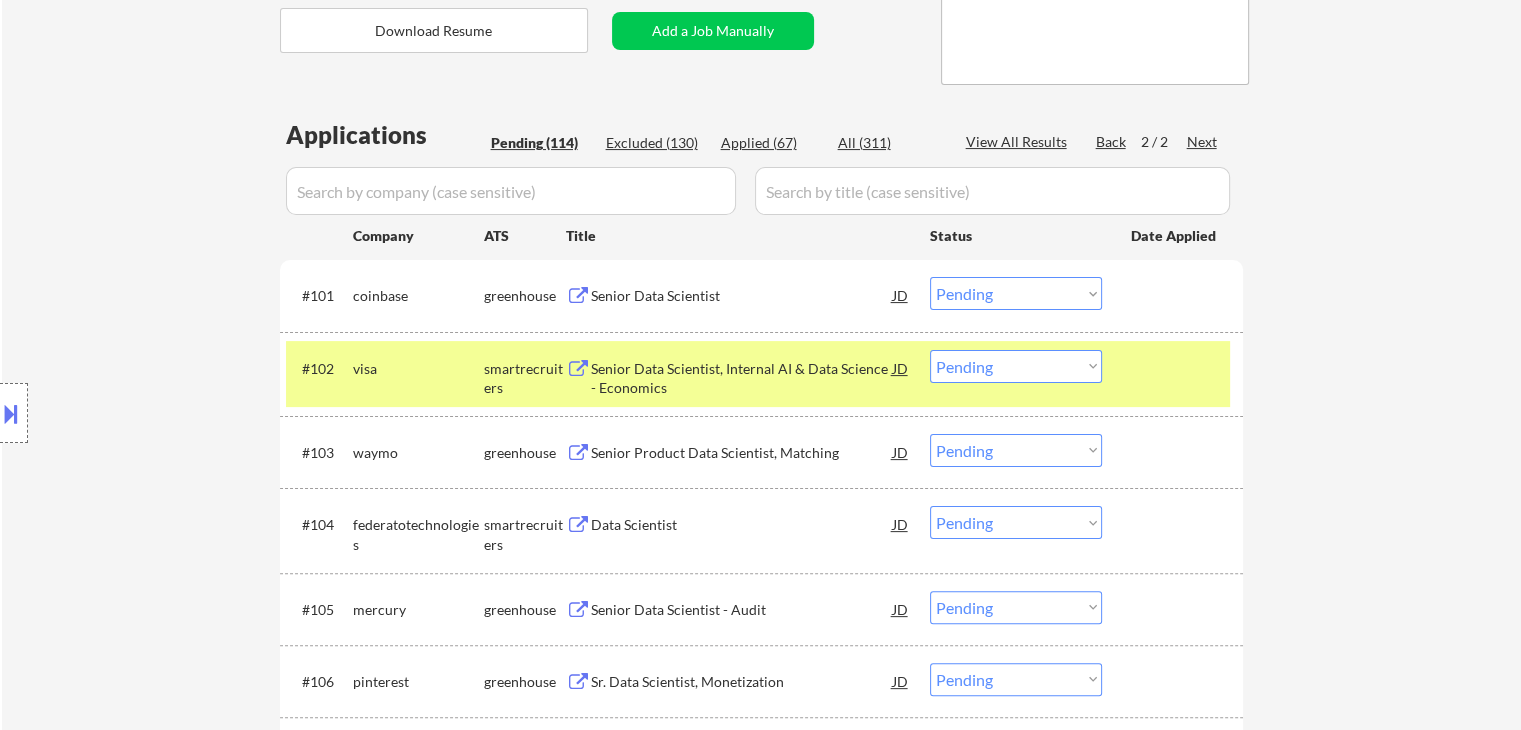 click on "Senior Data Scientist, Internal AI & Data Science - Economics" at bounding box center (742, 378) 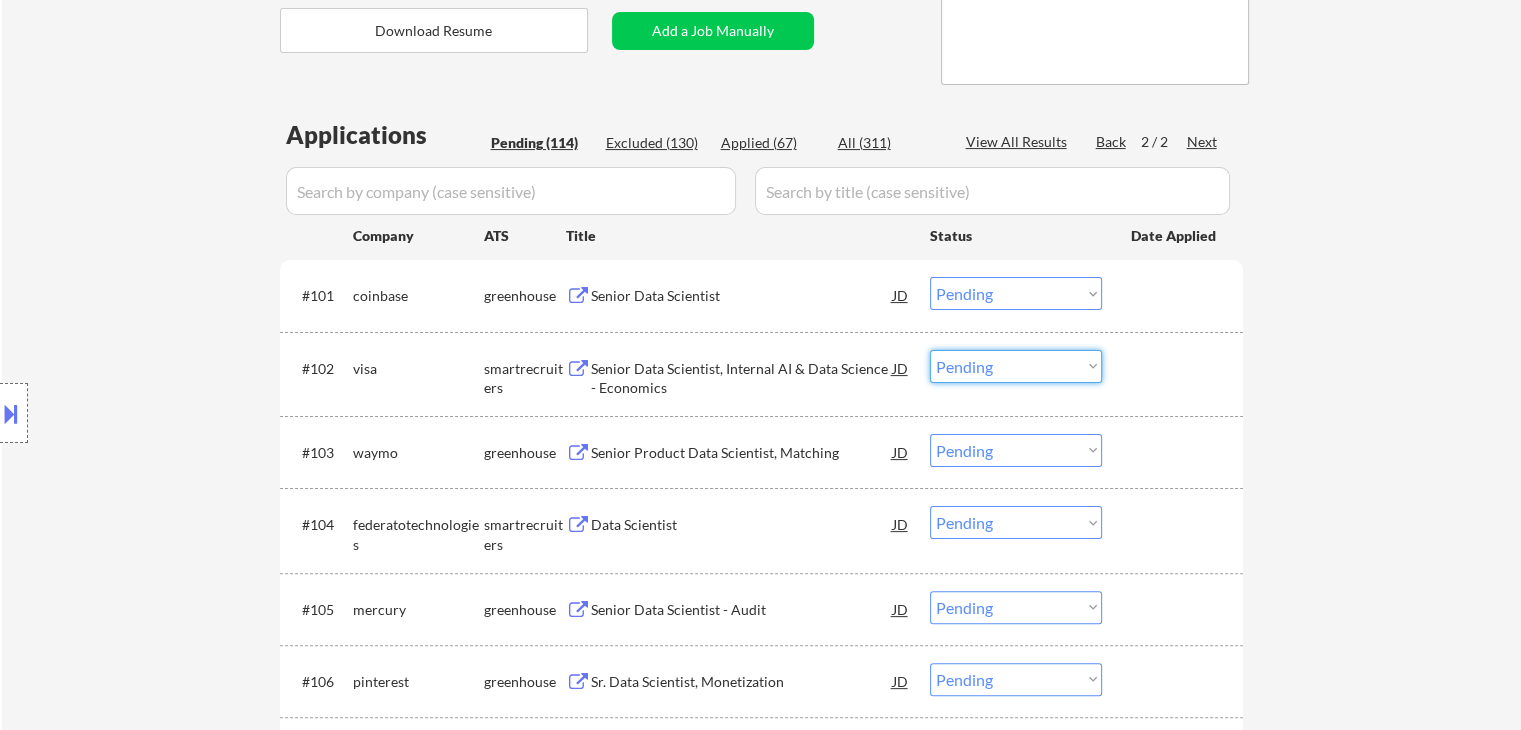 drag, startPoint x: 980, startPoint y: 358, endPoint x: 1001, endPoint y: 380, distance: 30.413813 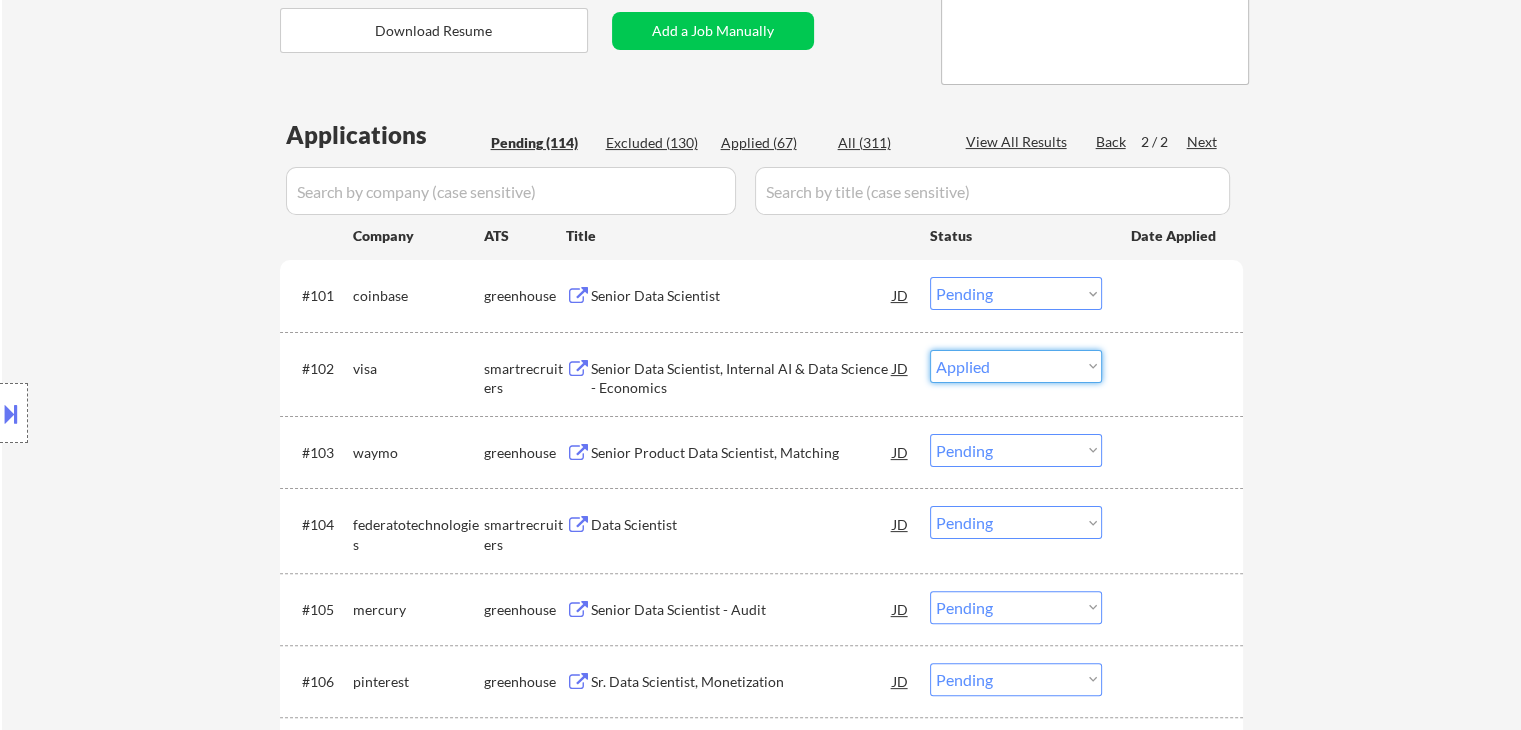 click on "Choose an option... Pending Applied Excluded (Questions) Excluded (Expired) Excluded (Location) Excluded (Bad Match) Excluded (Blocklist) Excluded (Salary) Excluded (Other)" at bounding box center [1016, 366] 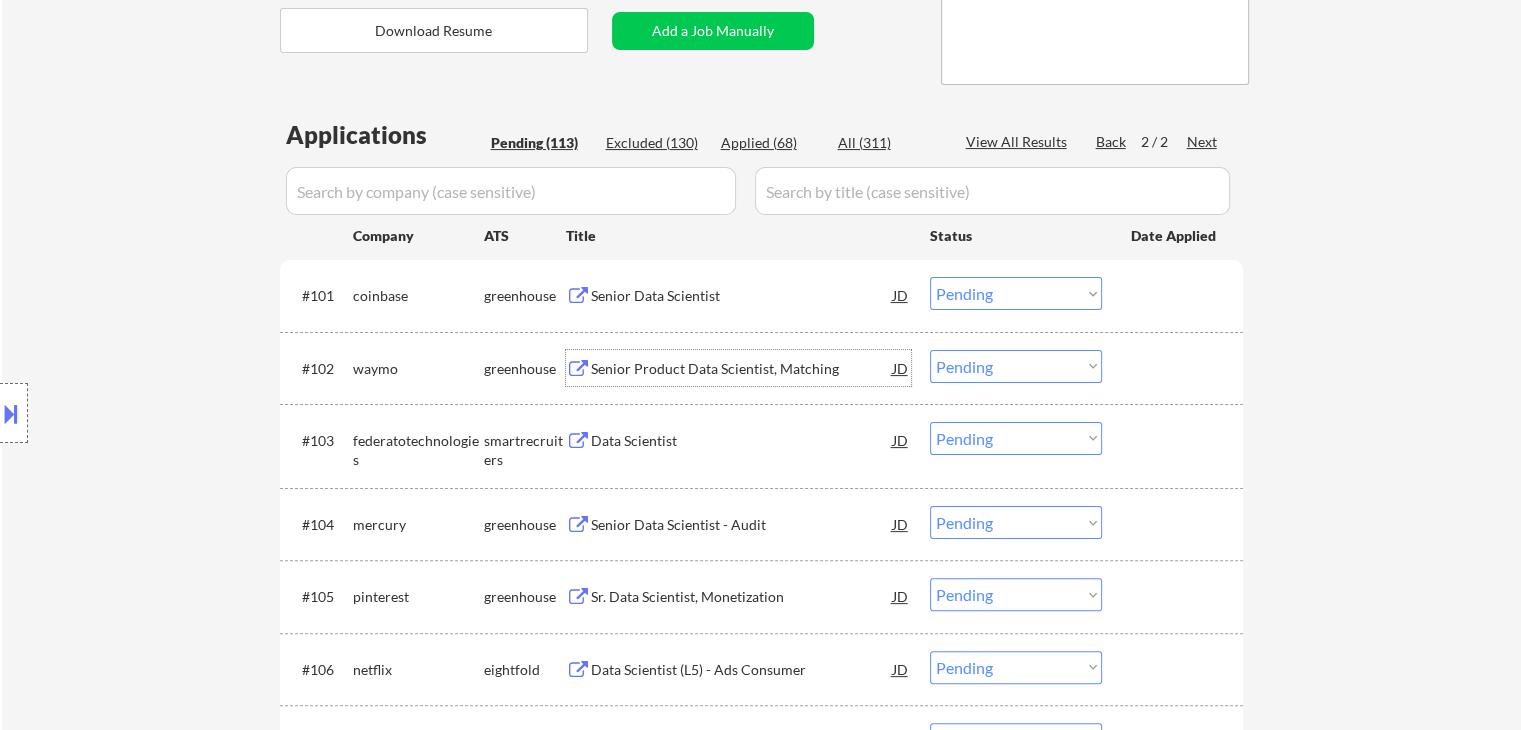 click on "Senior Product Data Scientist, Matching" at bounding box center [742, 369] 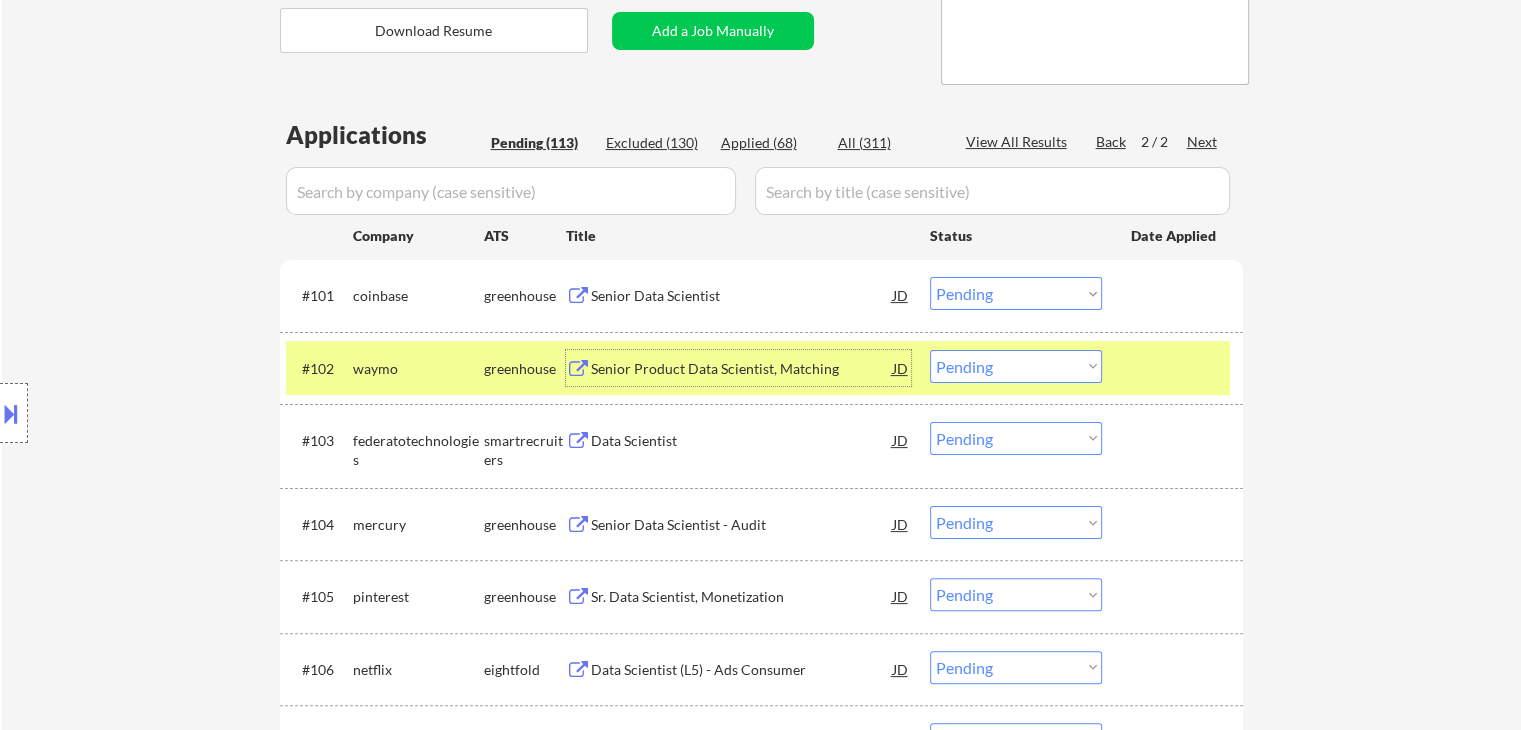 click on "Senior Product Data Scientist, Matching" at bounding box center (742, 369) 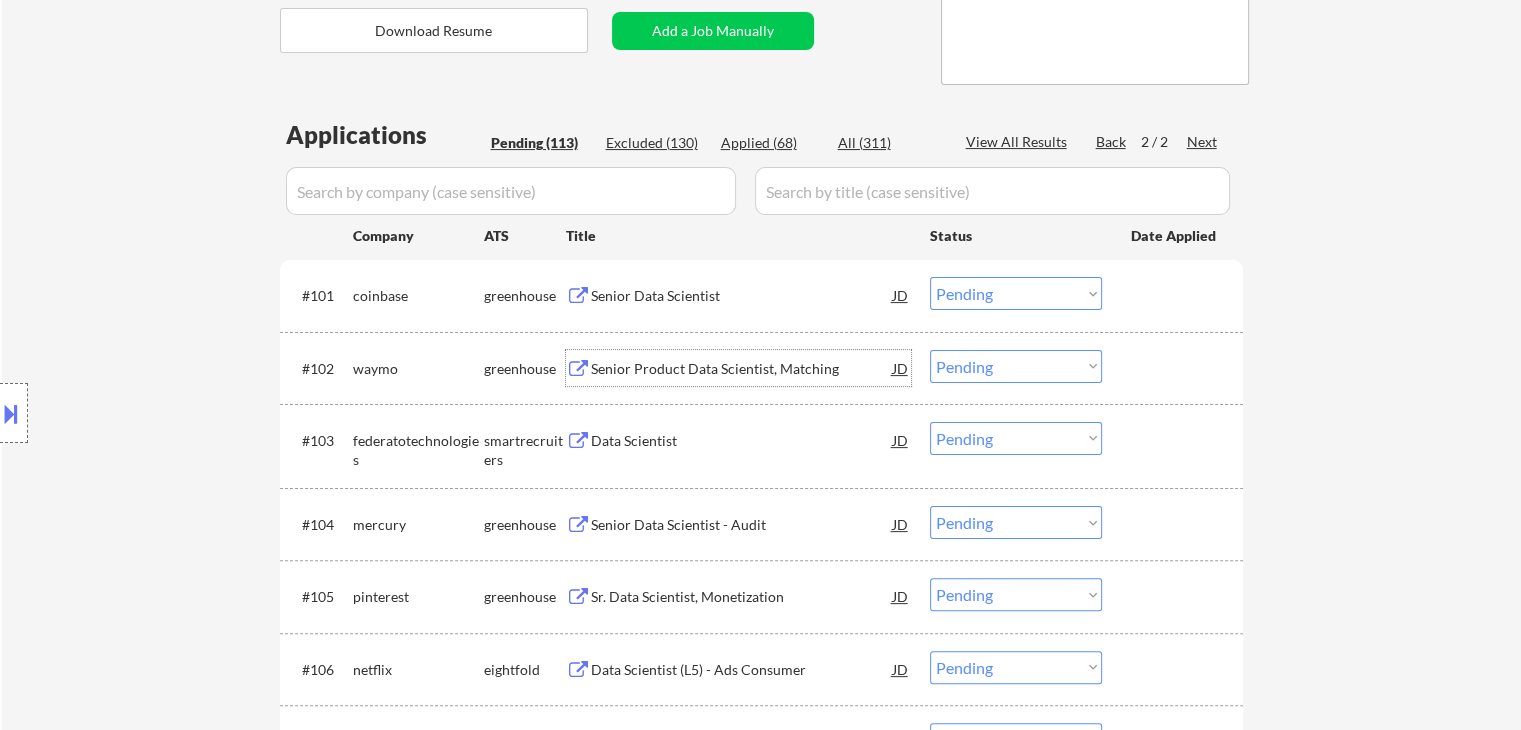 click on "Choose an option... Pending Applied Excluded (Questions) Excluded (Expired) Excluded (Location) Excluded (Bad Match) Excluded (Blocklist) Excluded (Salary) Excluded (Other)" at bounding box center [1016, 366] 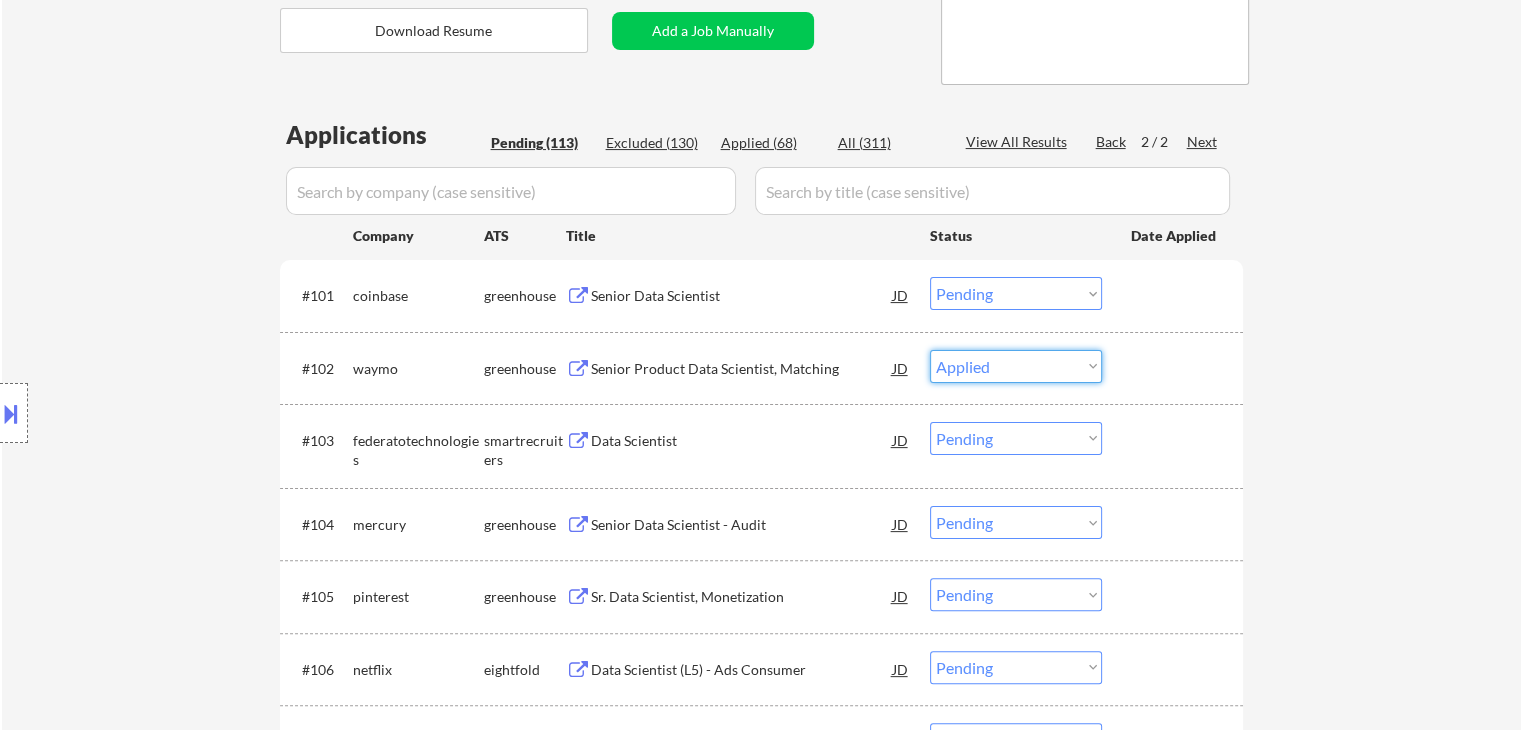 click on "Choose an option... Pending Applied Excluded (Questions) Excluded (Expired) Excluded (Location) Excluded (Bad Match) Excluded (Blocklist) Excluded (Salary) Excluded (Other)" at bounding box center (1016, 366) 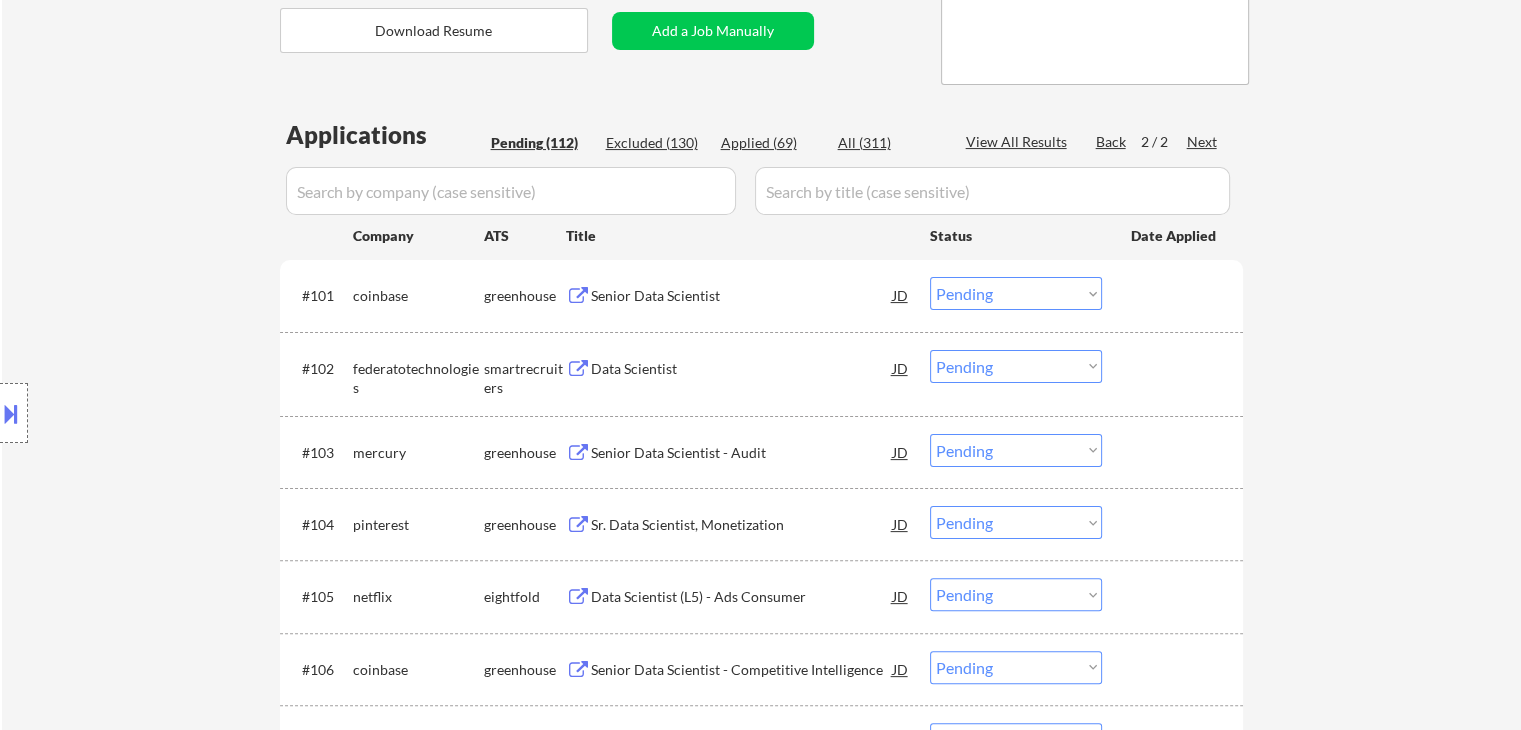 click on "Data Scientist" at bounding box center (742, 369) 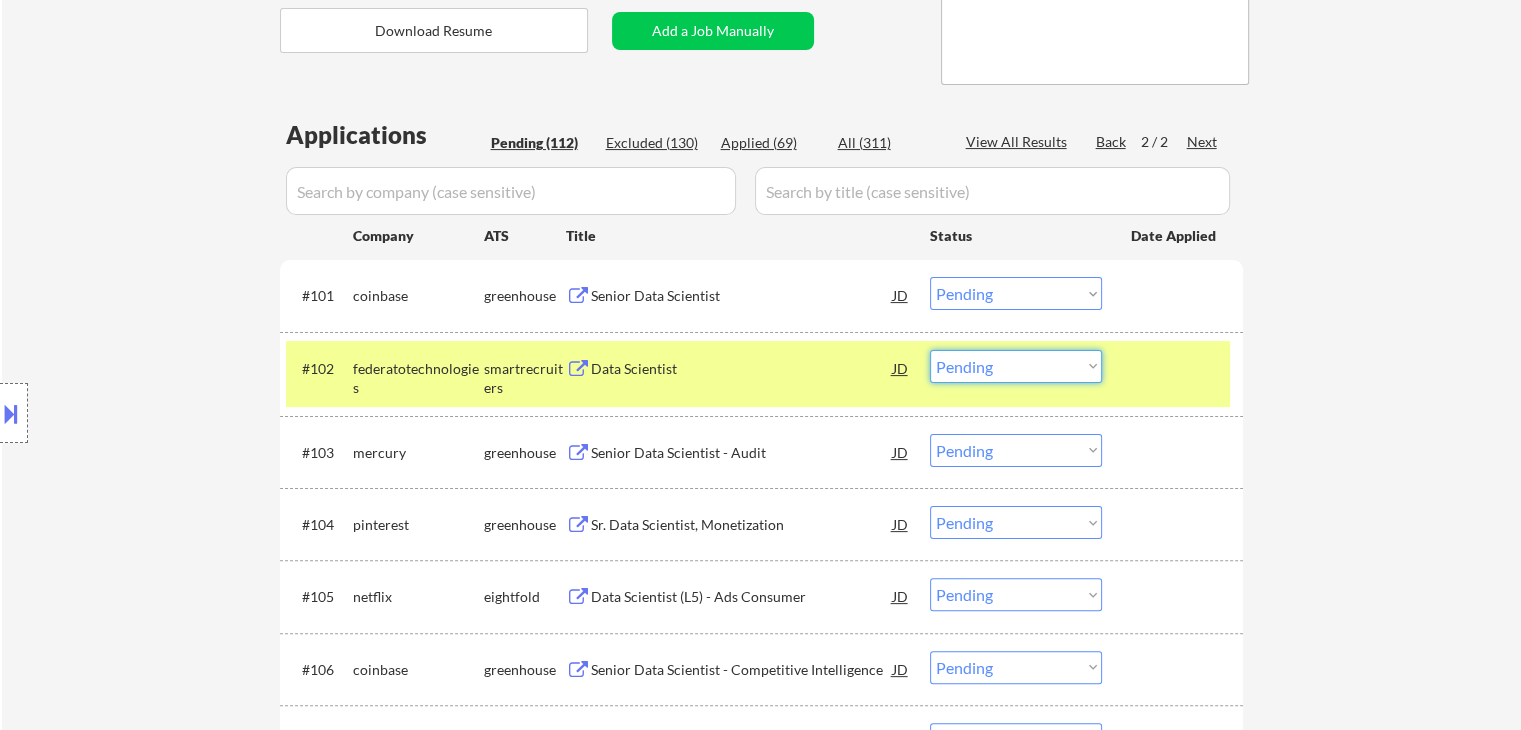 click on "Choose an option... Pending Applied Excluded (Questions) Excluded (Expired) Excluded (Location) Excluded (Bad Match) Excluded (Blocklist) Excluded (Salary) Excluded (Other)" at bounding box center (1016, 366) 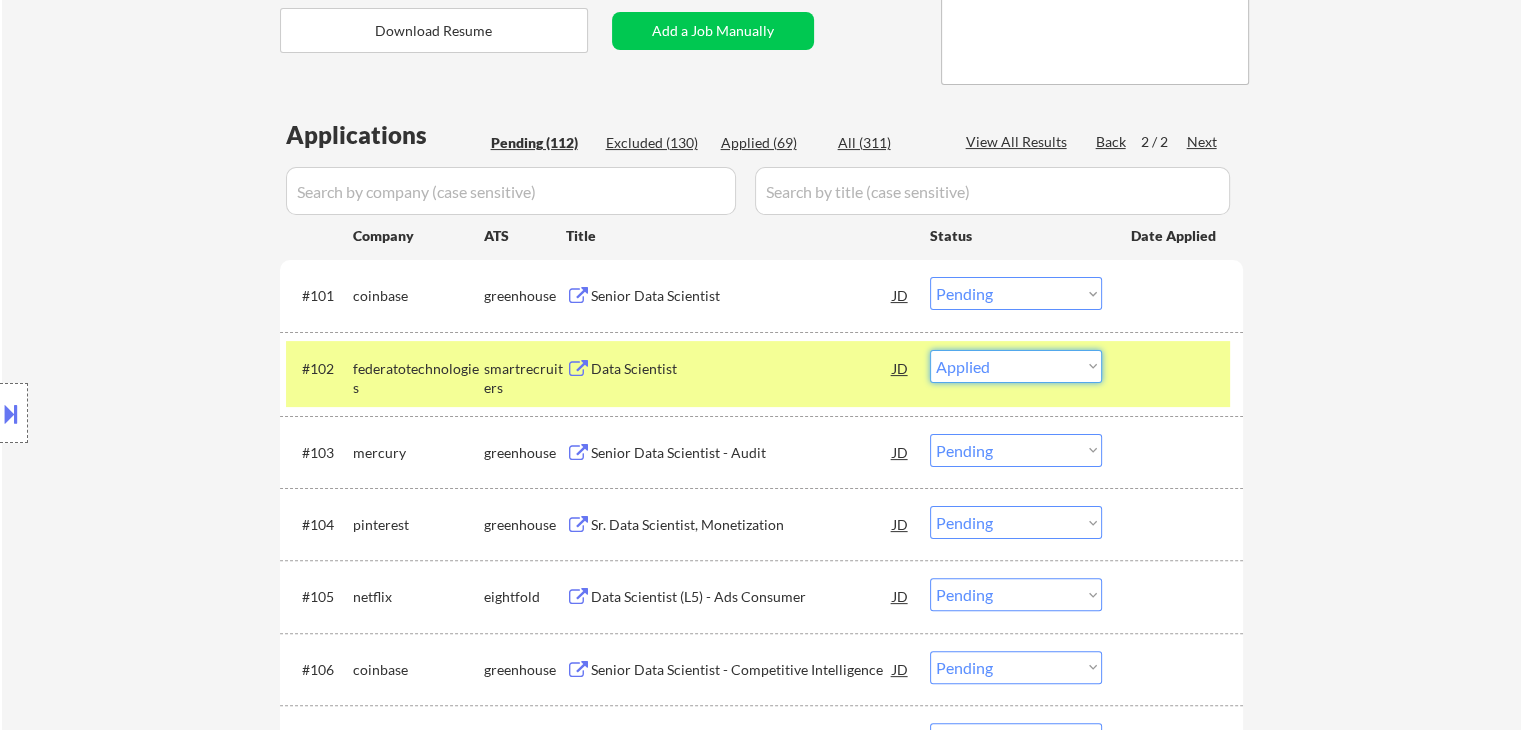 click on "Choose an option... Pending Applied Excluded (Questions) Excluded (Expired) Excluded (Location) Excluded (Bad Match) Excluded (Blocklist) Excluded (Salary) Excluded (Other)" at bounding box center [1016, 366] 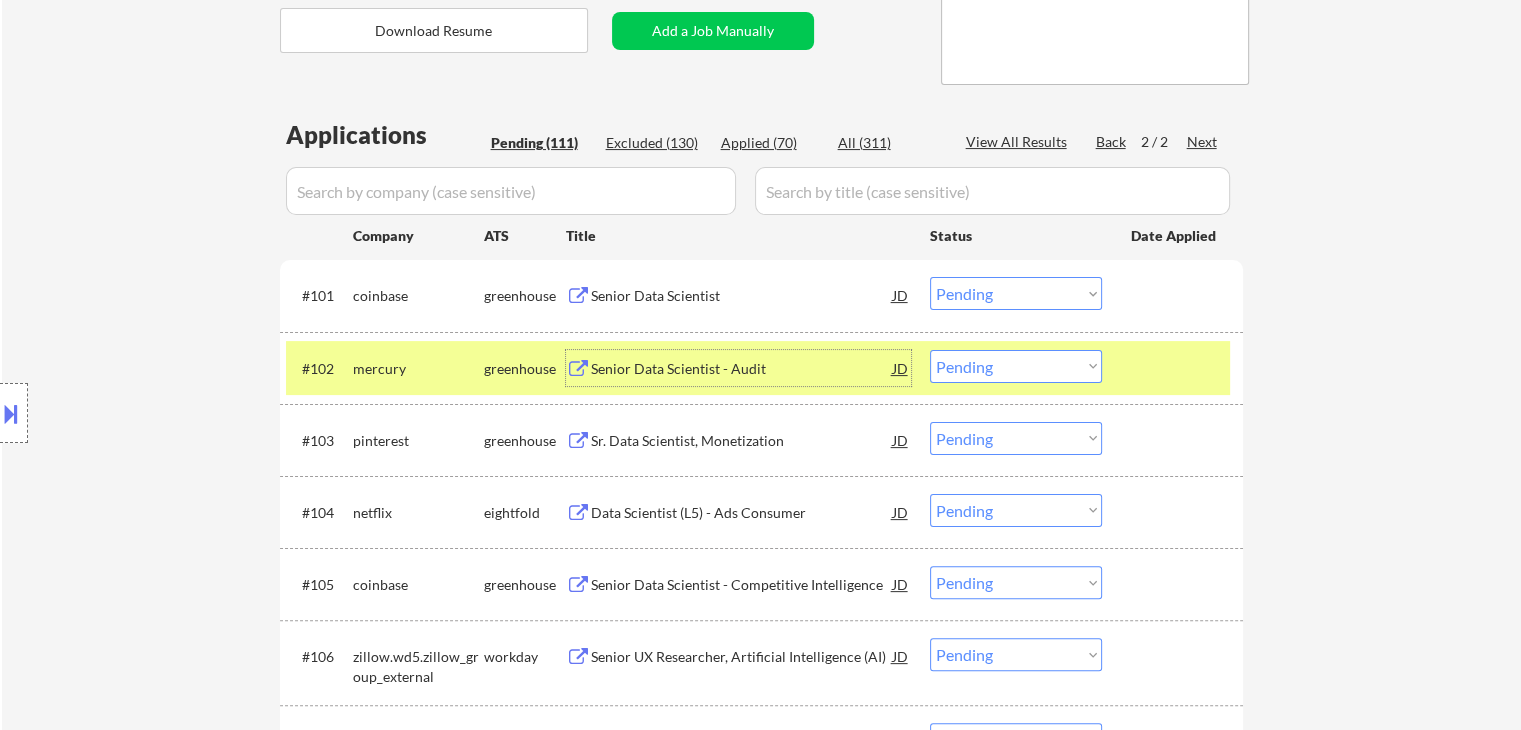 click on "Senior Data Scientist - Audit" at bounding box center [742, 369] 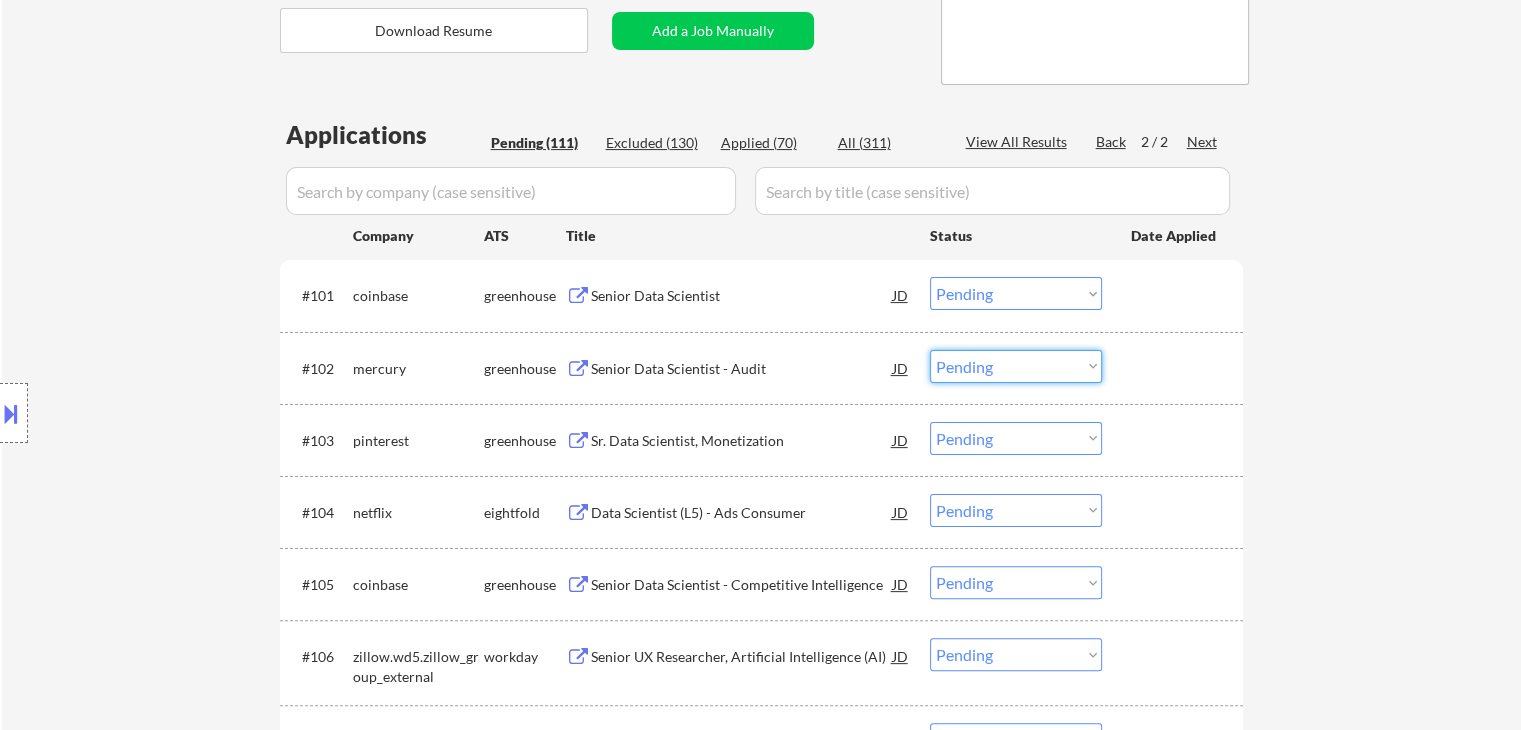 drag, startPoint x: 1031, startPoint y: 366, endPoint x: 1036, endPoint y: 379, distance: 13.928389 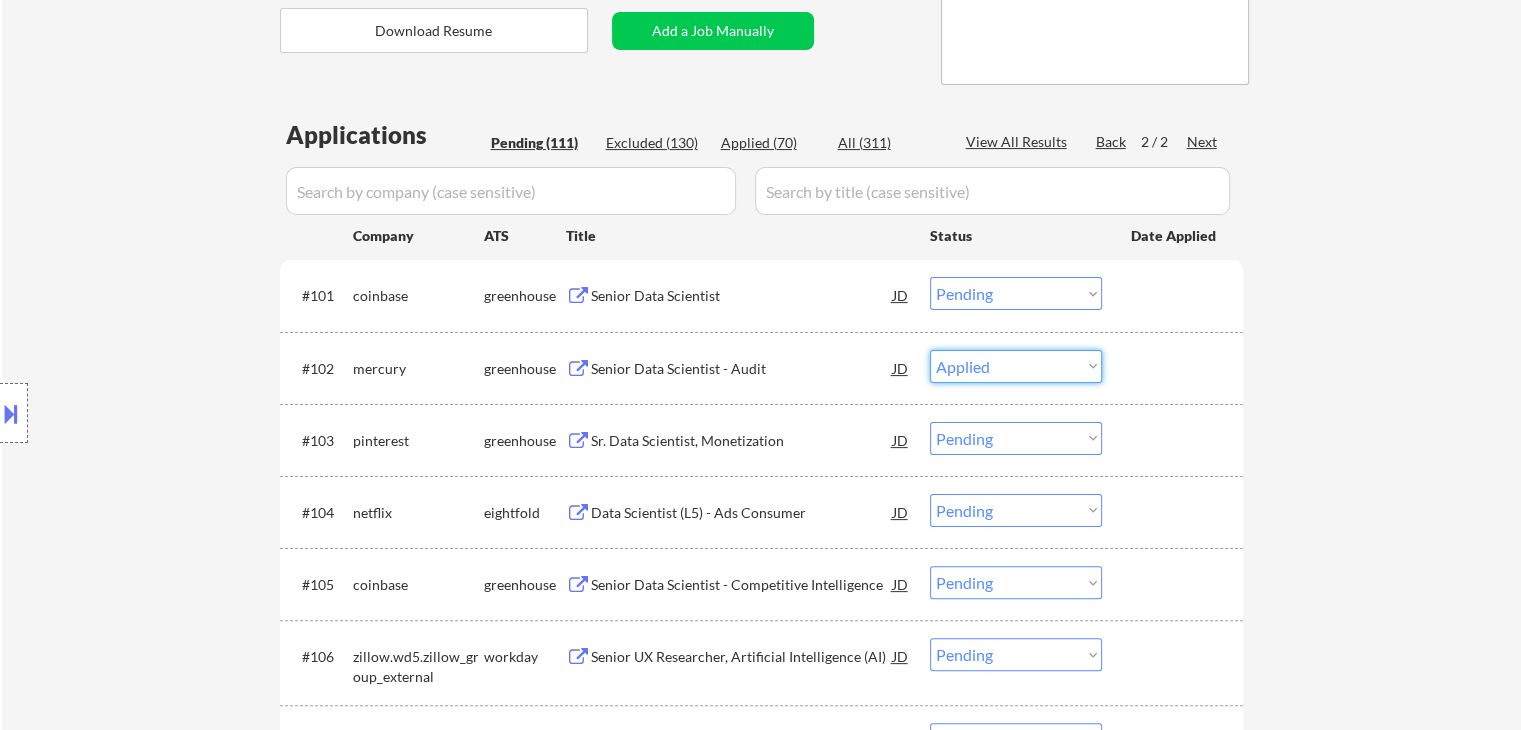 click on "Choose an option... Pending Applied Excluded (Questions) Excluded (Expired) Excluded (Location) Excluded (Bad Match) Excluded (Blocklist) Excluded (Salary) Excluded (Other)" at bounding box center (1016, 366) 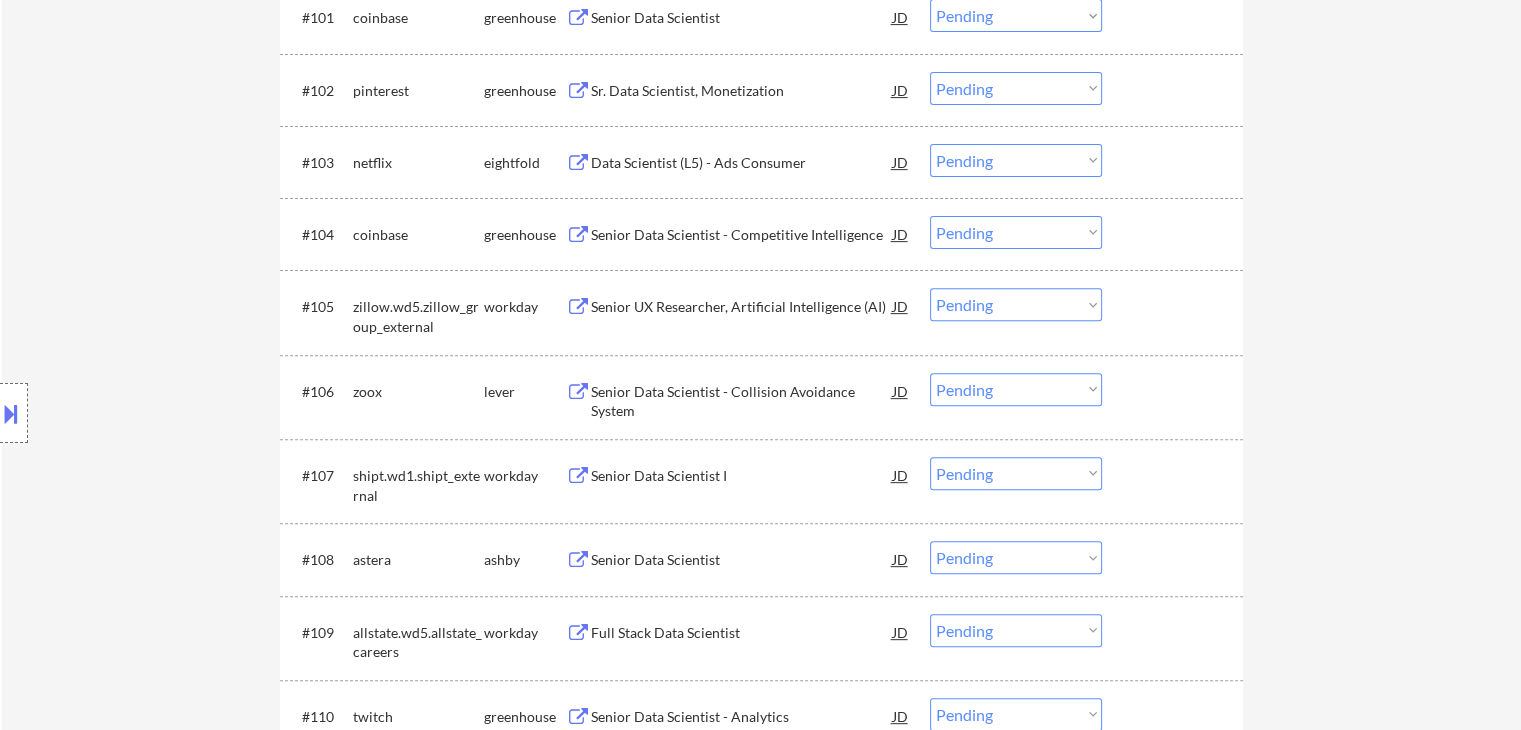 scroll, scrollTop: 800, scrollLeft: 0, axis: vertical 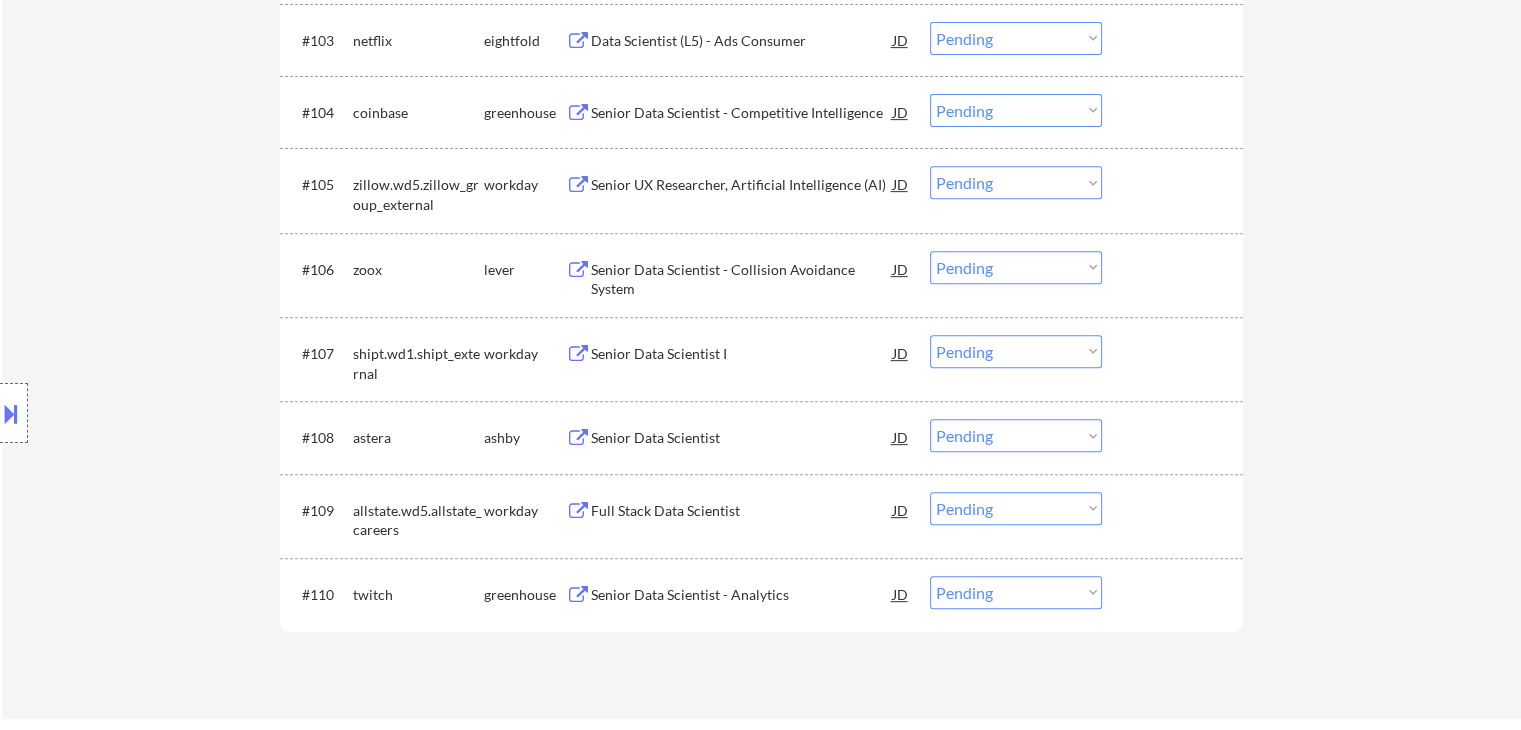 click on "Senior Data Scientist - Collision Avoidance System" at bounding box center (742, 279) 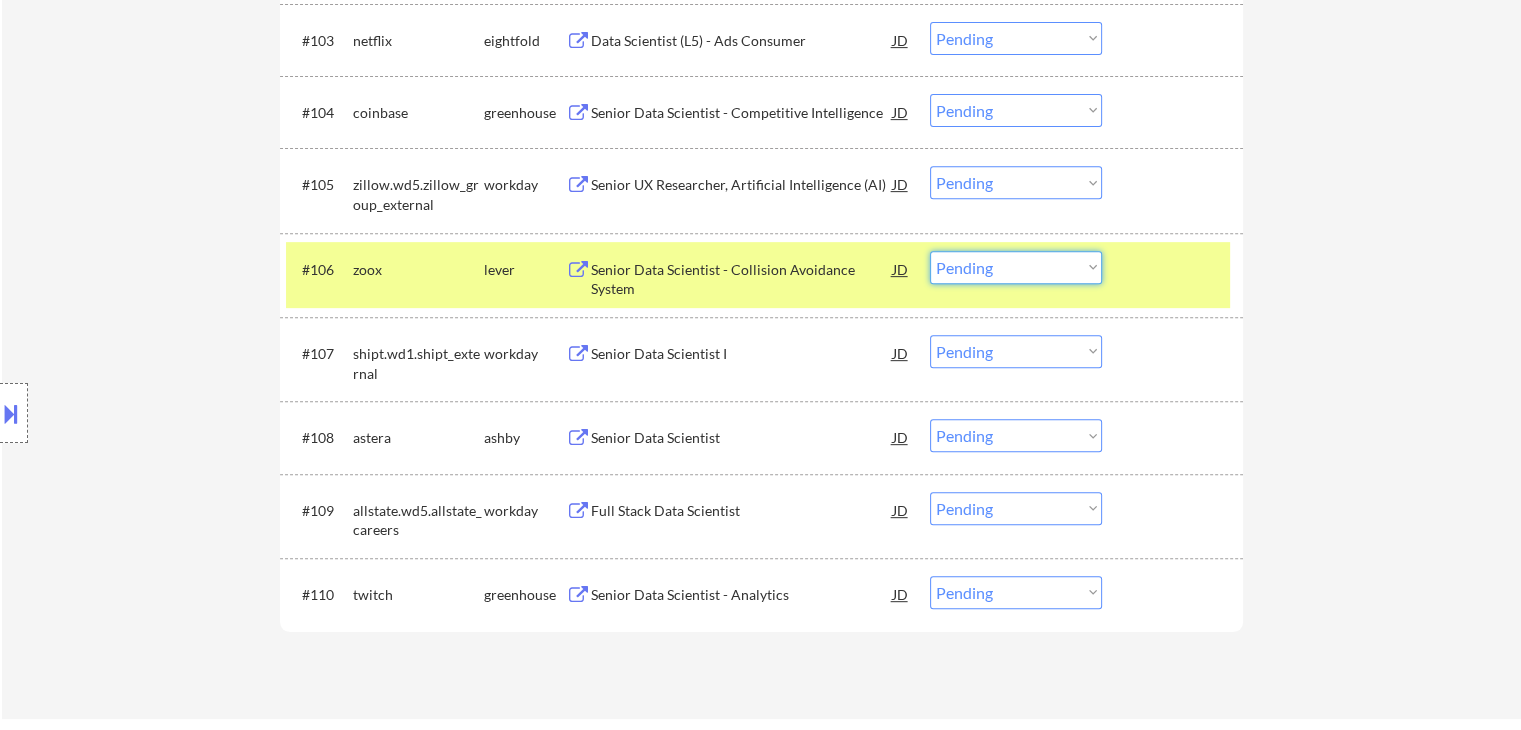 click on "Choose an option... Pending Applied Excluded (Questions) Excluded (Expired) Excluded (Location) Excluded (Bad Match) Excluded (Blocklist) Excluded (Salary) Excluded (Other)" at bounding box center (1016, 267) 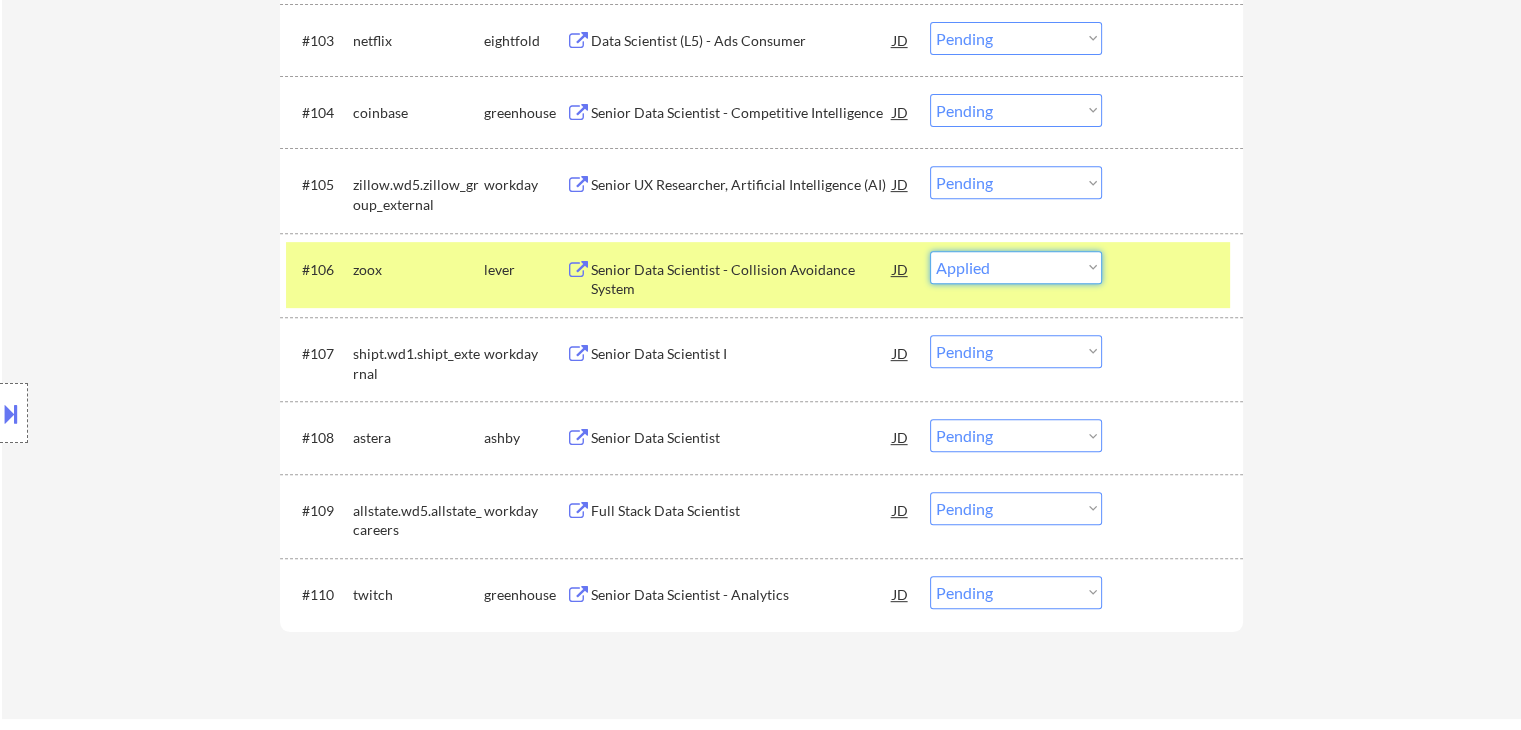 click on "Choose an option... Pending Applied Excluded (Questions) Excluded (Expired) Excluded (Location) Excluded (Bad Match) Excluded (Blocklist) Excluded (Salary) Excluded (Other)" at bounding box center [1016, 267] 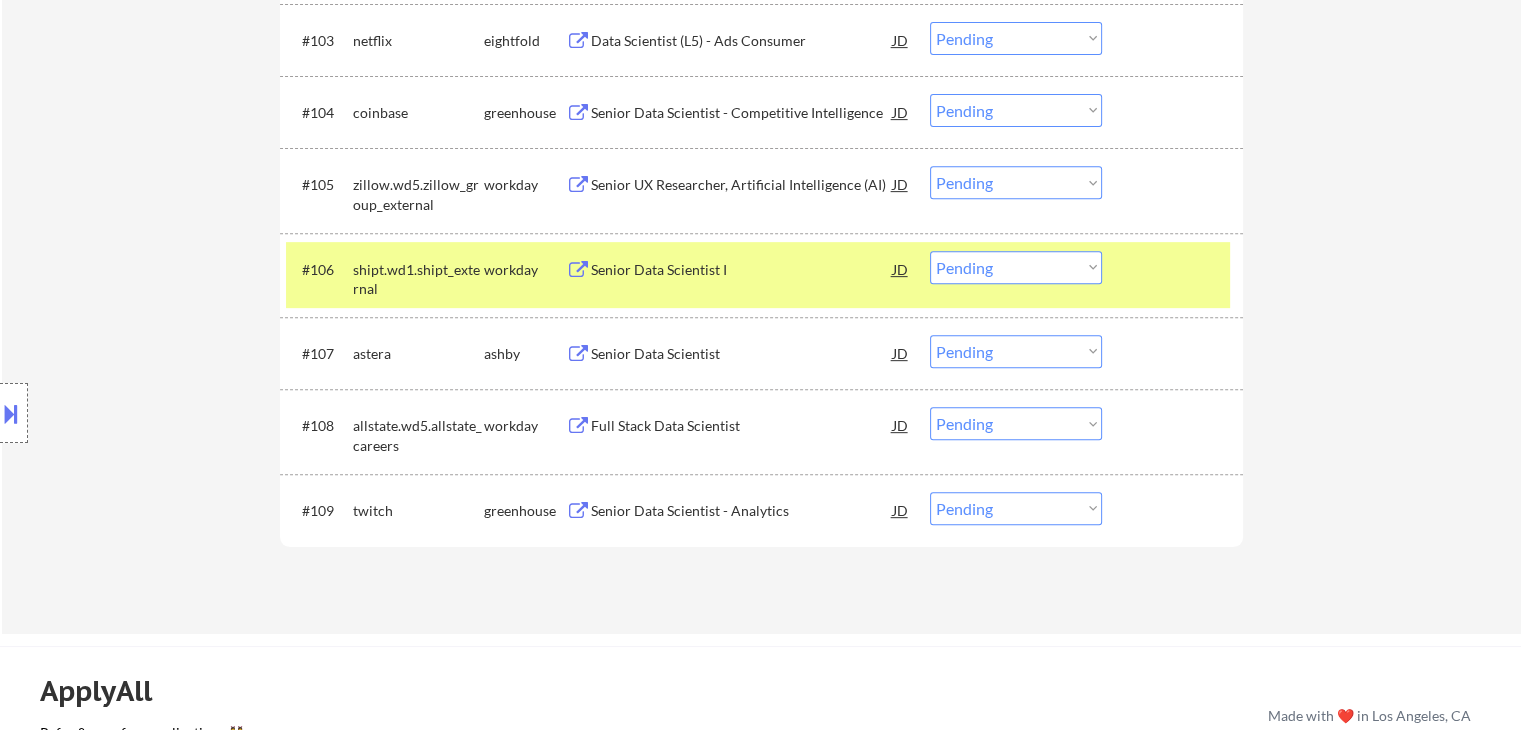 click on "Senior Data Scientist I" at bounding box center (742, 270) 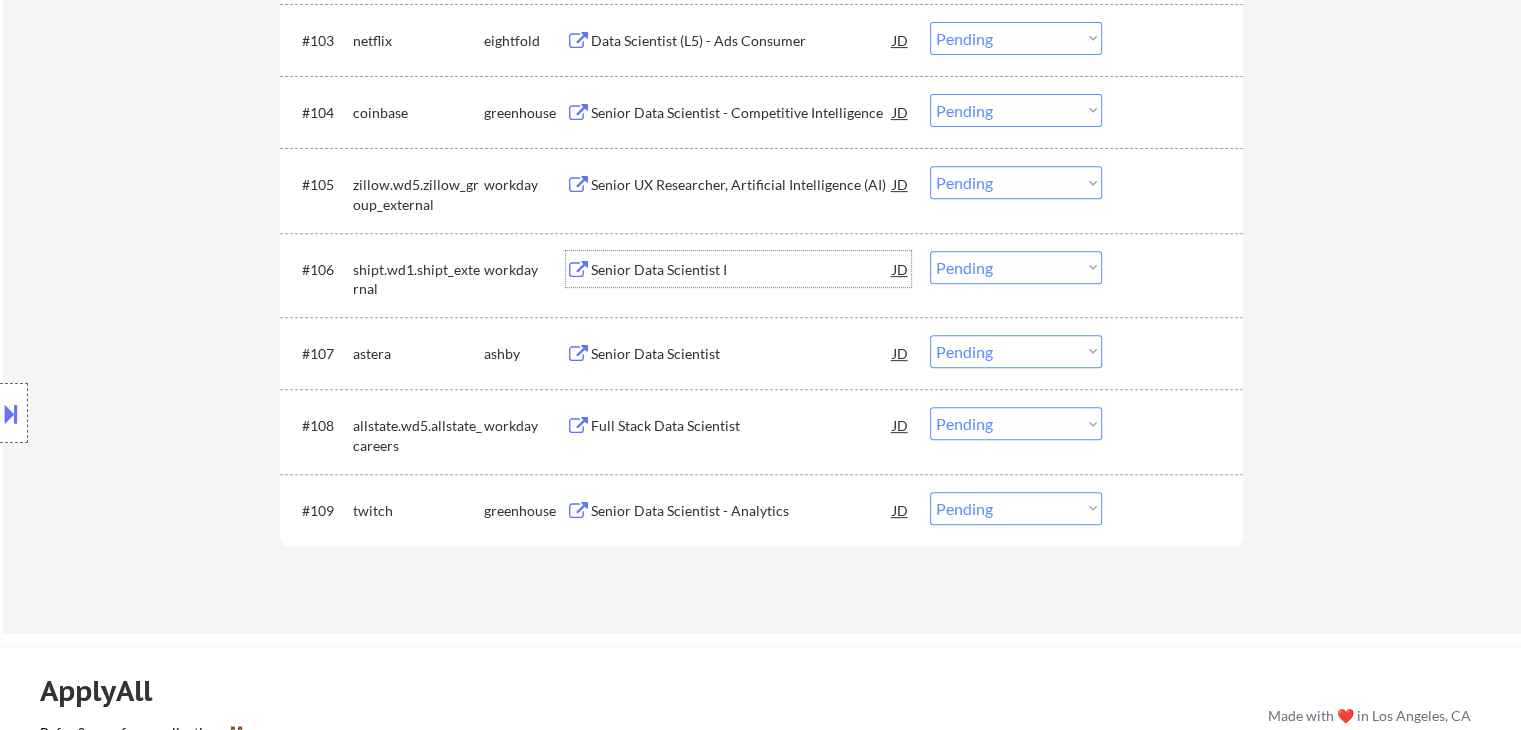 drag, startPoint x: 954, startPoint y: 265, endPoint x: 963, endPoint y: 280, distance: 17.492855 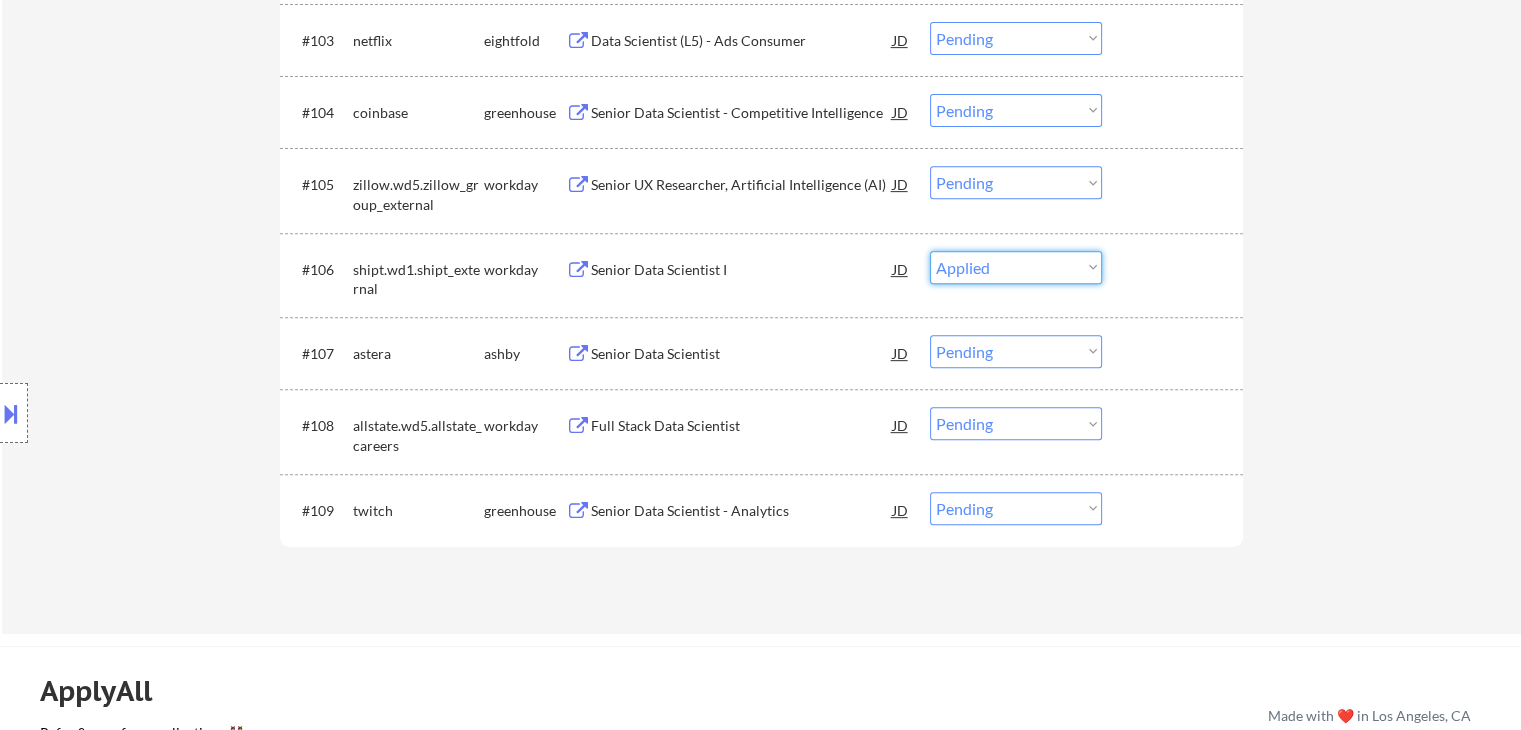 click on "Choose an option... Pending Applied Excluded (Questions) Excluded (Expired) Excluded (Location) Excluded (Bad Match) Excluded (Blocklist) Excluded (Salary) Excluded (Other)" at bounding box center [1016, 267] 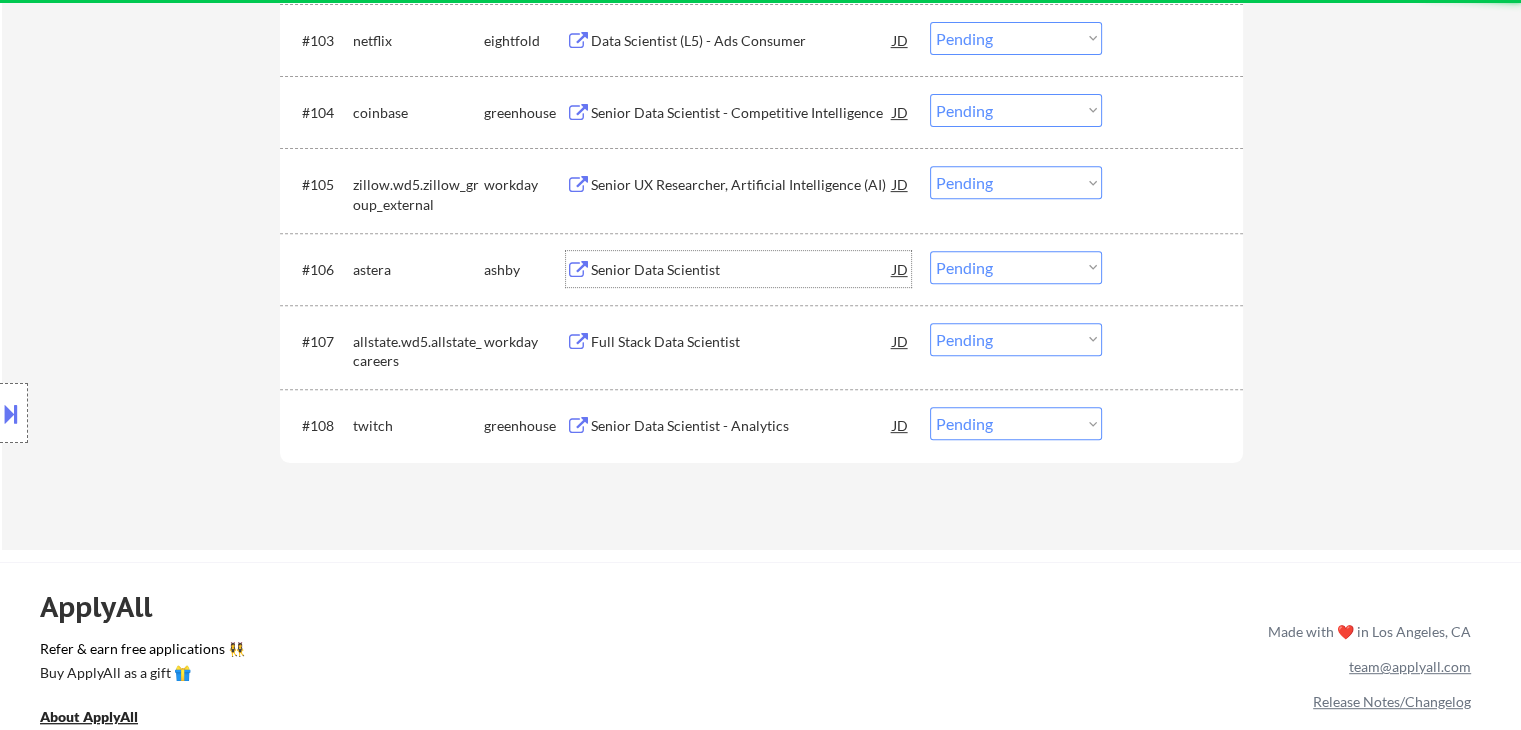 click on "Senior Data Scientist" at bounding box center (742, 270) 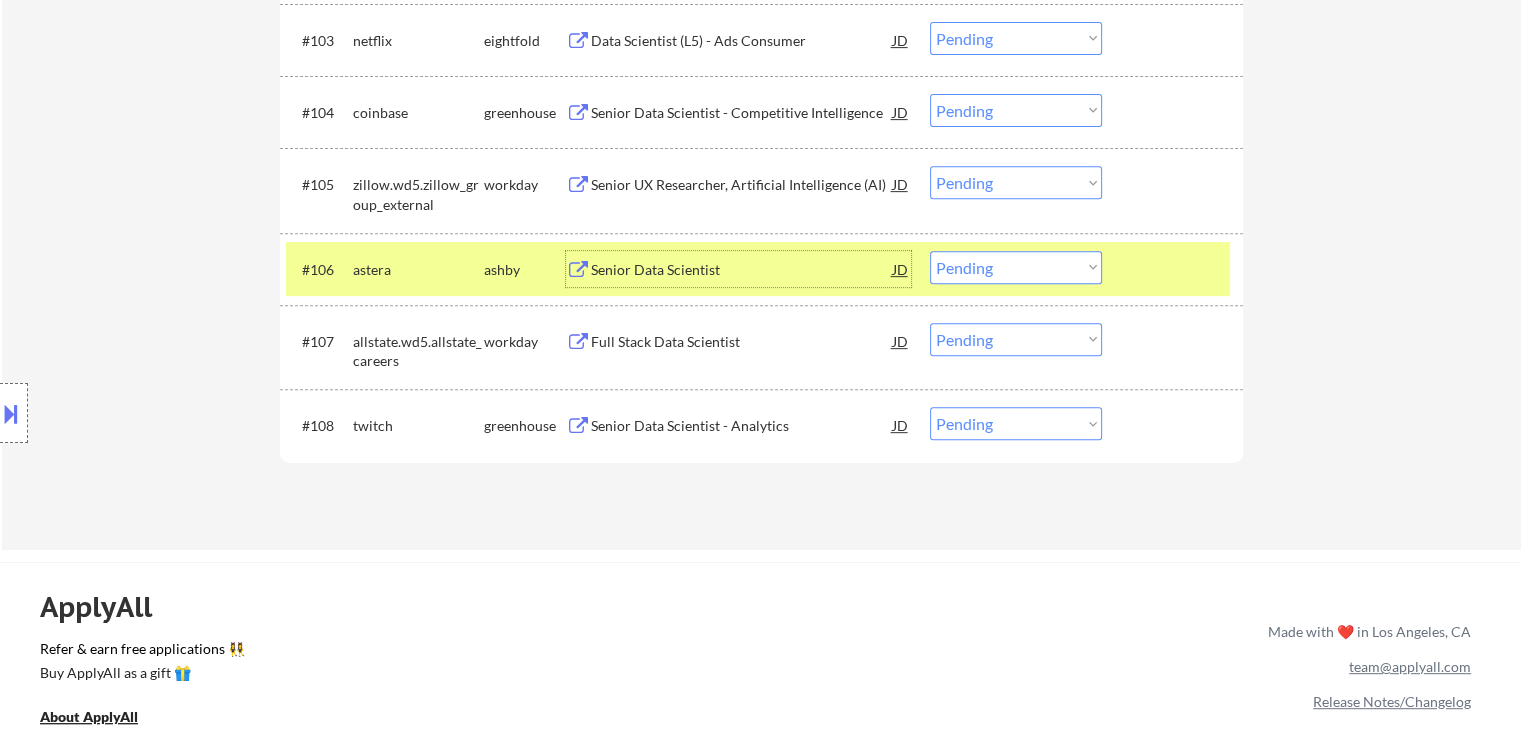 click on "Senior Data Scientist" at bounding box center (742, 270) 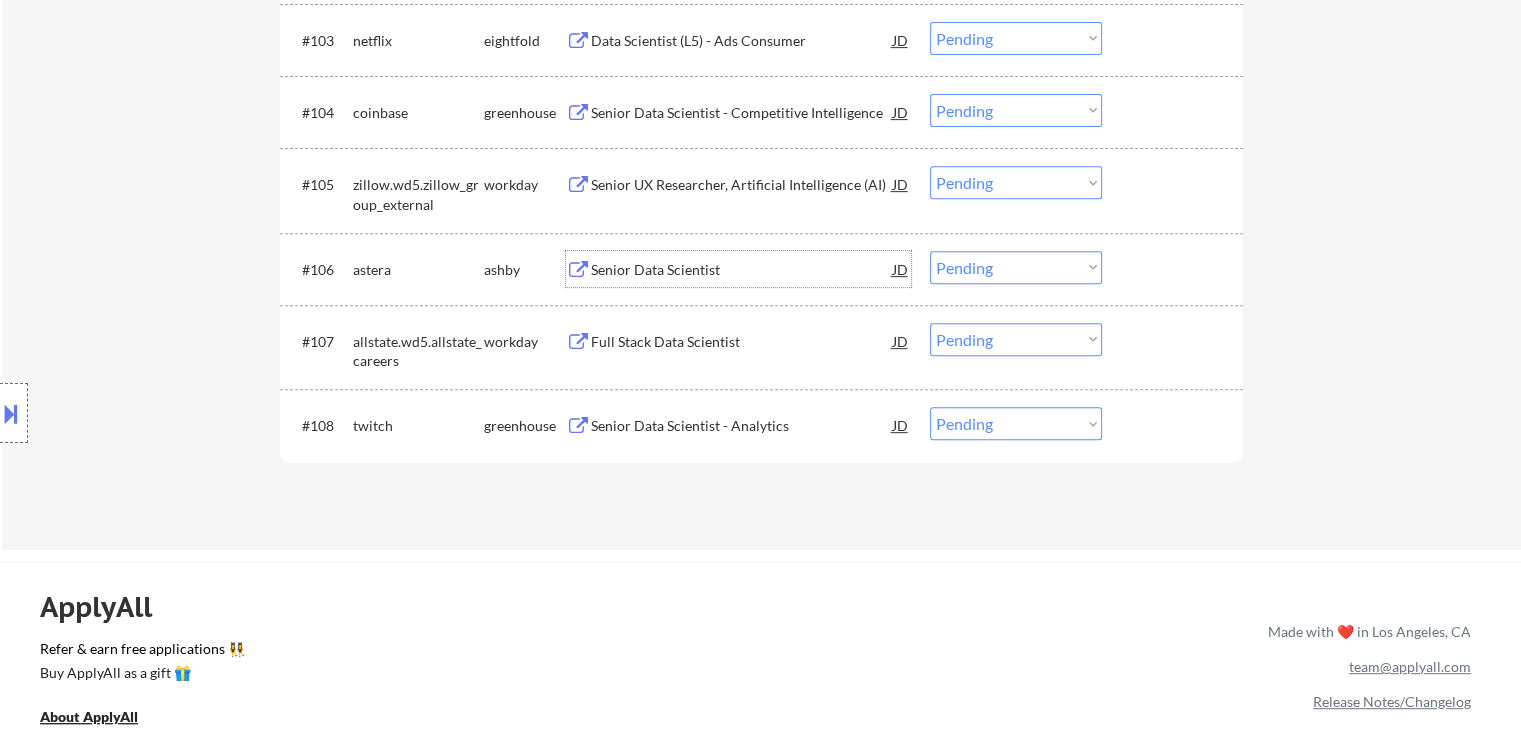 click on "Choose an option... Pending Applied Excluded (Questions) Excluded (Expired) Excluded (Location) Excluded (Bad Match) Excluded (Blocklist) Excluded (Salary) Excluded (Other)" at bounding box center (1016, 267) 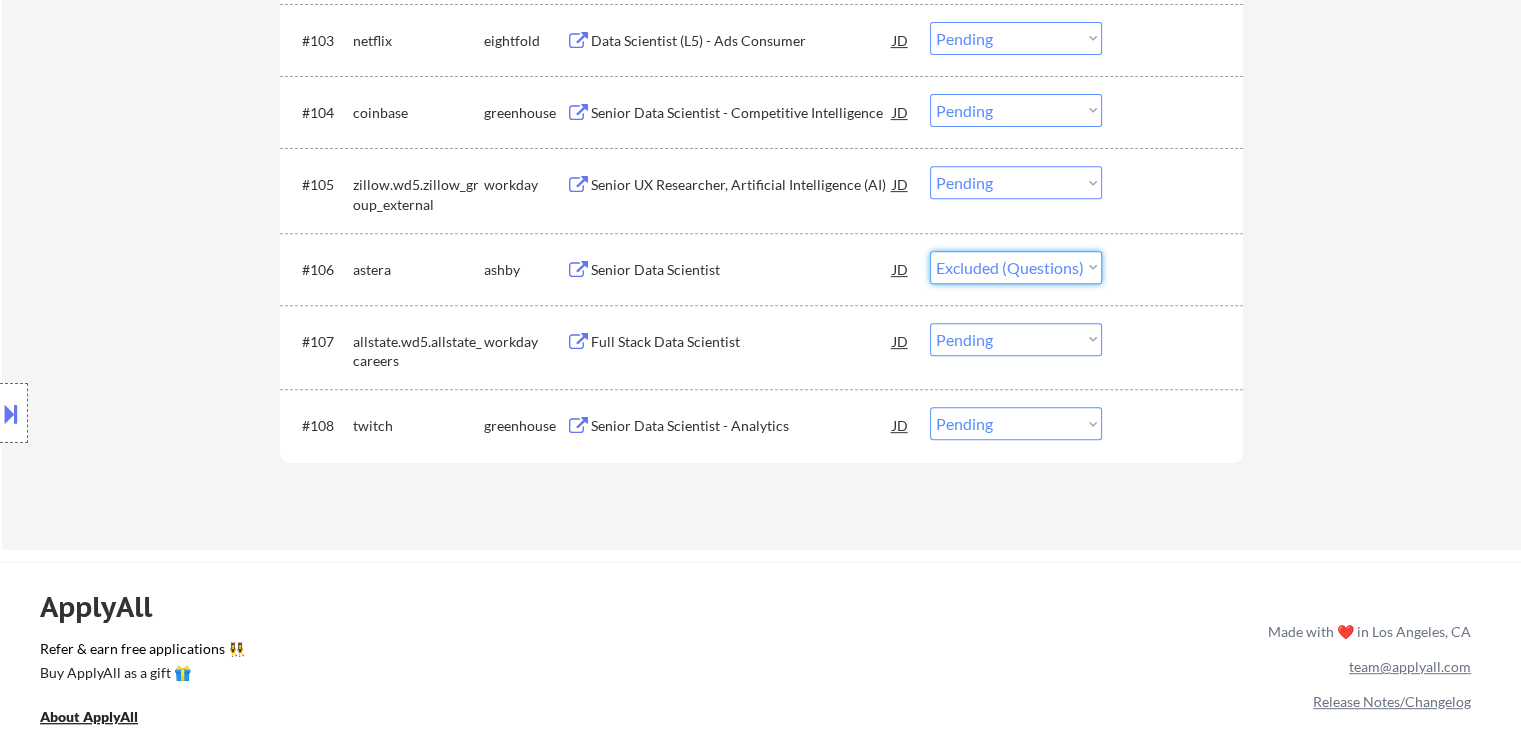 click on "Choose an option... Pending Applied Excluded (Questions) Excluded (Expired) Excluded (Location) Excluded (Bad Match) Excluded (Blocklist) Excluded (Salary) Excluded (Other)" at bounding box center [1016, 267] 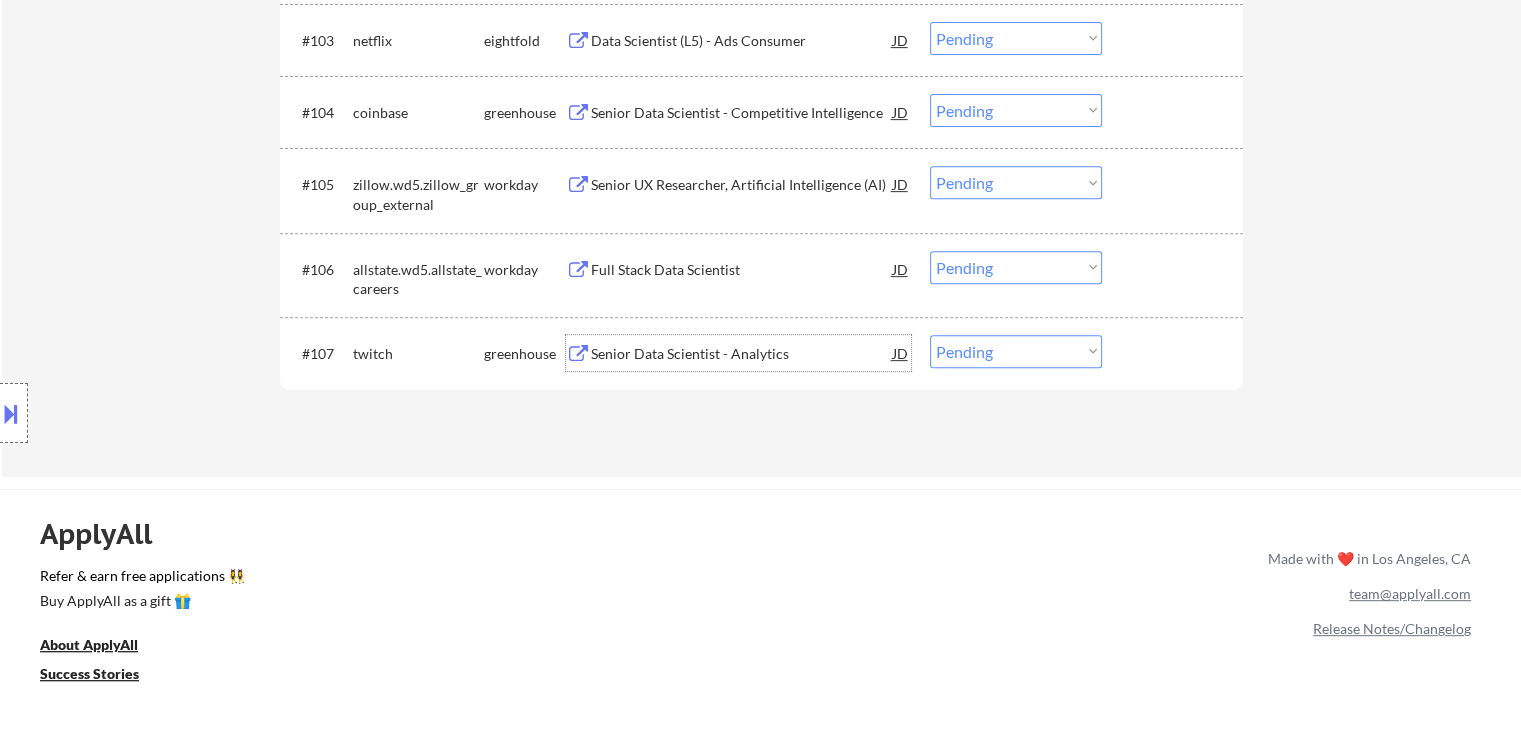 click on "Senior Data Scientist - Analytics" at bounding box center (742, 354) 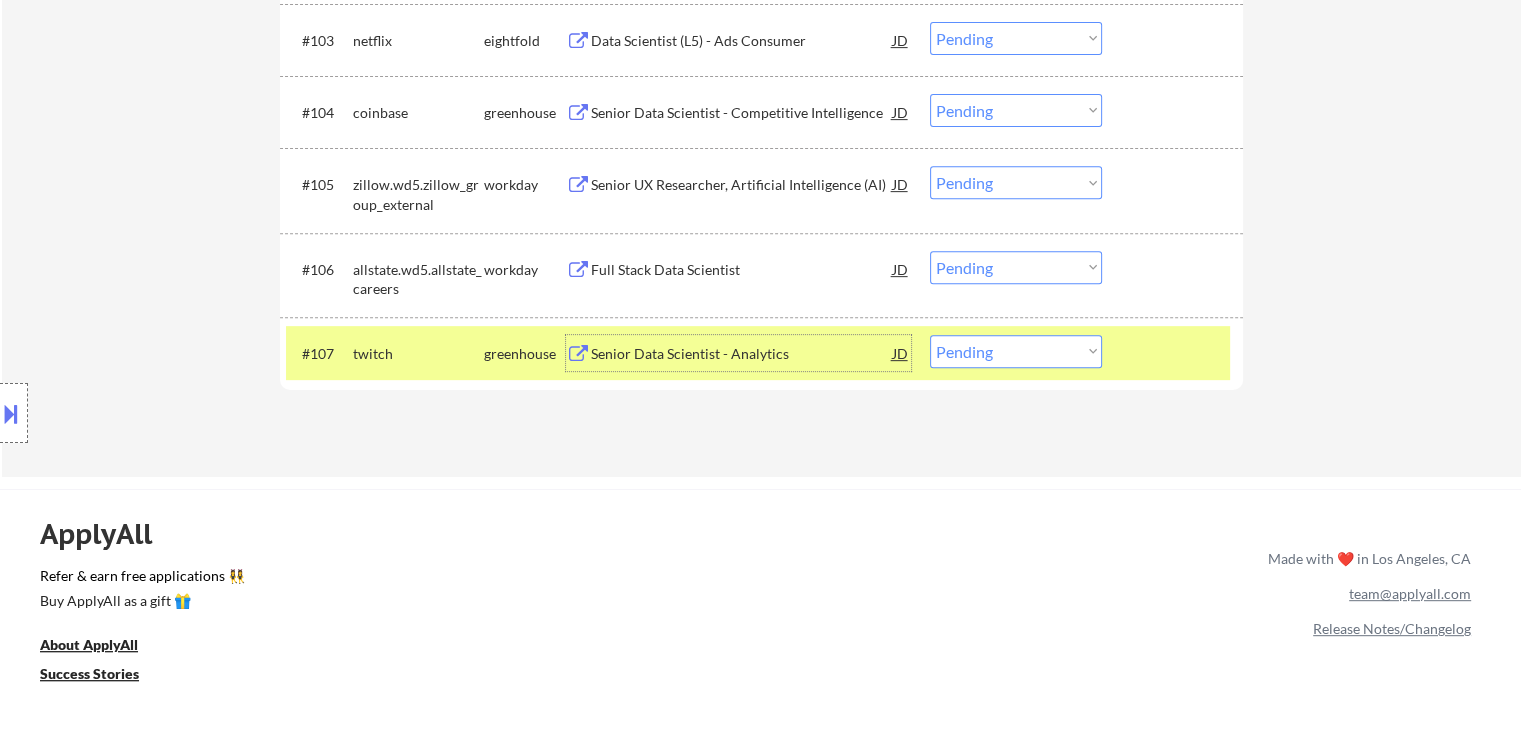 drag, startPoint x: 976, startPoint y: 354, endPoint x: 975, endPoint y: 365, distance: 11.045361 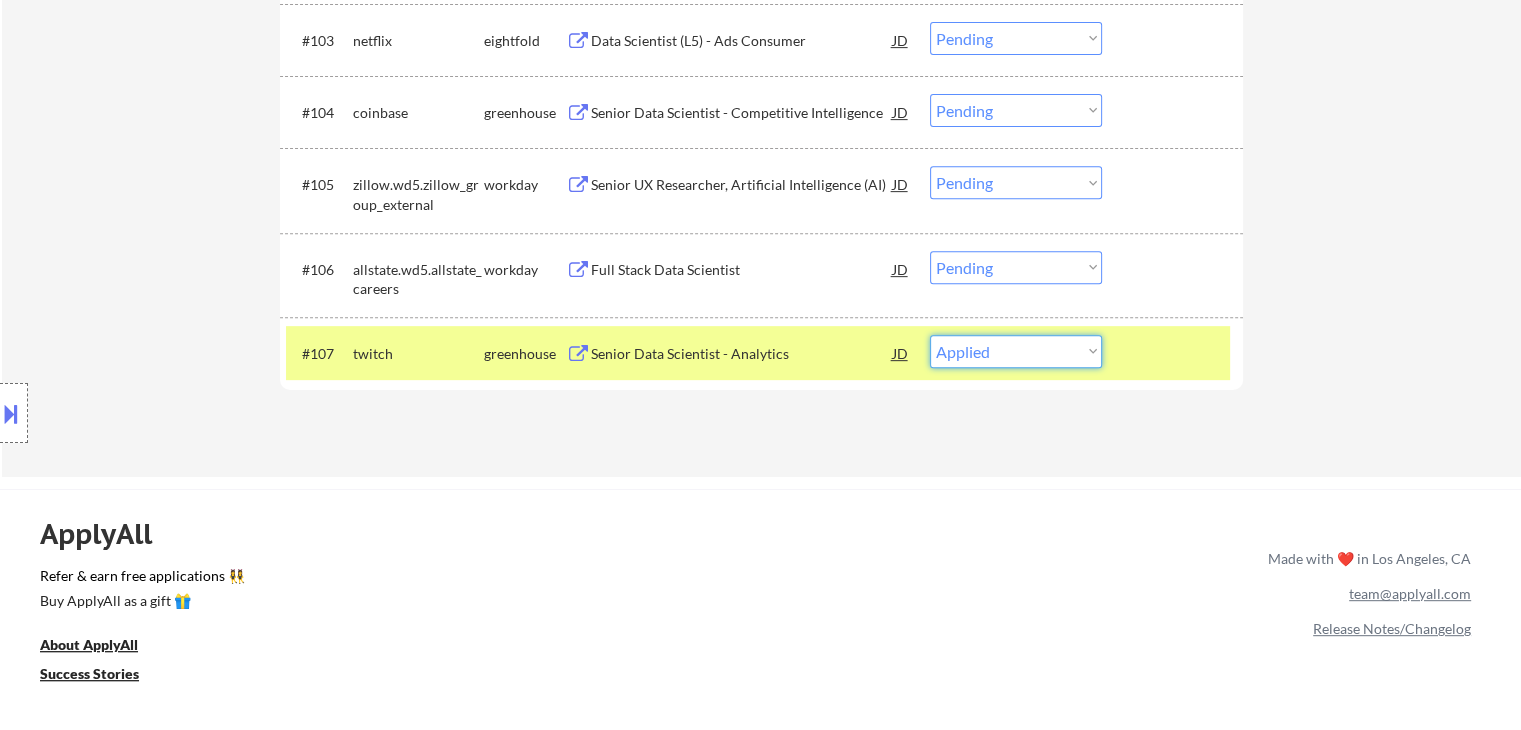 click on "Choose an option... Pending Applied Excluded (Questions) Excluded (Expired) Excluded (Location) Excluded (Bad Match) Excluded (Blocklist) Excluded (Salary) Excluded (Other)" at bounding box center (1016, 351) 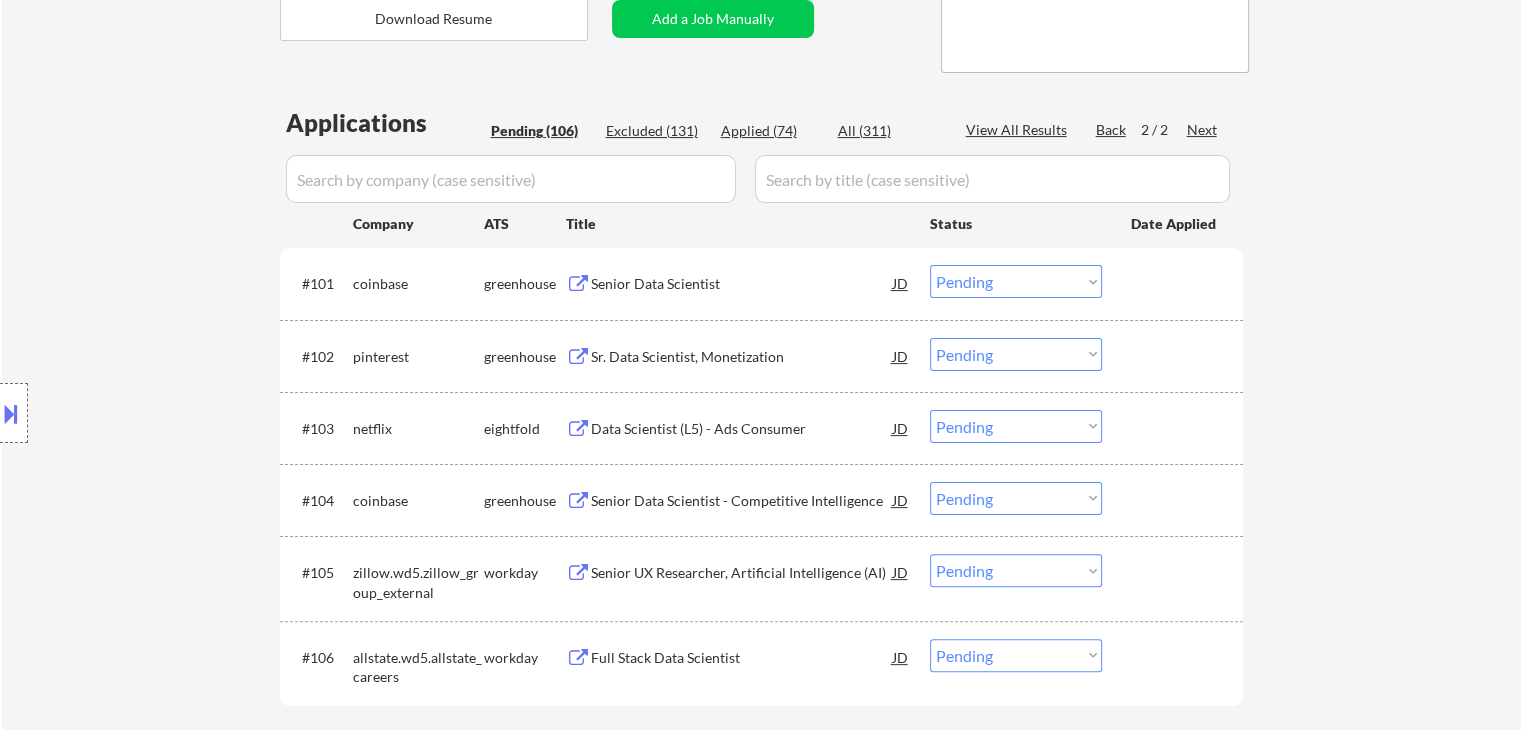 scroll, scrollTop: 400, scrollLeft: 0, axis: vertical 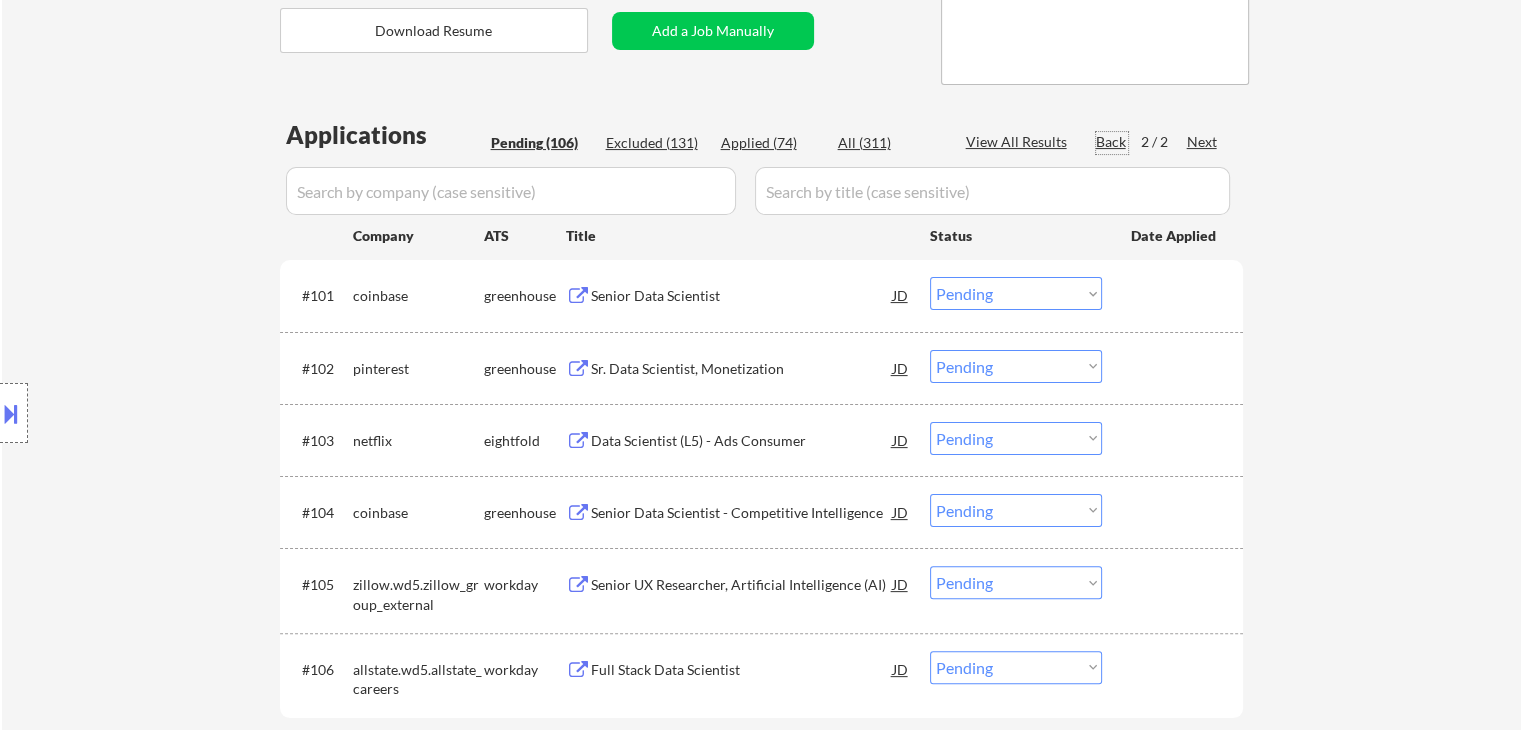 click on "Back" at bounding box center [1112, 142] 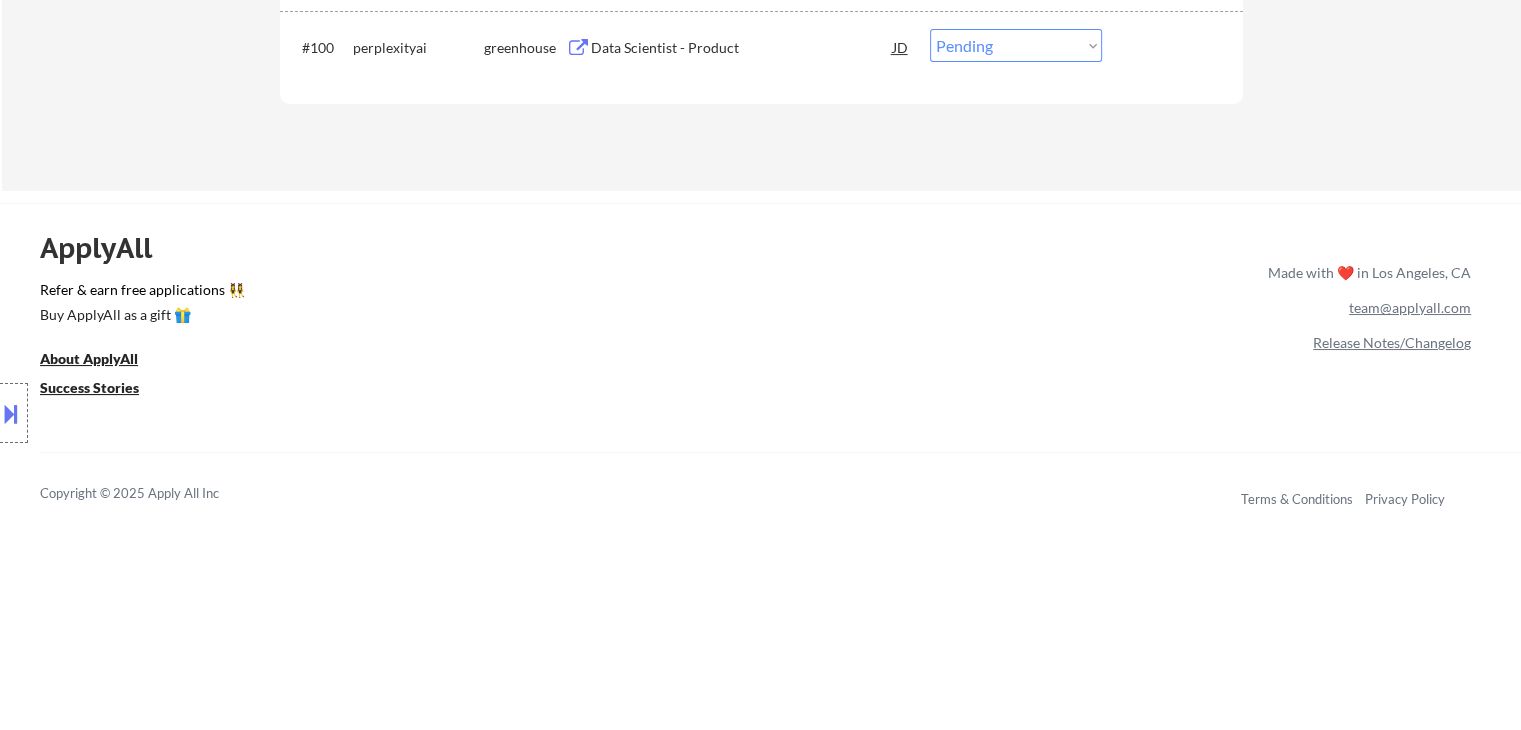 scroll, scrollTop: 7800, scrollLeft: 0, axis: vertical 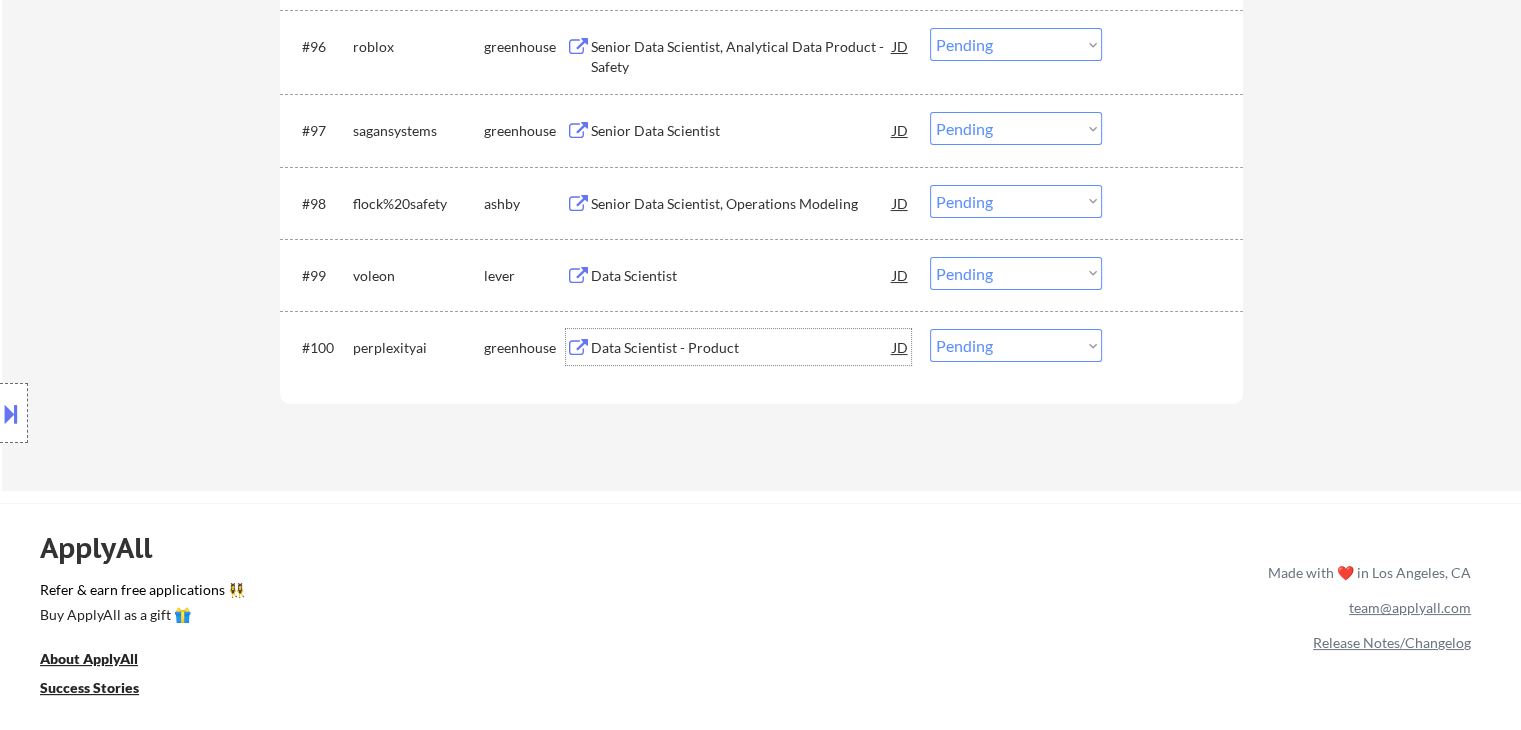click on "Data Scientist - Product" at bounding box center (742, 348) 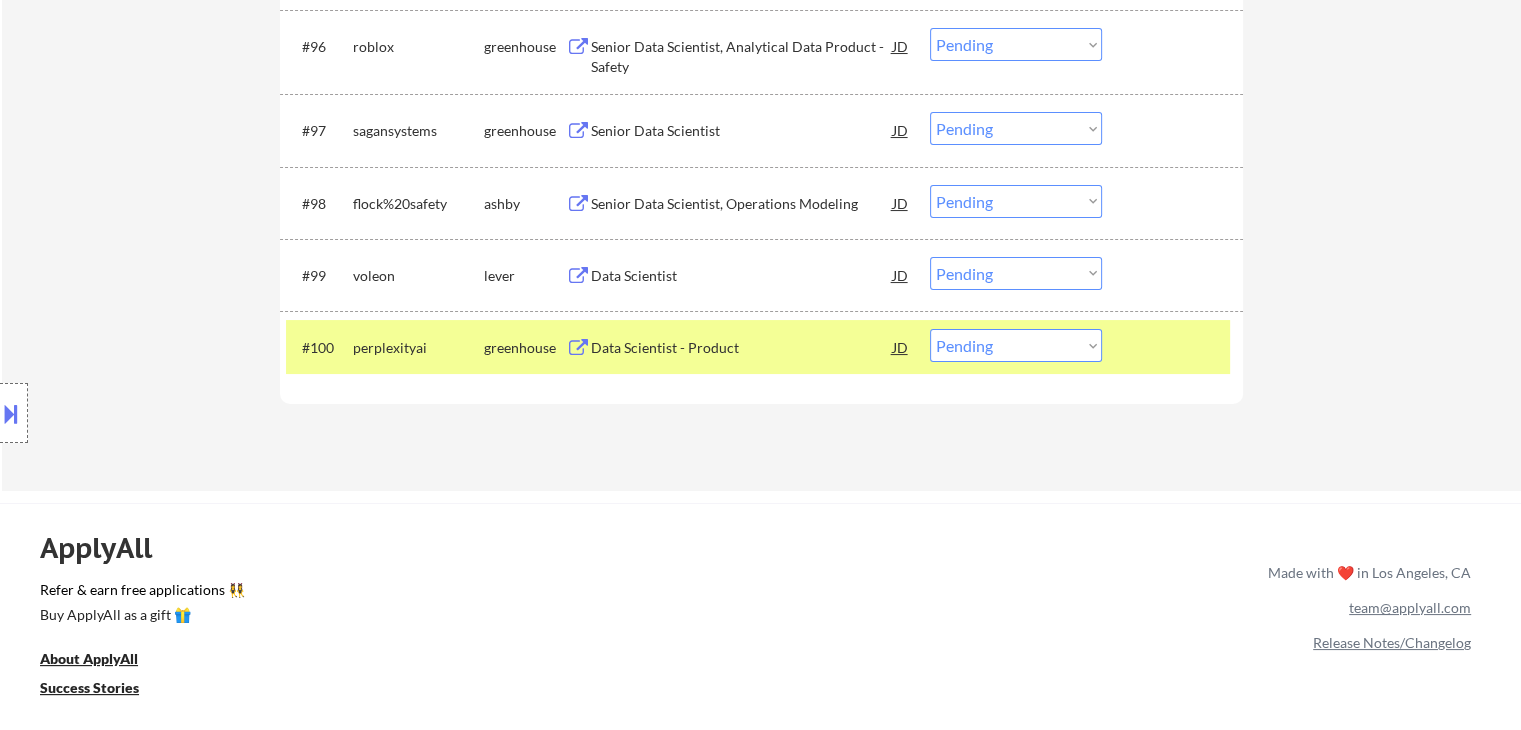 drag, startPoint x: 957, startPoint y: 348, endPoint x: 960, endPoint y: 361, distance: 13.341664 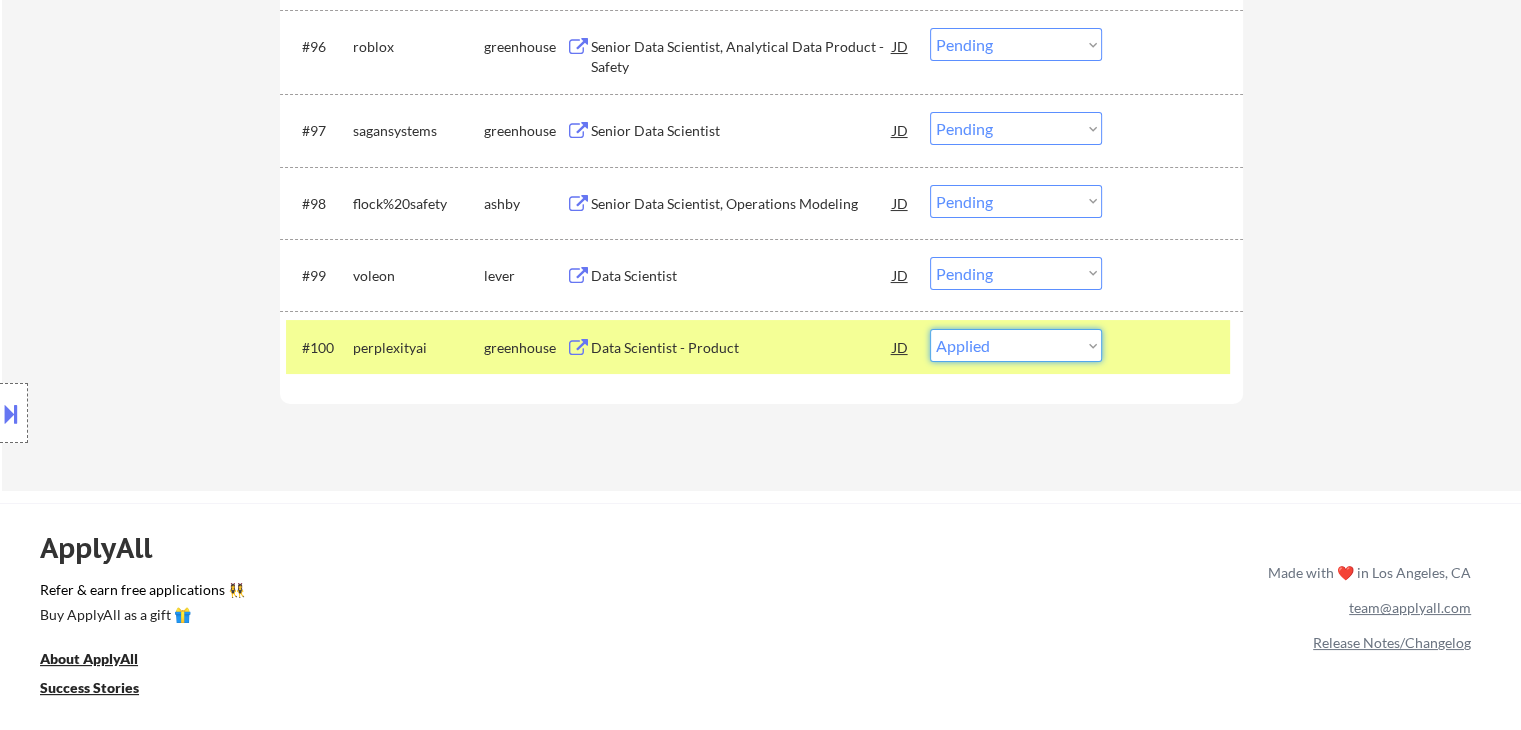 click on "Choose an option... Pending Applied Excluded (Questions) Excluded (Expired) Excluded (Location) Excluded (Bad Match) Excluded (Blocklist) Excluded (Salary) Excluded (Other)" at bounding box center [1016, 345] 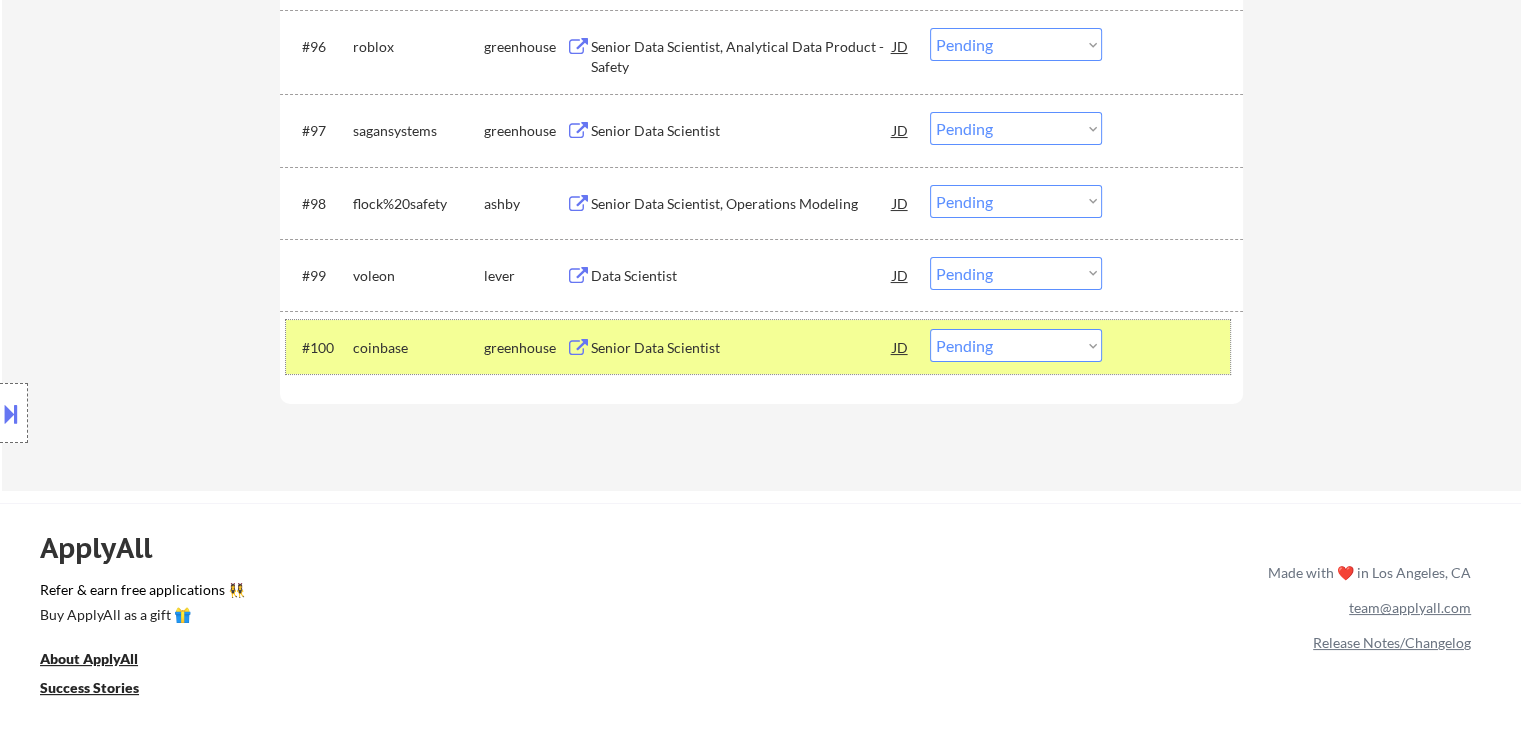 click on "coinbase" at bounding box center (418, 348) 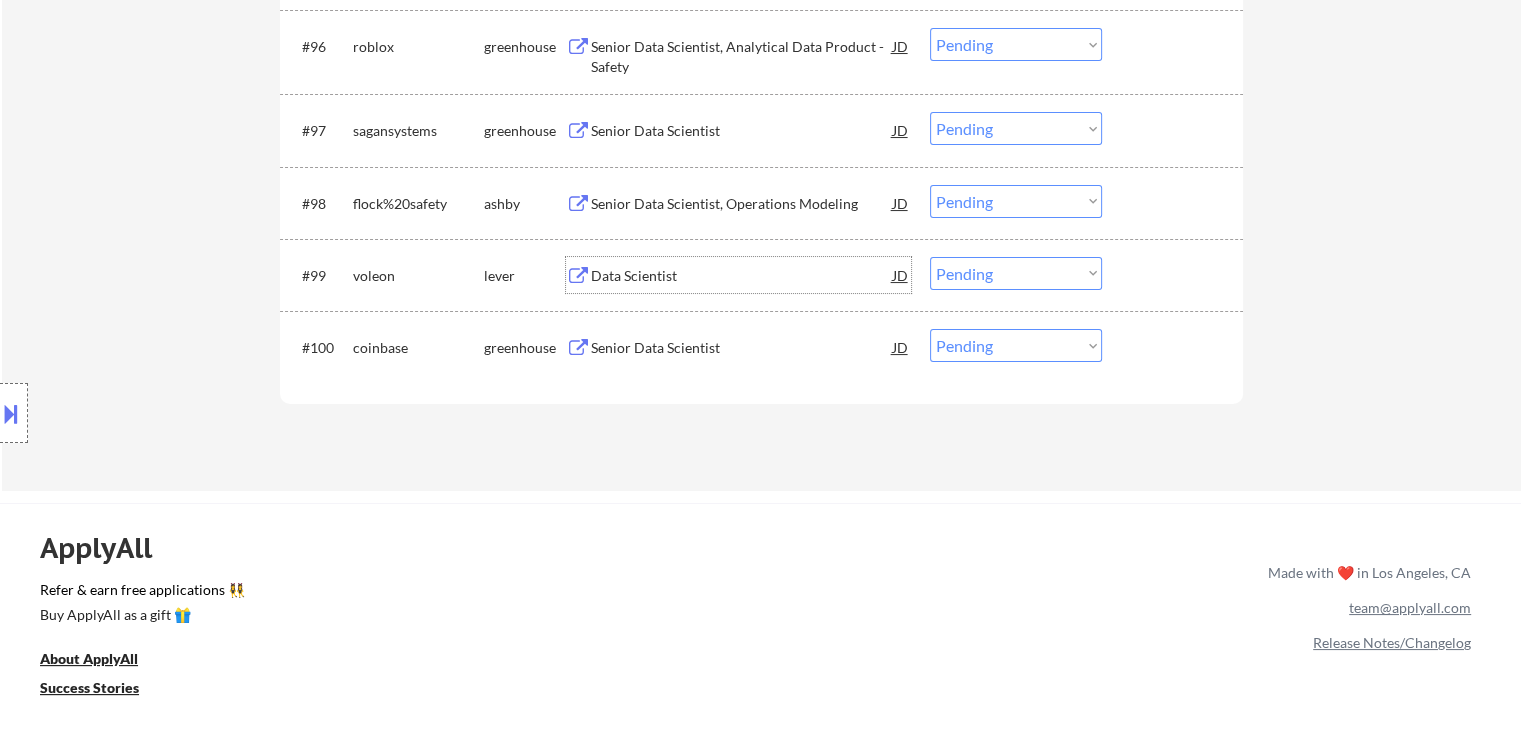 click on "Data Scientist" at bounding box center [742, 276] 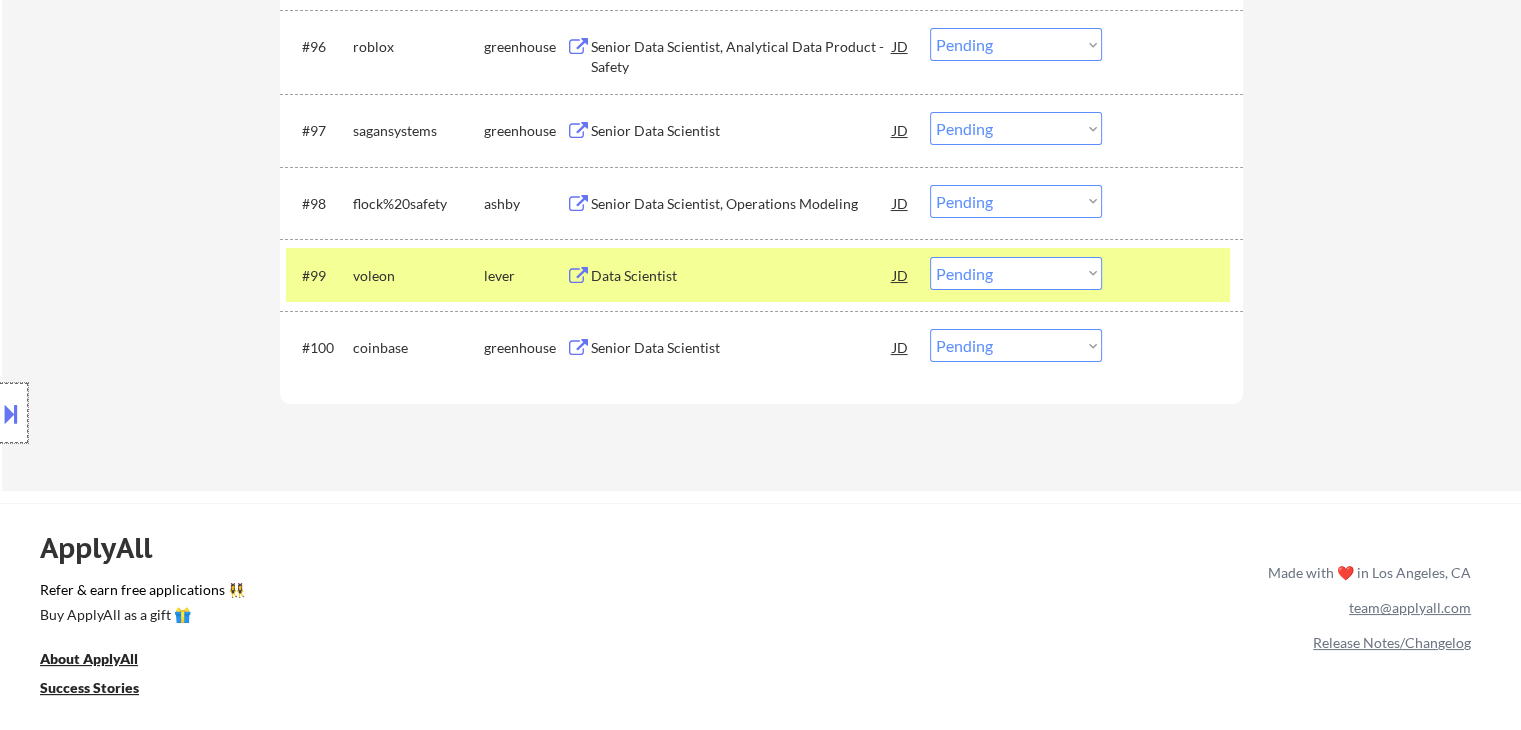 drag, startPoint x: 26, startPoint y: 393, endPoint x: 52, endPoint y: 384, distance: 27.513634 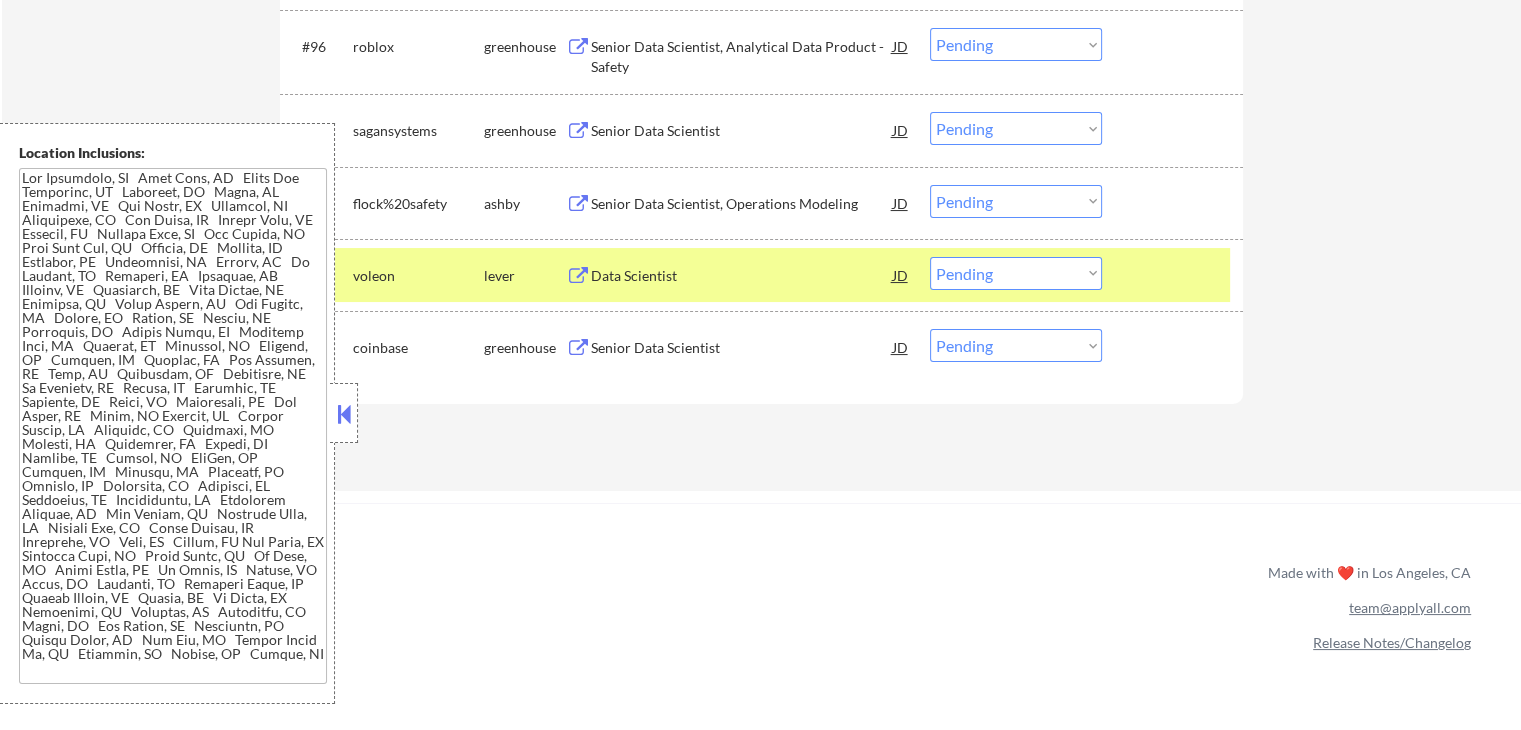 click at bounding box center (344, 414) 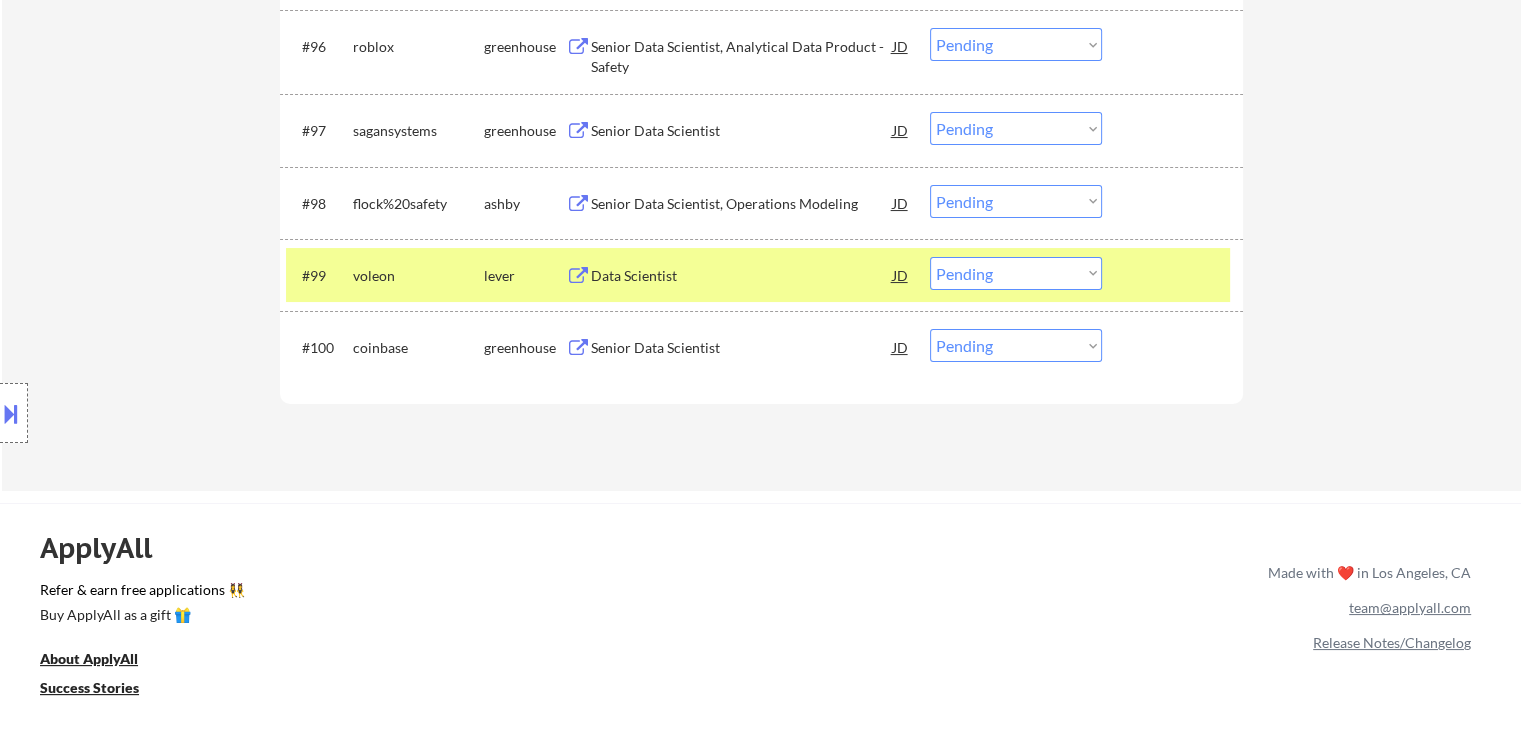 drag, startPoint x: 1014, startPoint y: 279, endPoint x: 1015, endPoint y: 289, distance: 10.049875 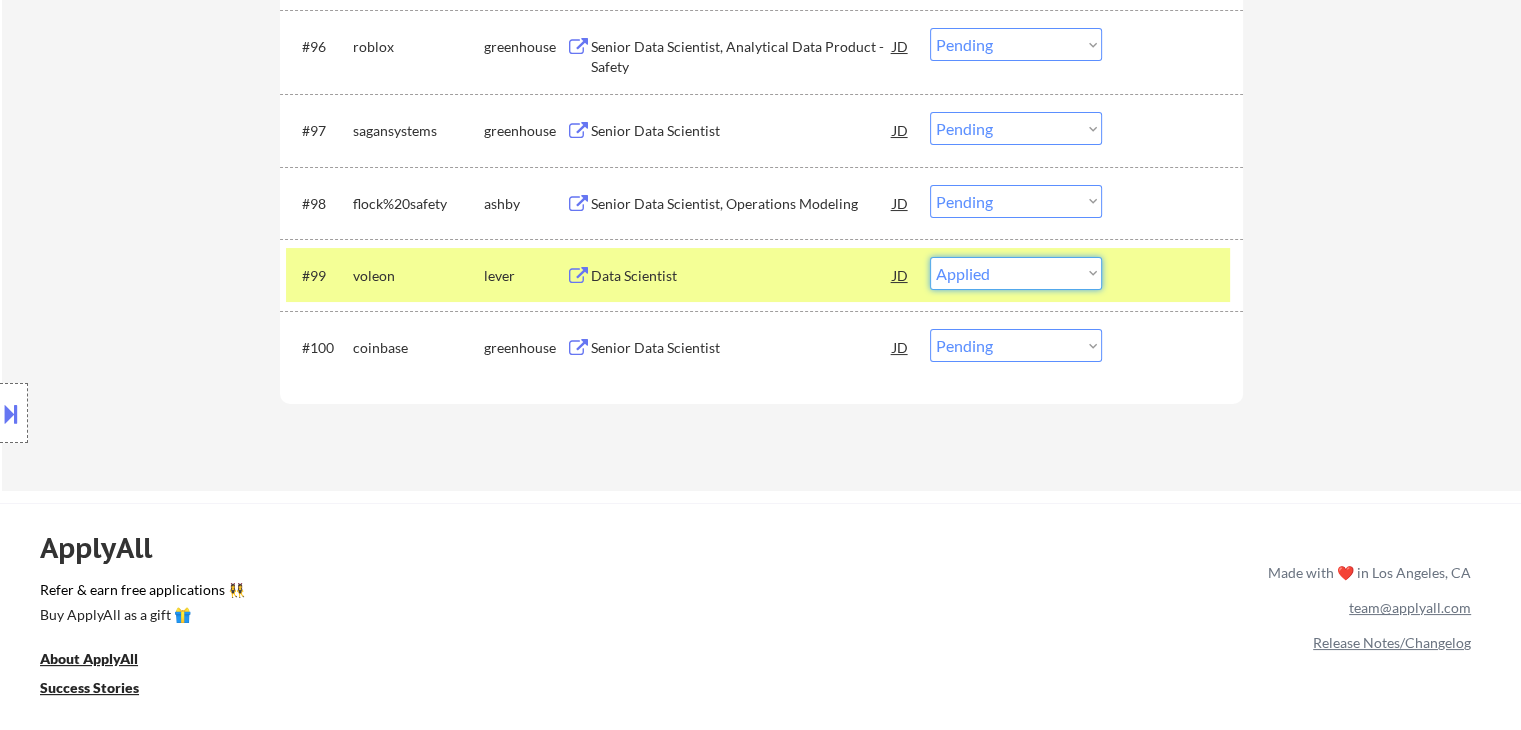 click on "Choose an option... Pending Applied Excluded (Questions) Excluded (Expired) Excluded (Location) Excluded (Bad Match) Excluded (Blocklist) Excluded (Salary) Excluded (Other)" at bounding box center (1016, 273) 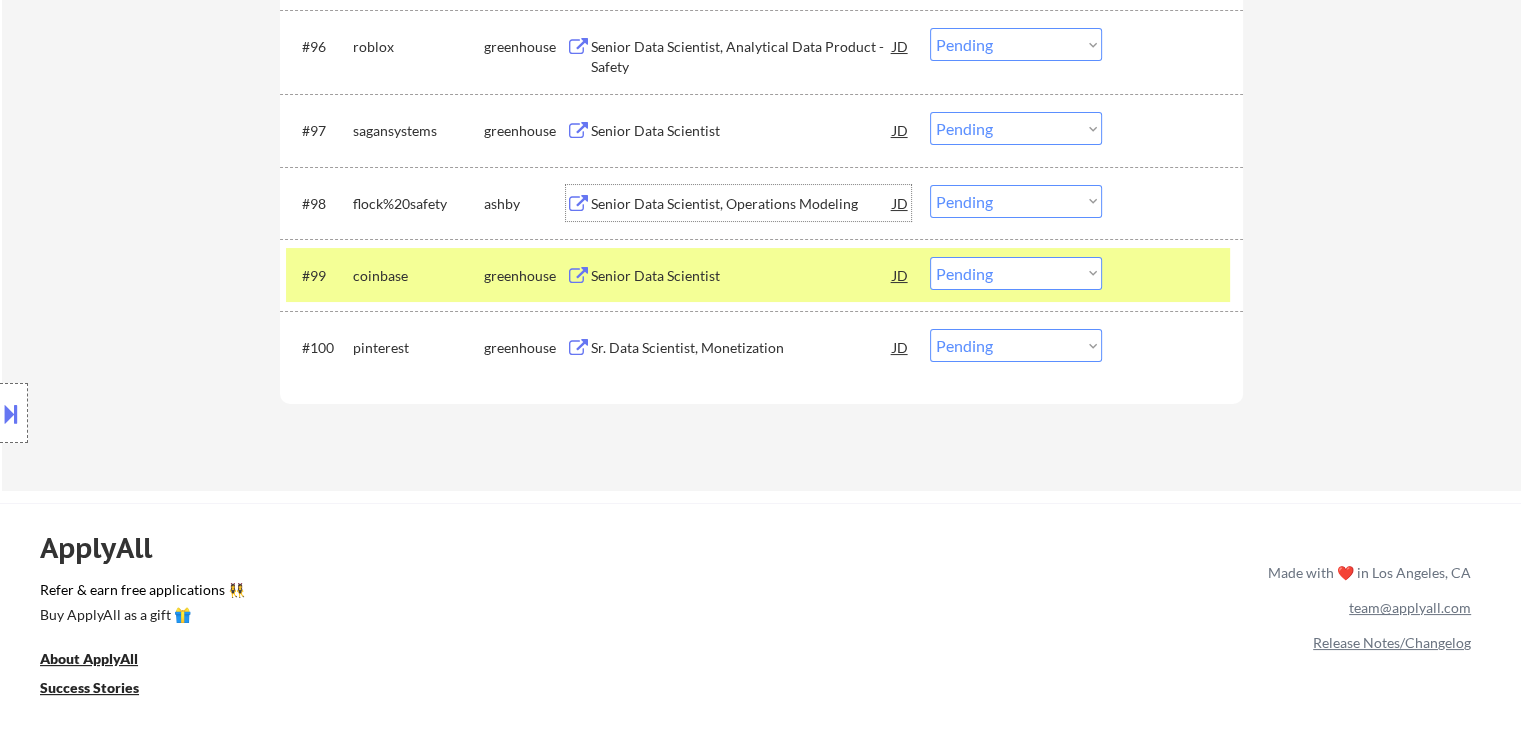 click on "Senior Data Scientist, Operations Modeling" at bounding box center [742, 204] 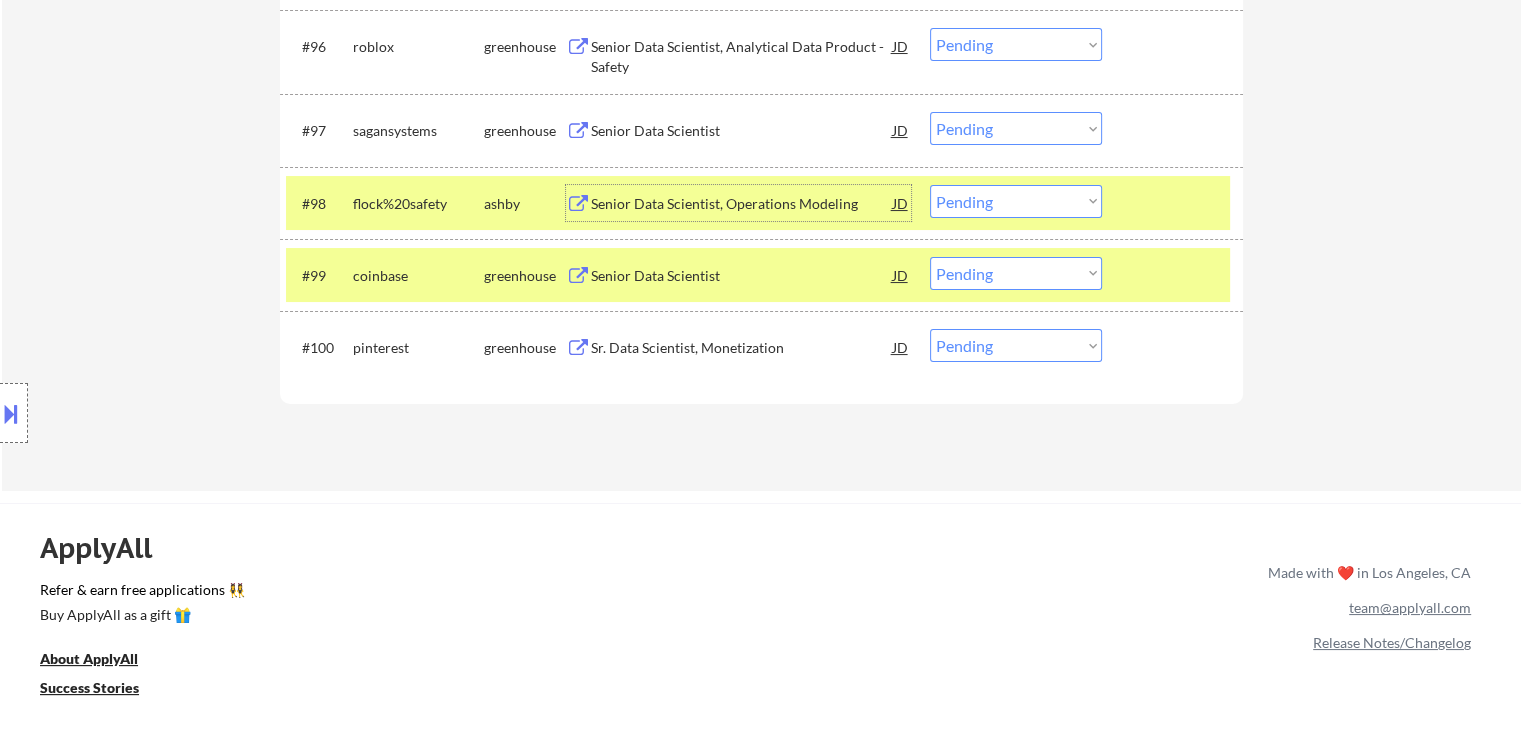 click on "coinbase" at bounding box center [418, 276] 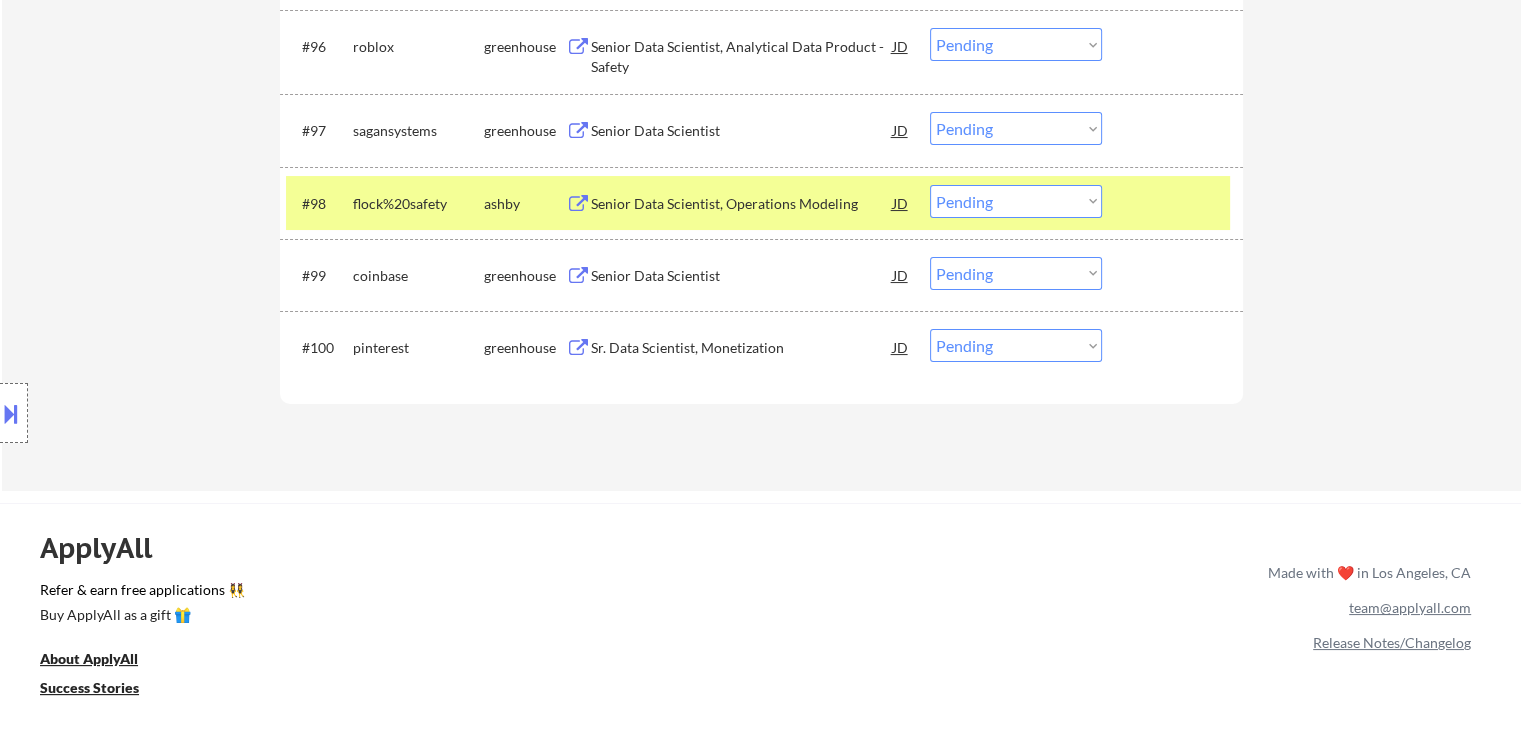 click on "Choose an option... Pending Applied Excluded (Questions) Excluded (Expired) Excluded (Location) Excluded (Bad Match) Excluded (Blocklist) Excluded (Salary) Excluded (Other)" at bounding box center (1016, 201) 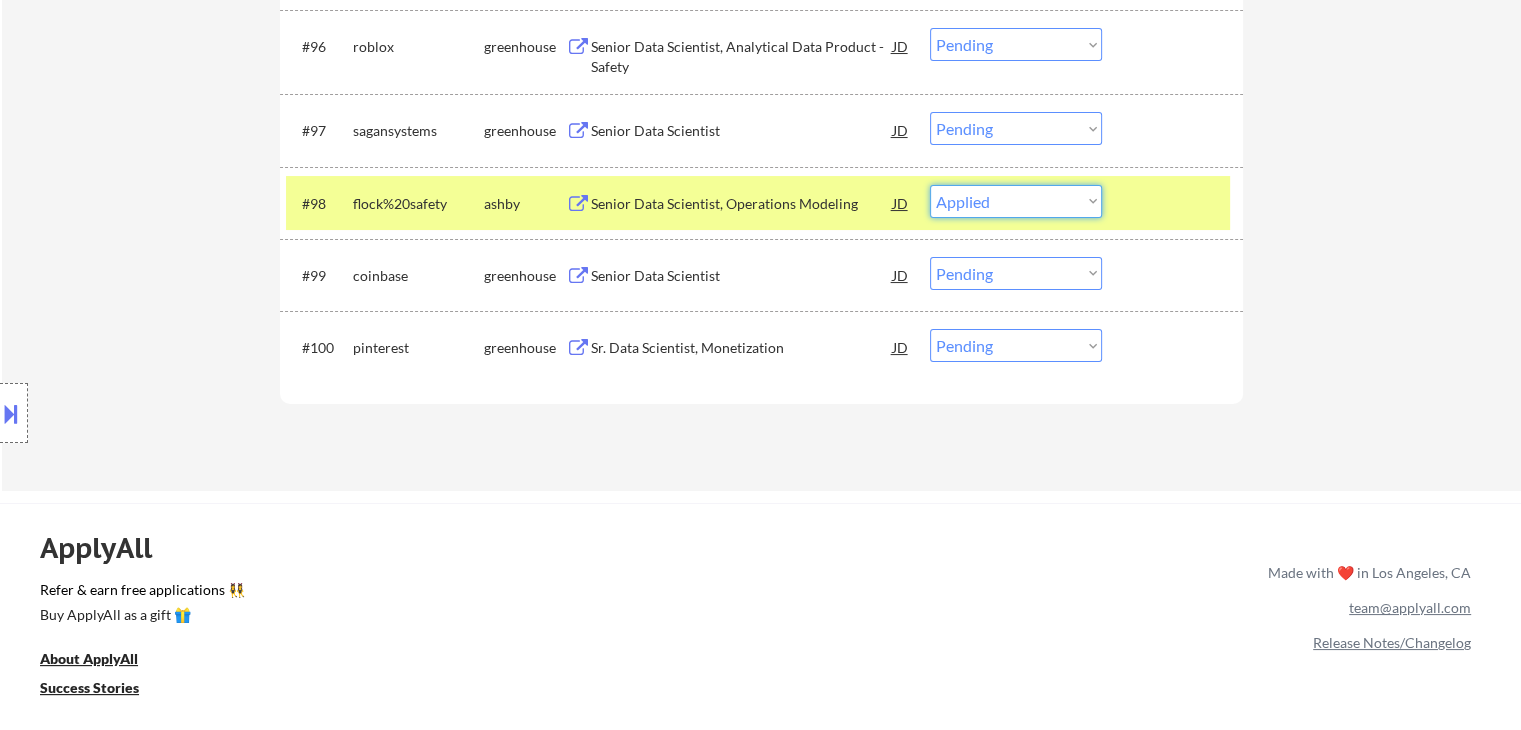 click on "Choose an option... Pending Applied Excluded (Questions) Excluded (Expired) Excluded (Location) Excluded (Bad Match) Excluded (Blocklist) Excluded (Salary) Excluded (Other)" at bounding box center [1016, 201] 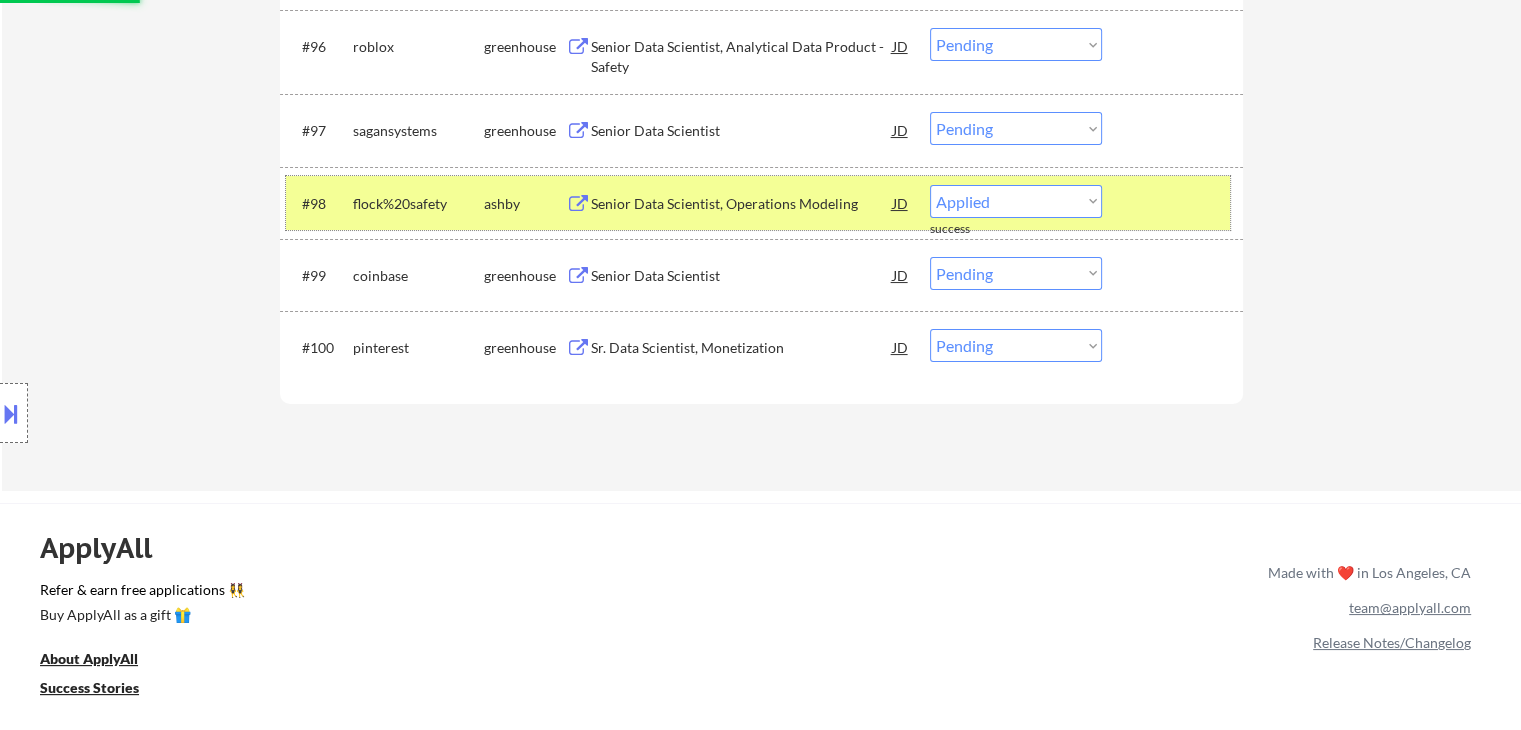 click on "flock%20safety" at bounding box center [418, 204] 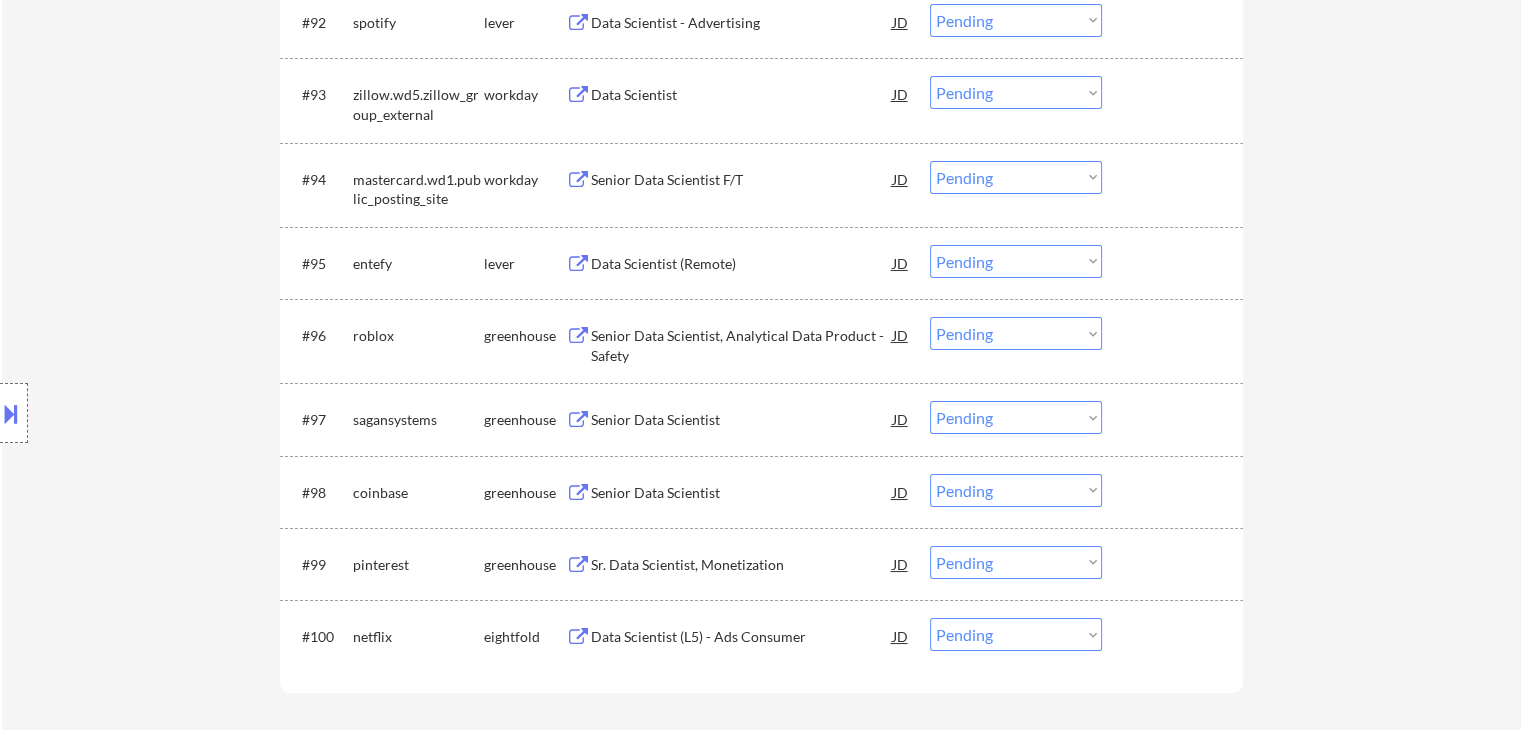 scroll, scrollTop: 7500, scrollLeft: 0, axis: vertical 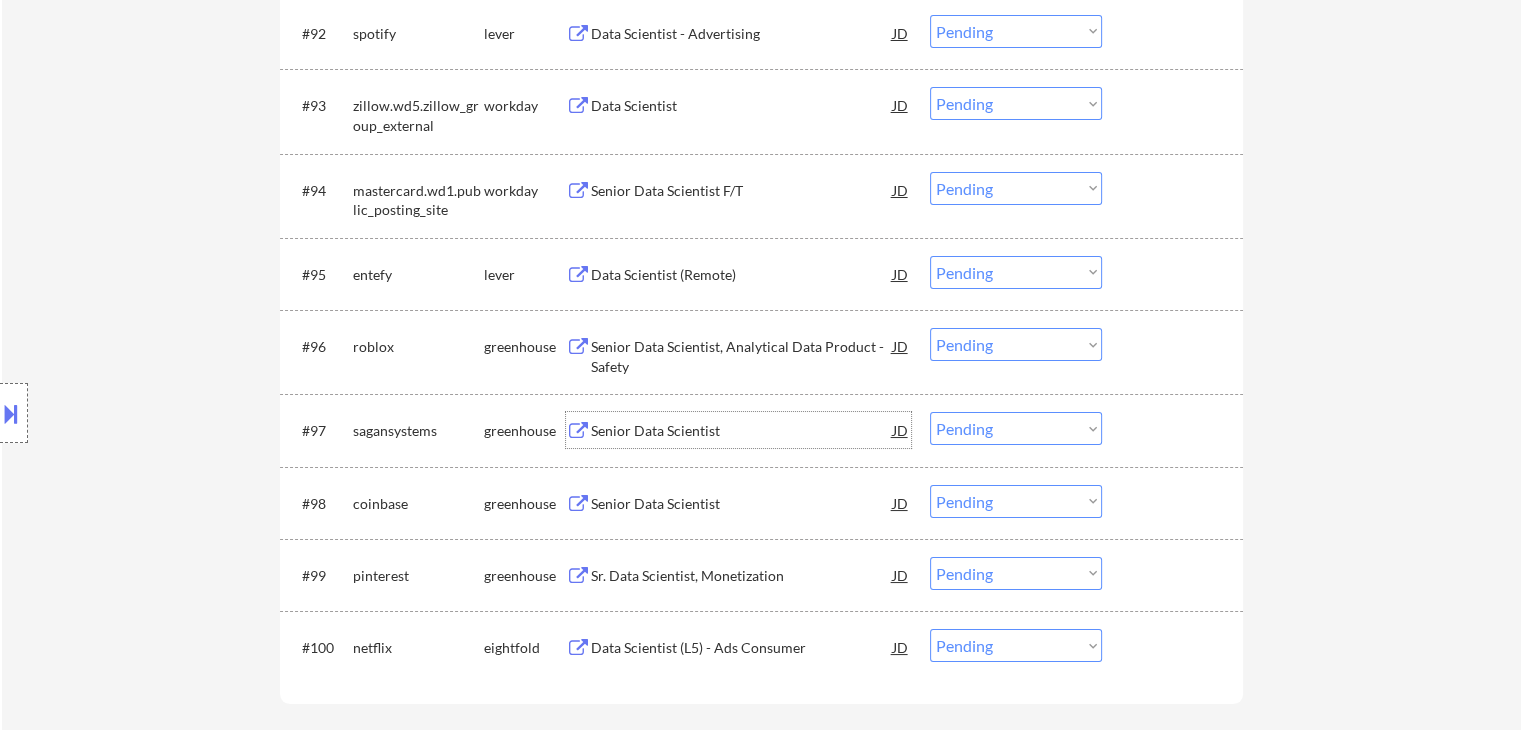click on "Senior Data Scientist" at bounding box center (742, 431) 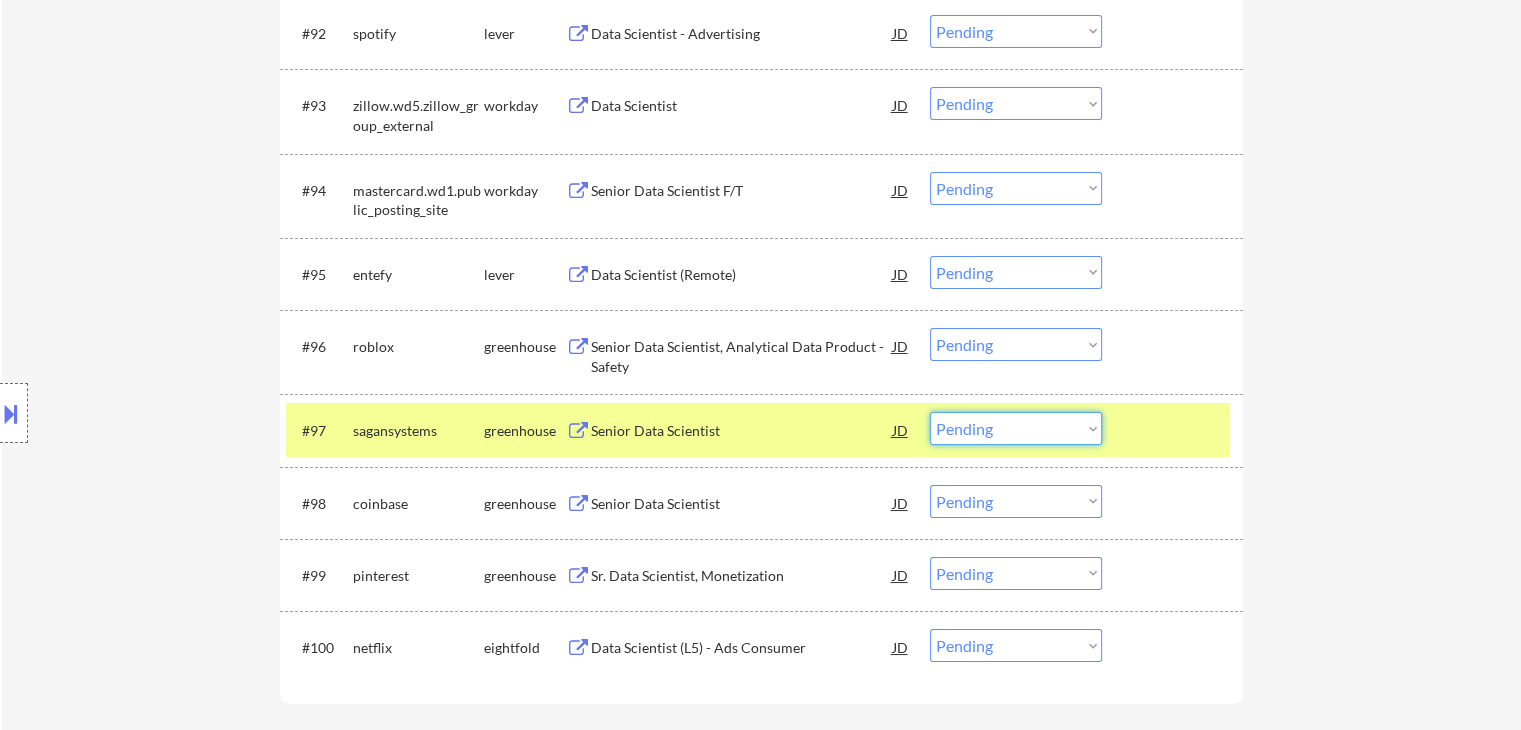 drag, startPoint x: 994, startPoint y: 426, endPoint x: 1006, endPoint y: 433, distance: 13.892444 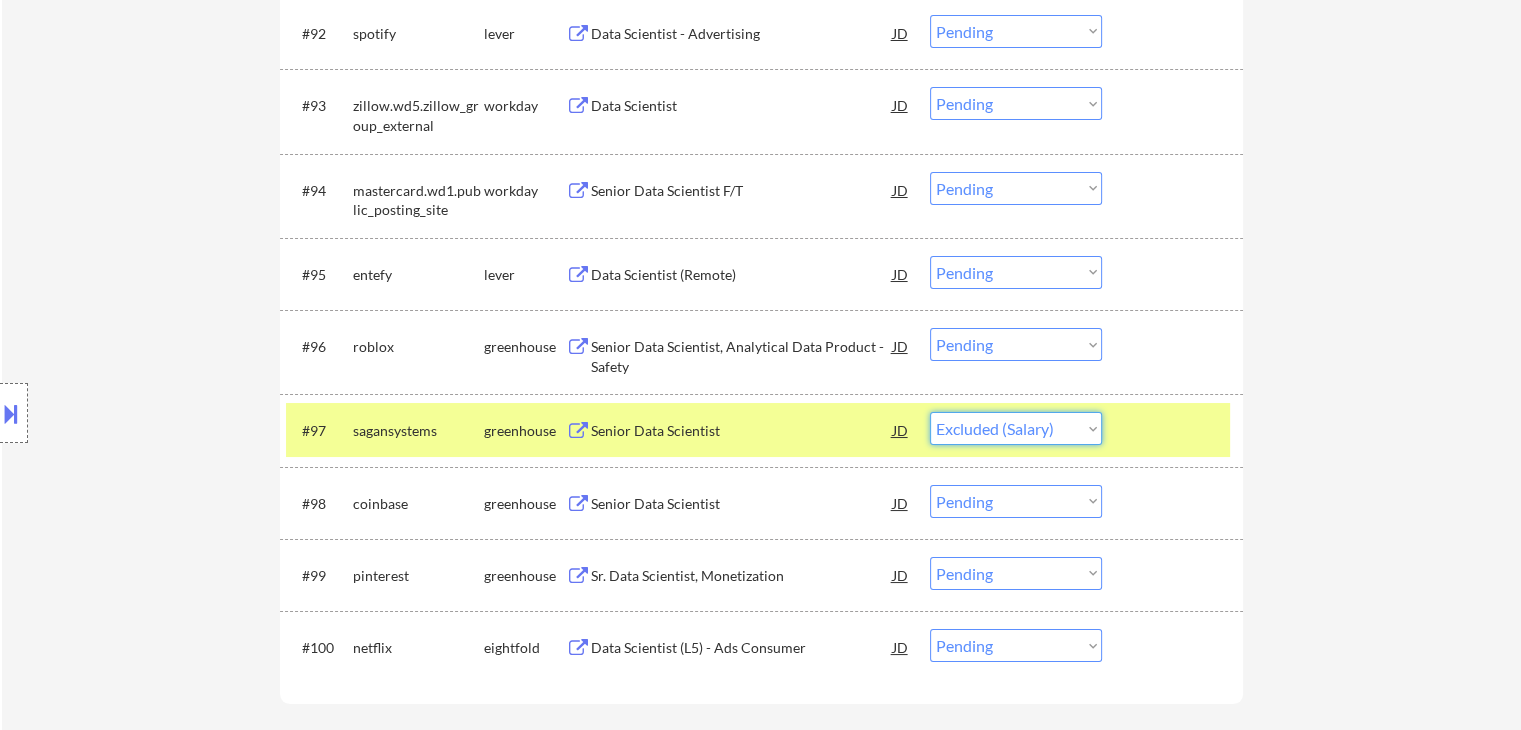 click on "Choose an option... Pending Applied Excluded (Questions) Excluded (Expired) Excluded (Location) Excluded (Bad Match) Excluded (Blocklist) Excluded (Salary) Excluded (Other)" at bounding box center (1016, 428) 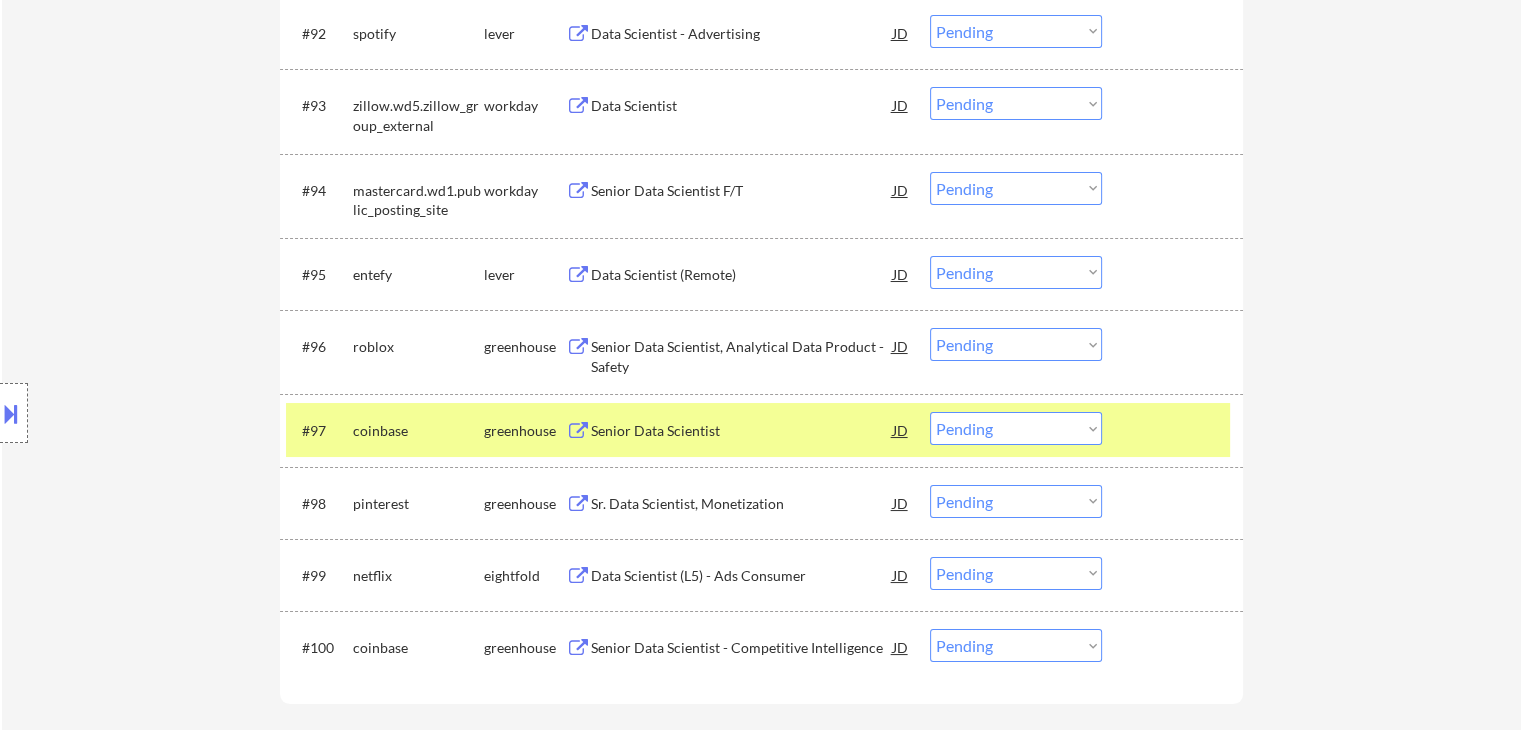 click on "coinbase" at bounding box center (418, 430) 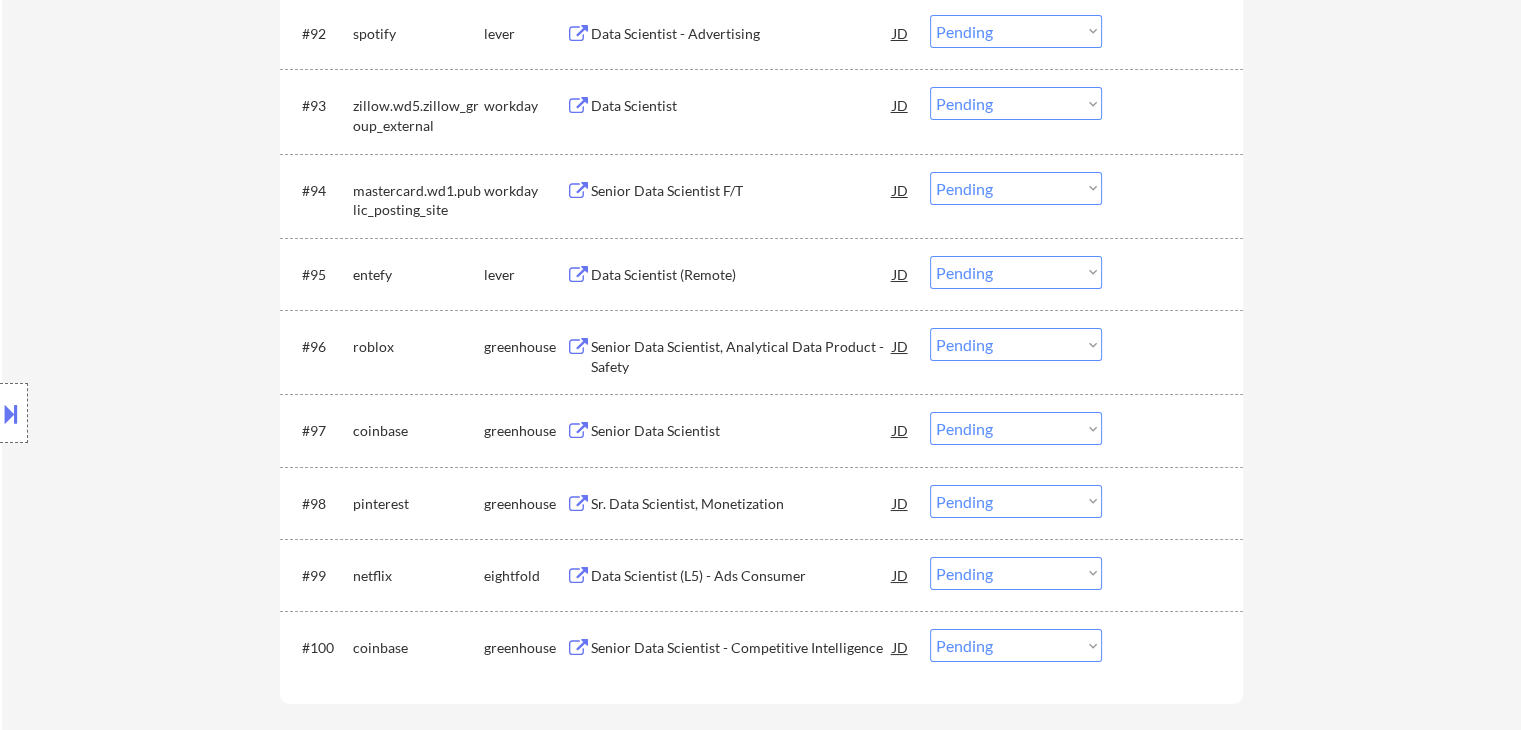 click on "Senior Data Scientist, Analytical Data Product - Safety" at bounding box center [742, 356] 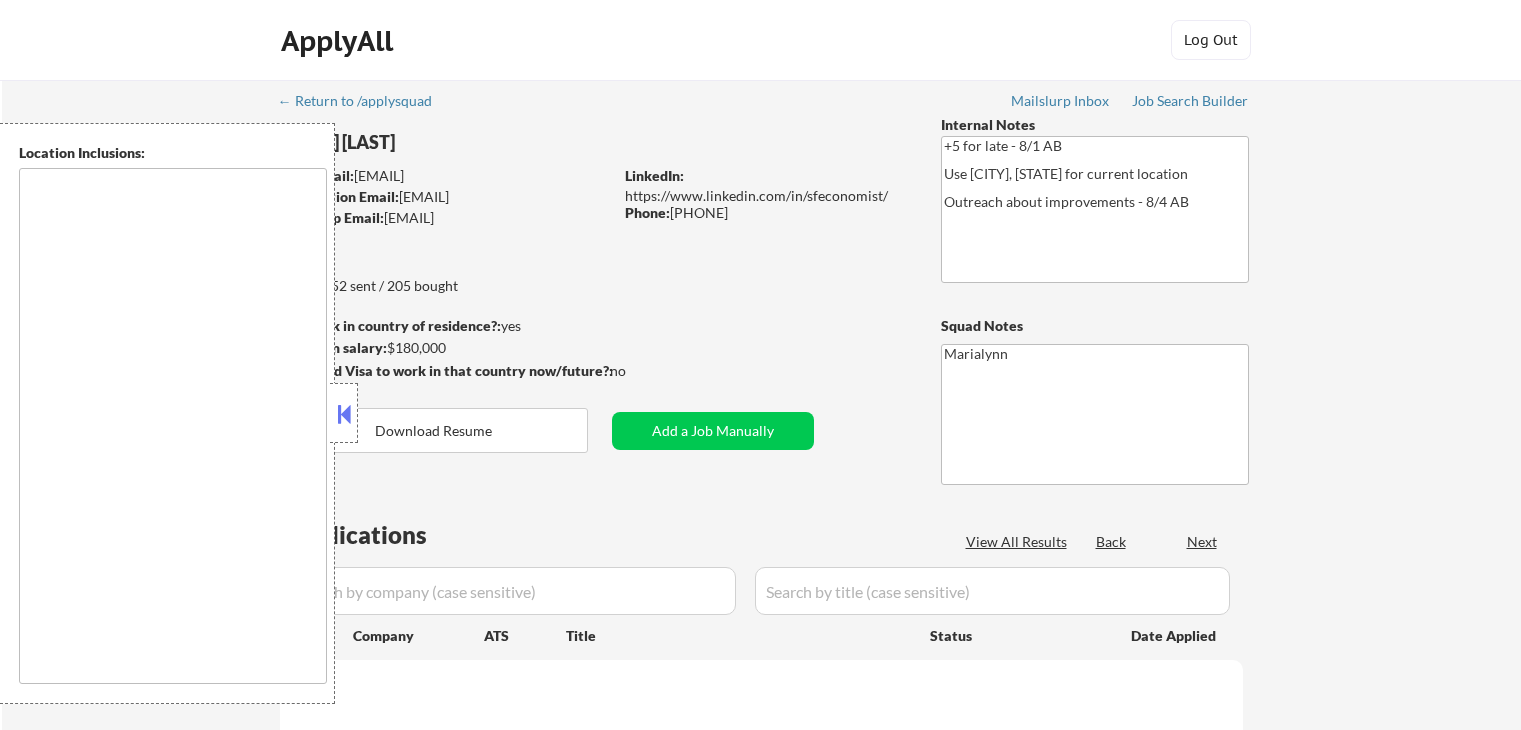 scroll, scrollTop: 0, scrollLeft: 0, axis: both 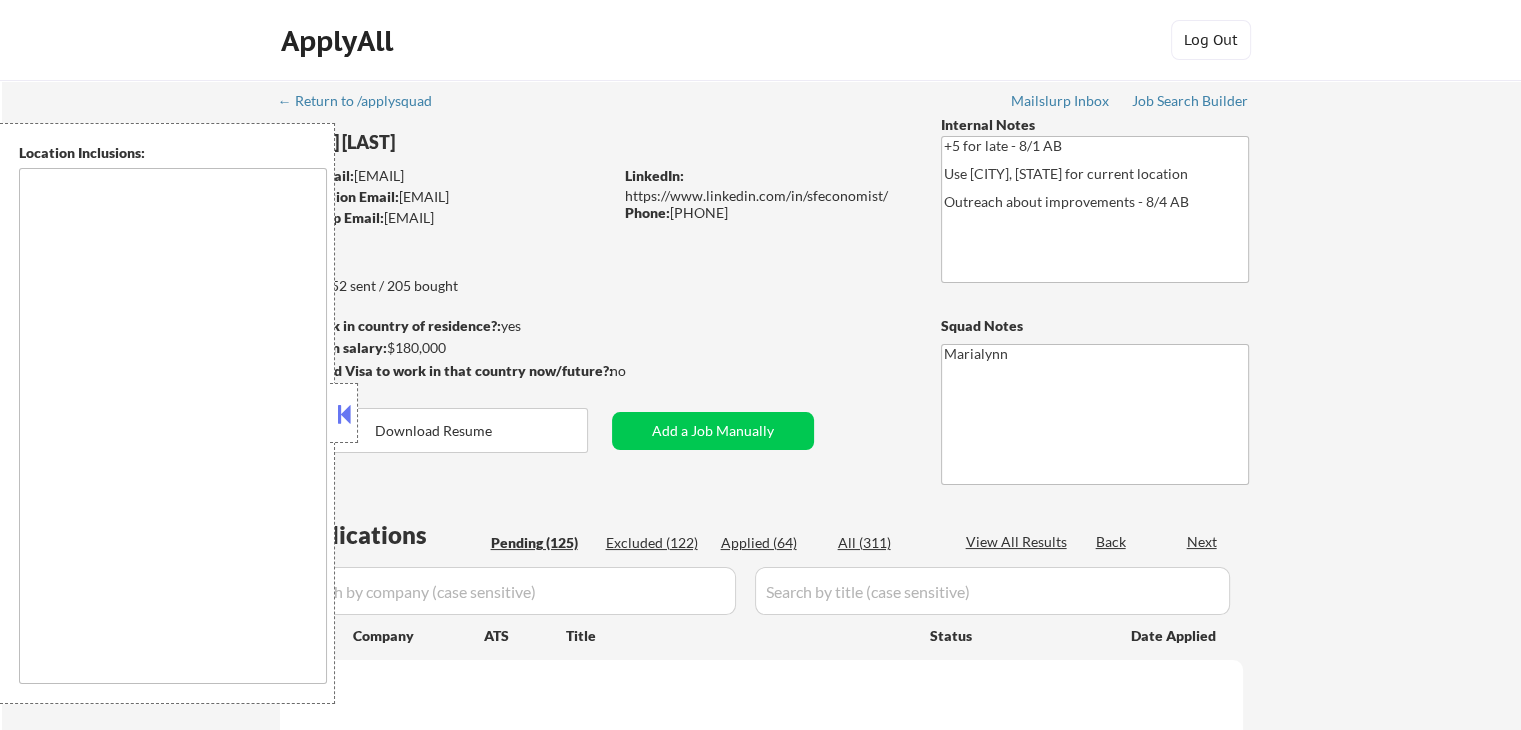 drag, startPoint x: 339, startPoint y: 414, endPoint x: 372, endPoint y: 421, distance: 33.734257 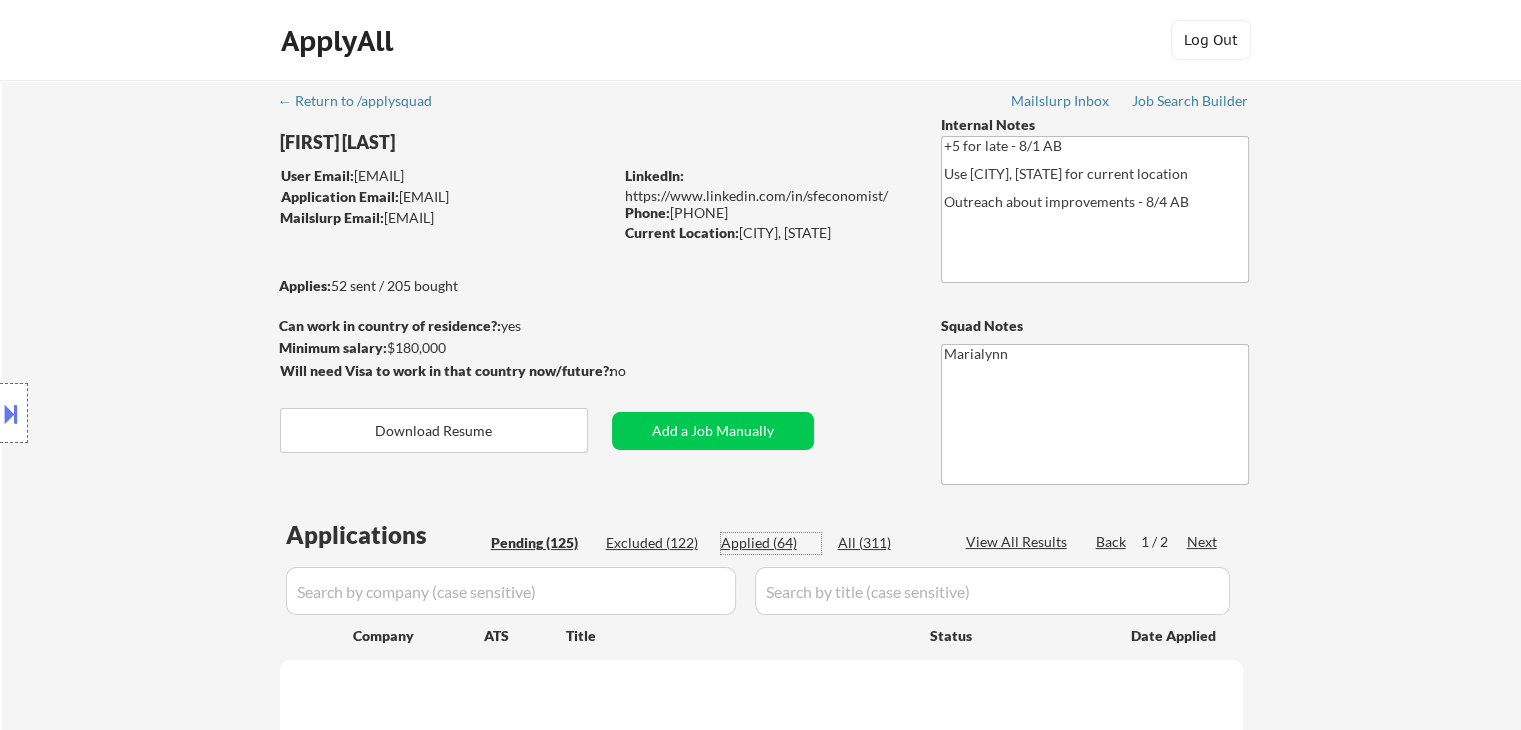 drag, startPoint x: 728, startPoint y: 545, endPoint x: 635, endPoint y: 226, distance: 332.28 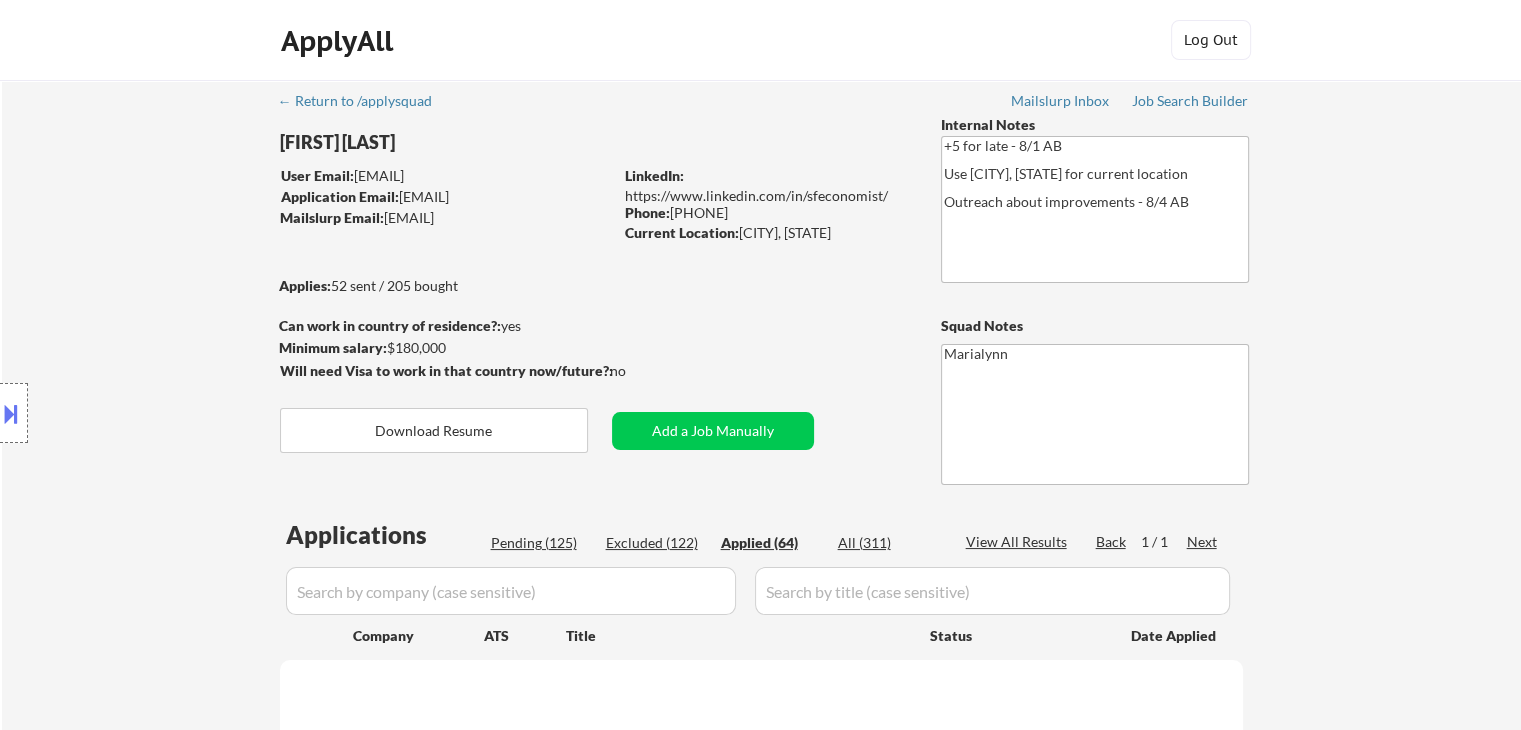 select on ""applied"" 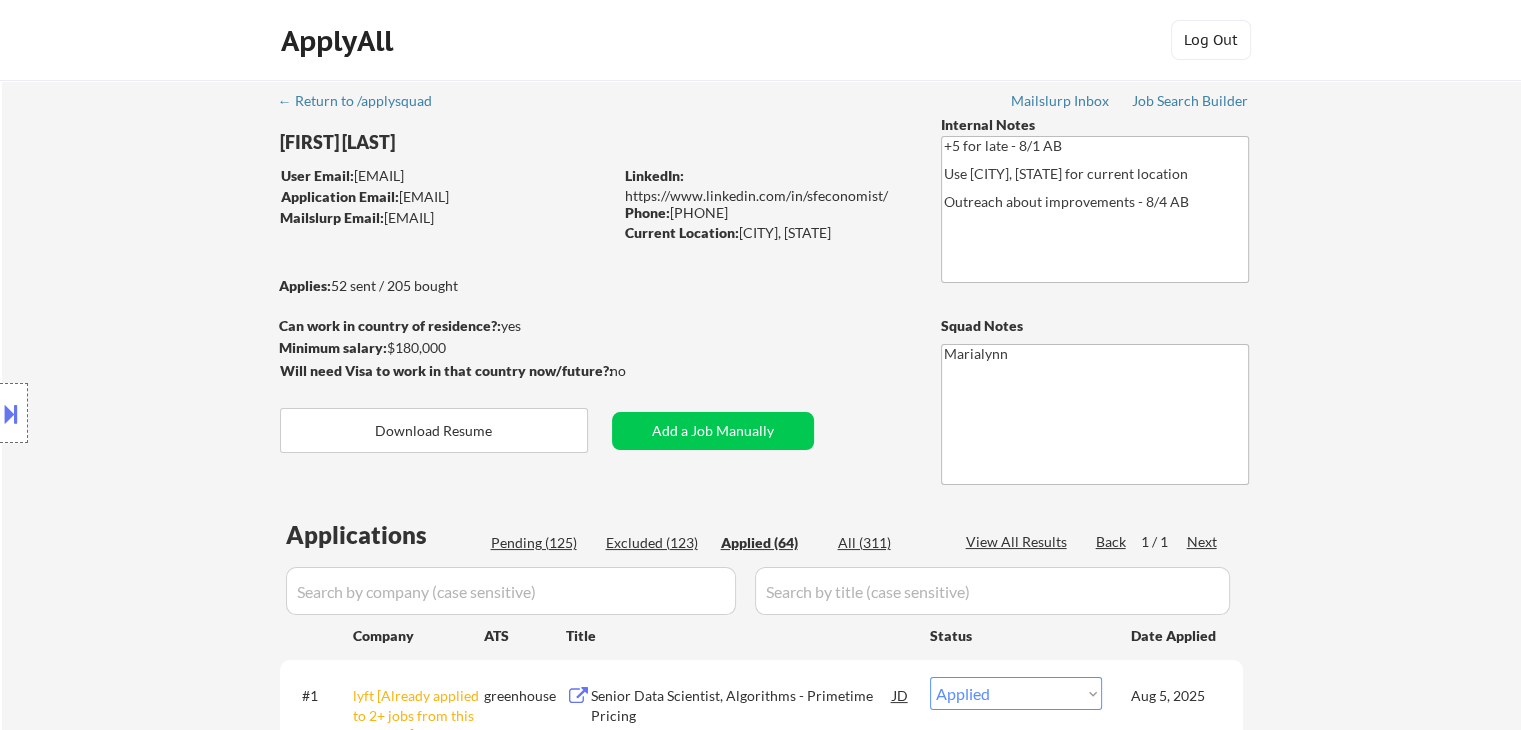 select on ""applied"" 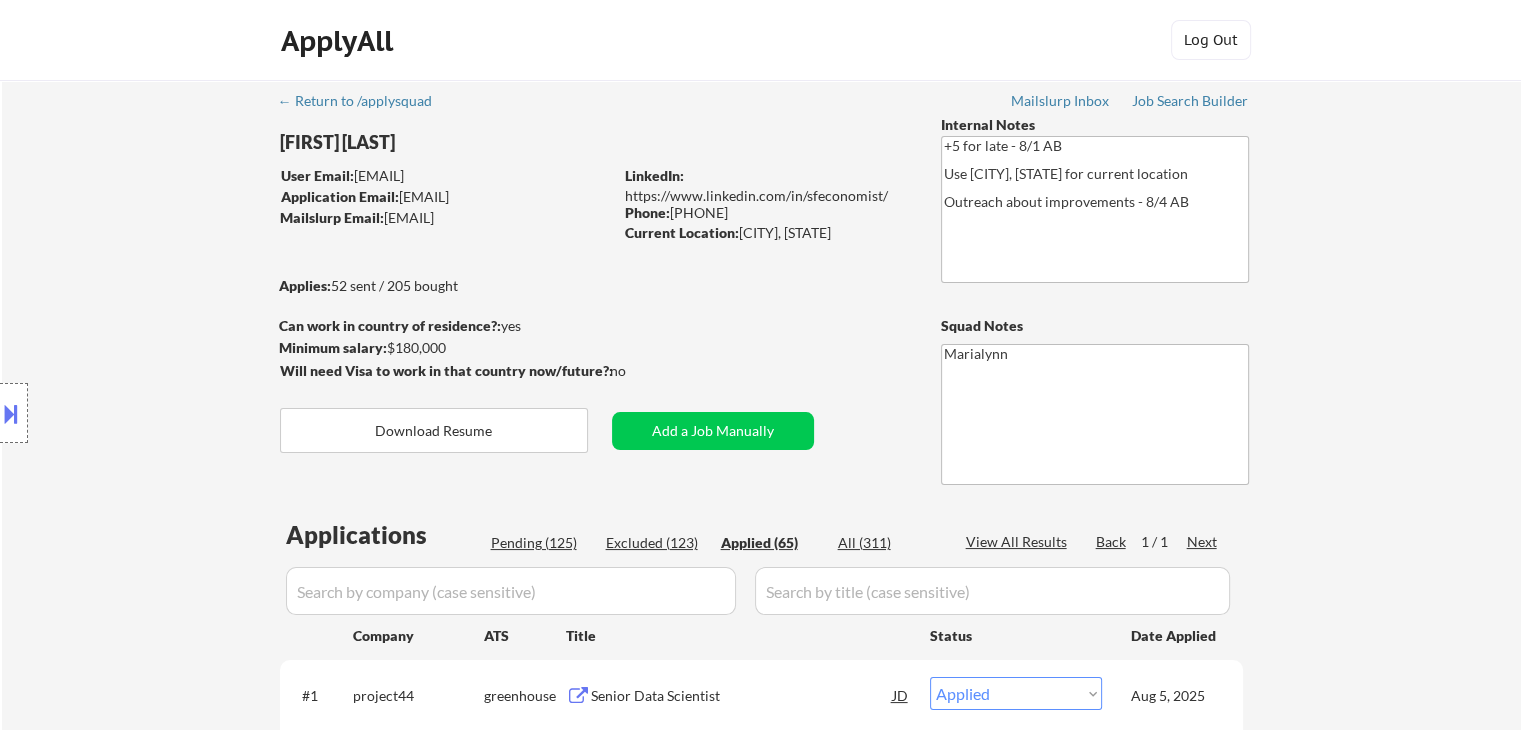 select on ""applied"" 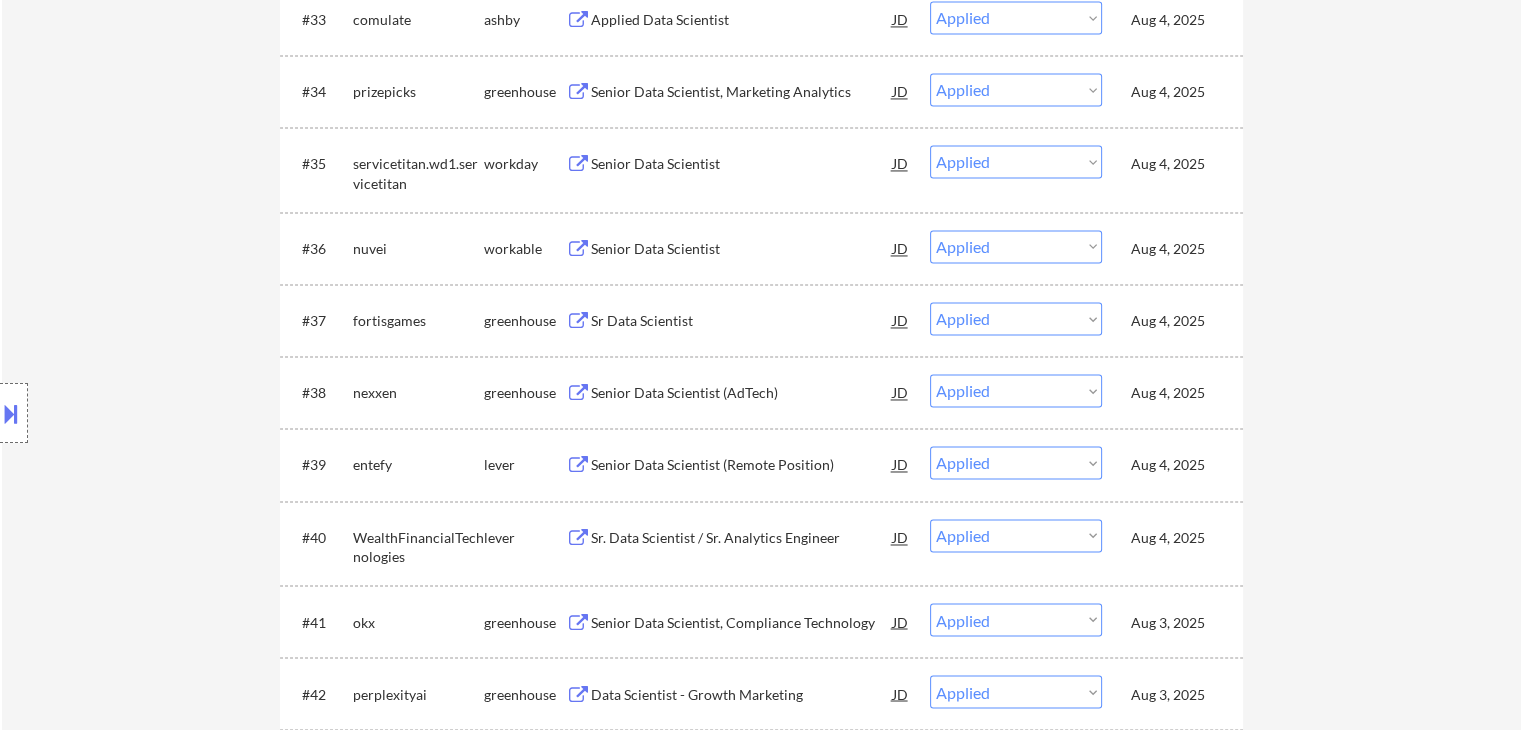 scroll, scrollTop: 3200, scrollLeft: 0, axis: vertical 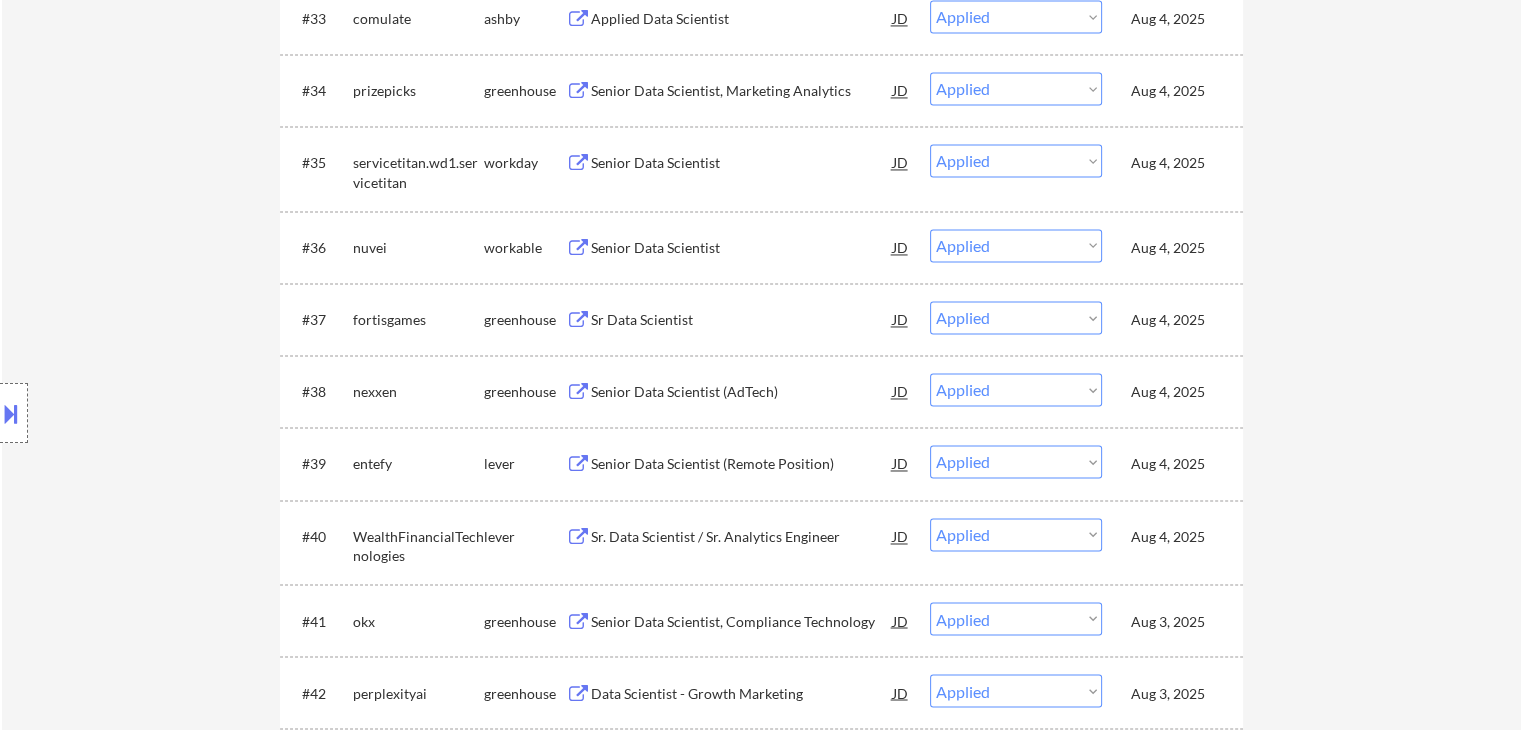 select on ""applied"" 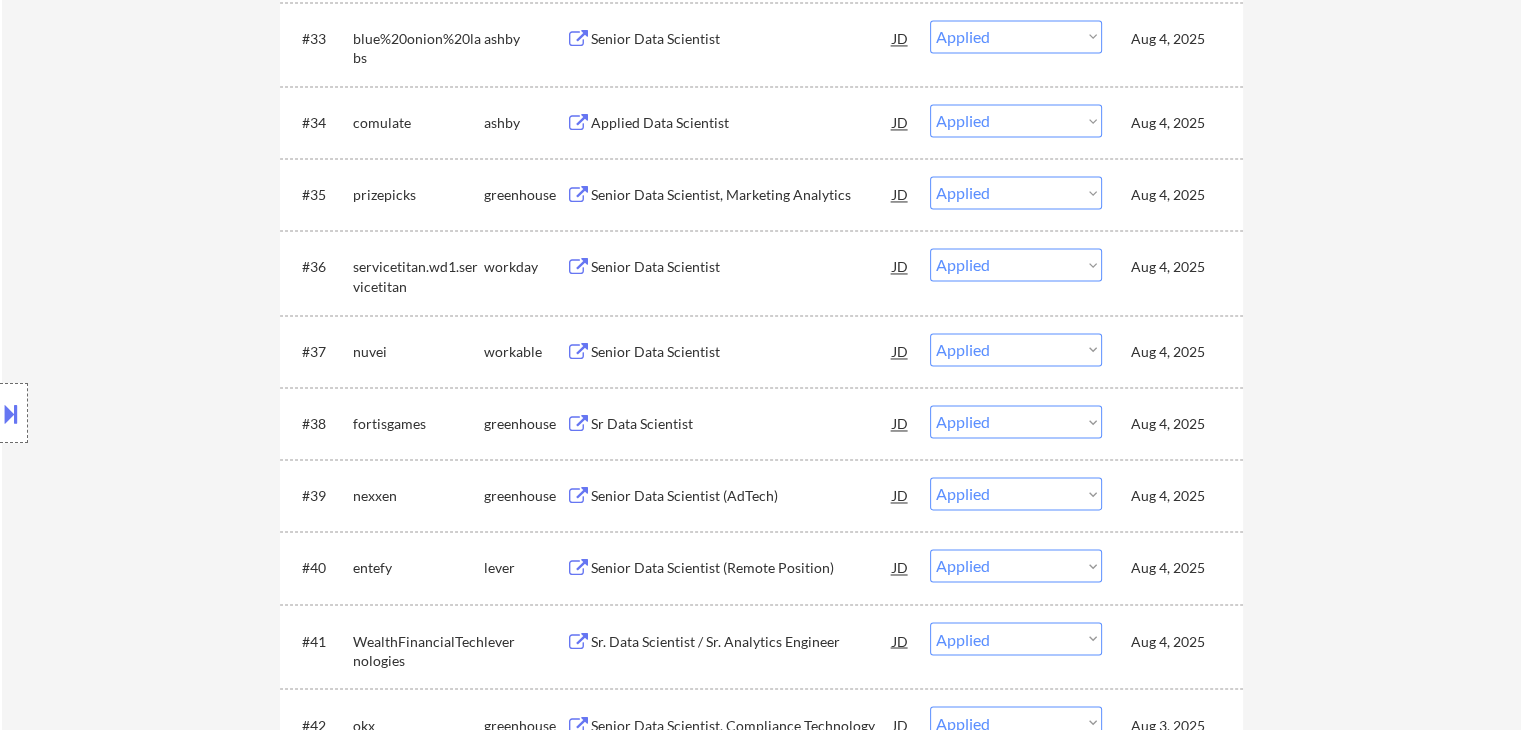 select on ""applied"" 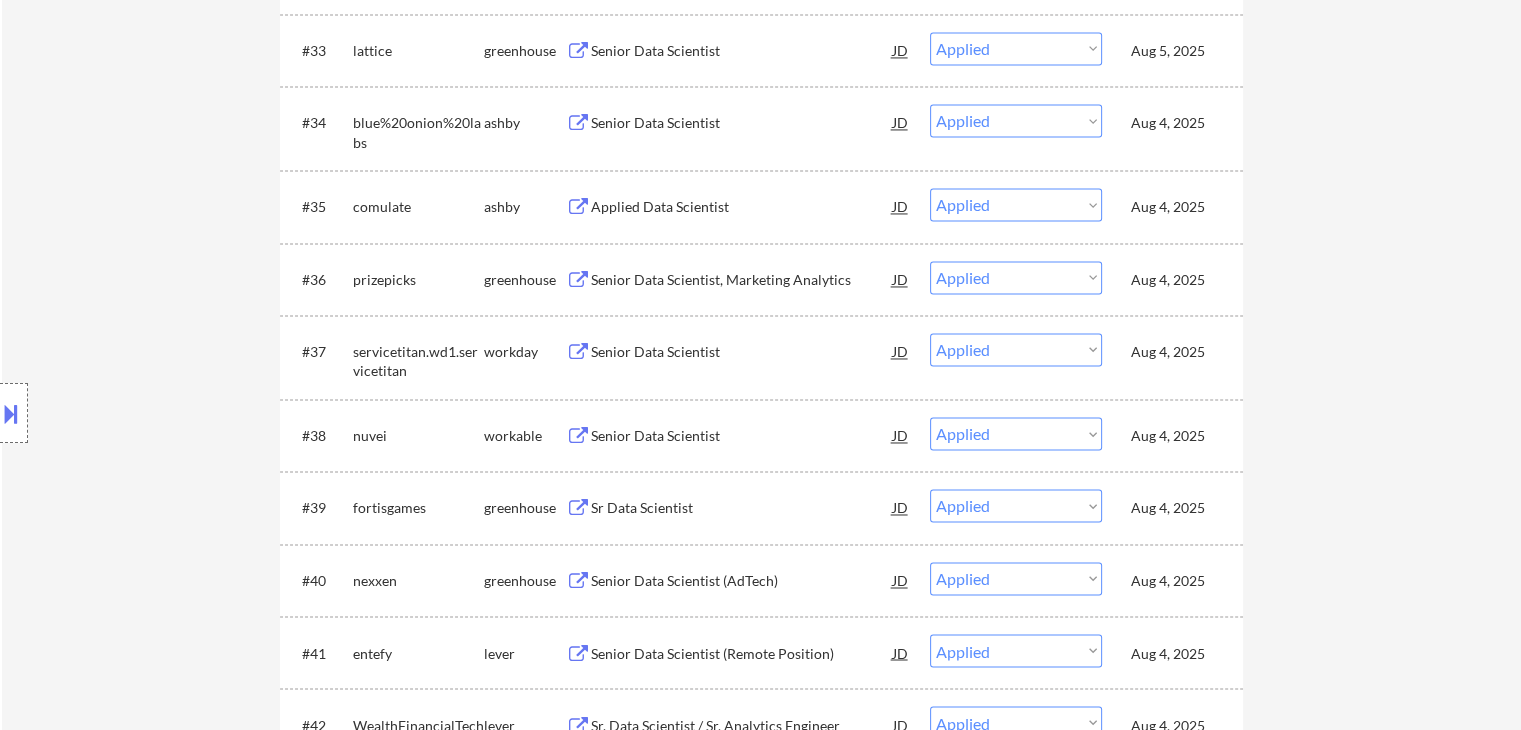 select on ""applied"" 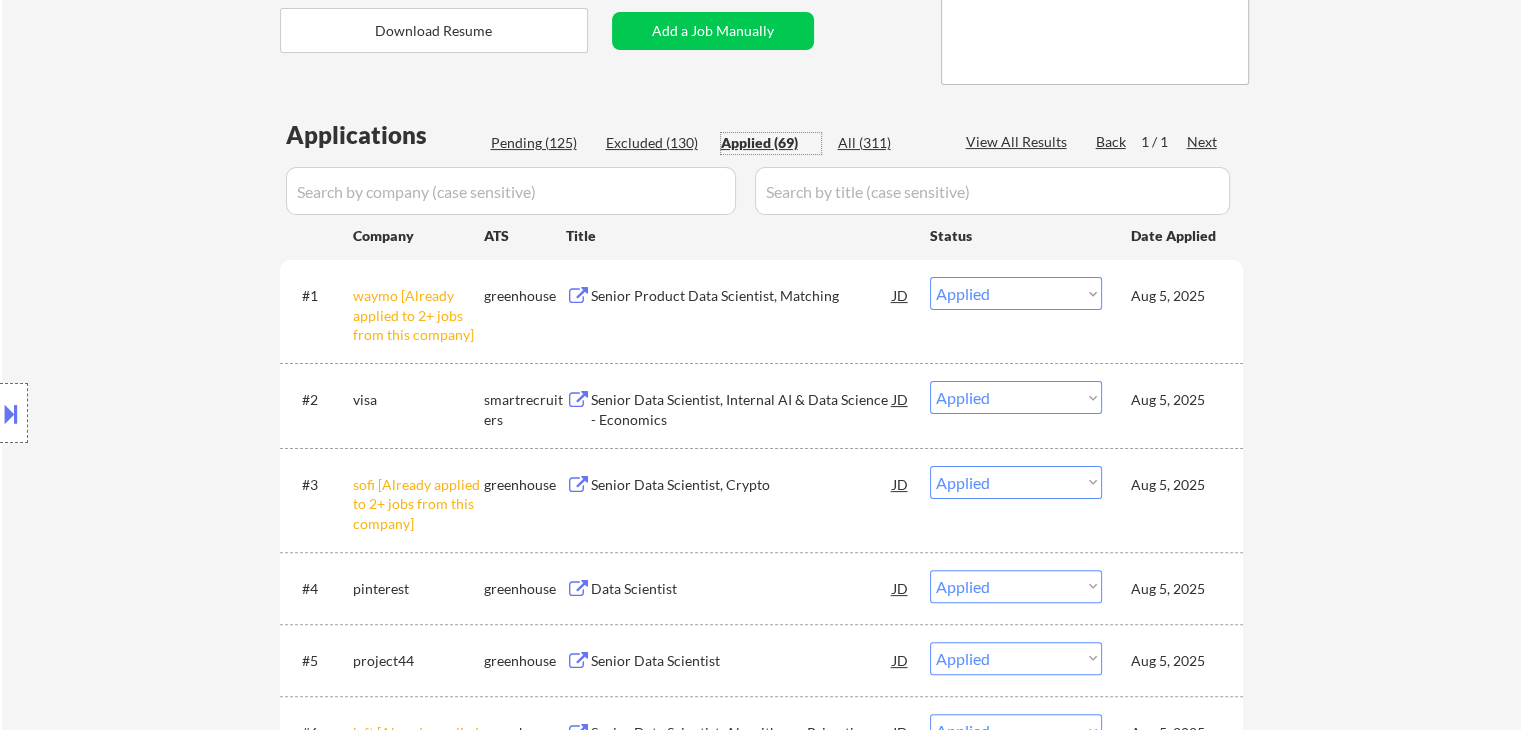 scroll, scrollTop: 0, scrollLeft: 0, axis: both 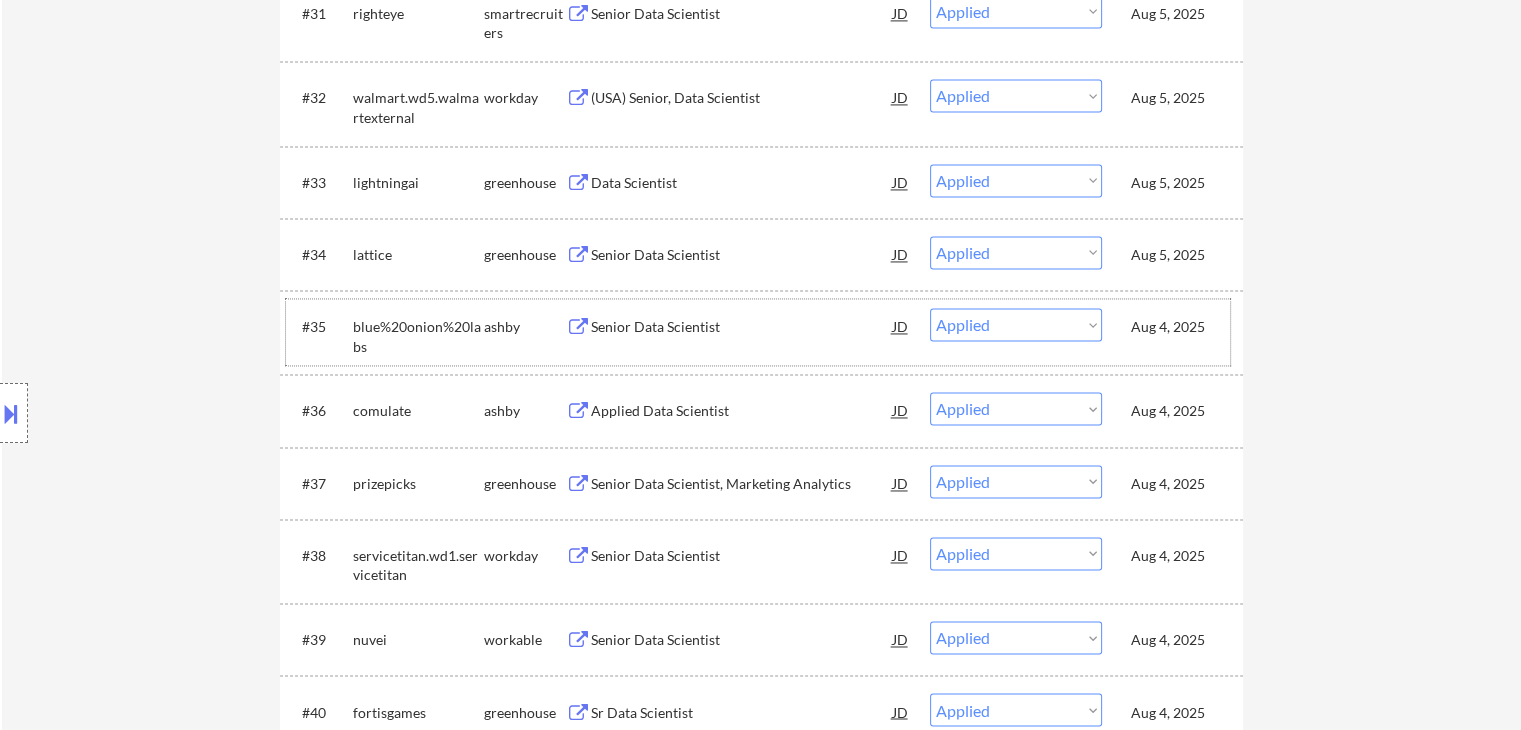 click on "Aug 4, 2025" at bounding box center [1175, 327] 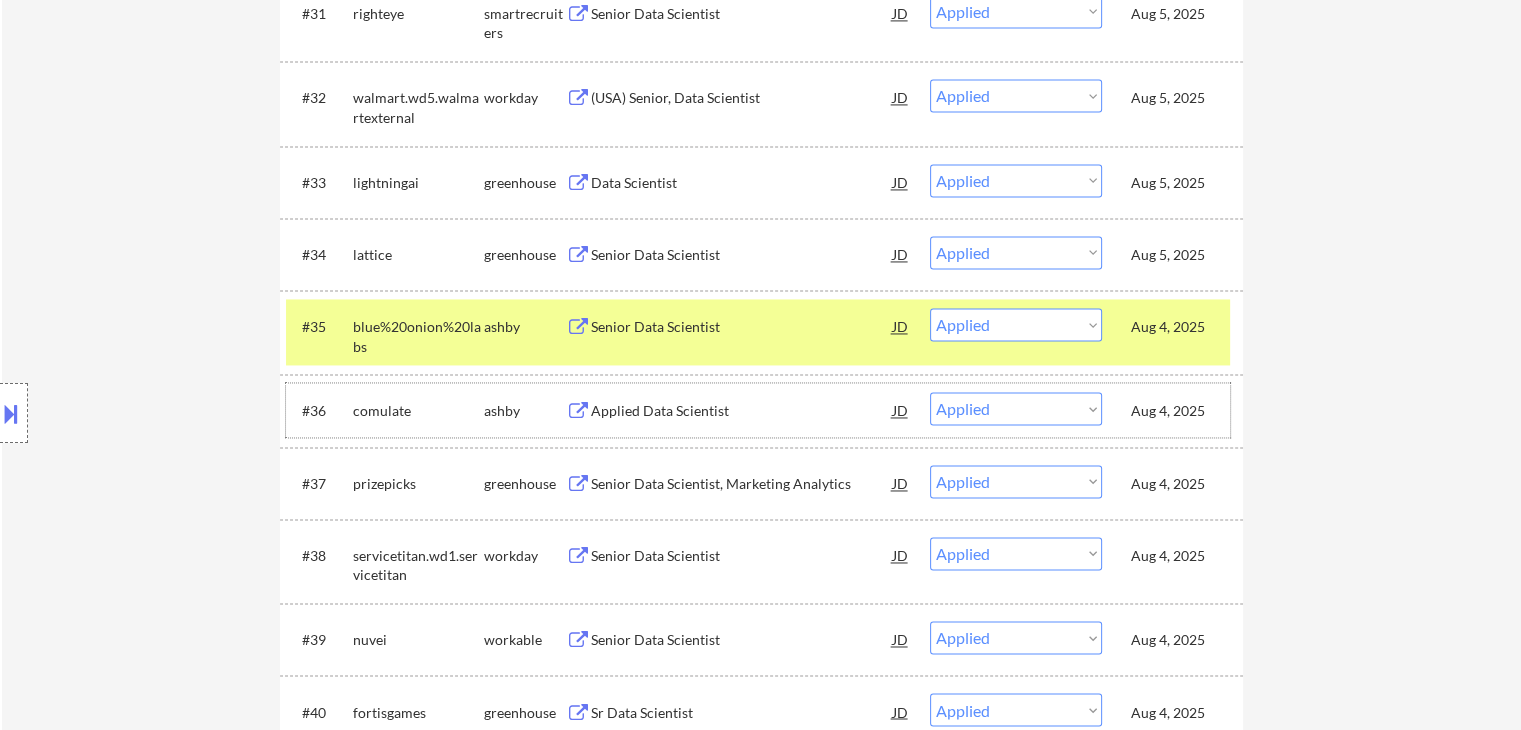 click on "Aug 4, 2025" at bounding box center [1175, 410] 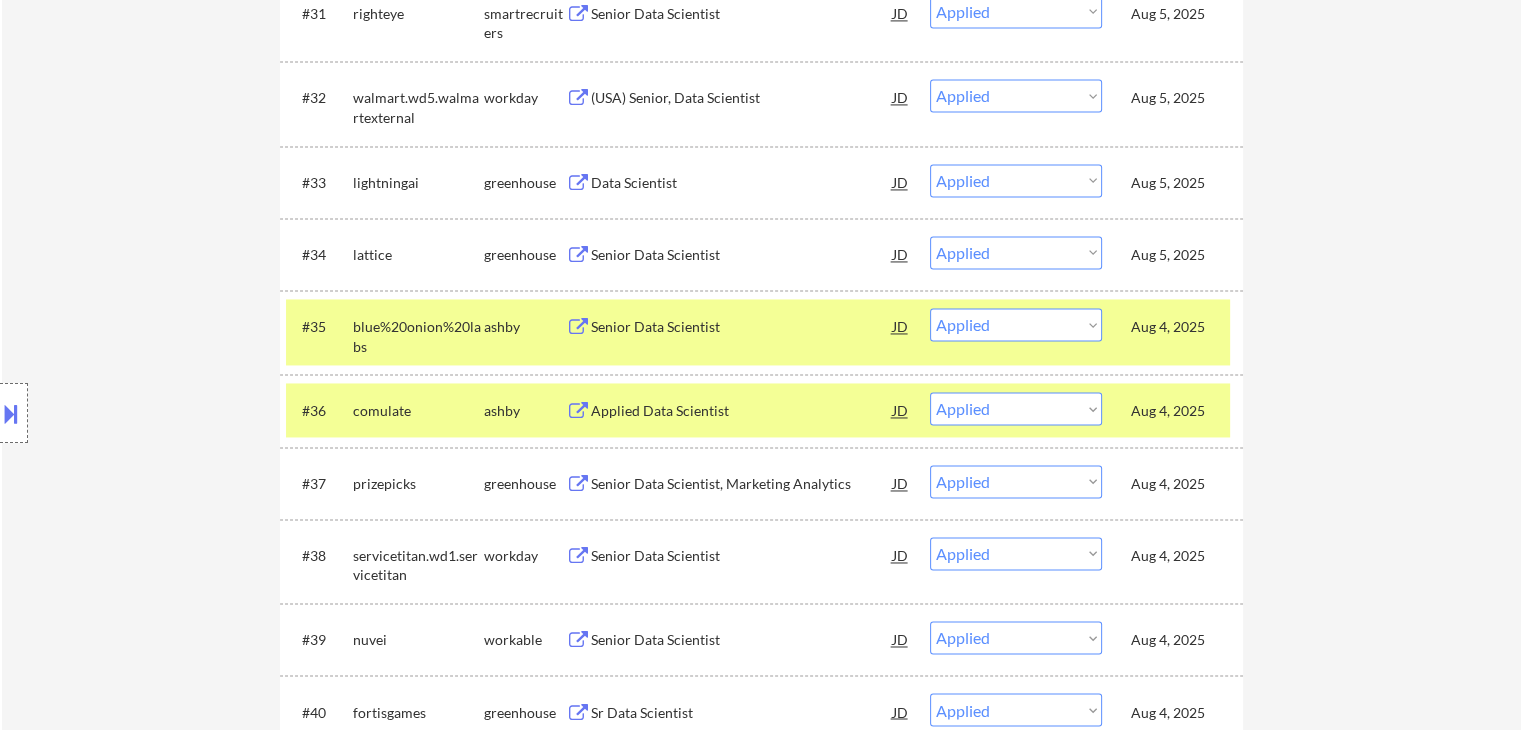 drag, startPoint x: 1176, startPoint y: 477, endPoint x: 1173, endPoint y: 501, distance: 24.186773 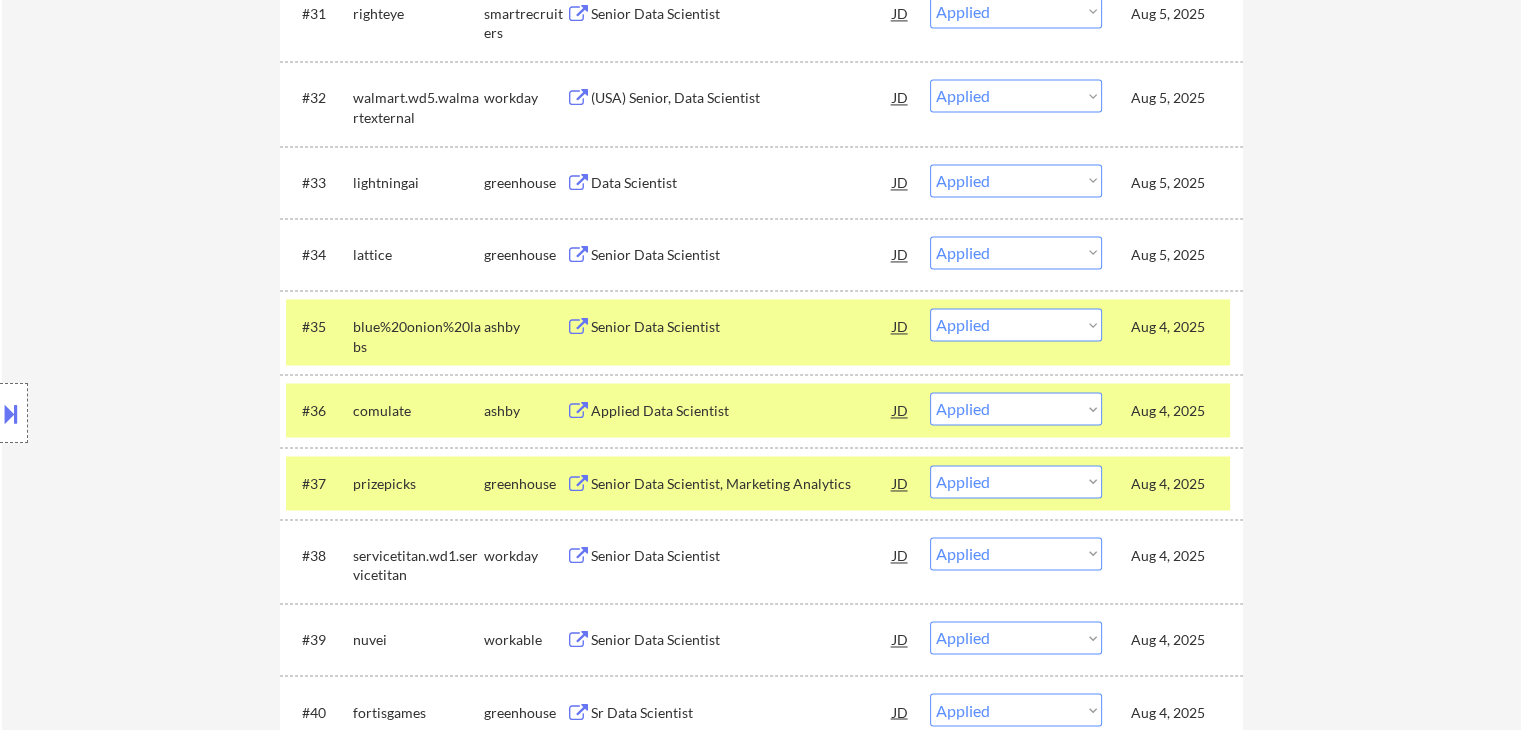 click on "Aug 4, 2025" at bounding box center [1175, 556] 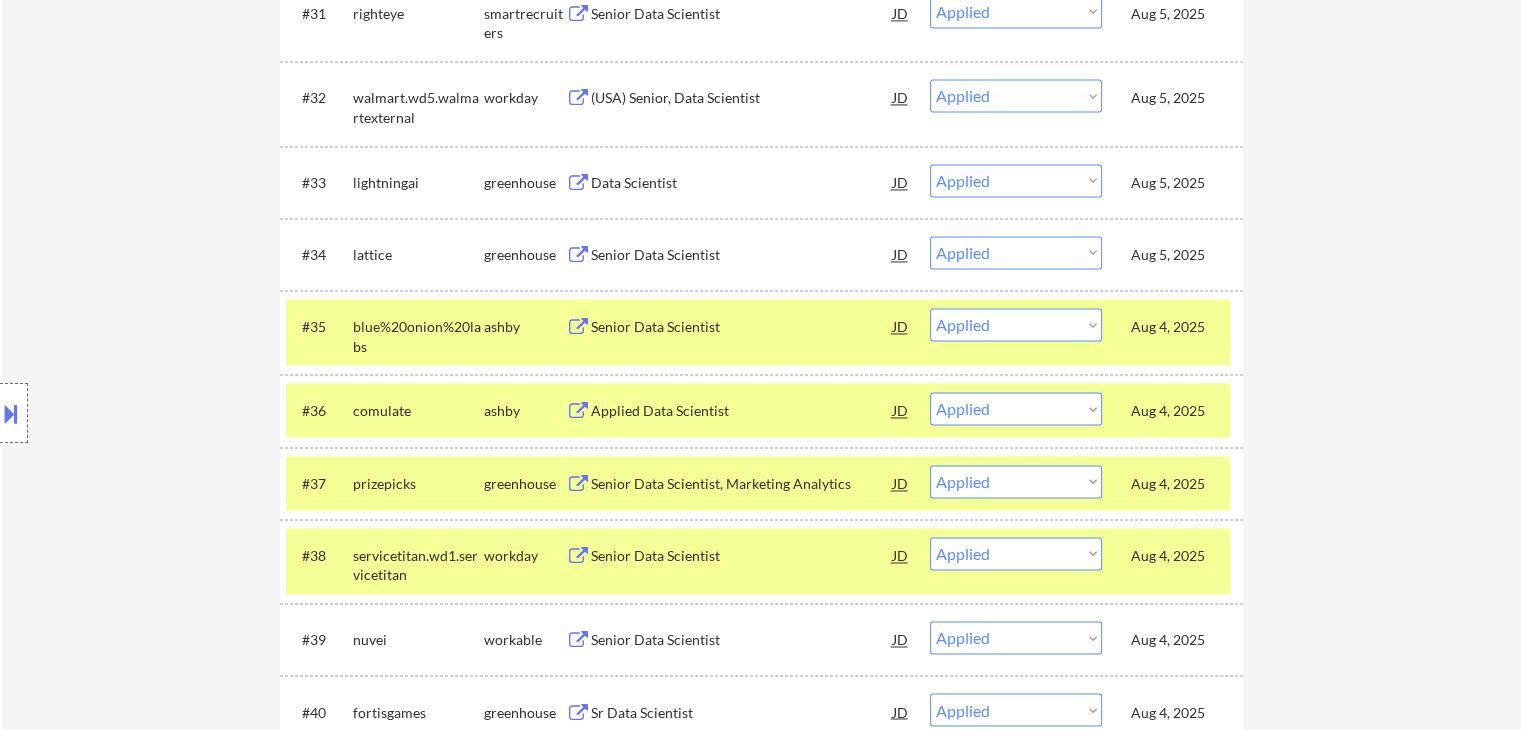 click on "Aug 4, 2025" at bounding box center (1175, 640) 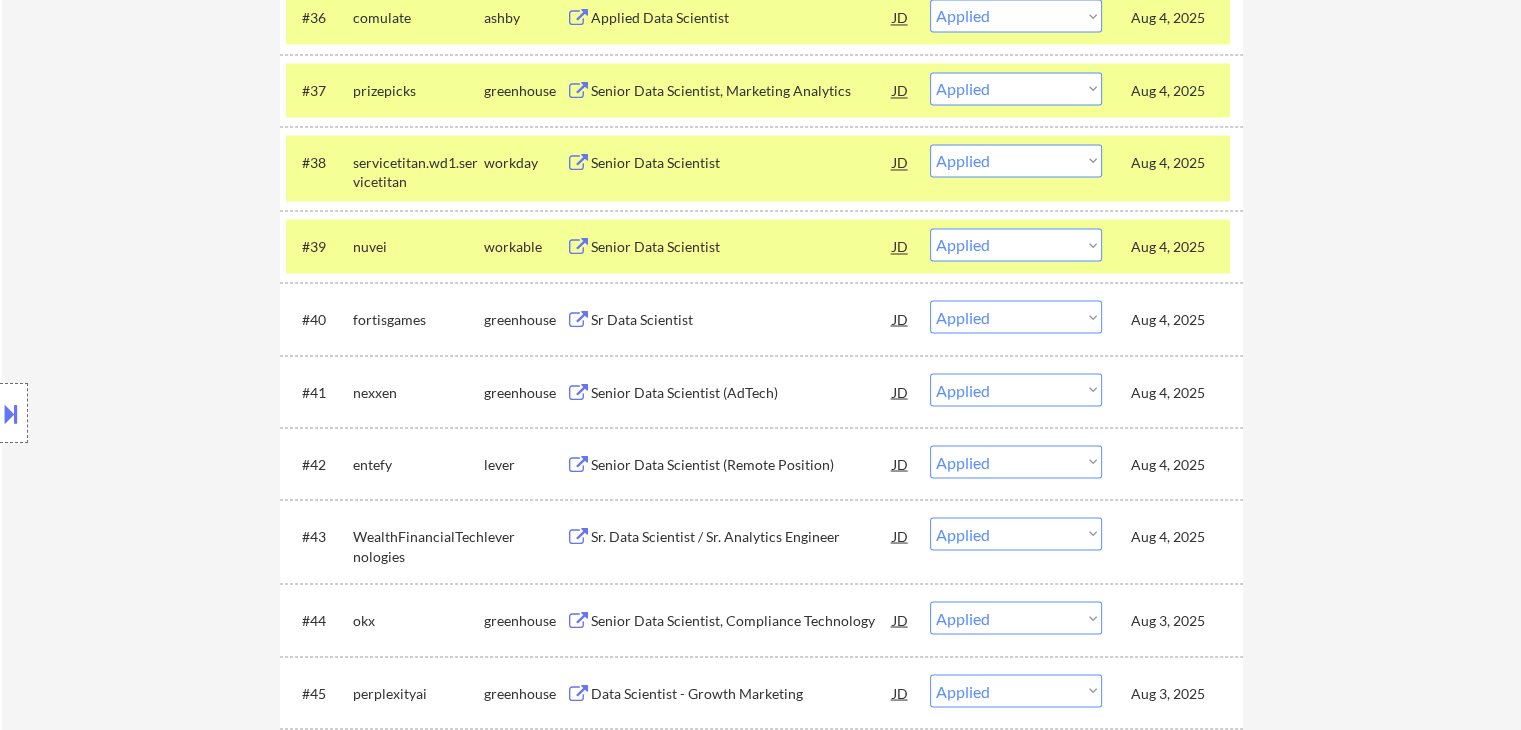 scroll, scrollTop: 3500, scrollLeft: 0, axis: vertical 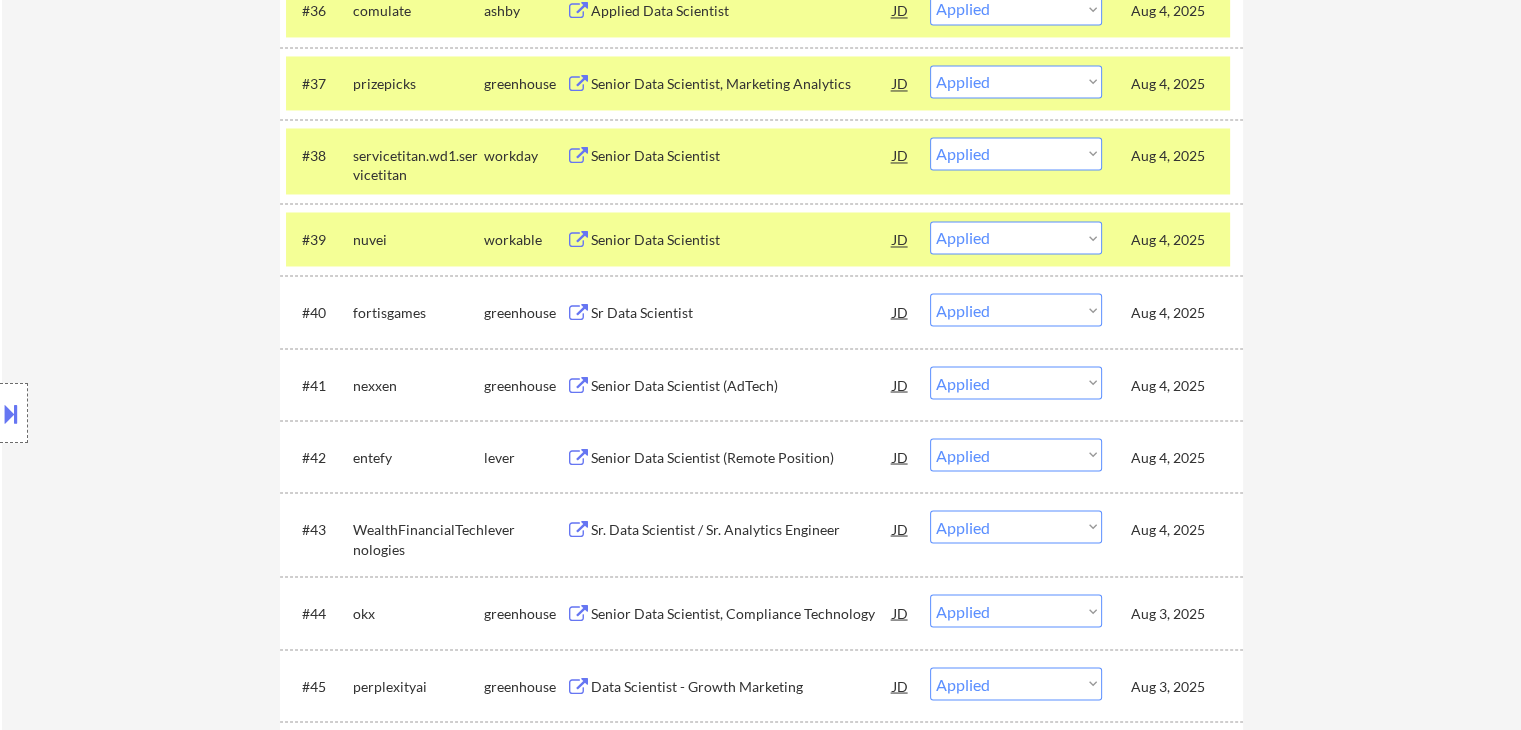 drag, startPoint x: 1161, startPoint y: 316, endPoint x: 1170, endPoint y: 355, distance: 40.024994 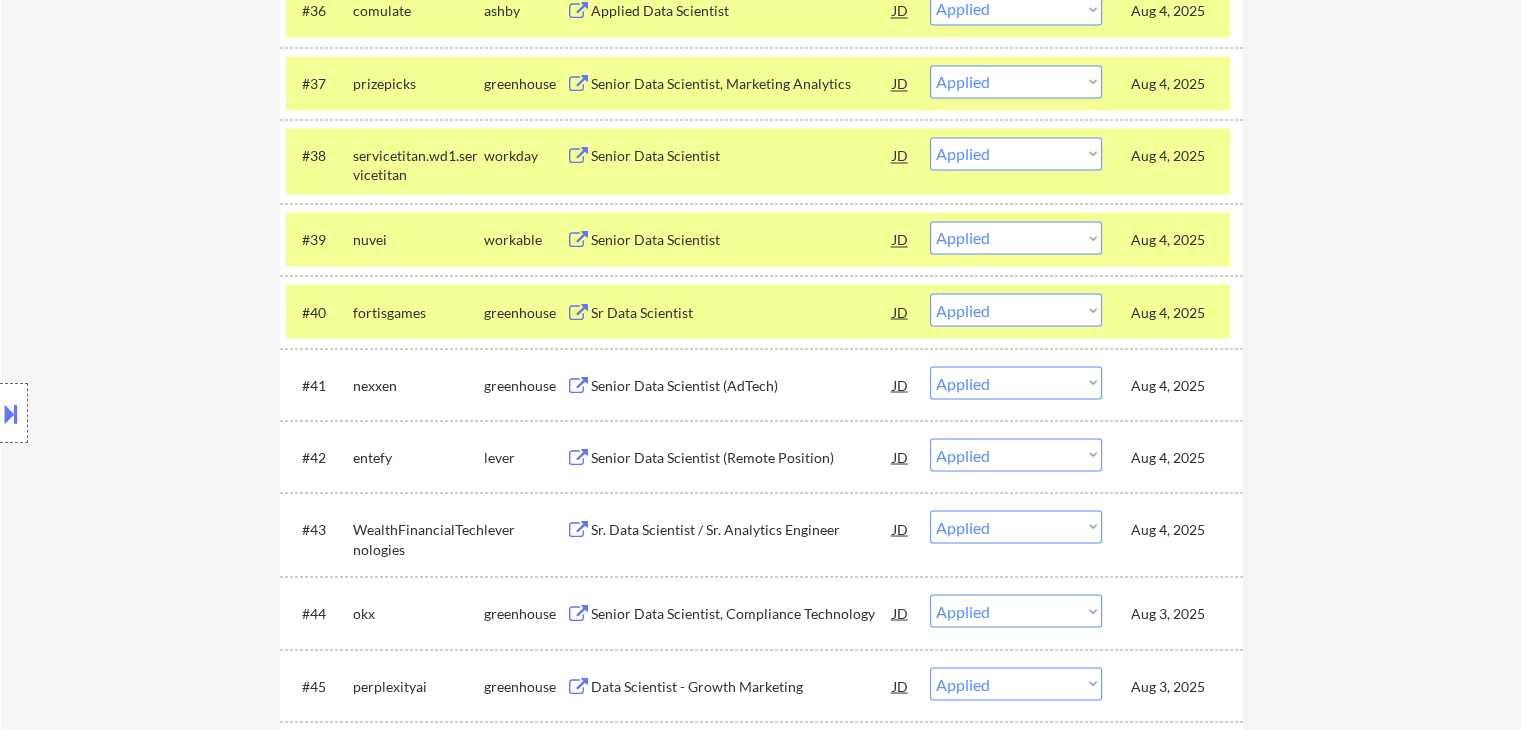 click on "Aug 4, 2025" at bounding box center [1175, 385] 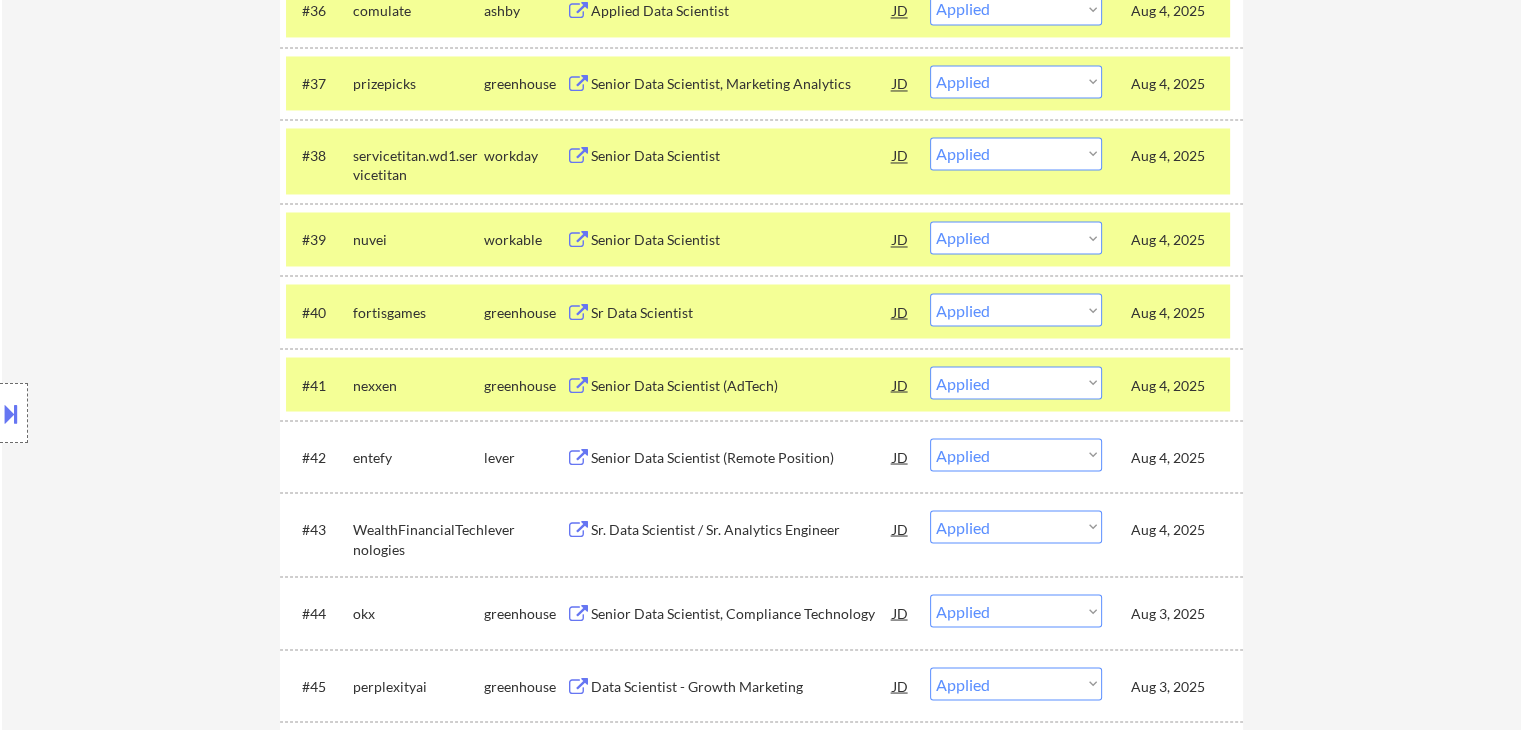 click on "Aug 4, 2025" at bounding box center [1175, 457] 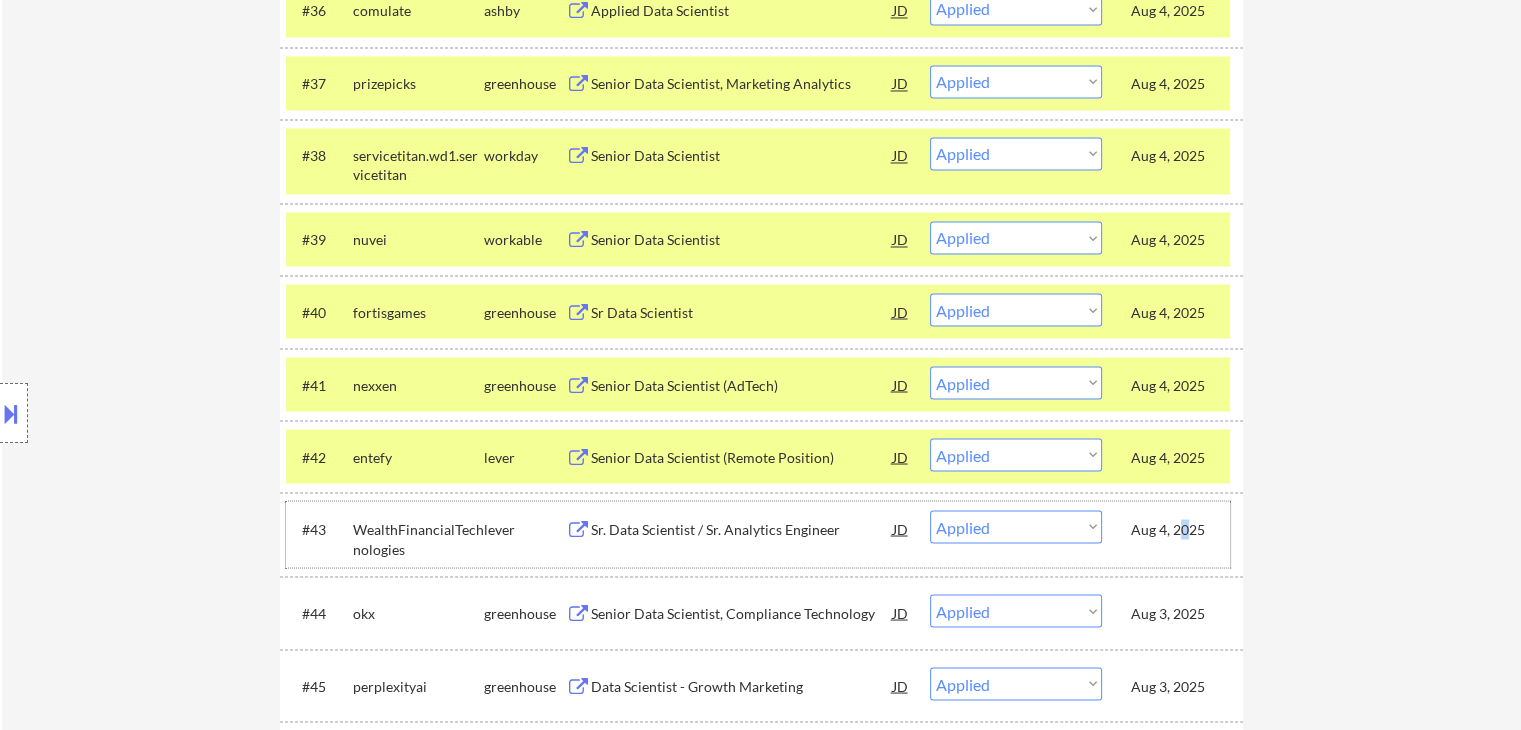 drag, startPoint x: 1184, startPoint y: 518, endPoint x: 1182, endPoint y: 530, distance: 12.165525 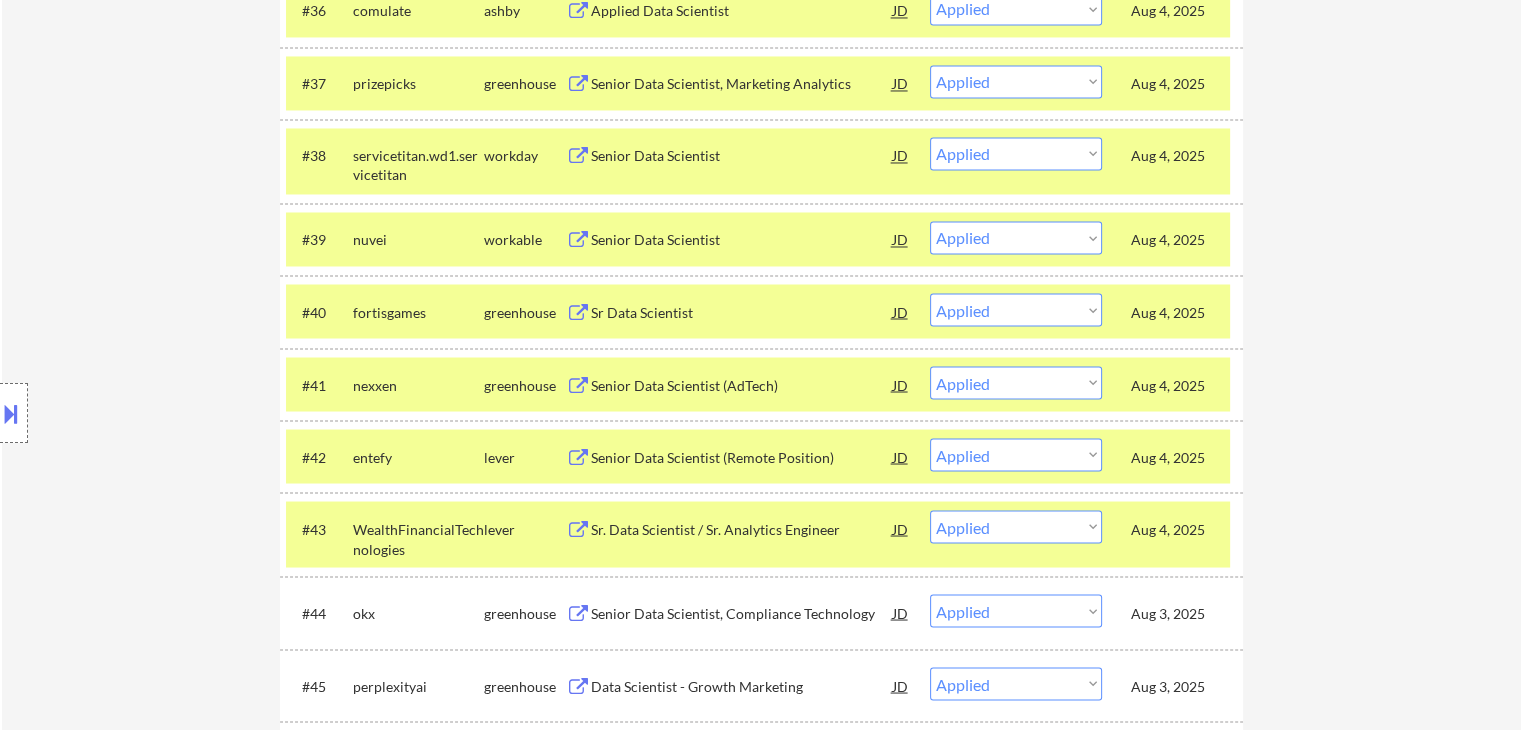 click on "Aug 3, 2025" at bounding box center [1175, 613] 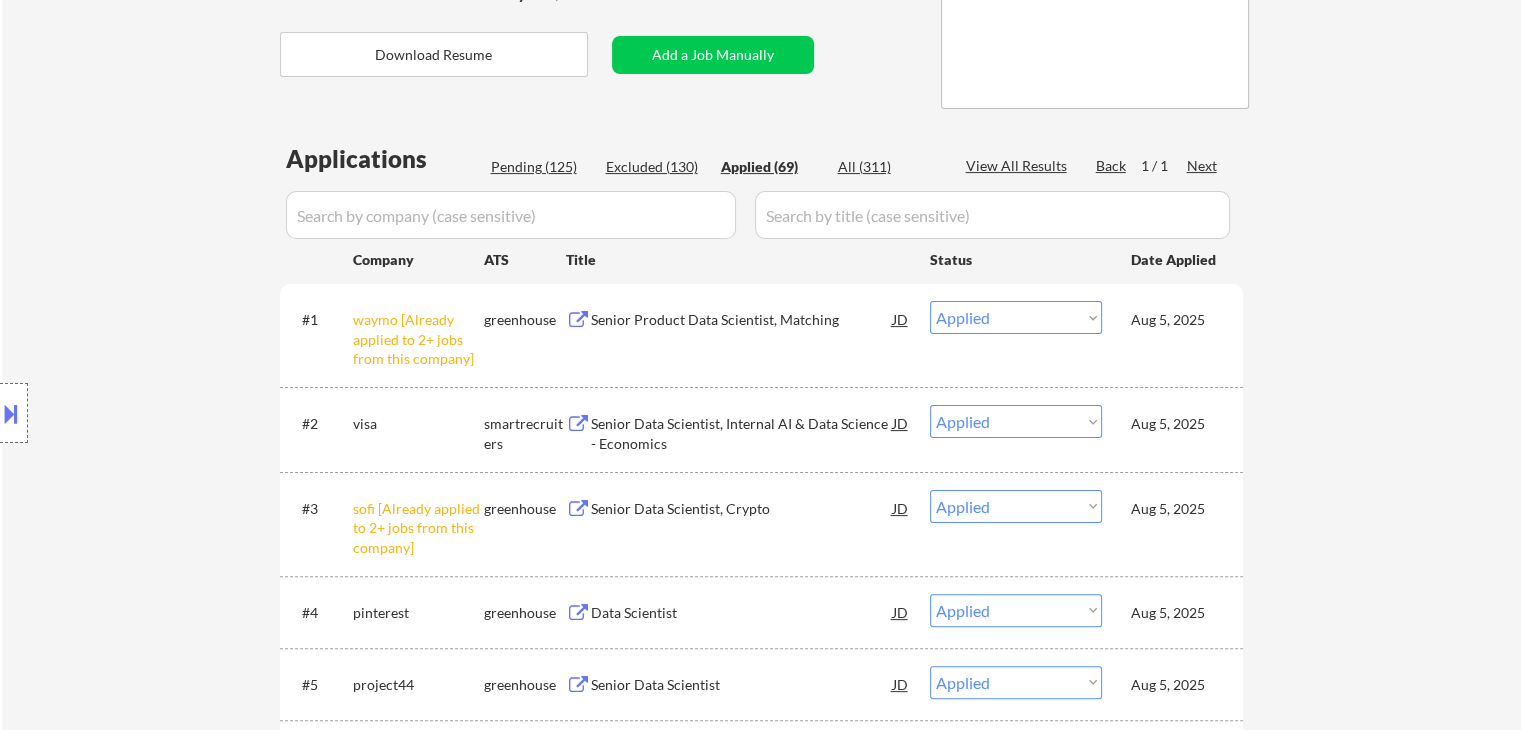 scroll, scrollTop: 200, scrollLeft: 0, axis: vertical 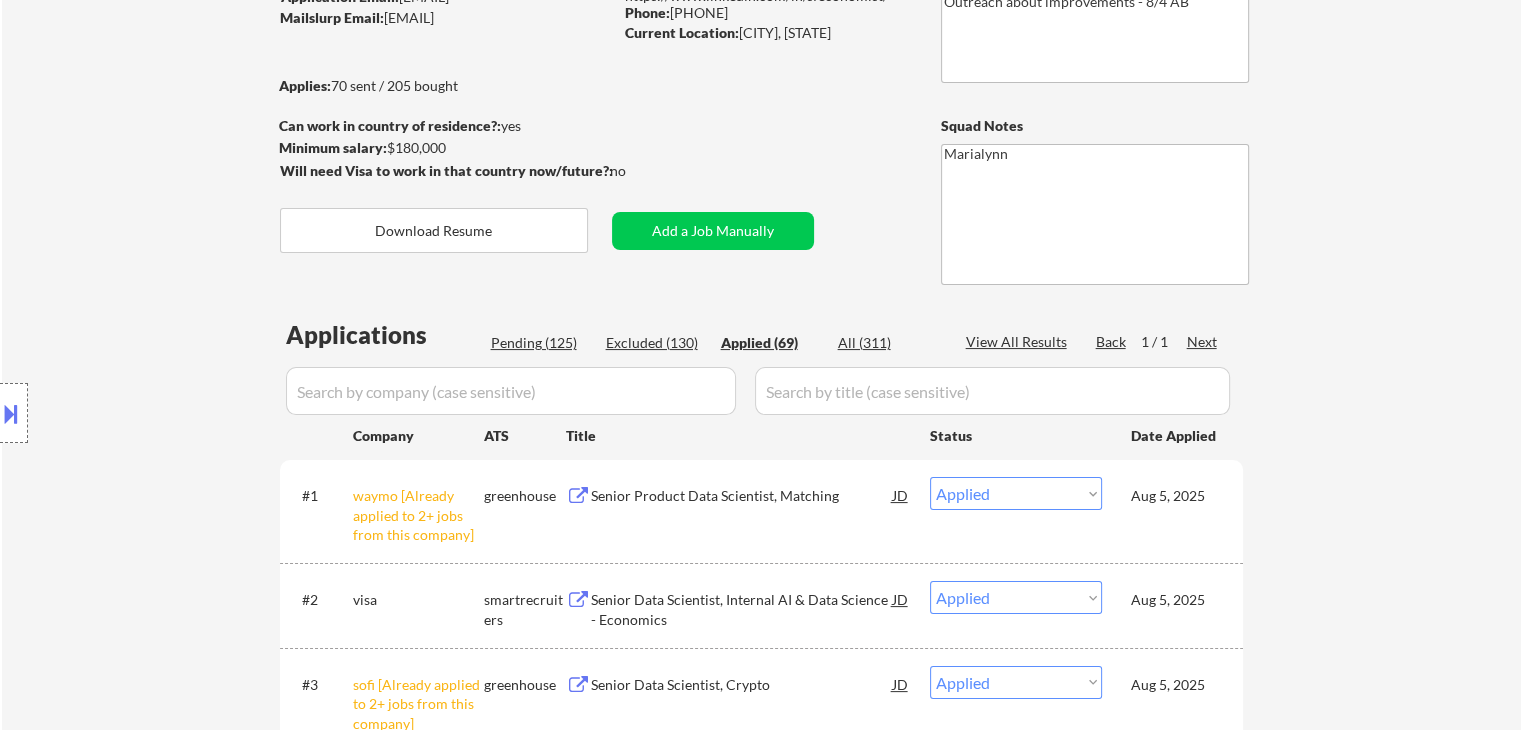 drag, startPoint x: 742, startPoint y: 33, endPoint x: 888, endPoint y: 36, distance: 146.03082 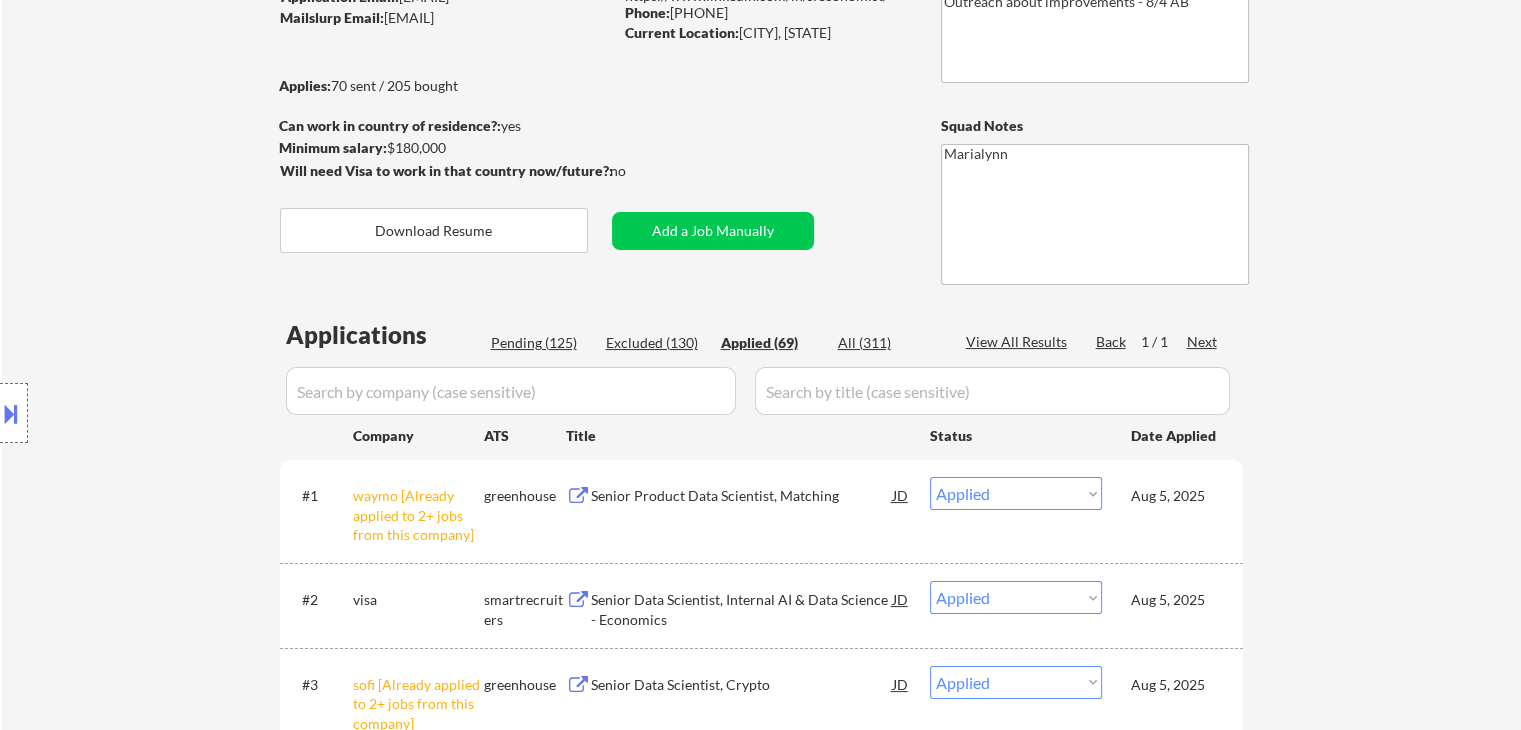 copy on "[CITY], [STATE]" 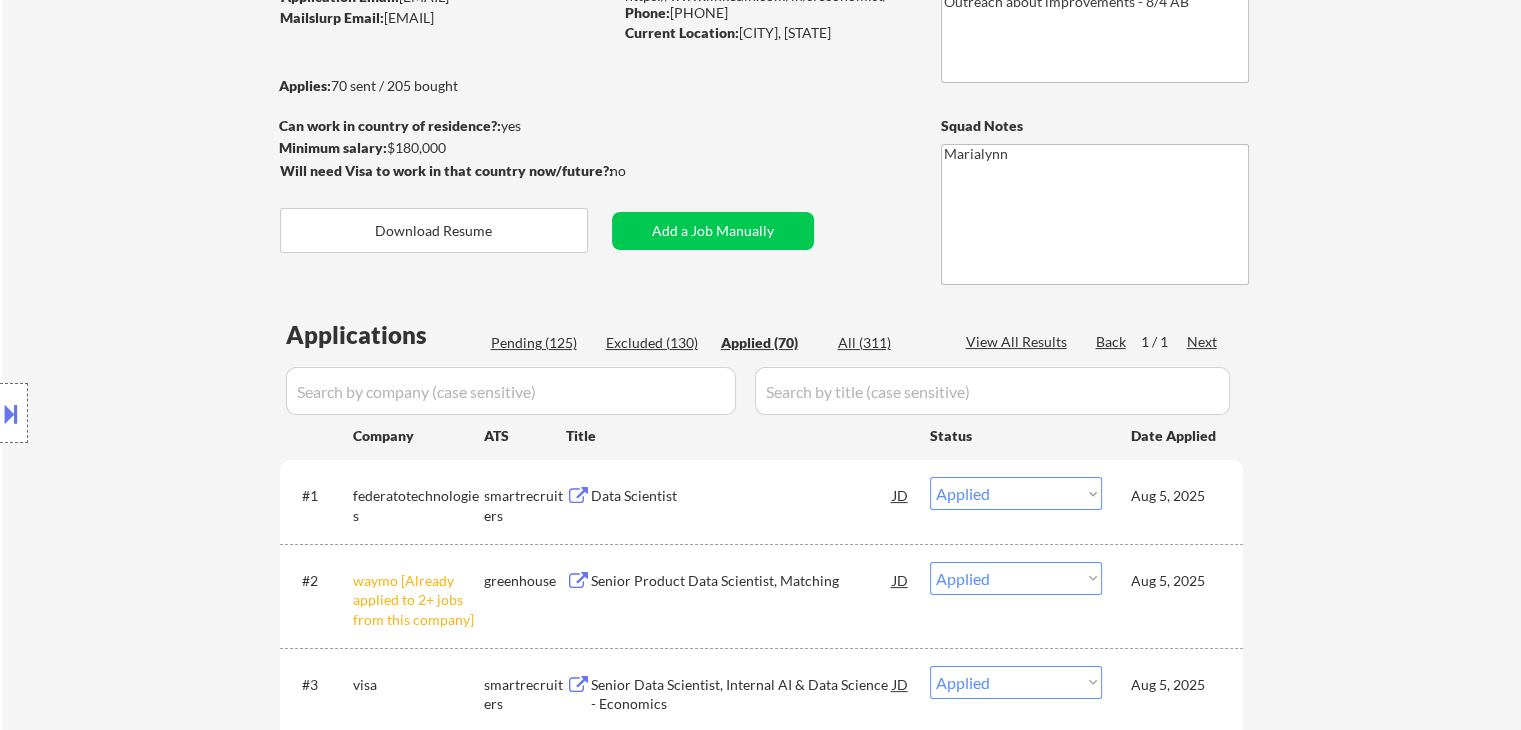 copy on "[CITY], [STATE]" 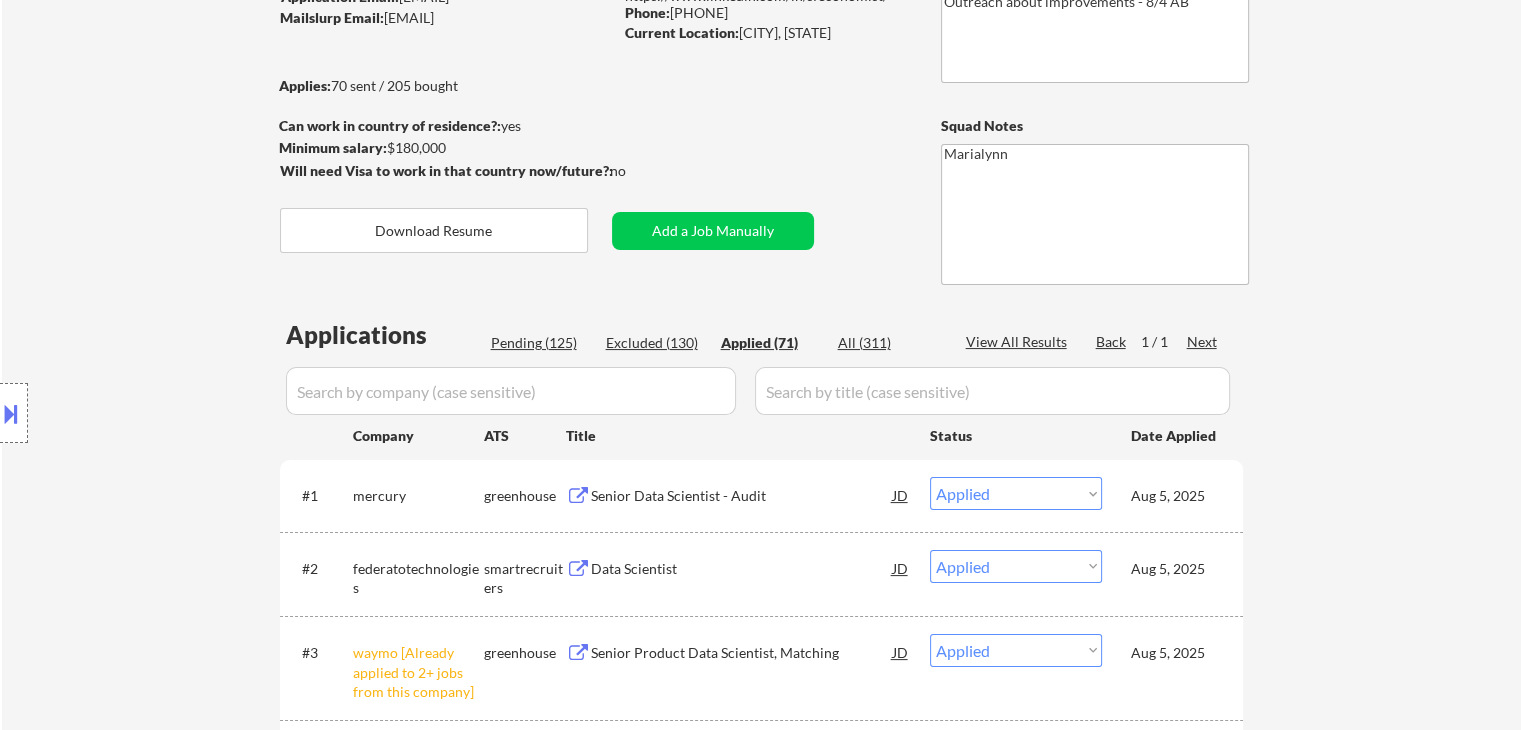 select on ""applied"" 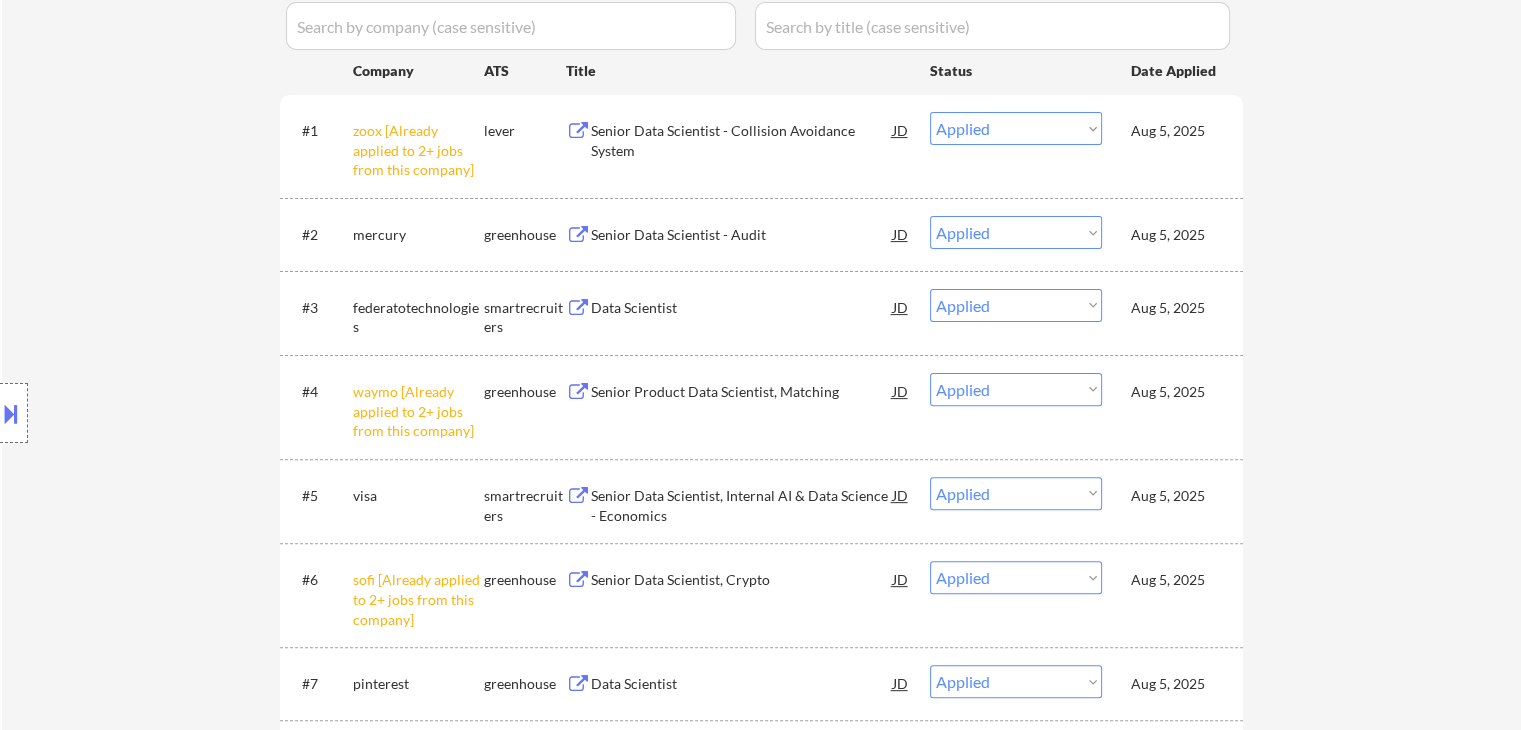 scroll, scrollTop: 600, scrollLeft: 0, axis: vertical 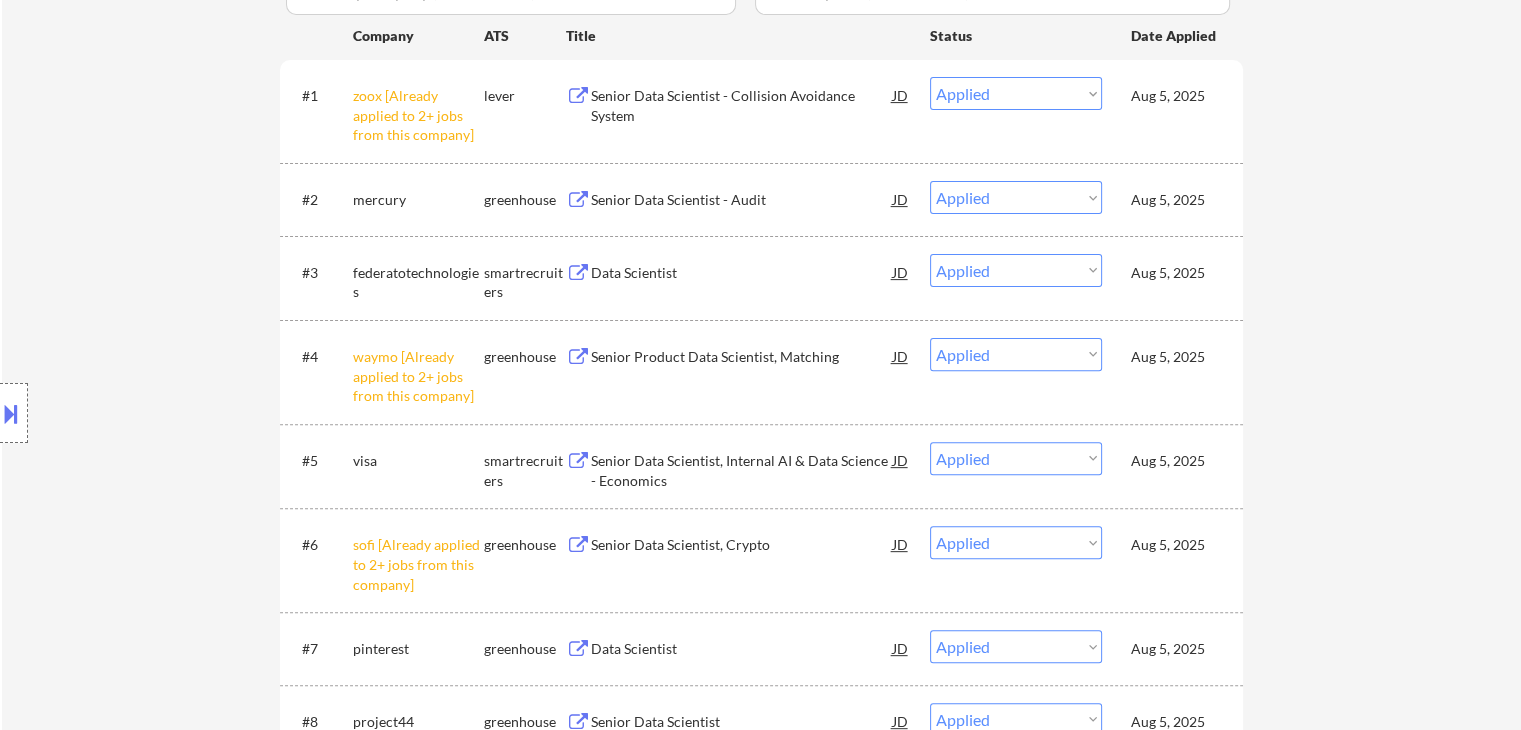 select on ""applied"" 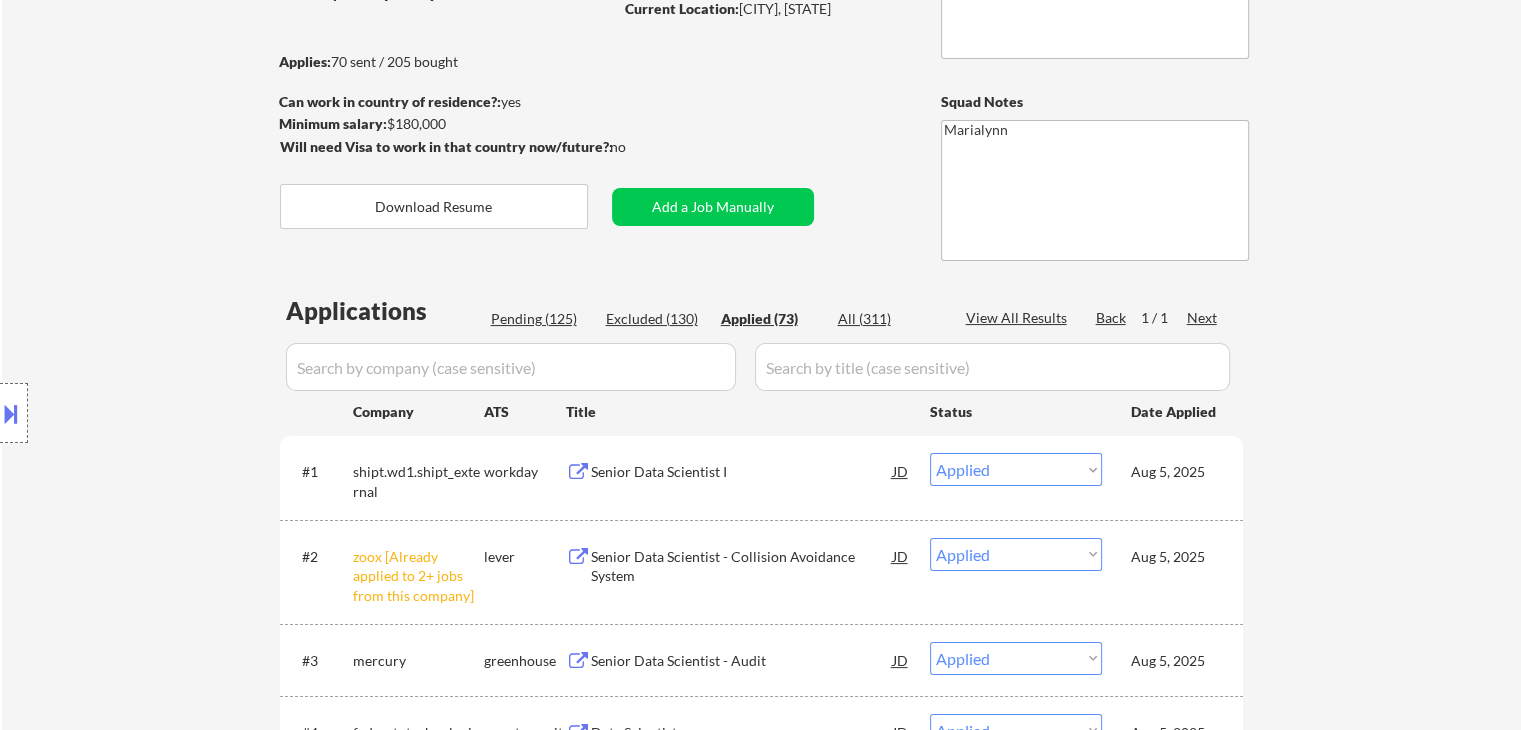 scroll, scrollTop: 300, scrollLeft: 0, axis: vertical 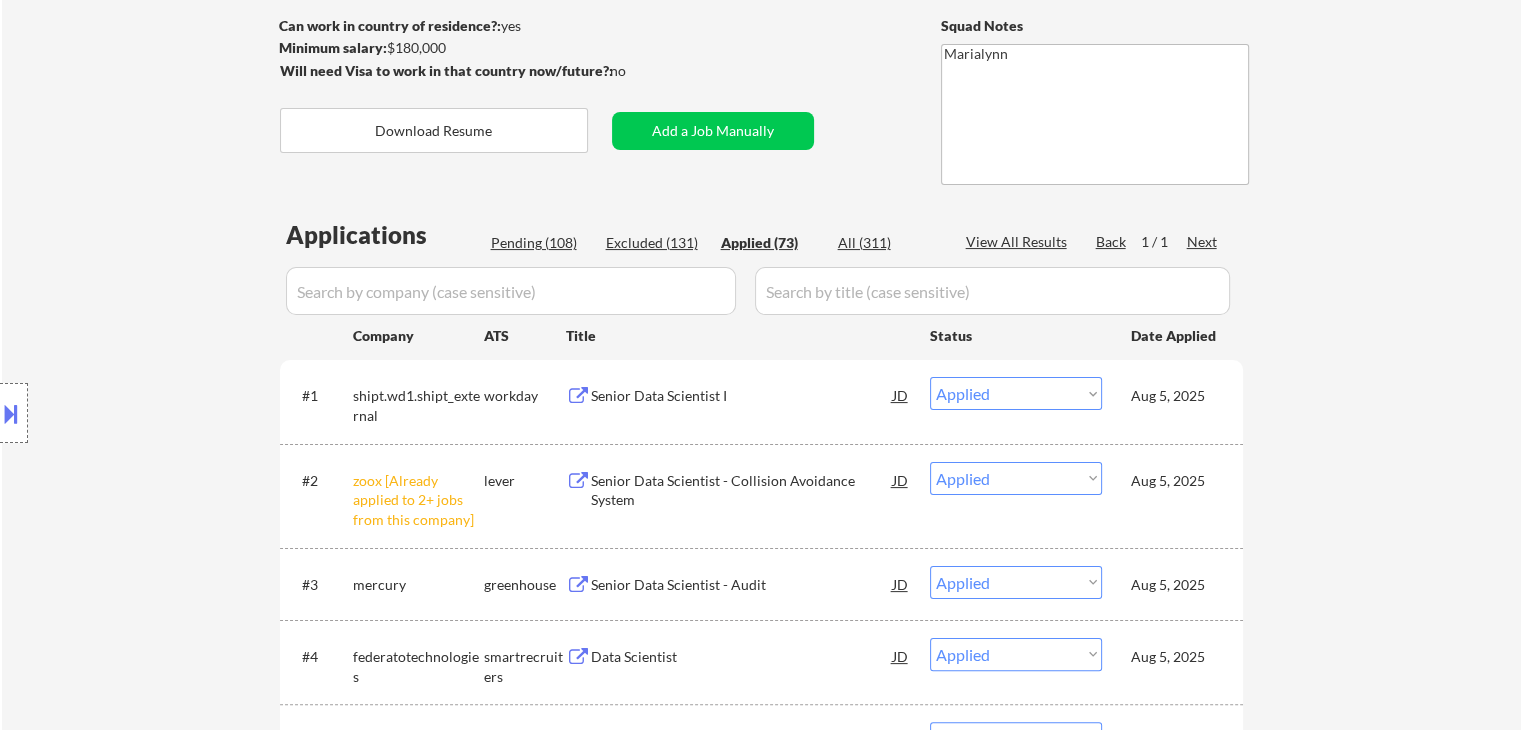 select on ""applied"" 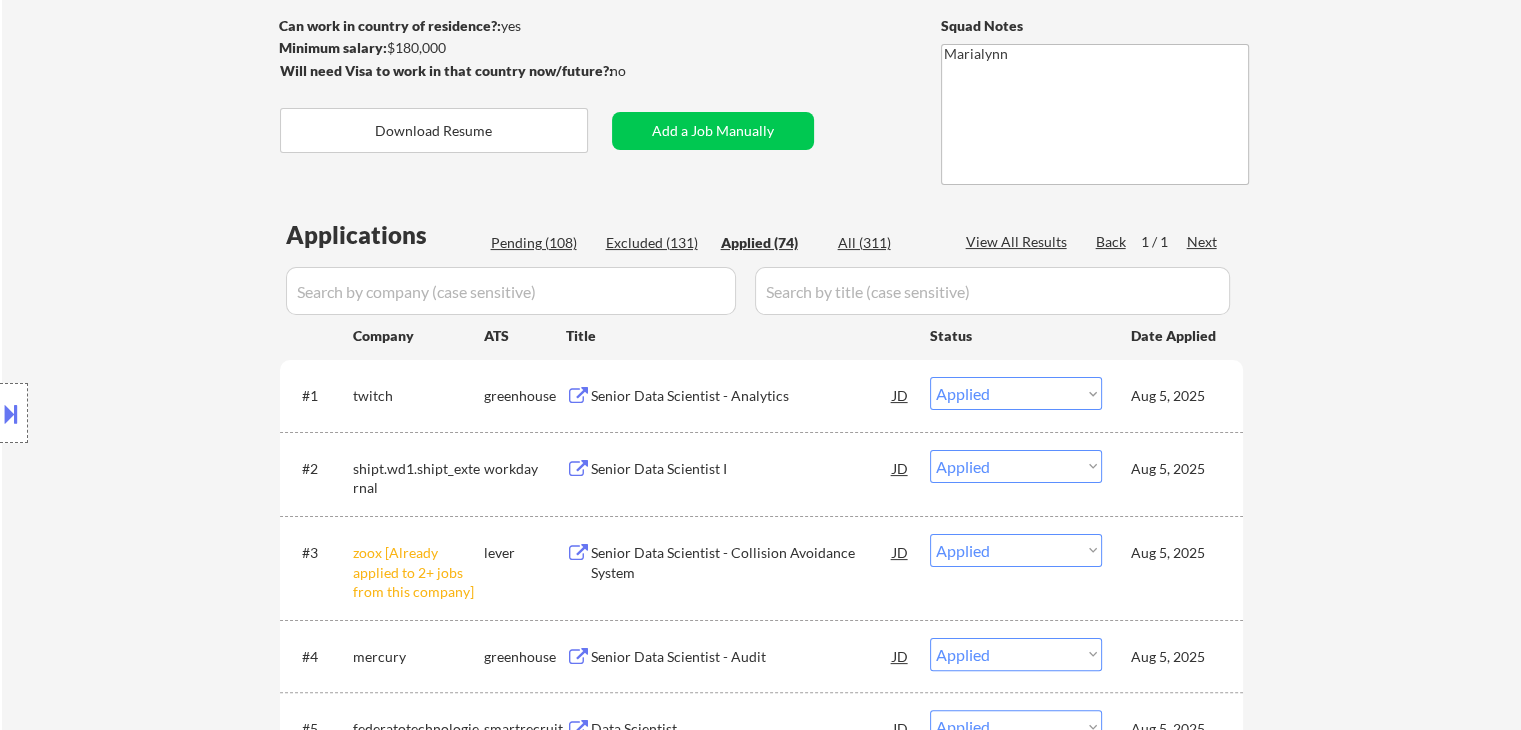 select on ""applied"" 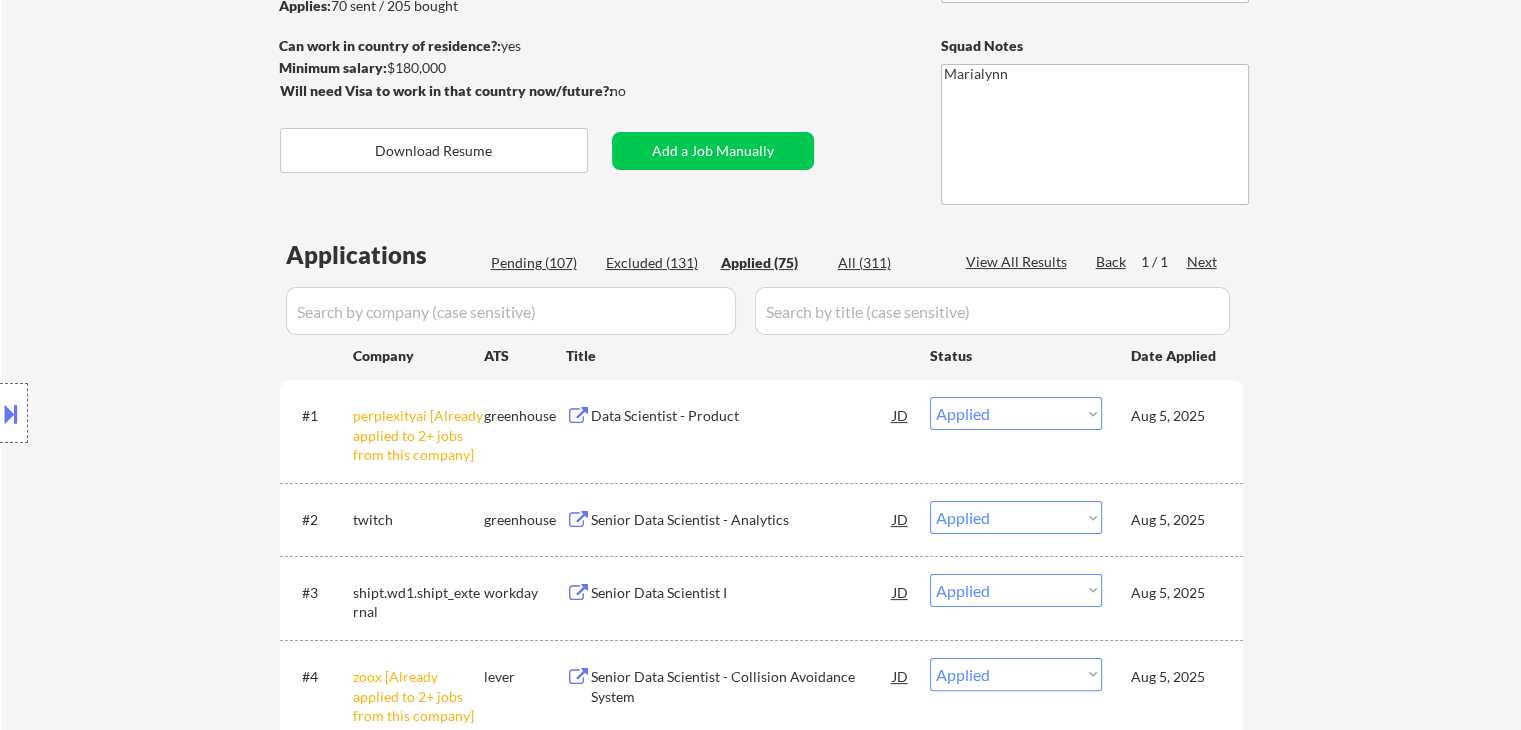 scroll, scrollTop: 100, scrollLeft: 0, axis: vertical 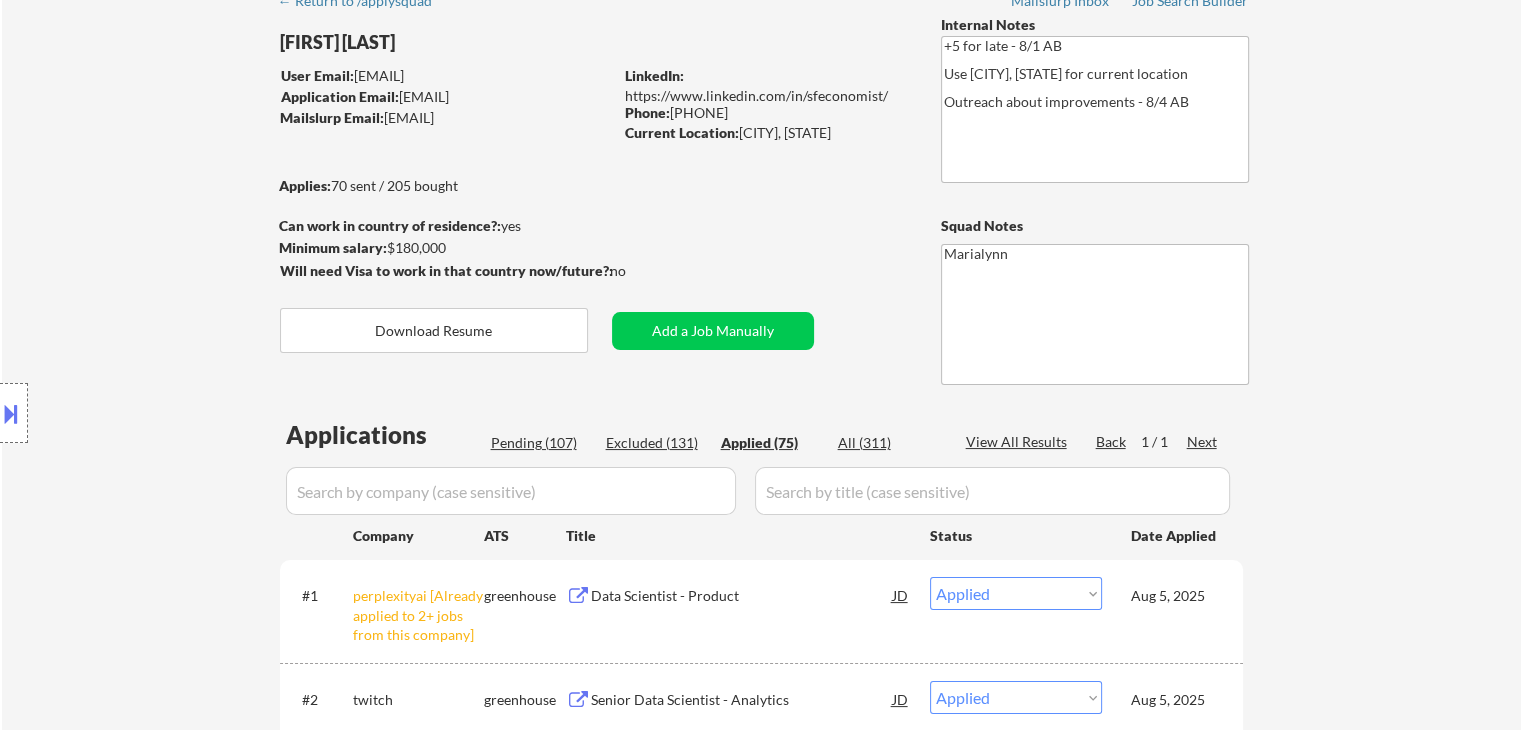 select on ""applied"" 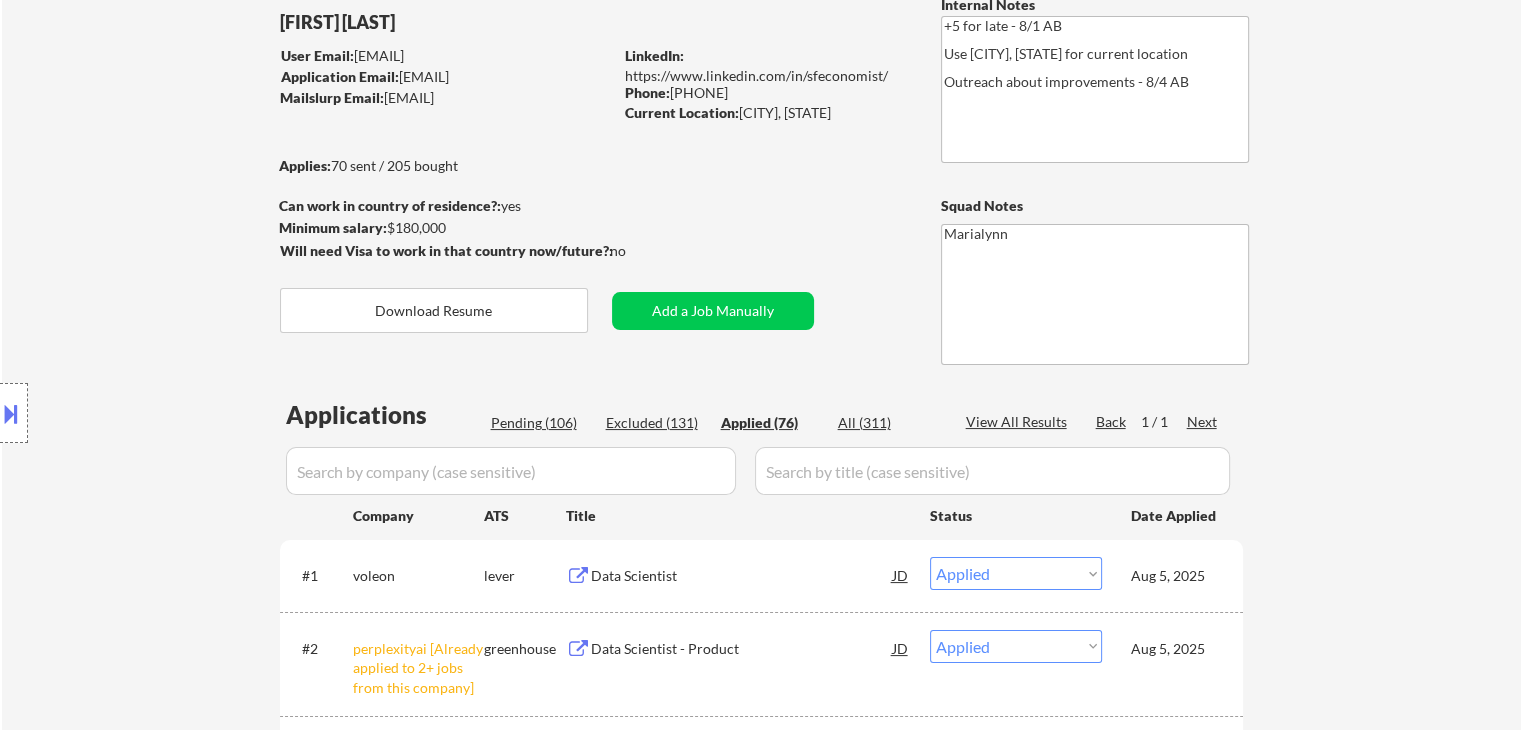 scroll, scrollTop: 0, scrollLeft: 0, axis: both 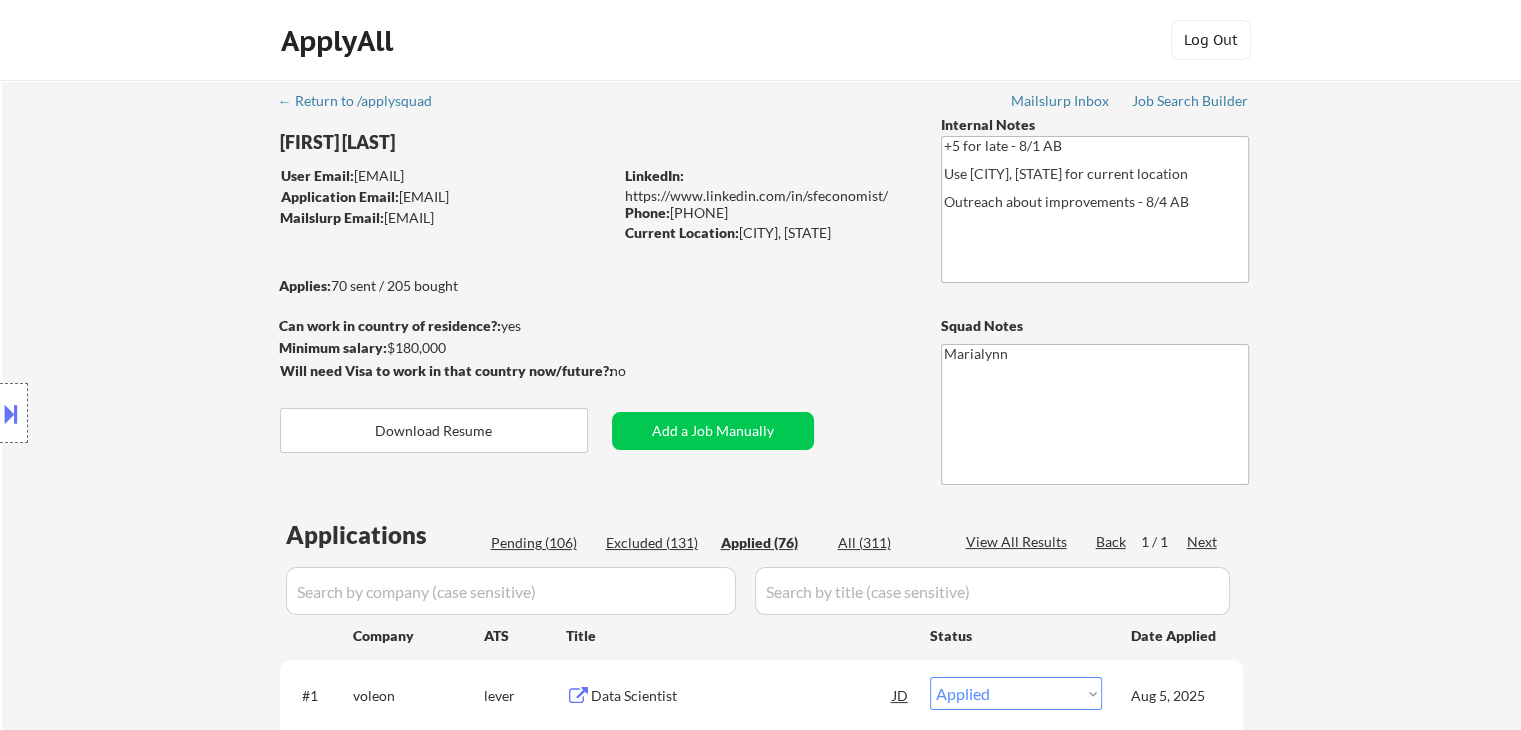 select on ""applied"" 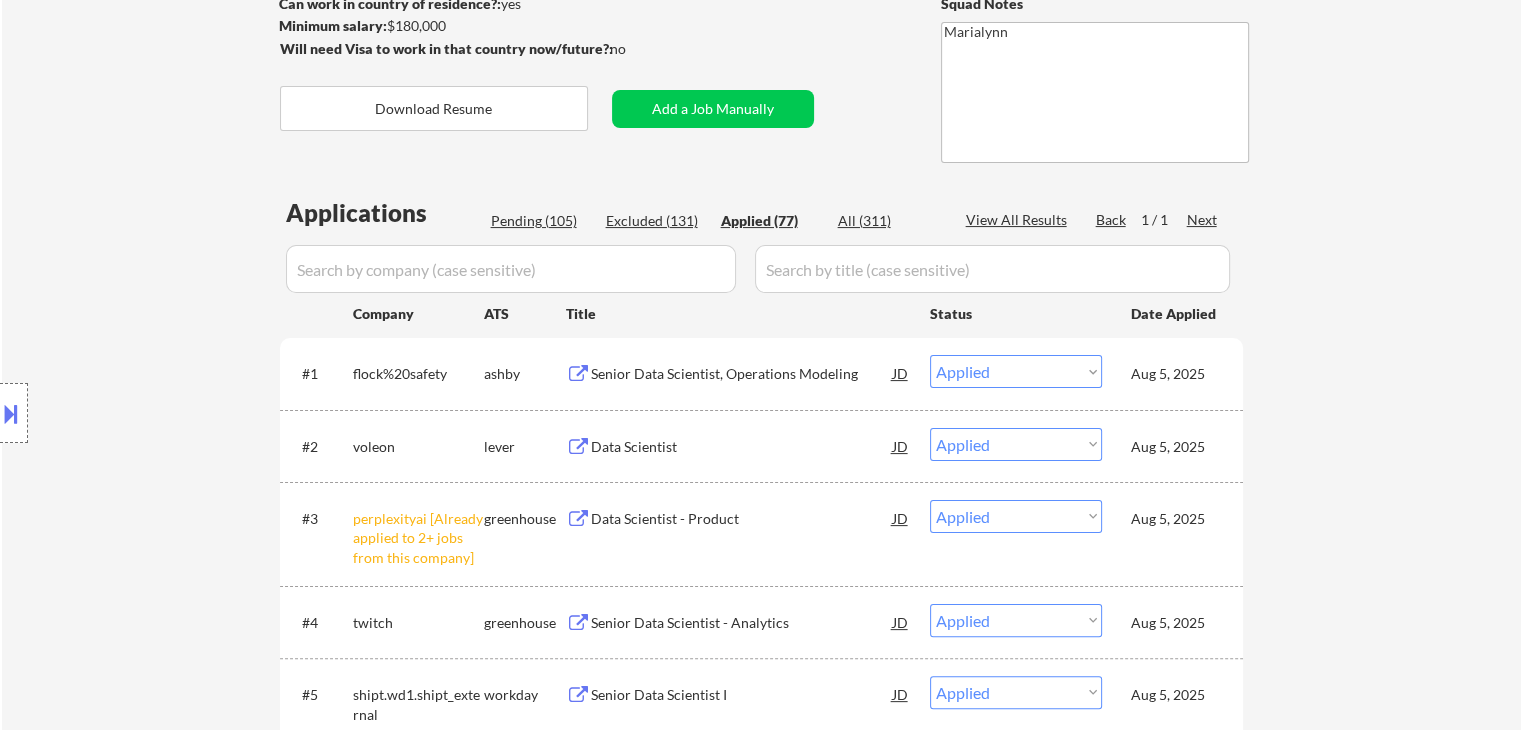 scroll, scrollTop: 200, scrollLeft: 0, axis: vertical 